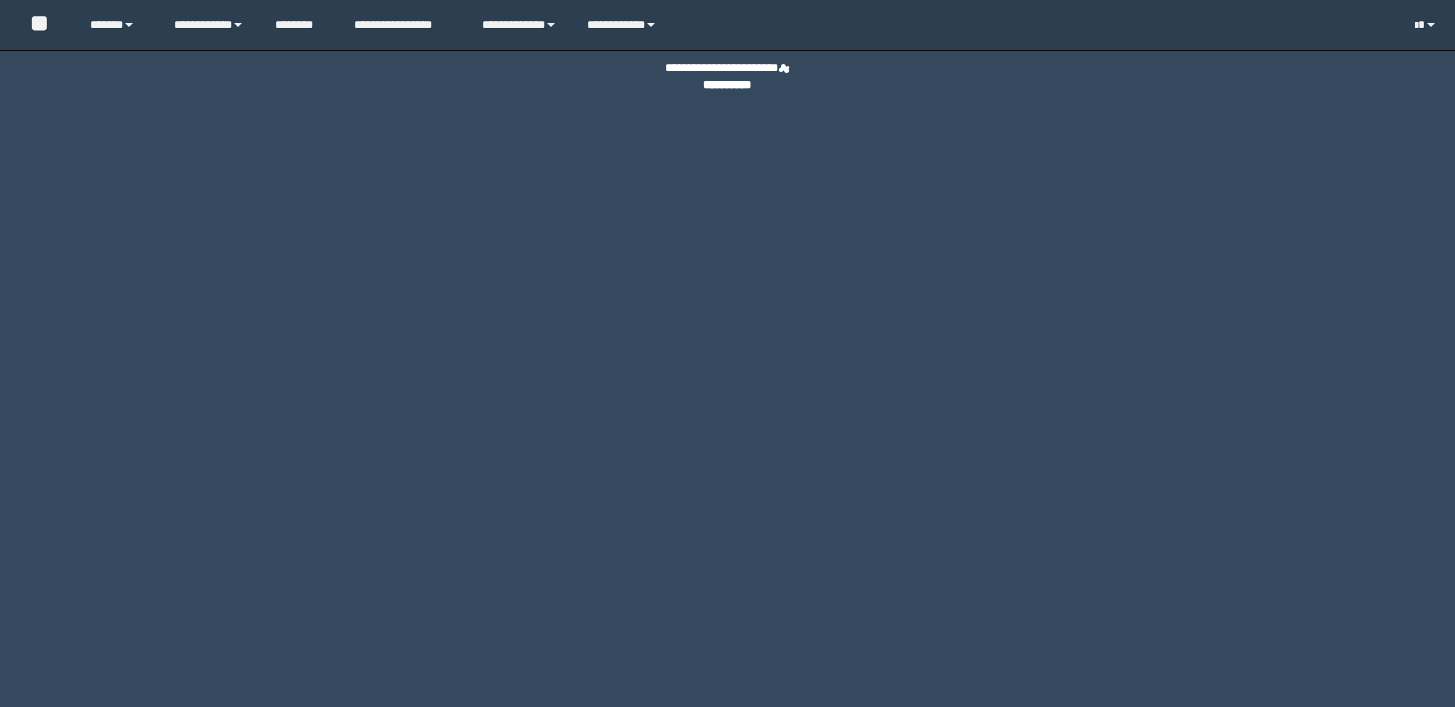 scroll, scrollTop: 0, scrollLeft: 0, axis: both 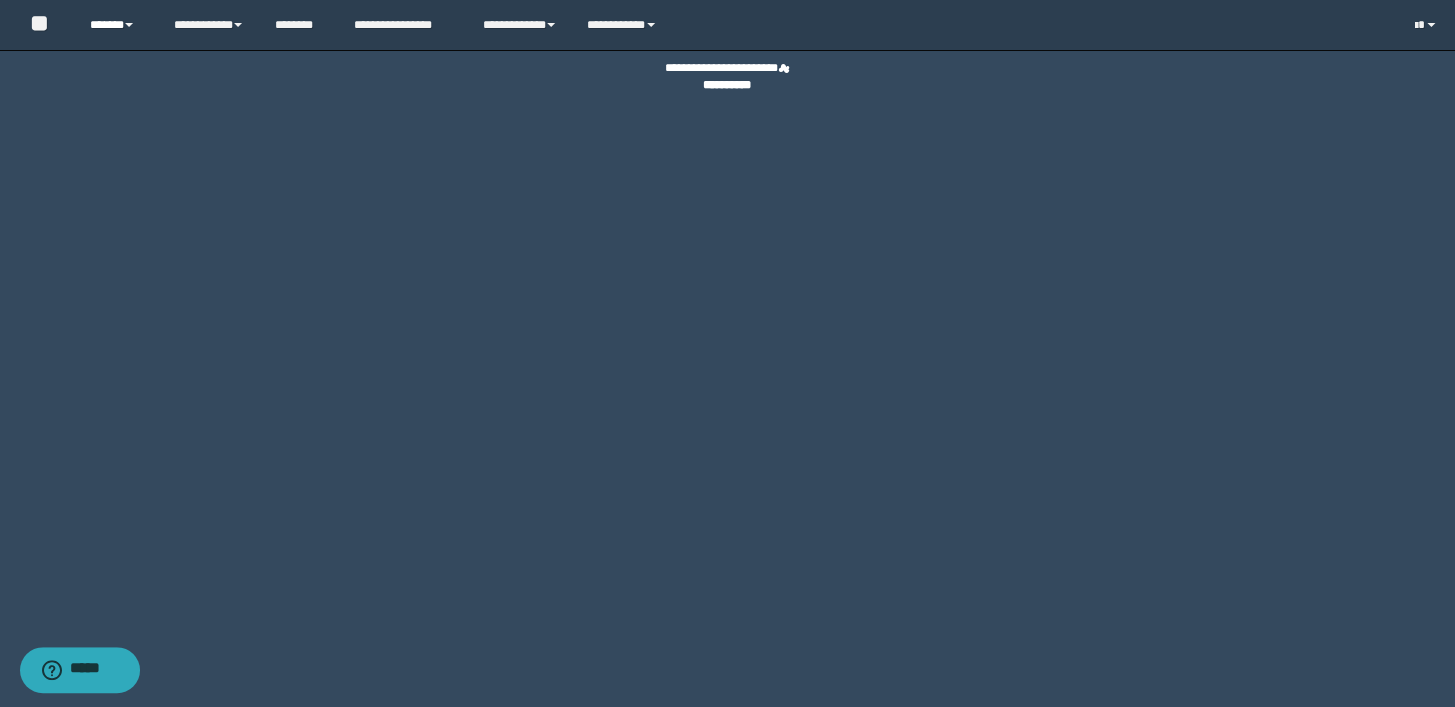 click on "******" at bounding box center [117, 25] 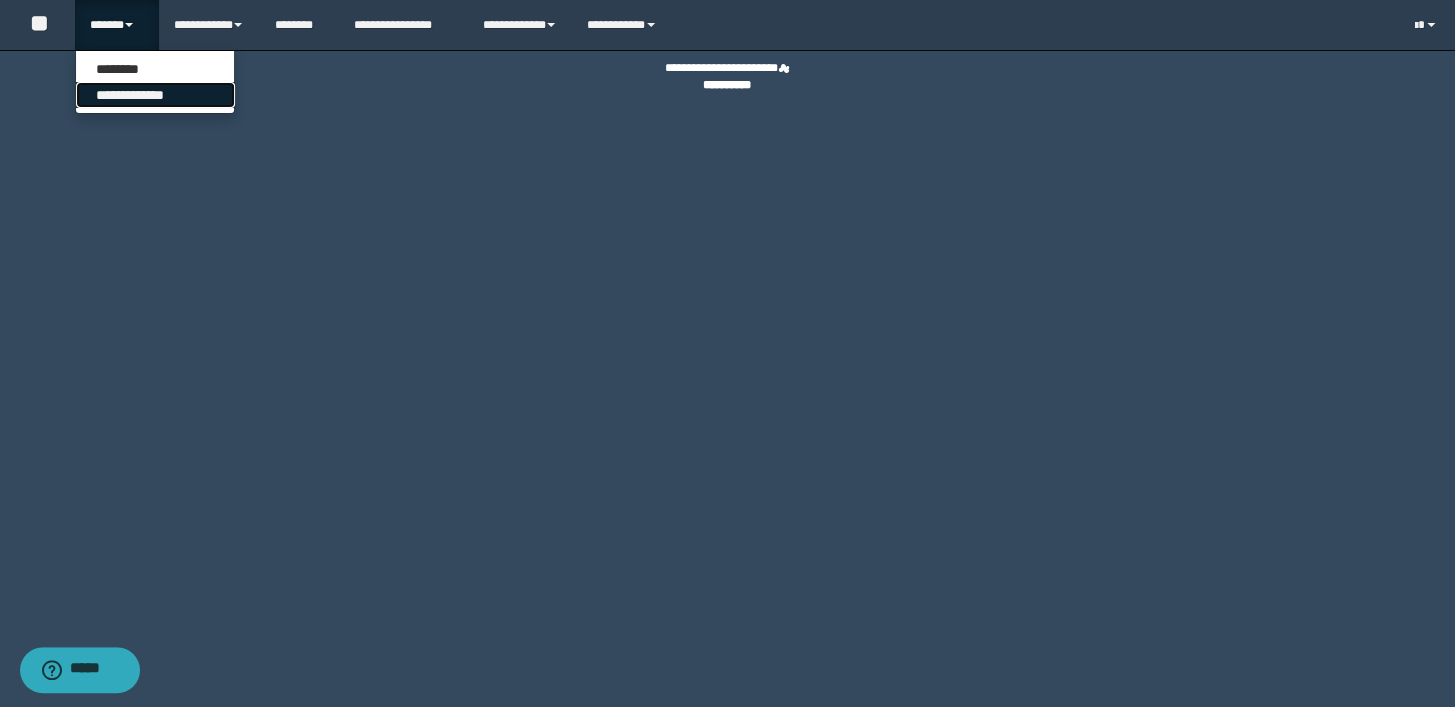 click on "**********" at bounding box center [155, 95] 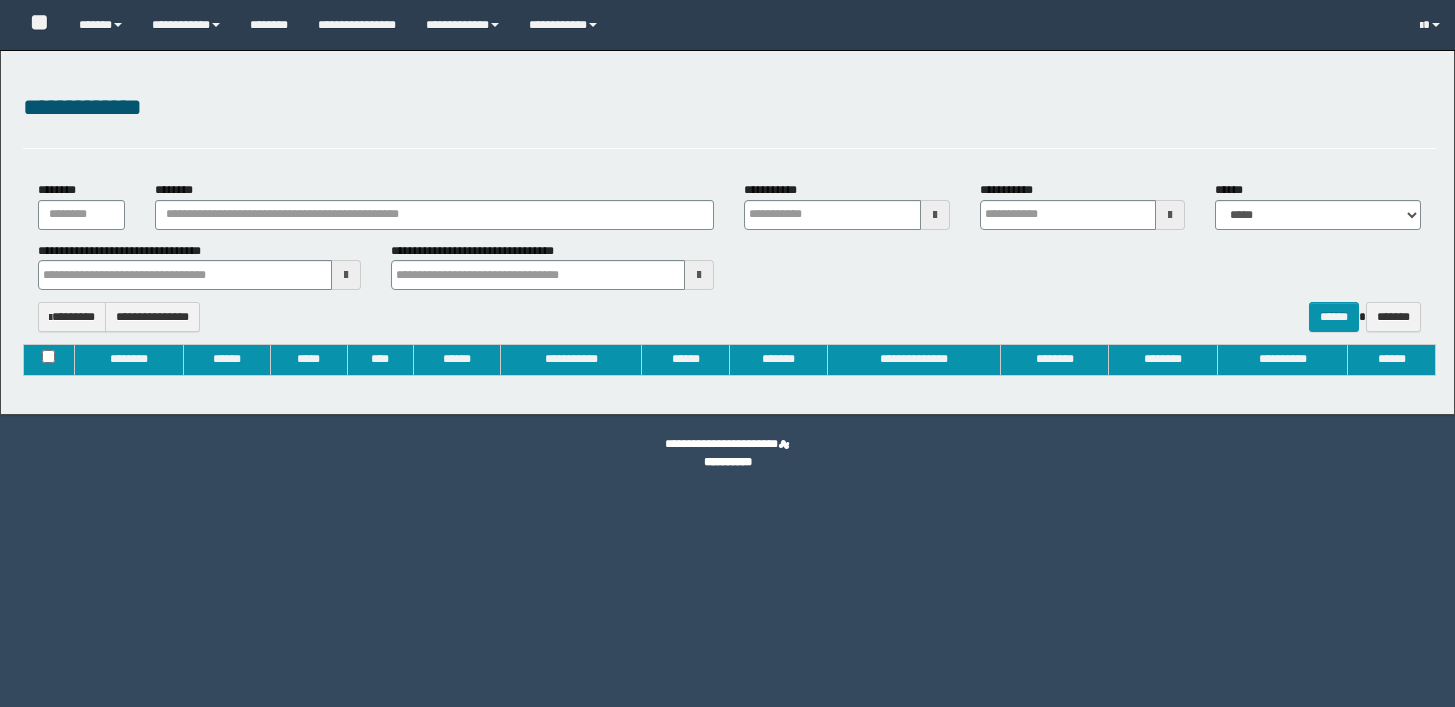 type on "**********" 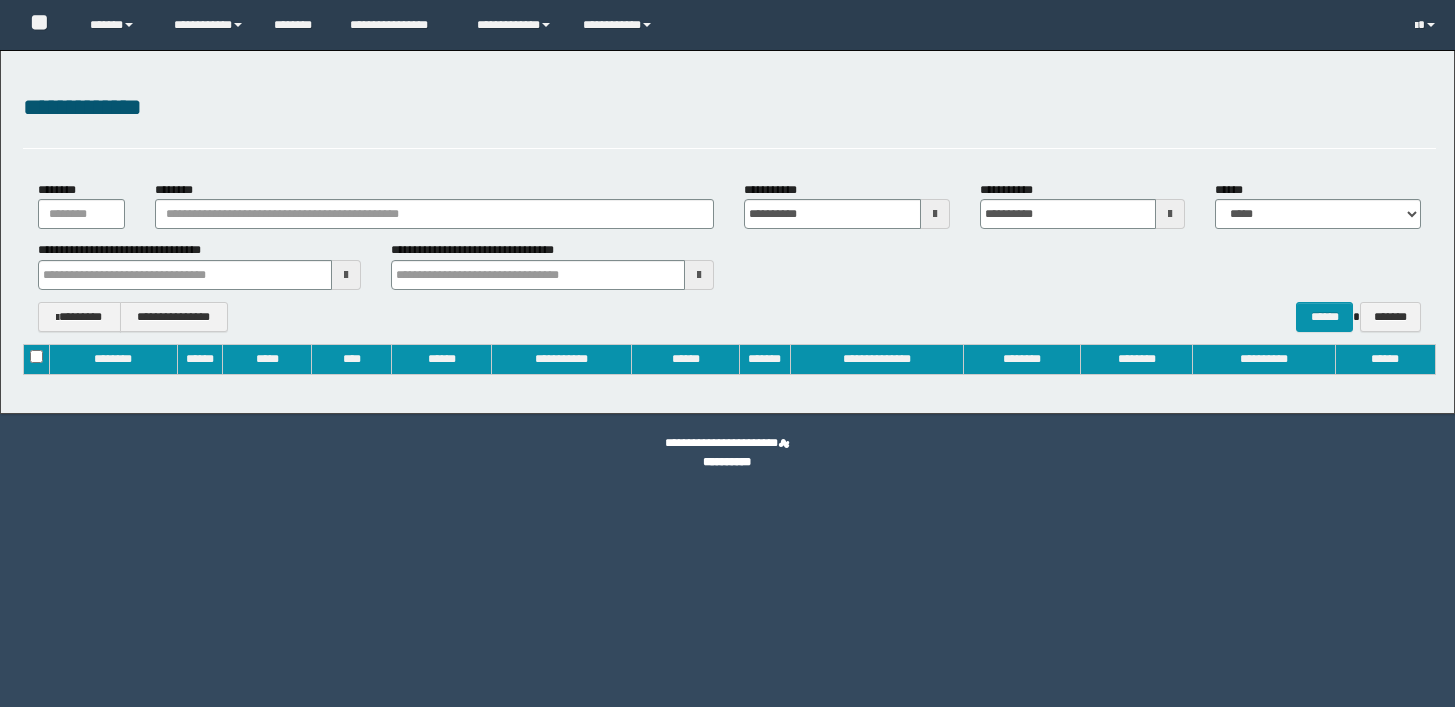 scroll, scrollTop: 0, scrollLeft: 0, axis: both 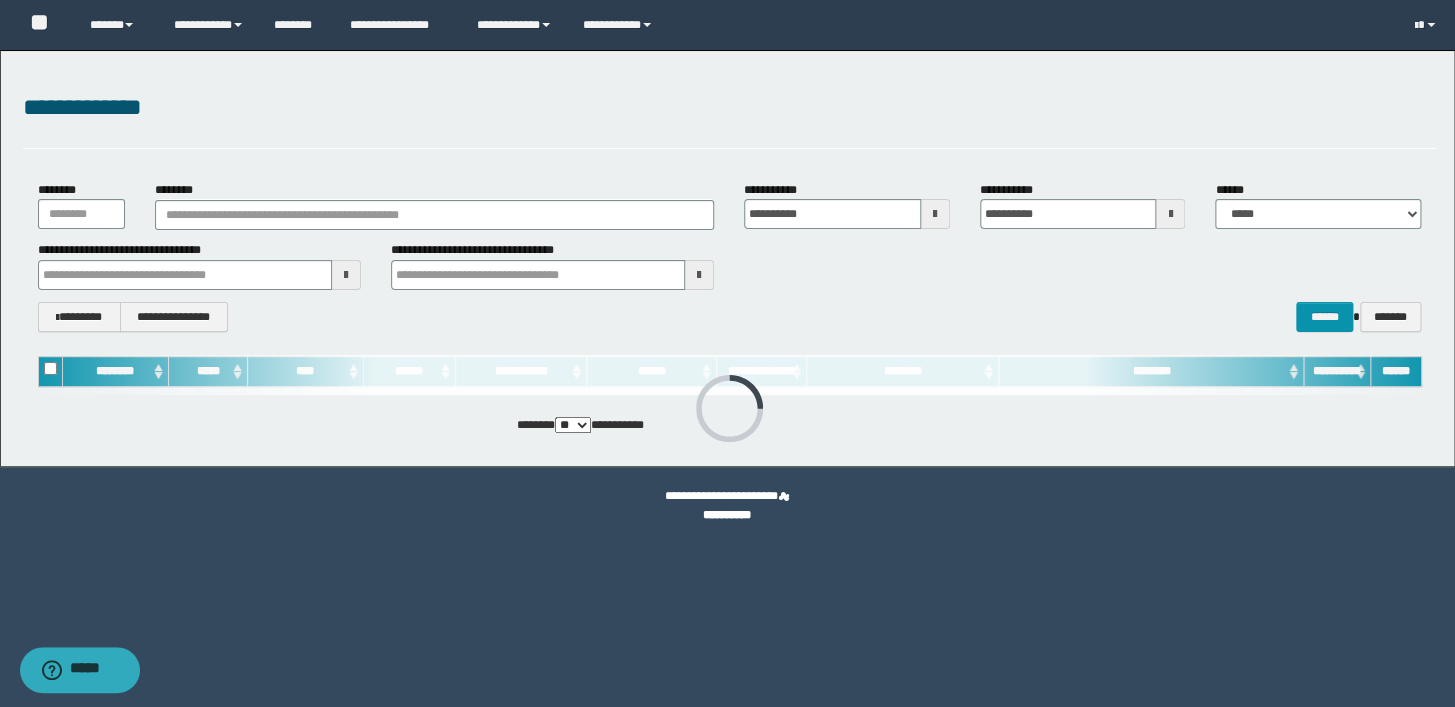 type 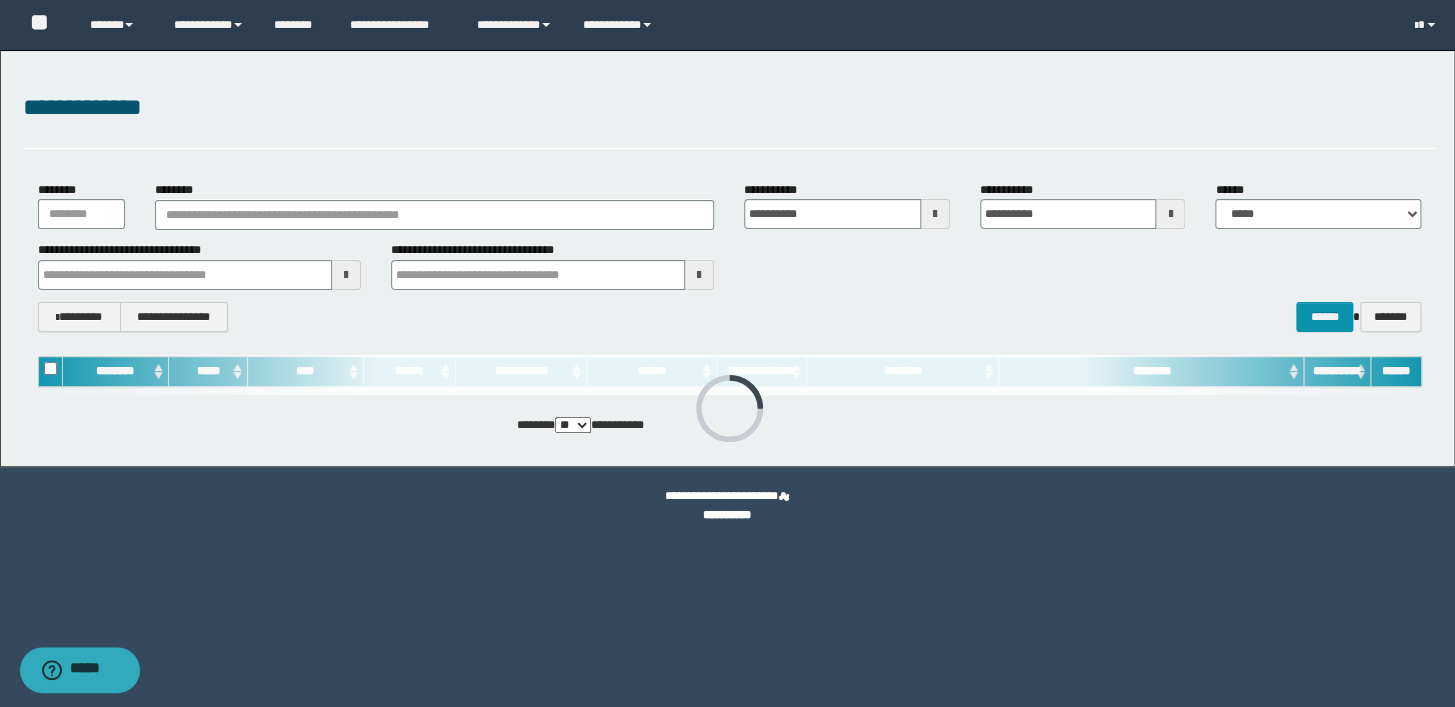 type 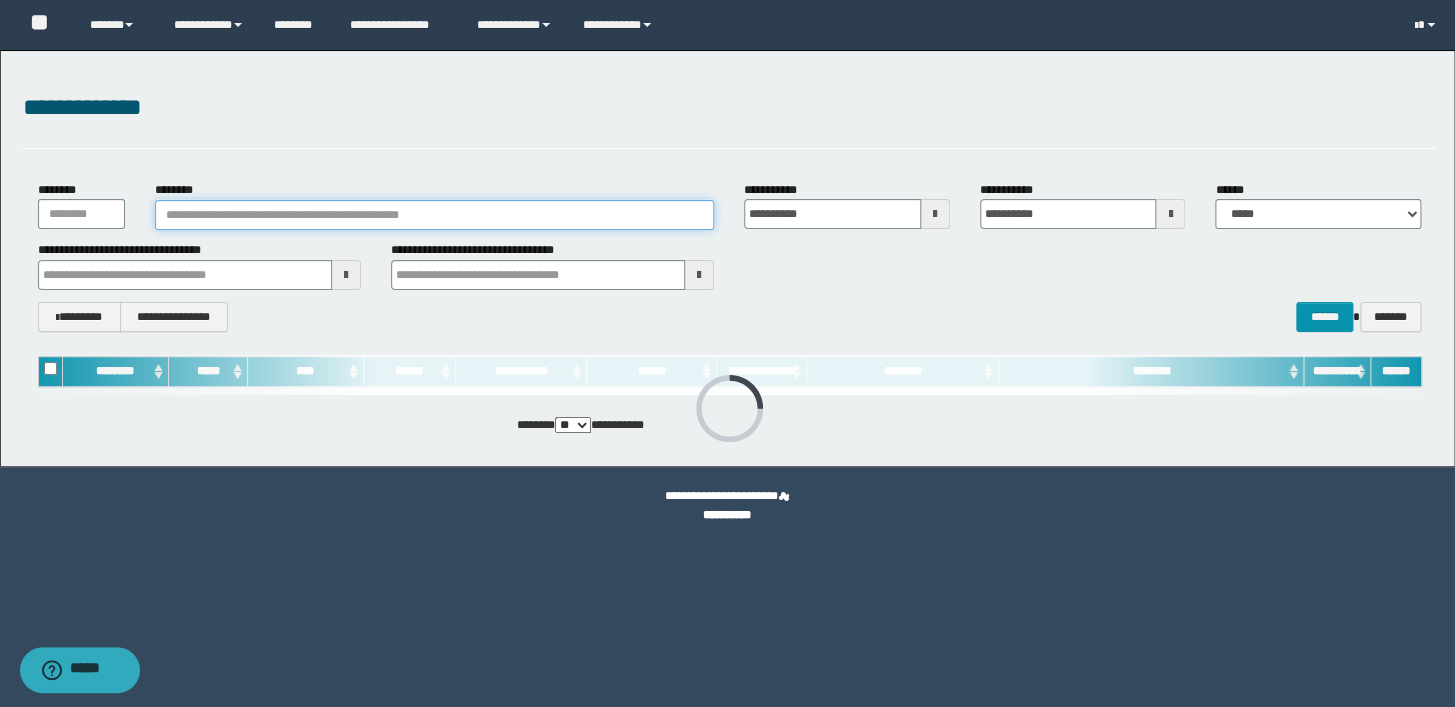 click on "********" at bounding box center [434, 215] 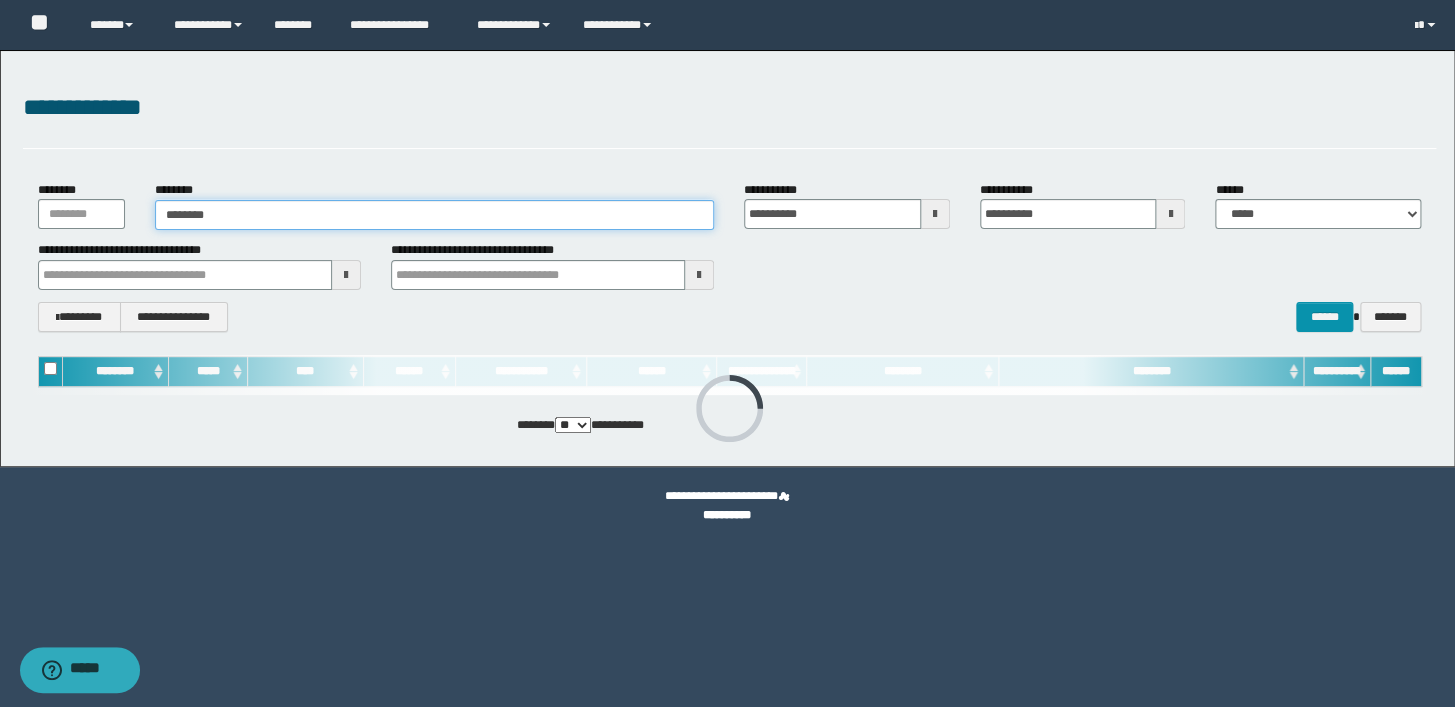 type on "********" 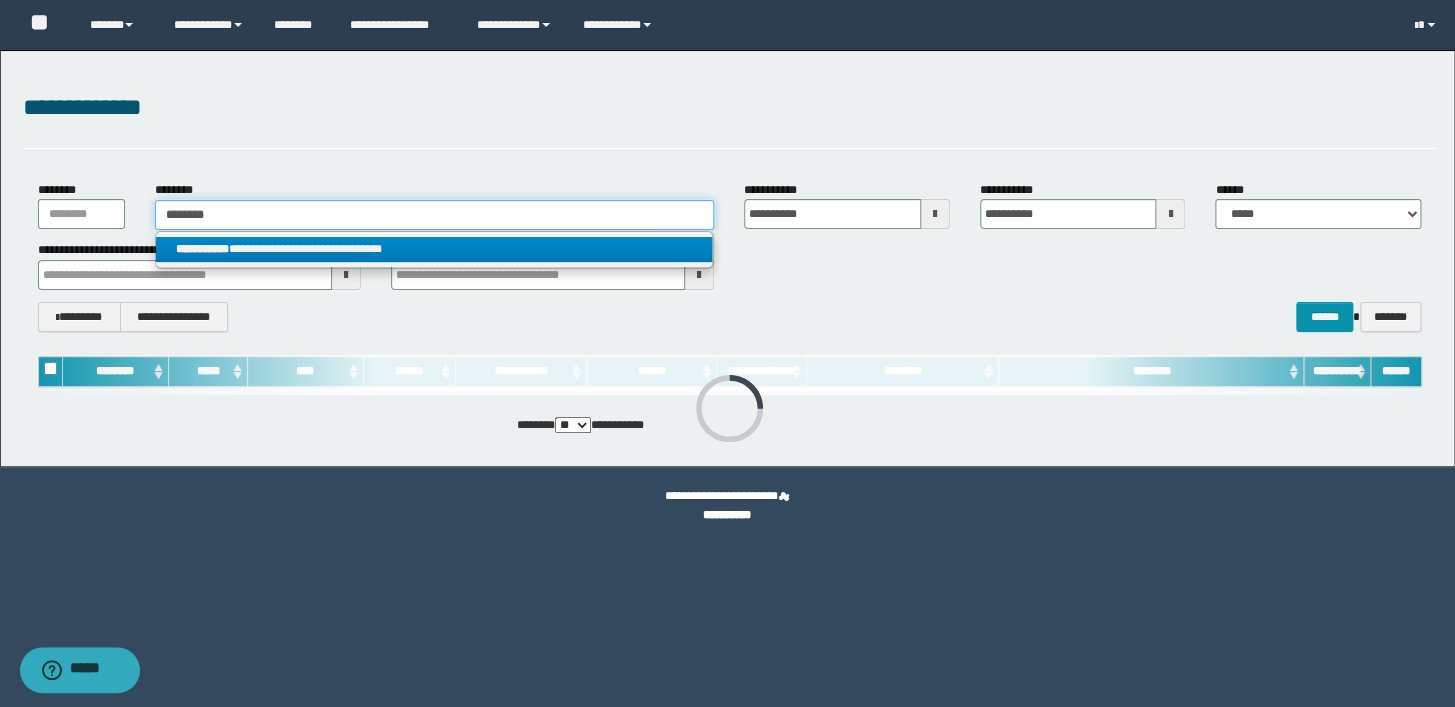 type on "********" 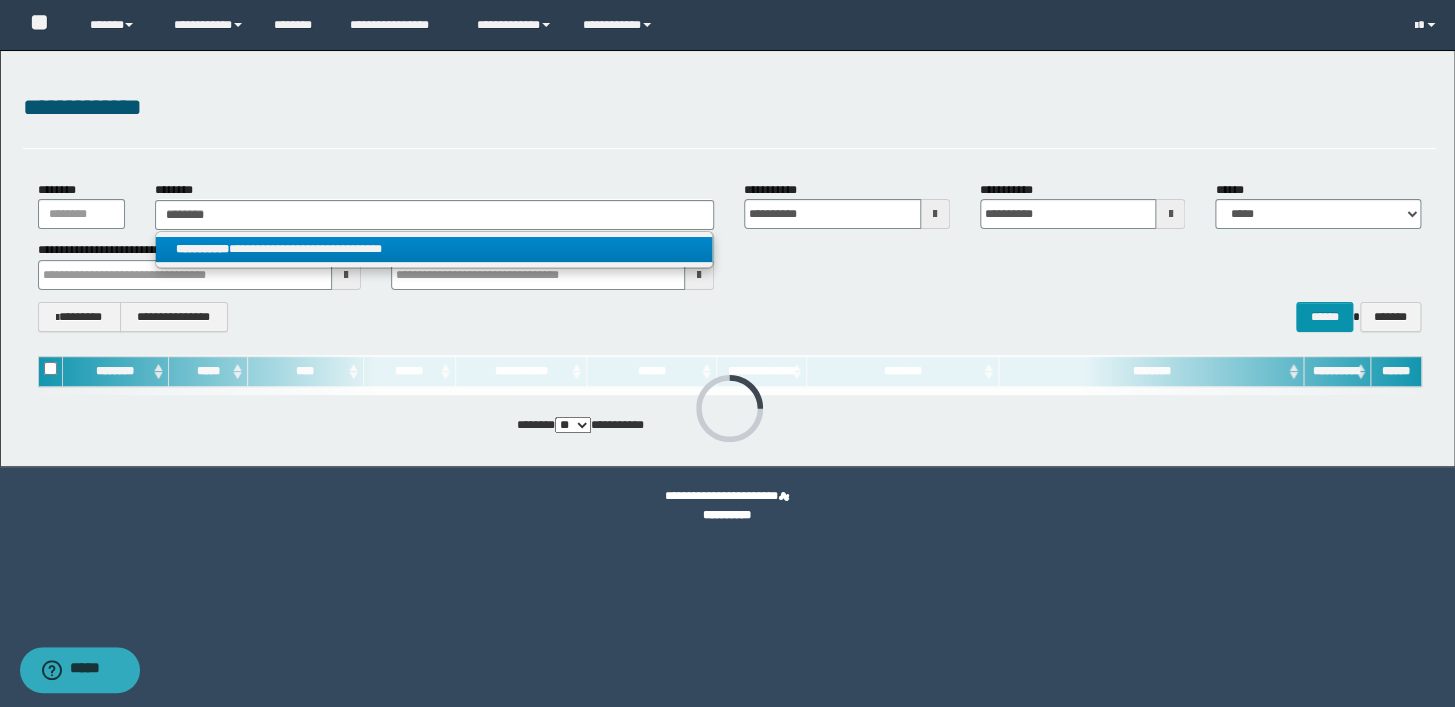 click on "**********" at bounding box center [434, 249] 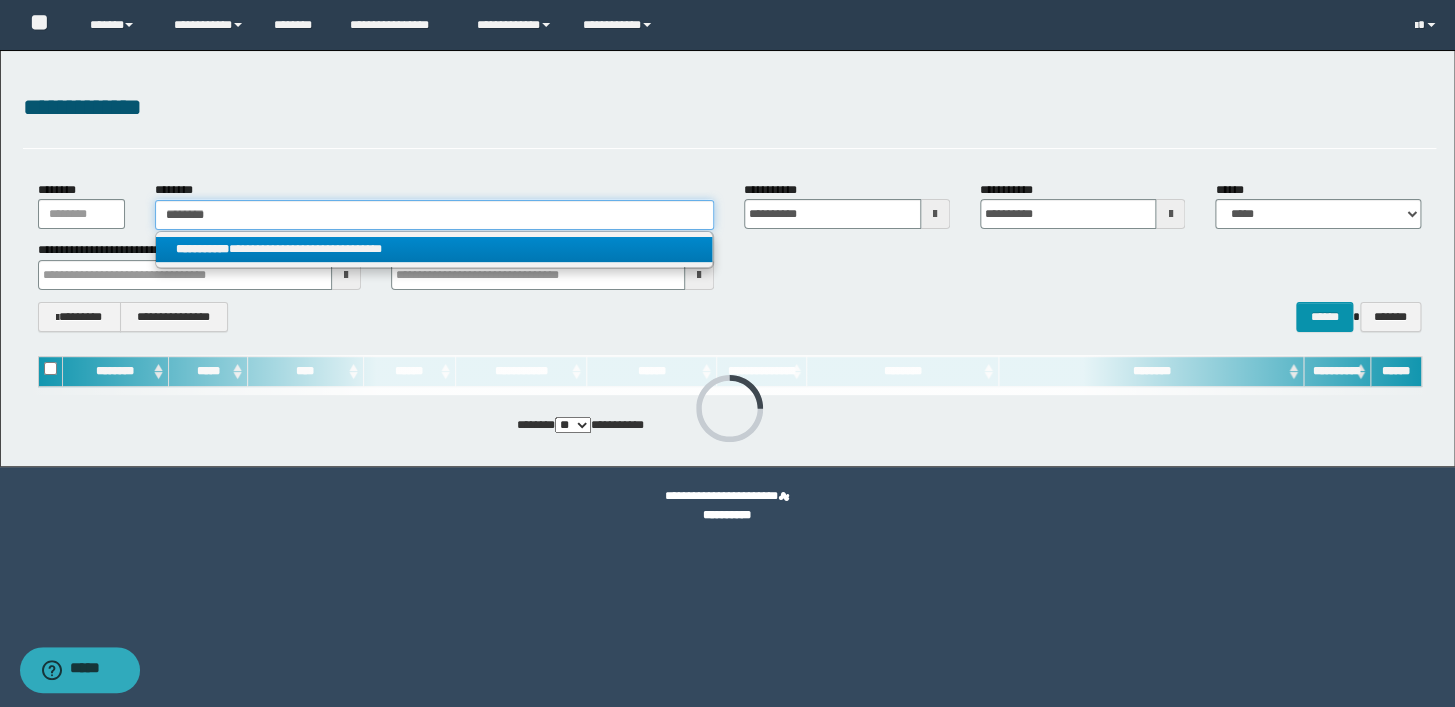 type 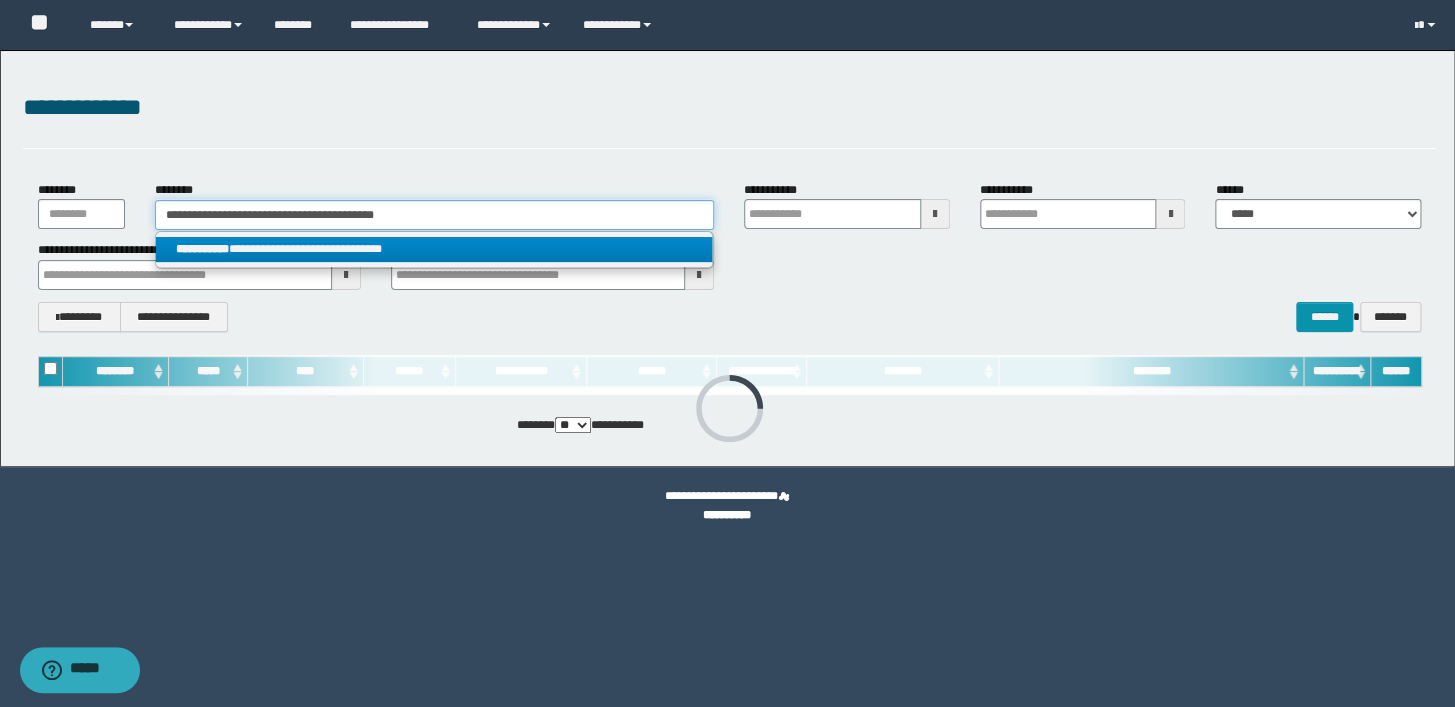 type 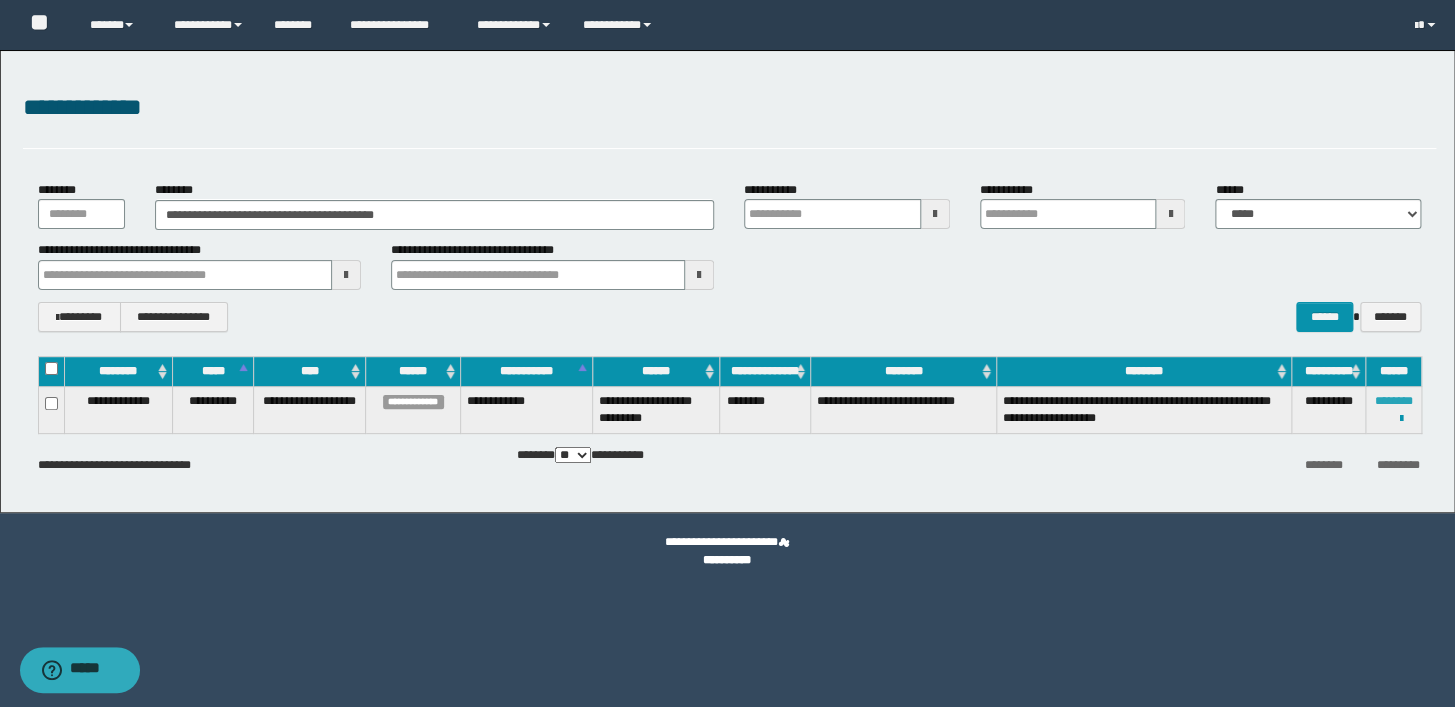 click on "********" at bounding box center [1393, 401] 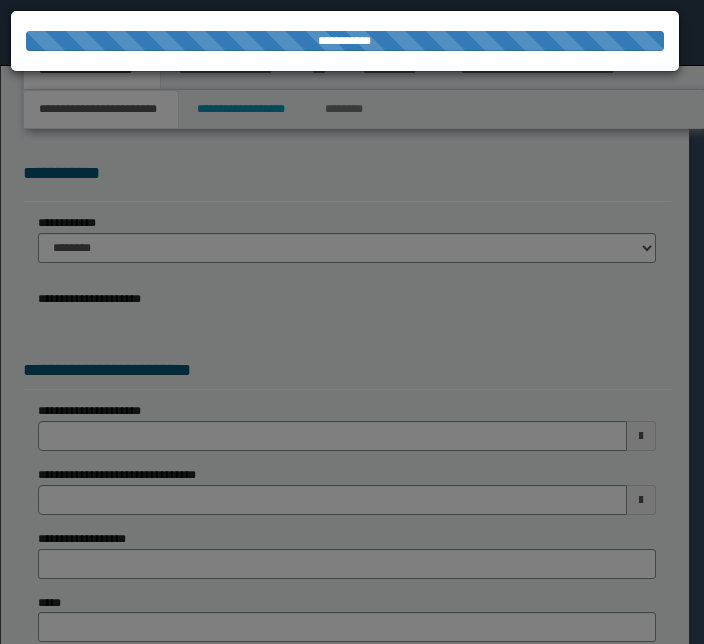 scroll, scrollTop: 0, scrollLeft: 0, axis: both 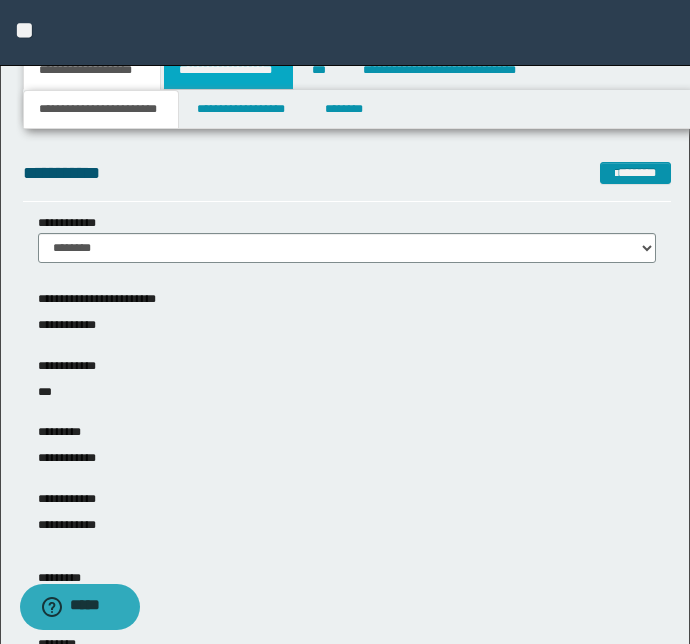 click on "**********" at bounding box center [228, 70] 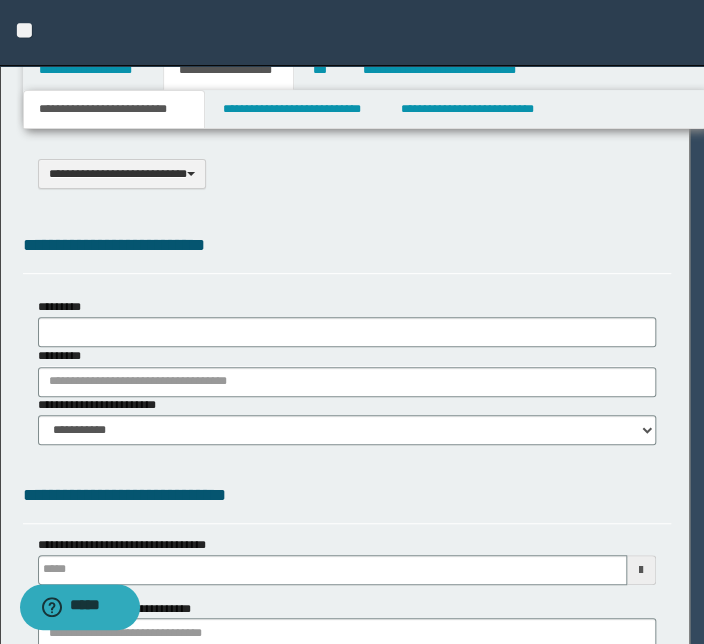 select on "*" 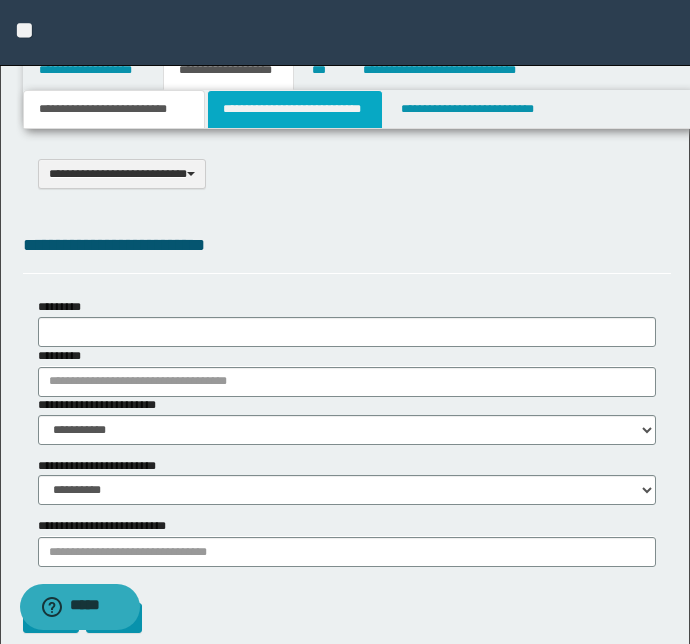 click on "**********" at bounding box center (294, 109) 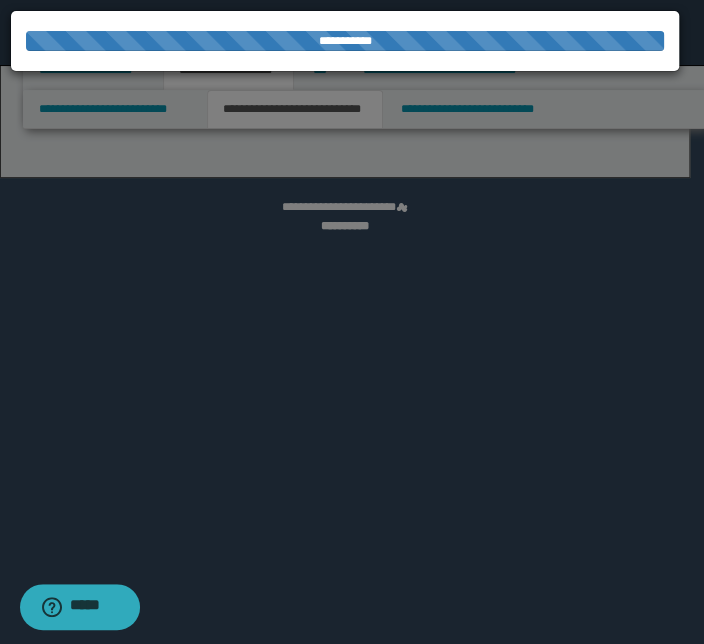 select on "*" 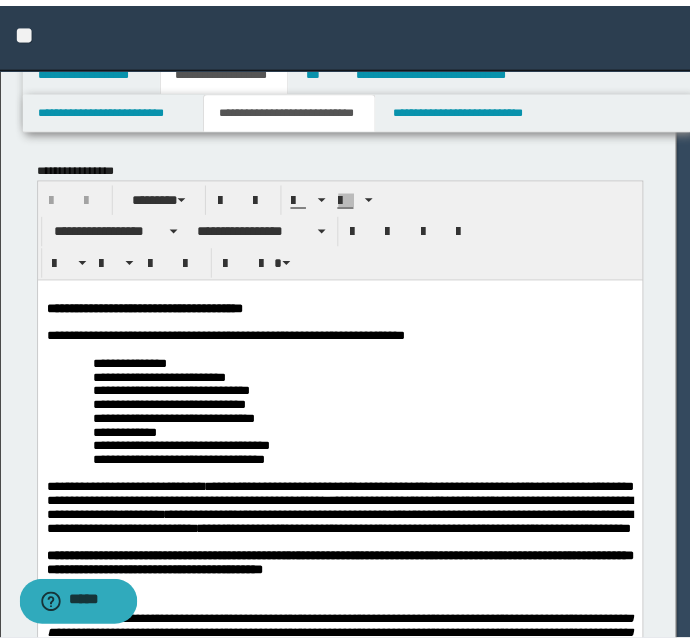 scroll, scrollTop: 0, scrollLeft: 0, axis: both 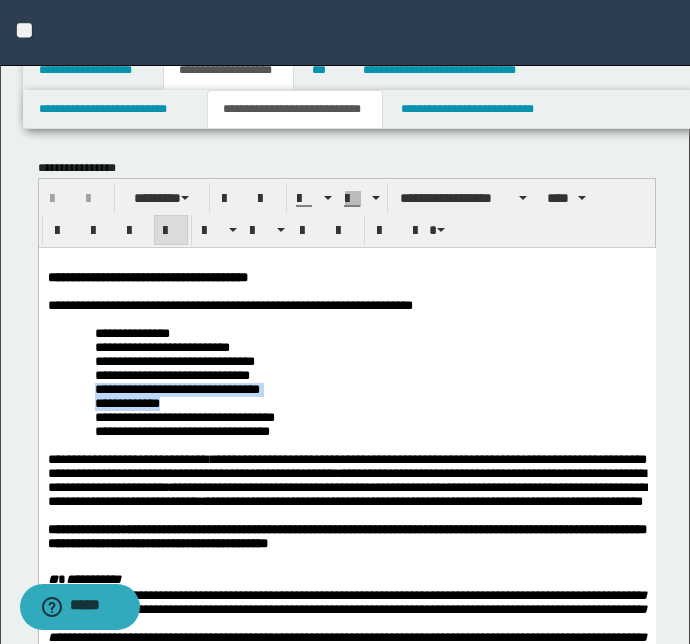 drag, startPoint x: 463, startPoint y: 378, endPoint x: 464, endPoint y: 409, distance: 31.016125 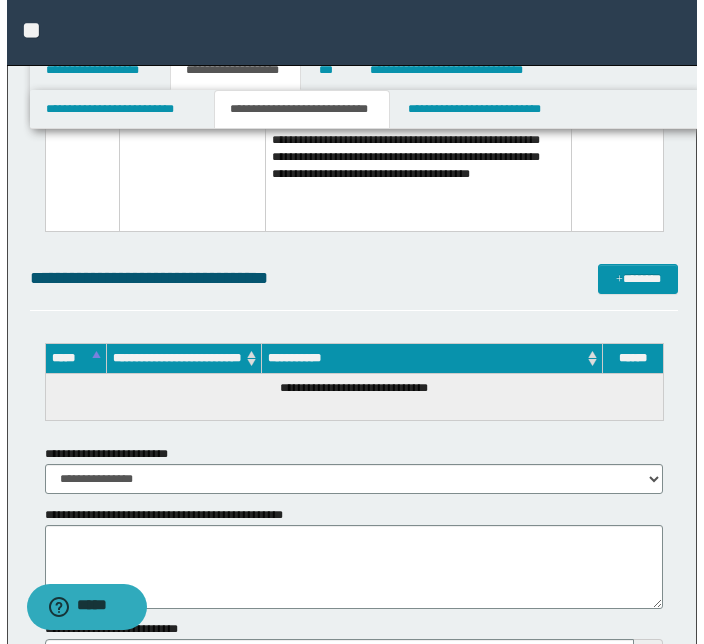 scroll, scrollTop: 6259, scrollLeft: 0, axis: vertical 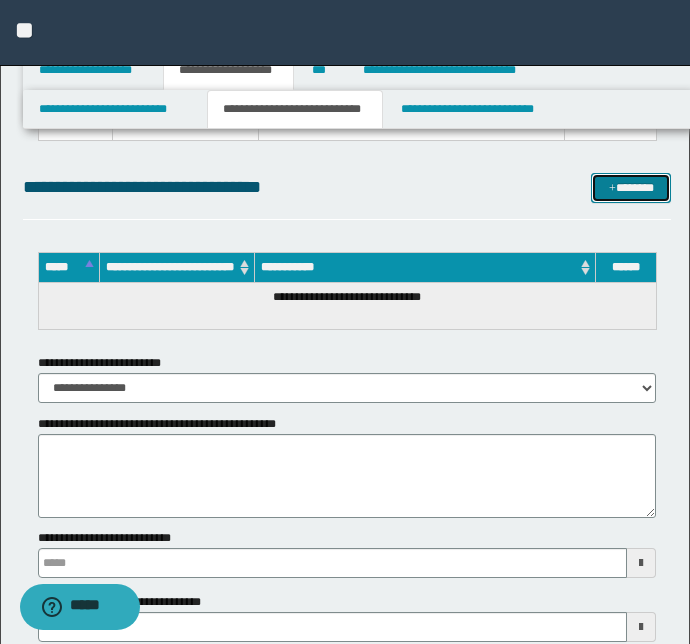 click on "*******" at bounding box center [631, 188] 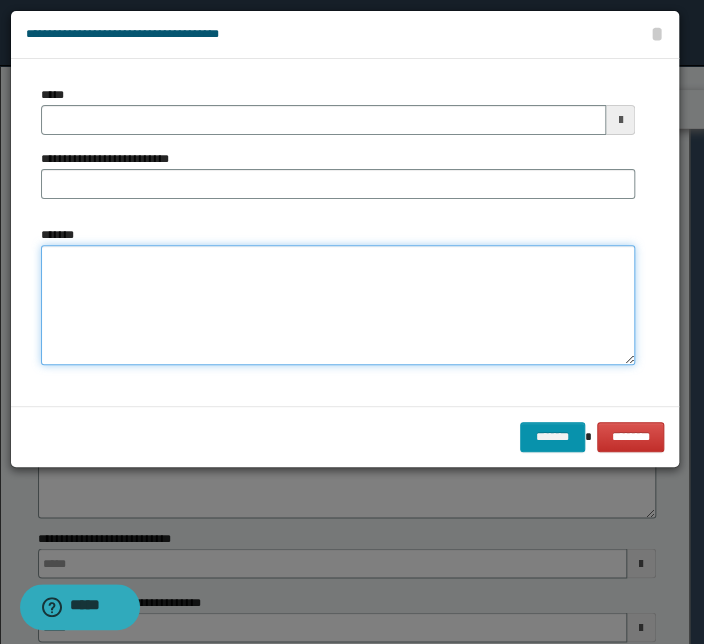click on "*******" at bounding box center [338, 305] 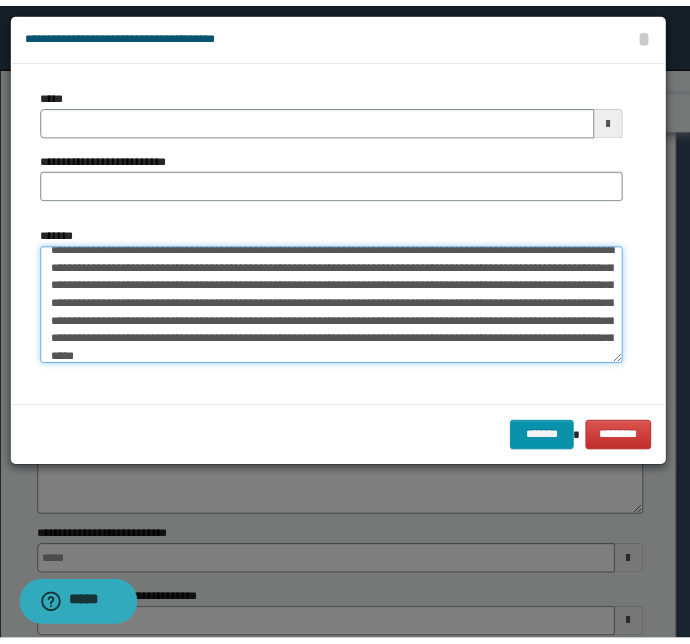 scroll, scrollTop: 0, scrollLeft: 0, axis: both 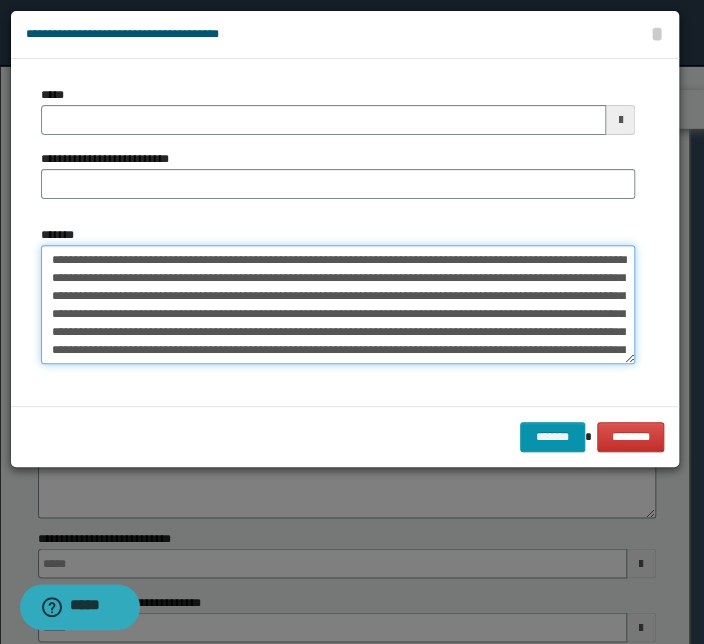 drag, startPoint x: 301, startPoint y: 258, endPoint x: 1, endPoint y: 249, distance: 300.13498 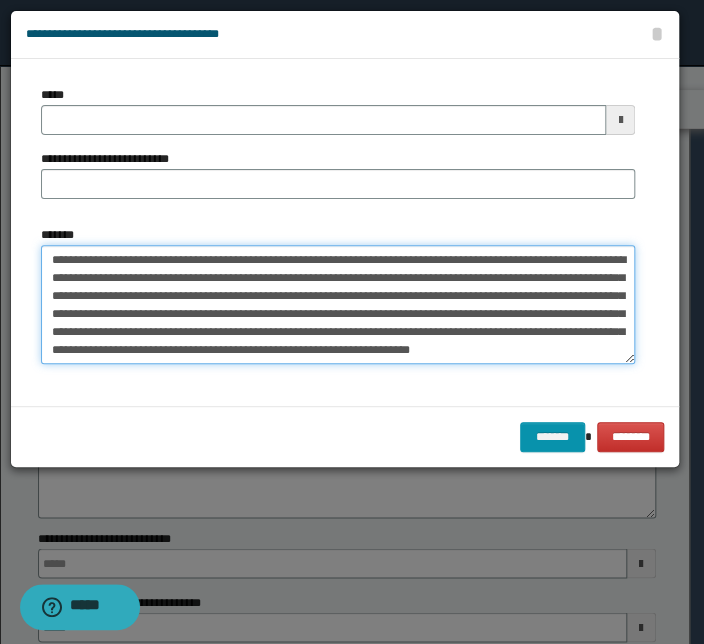 type 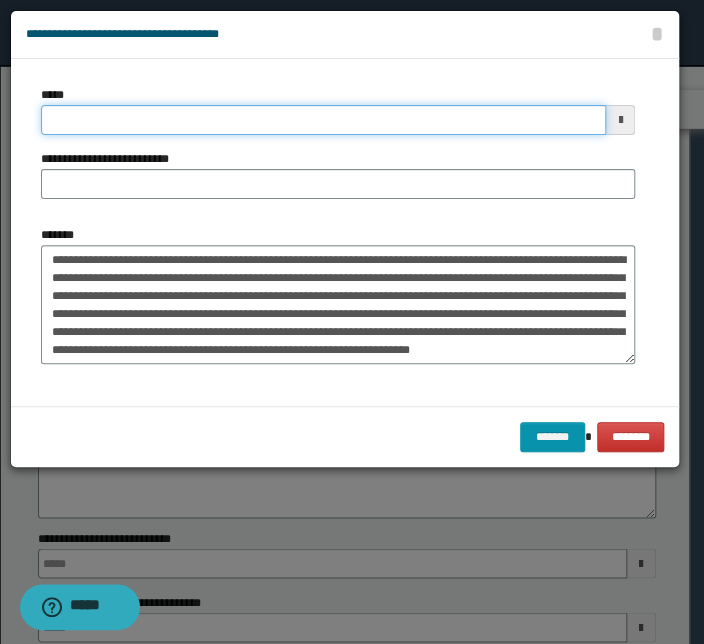 click on "*****" at bounding box center (323, 120) 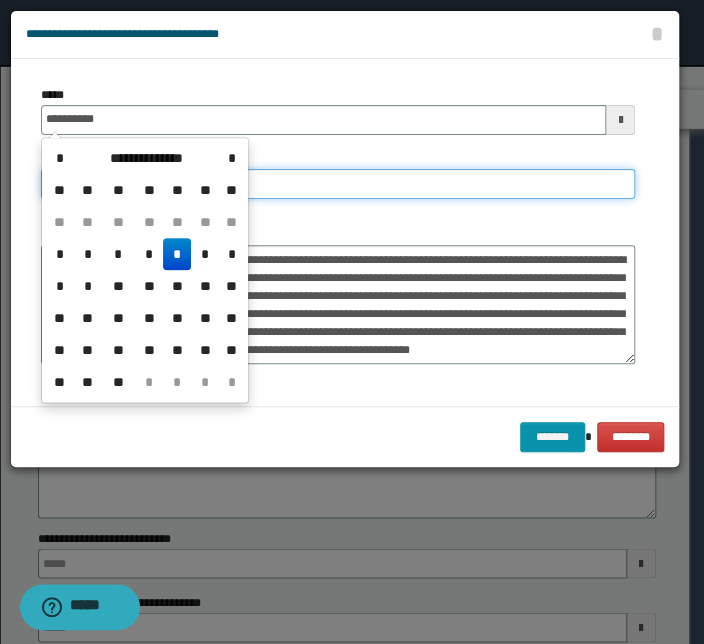 type on "**********" 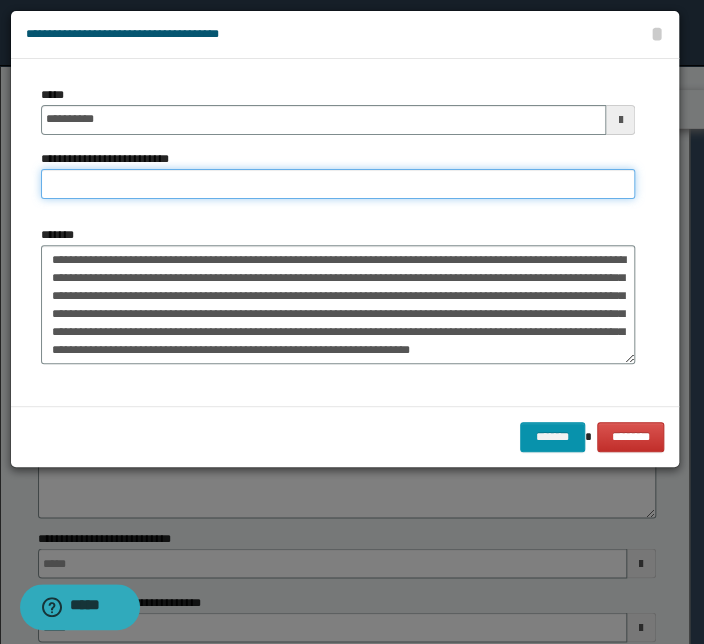 click on "**********" at bounding box center [338, 184] 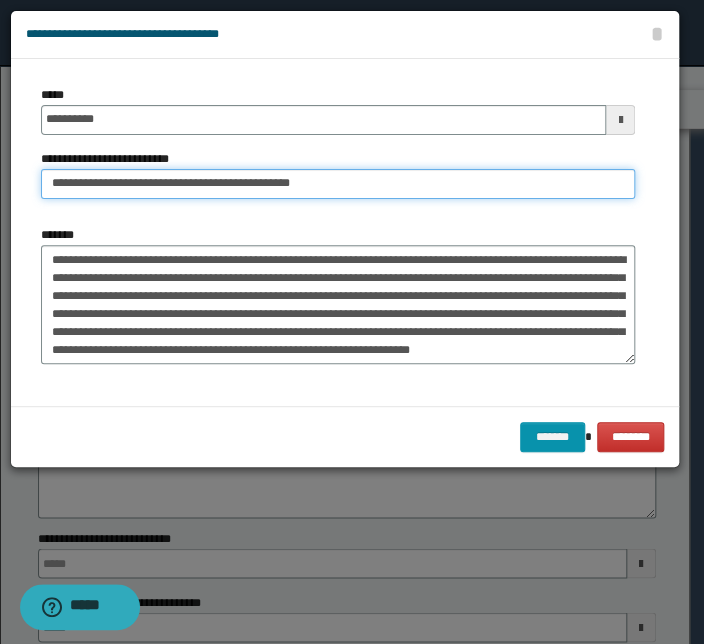 drag, startPoint x: 114, startPoint y: 184, endPoint x: -112, endPoint y: 166, distance: 226.71568 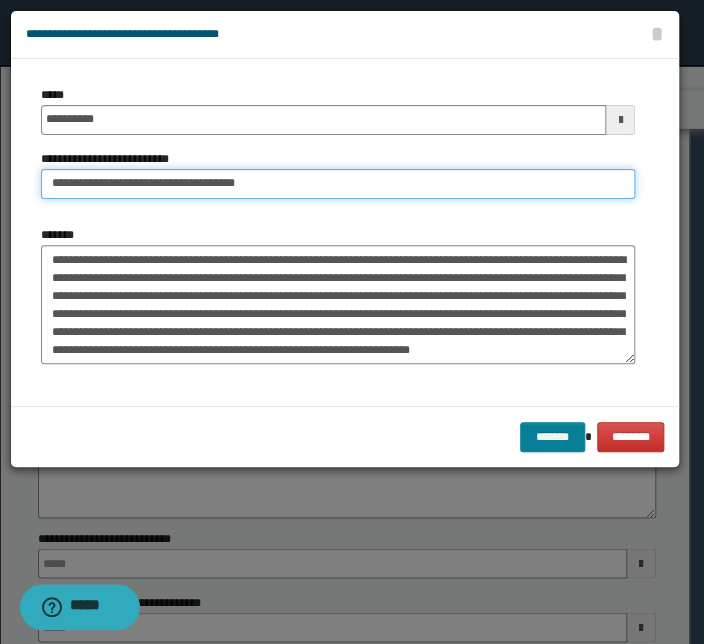 type on "**********" 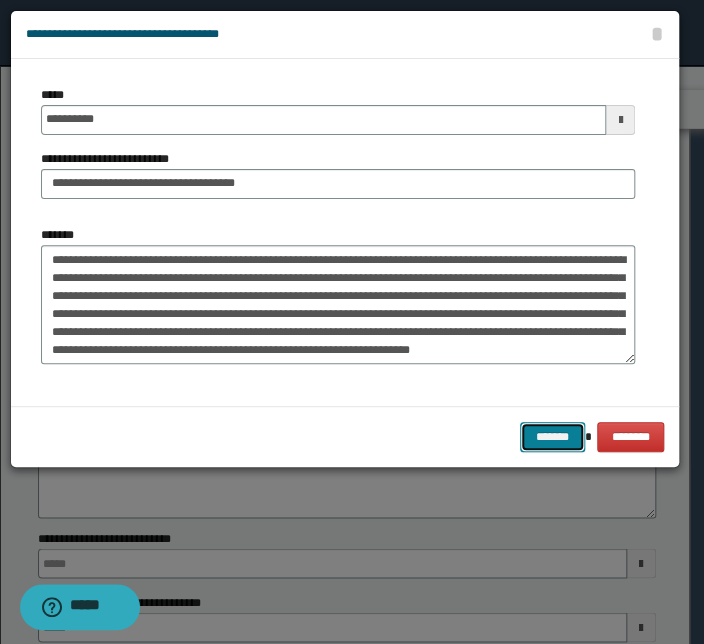 click on "*******" at bounding box center (552, 437) 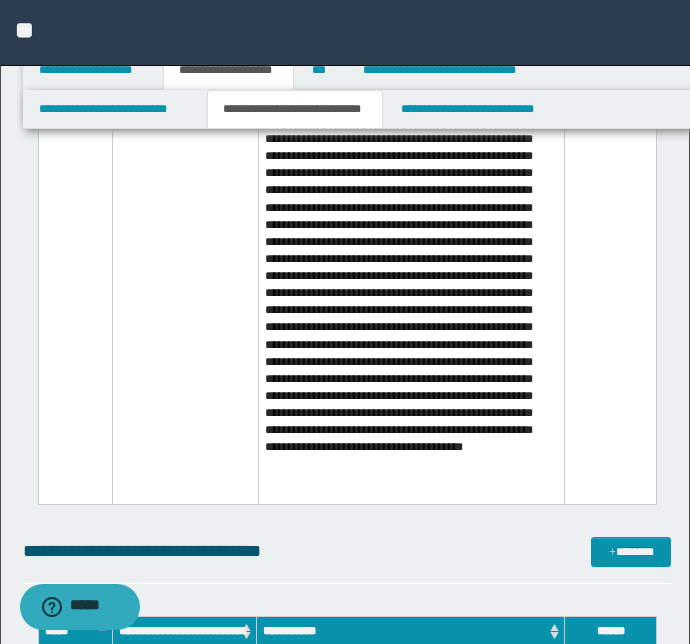 click at bounding box center (412, 212) 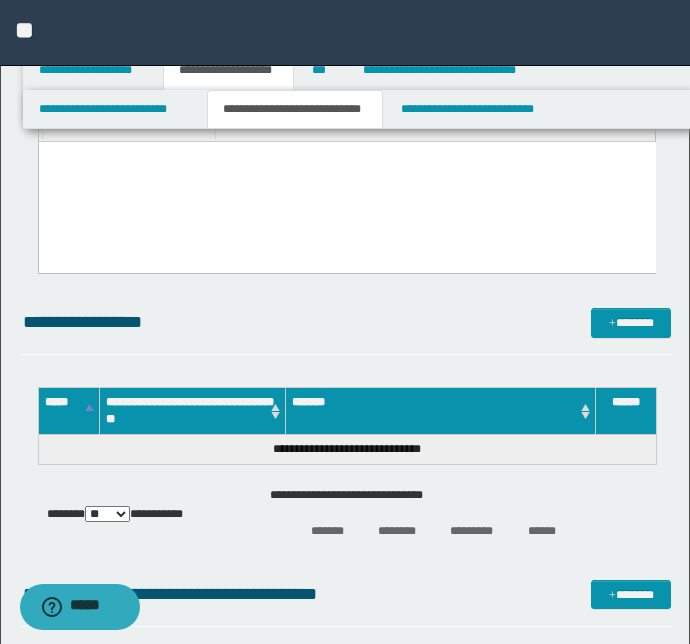 scroll, scrollTop: 4770, scrollLeft: 0, axis: vertical 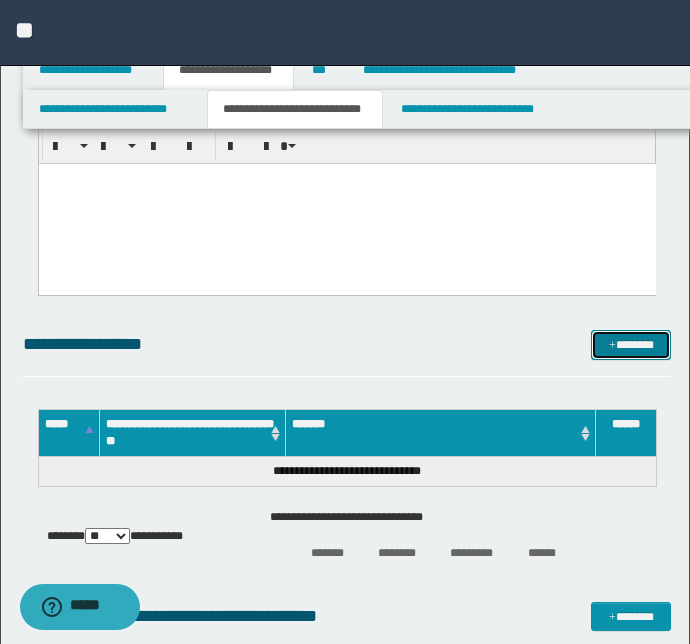 click on "*******" at bounding box center [631, 345] 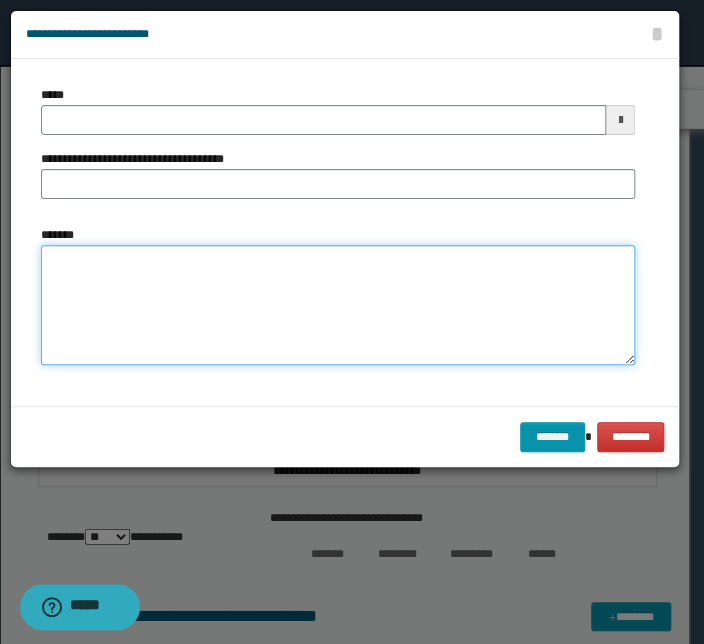 click on "*******" at bounding box center (338, 305) 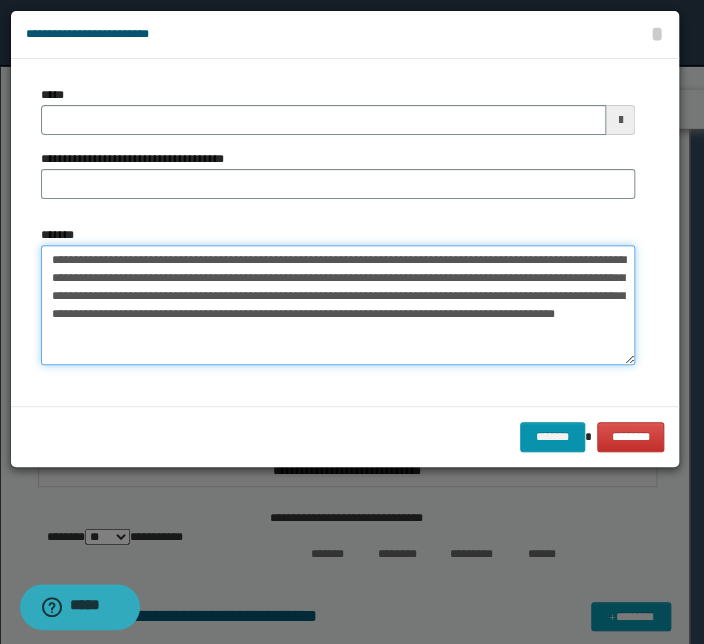 drag, startPoint x: 252, startPoint y: 260, endPoint x: -8, endPoint y: 233, distance: 261.39816 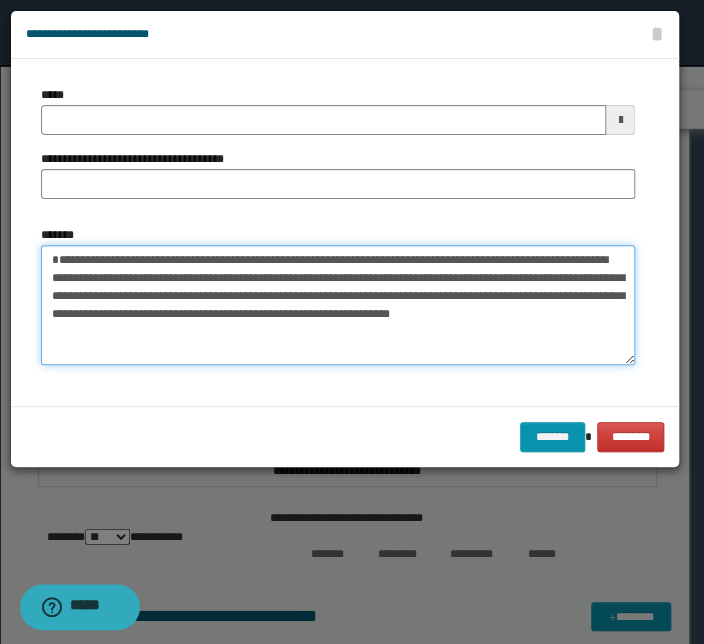 type 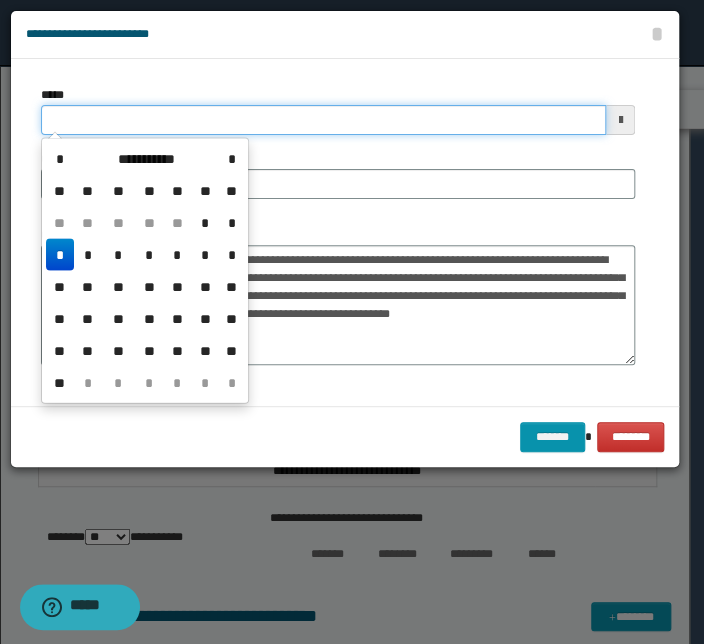 click on "*****" at bounding box center (323, 120) 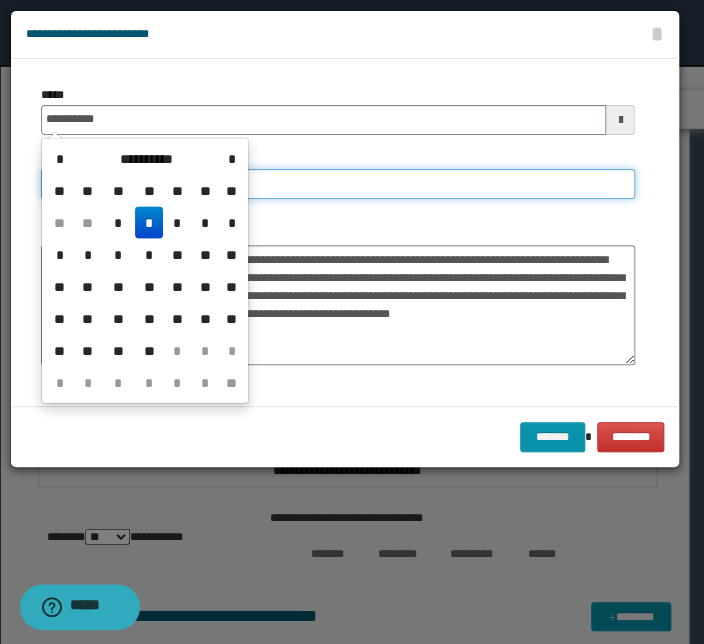 type on "**********" 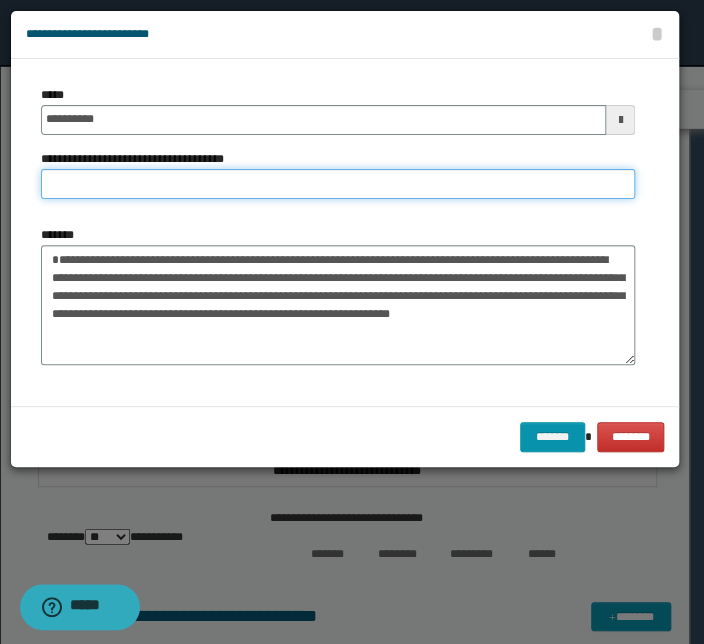 click on "**********" at bounding box center [338, 184] 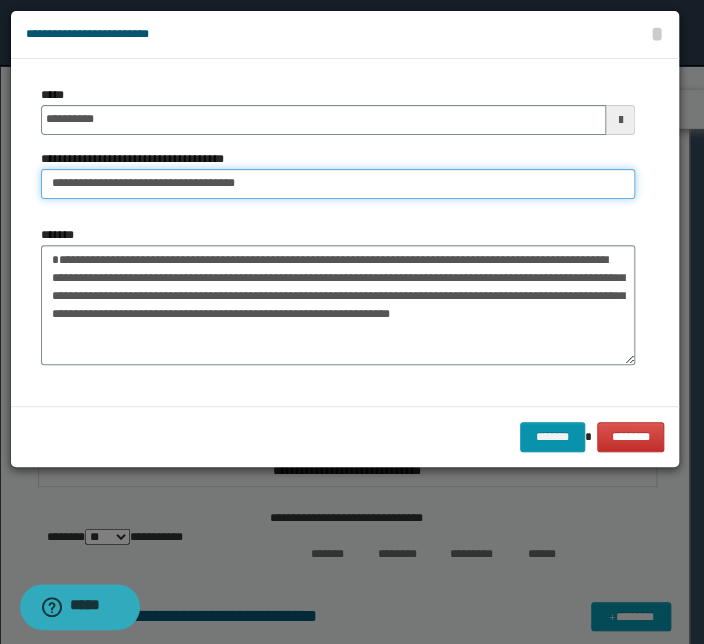 drag, startPoint x: 112, startPoint y: 185, endPoint x: -88, endPoint y: 167, distance: 200.80836 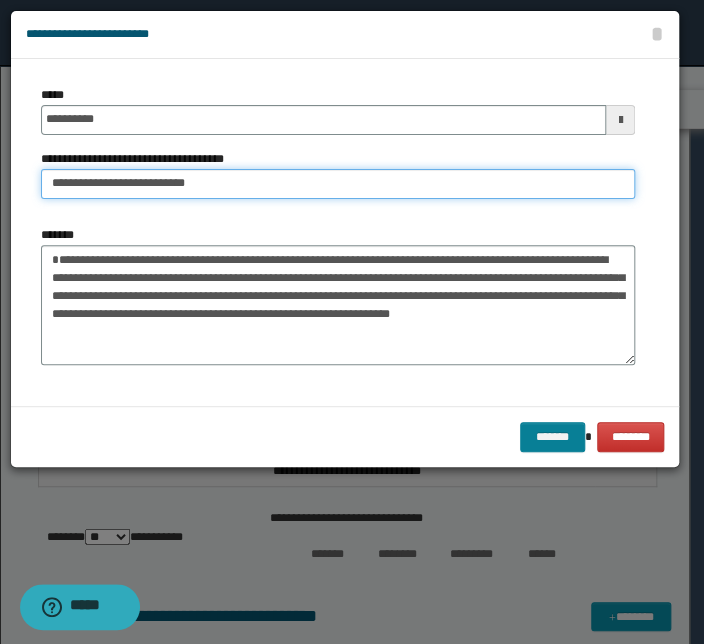 type on "**********" 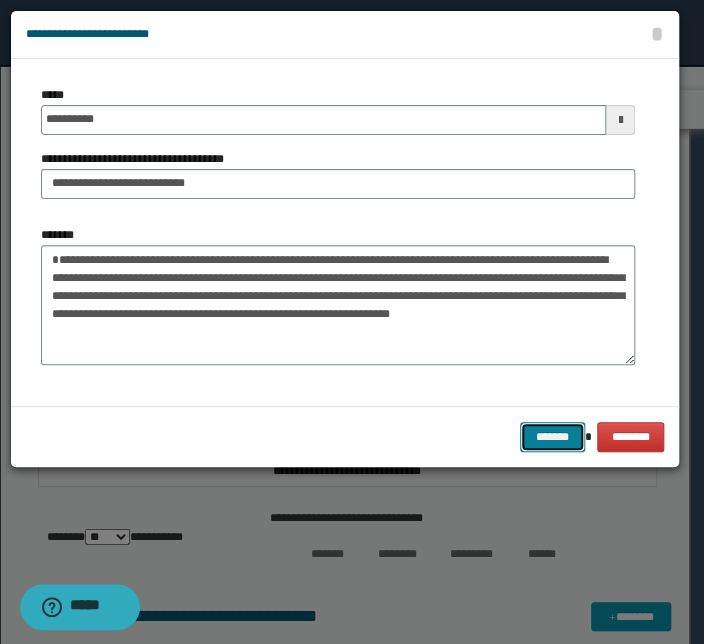click on "*******" at bounding box center (552, 437) 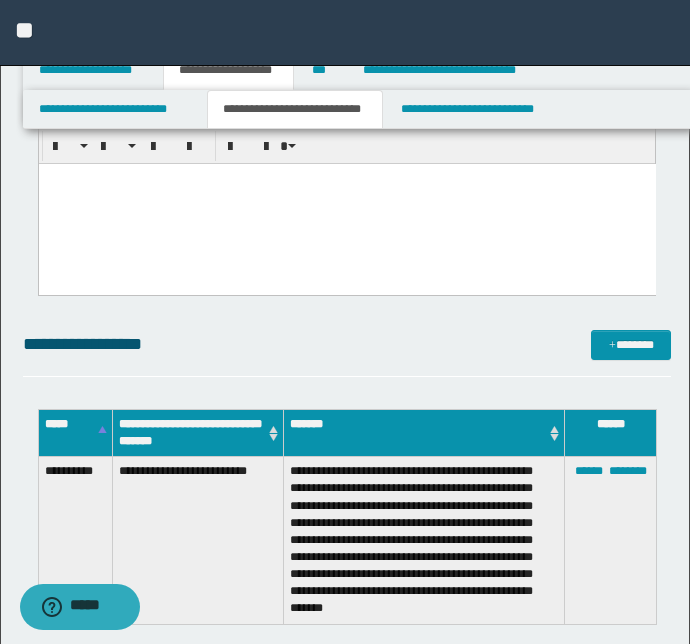 click on "**********" at bounding box center [347, 344] 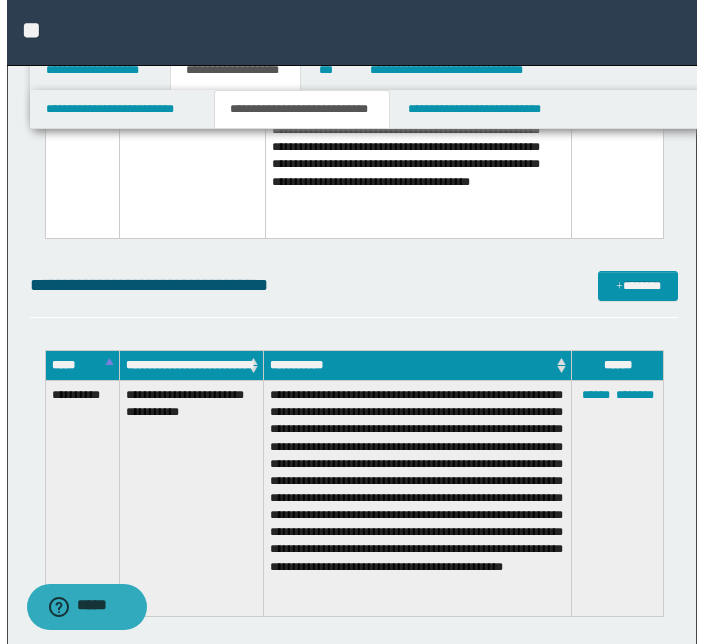 scroll, scrollTop: 6276, scrollLeft: 0, axis: vertical 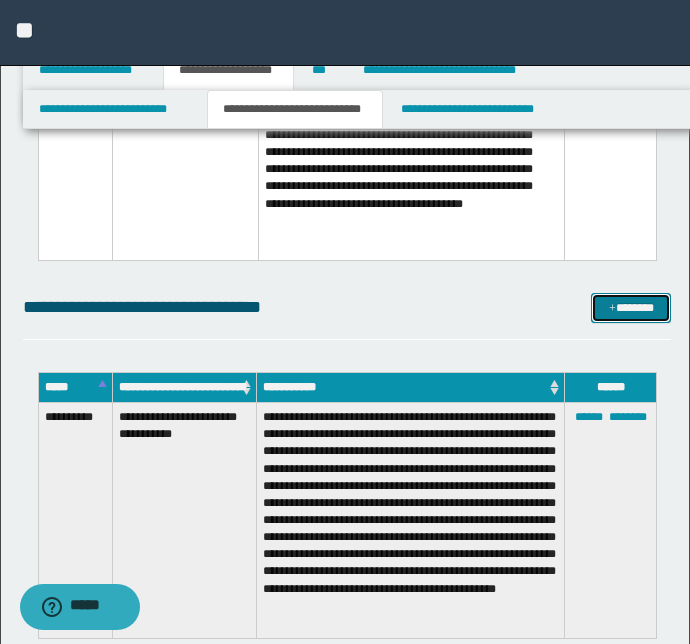 click on "*******" at bounding box center [631, 308] 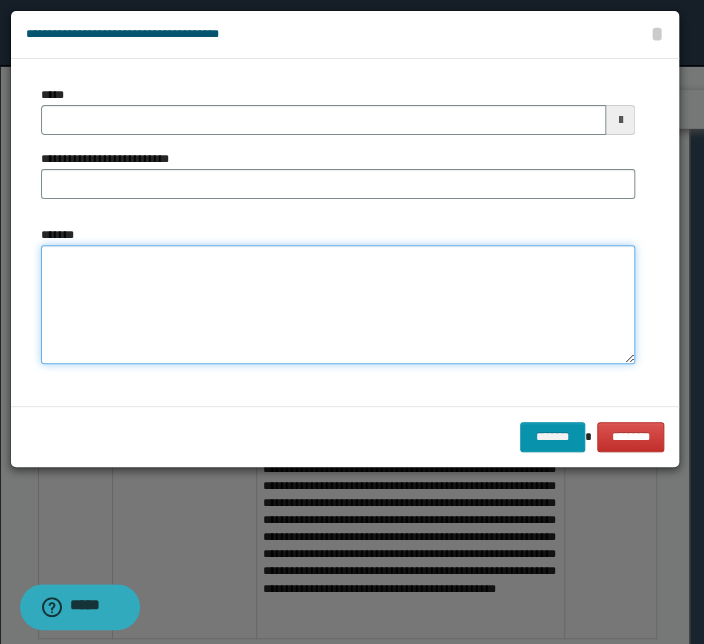 click on "*******" at bounding box center [338, 305] 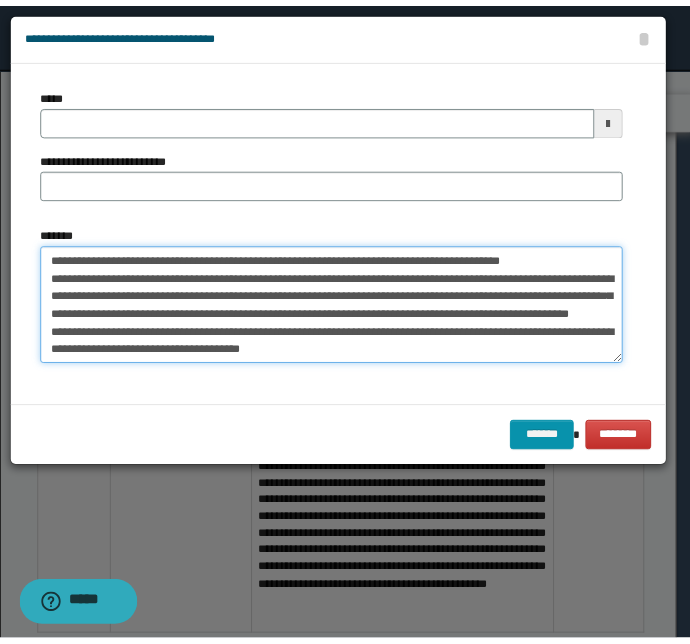 scroll, scrollTop: 0, scrollLeft: 0, axis: both 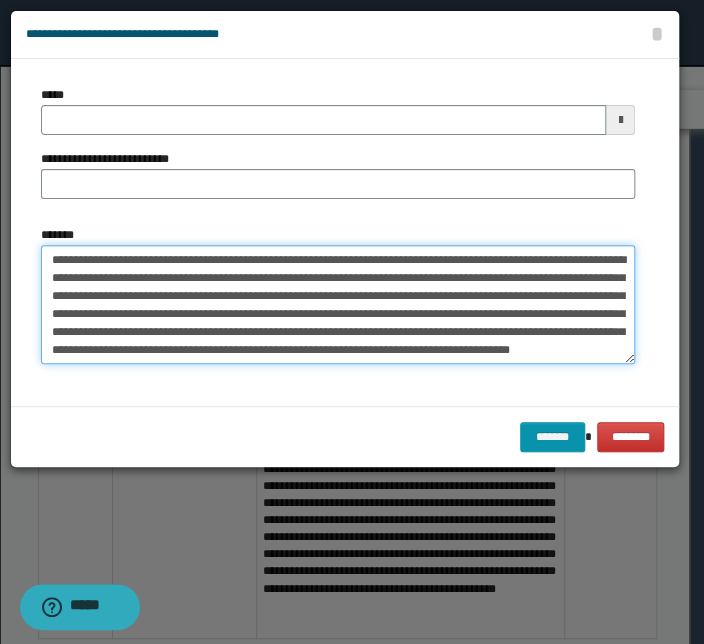 drag, startPoint x: 248, startPoint y: 260, endPoint x: 1, endPoint y: 246, distance: 247.39644 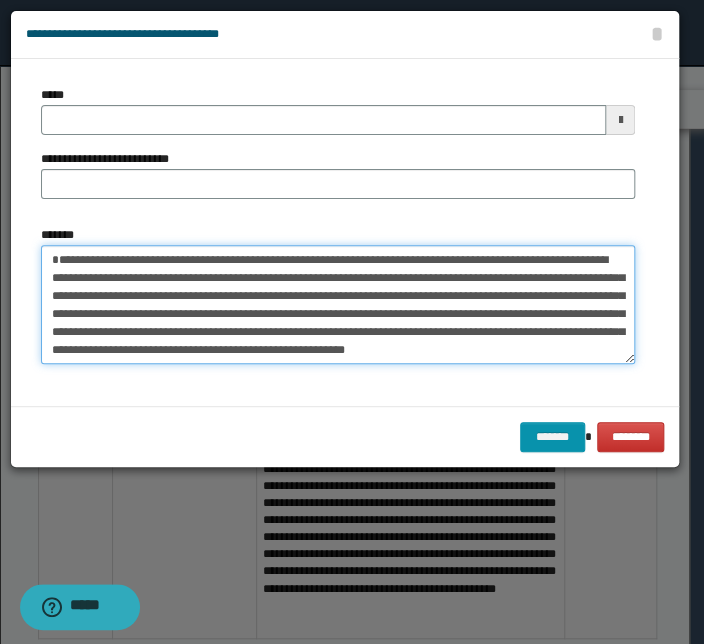 type 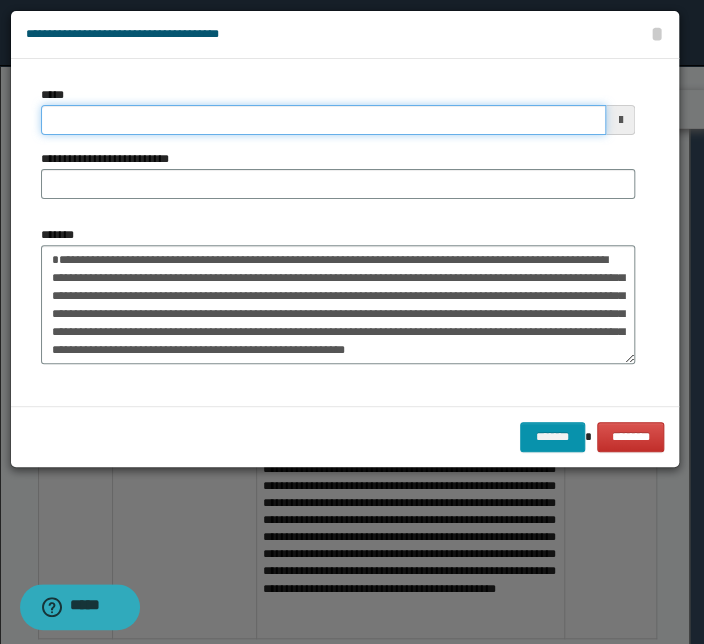 click on "*****" at bounding box center [323, 120] 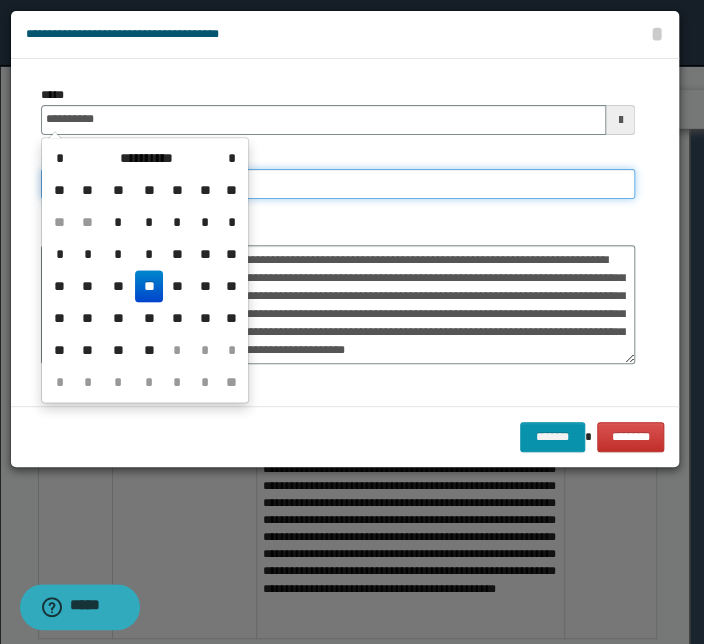 type on "**********" 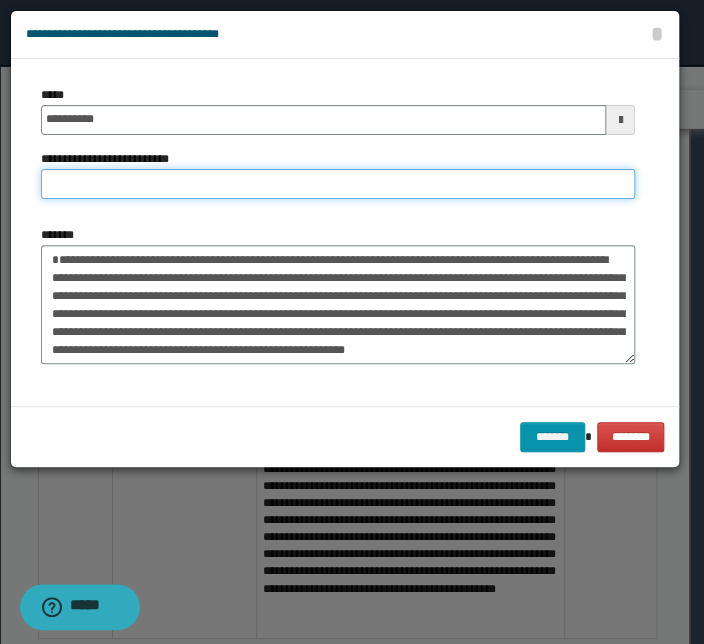 click on "**********" at bounding box center (338, 184) 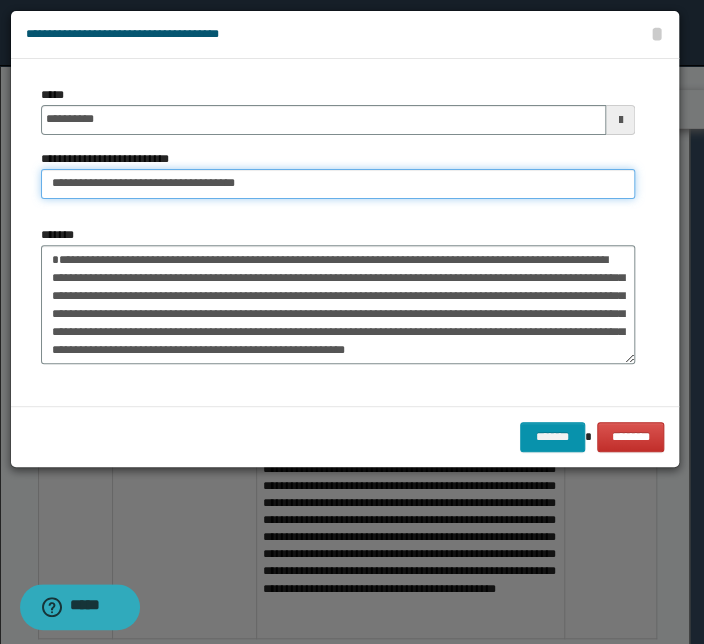 drag, startPoint x: 111, startPoint y: 183, endPoint x: -60, endPoint y: 180, distance: 171.0263 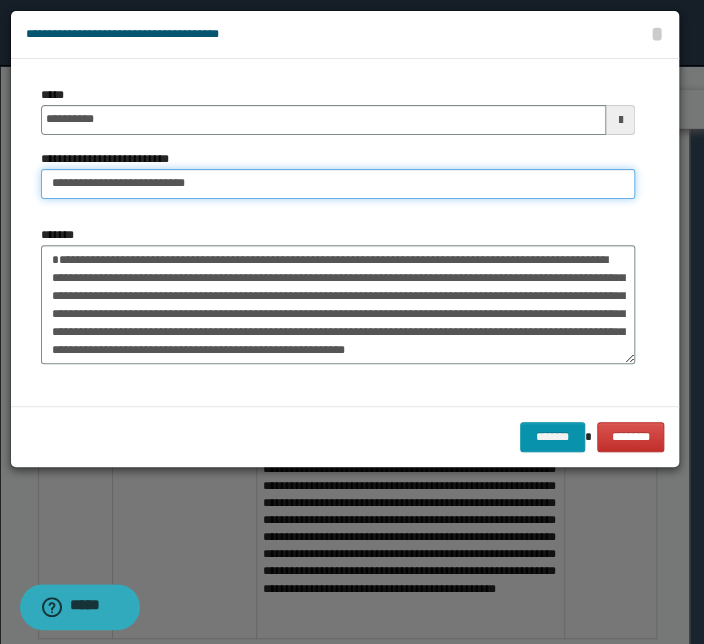 type on "**********" 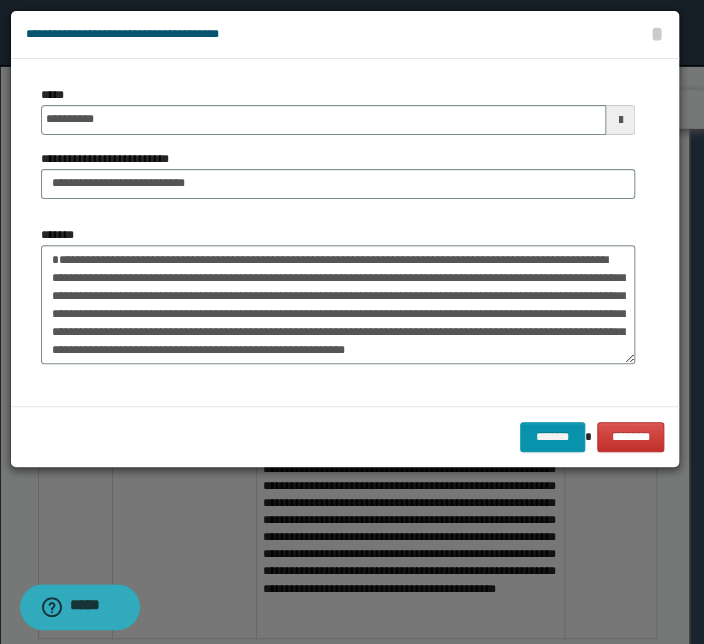 click on "**********" at bounding box center [338, 150] 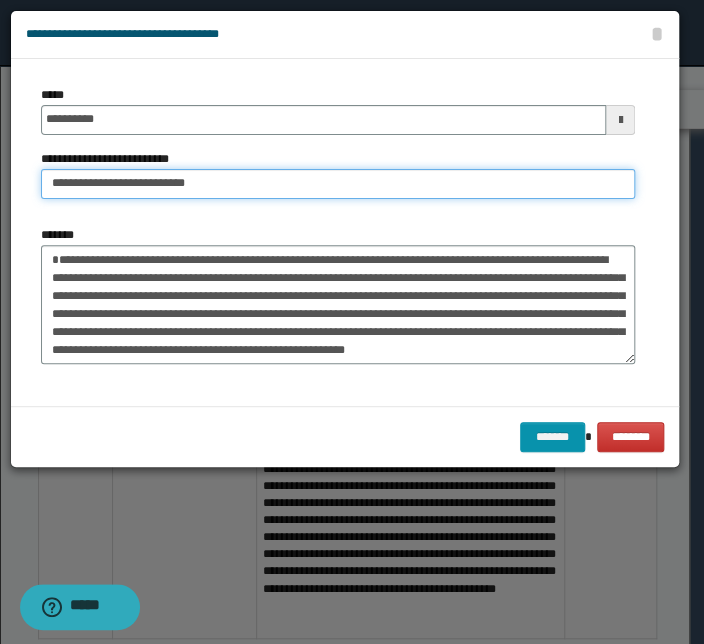 click on "**********" at bounding box center [338, 184] 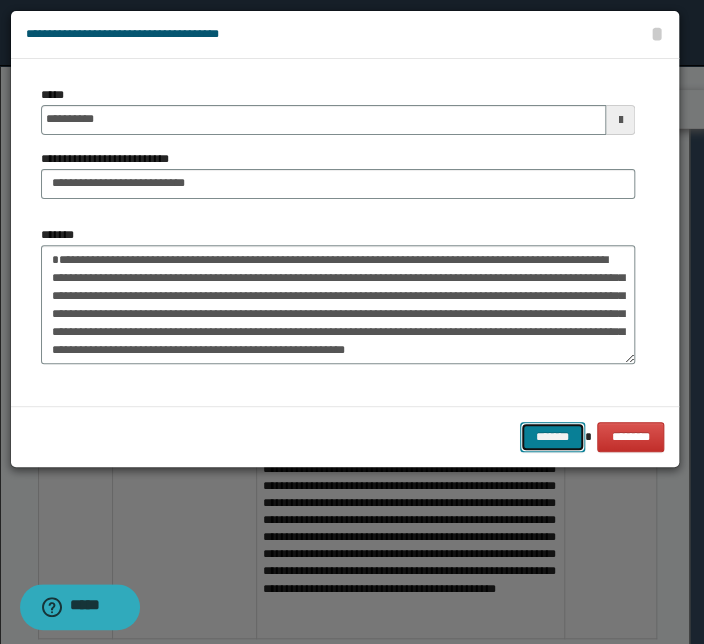 click on "*******" at bounding box center [552, 437] 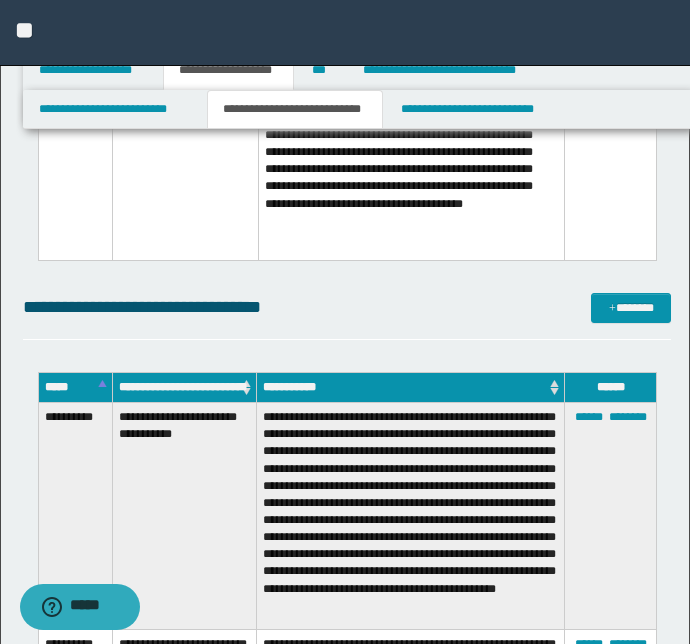 click on "**********" at bounding box center (347, 307) 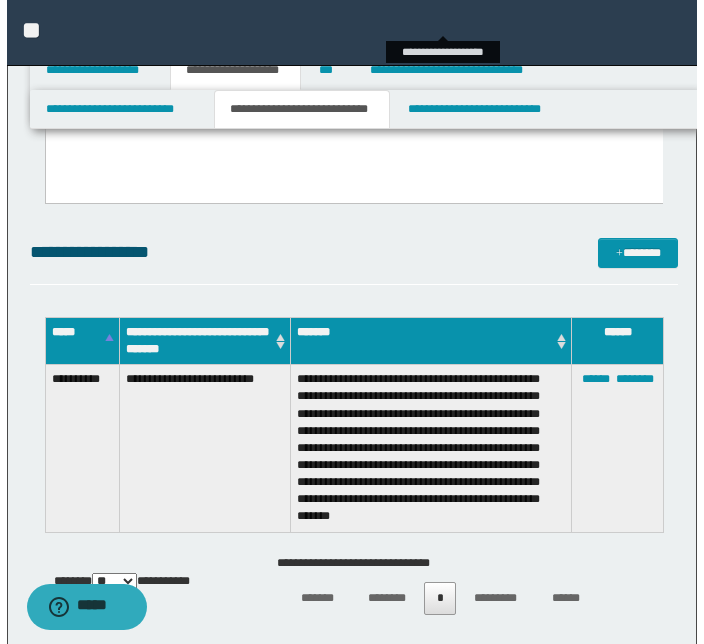 scroll, scrollTop: 4860, scrollLeft: 0, axis: vertical 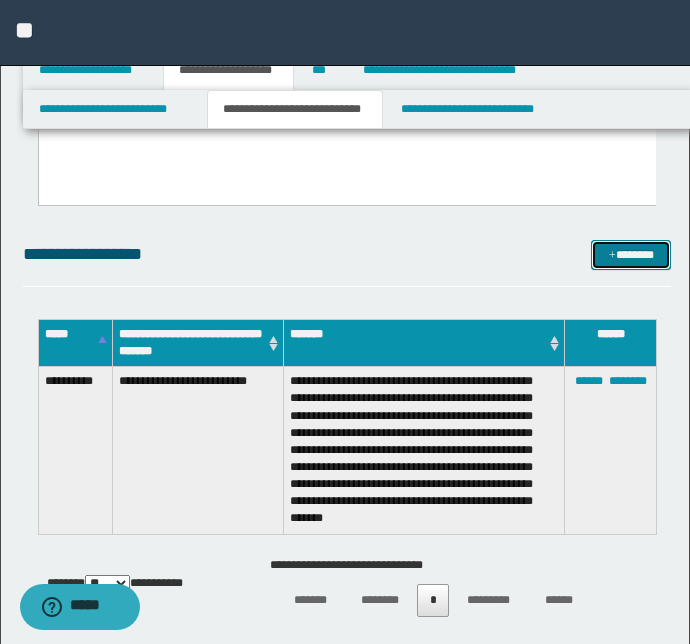 click on "*******" at bounding box center (631, 255) 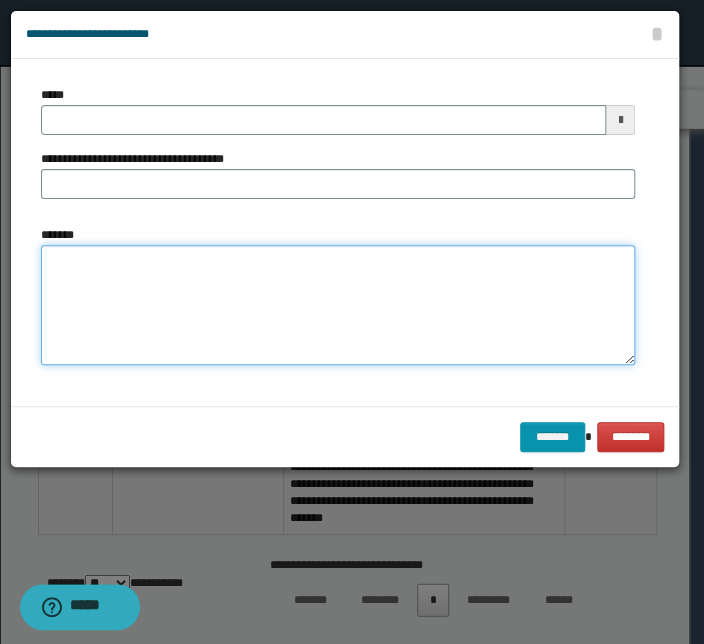 click on "*******" at bounding box center [338, 305] 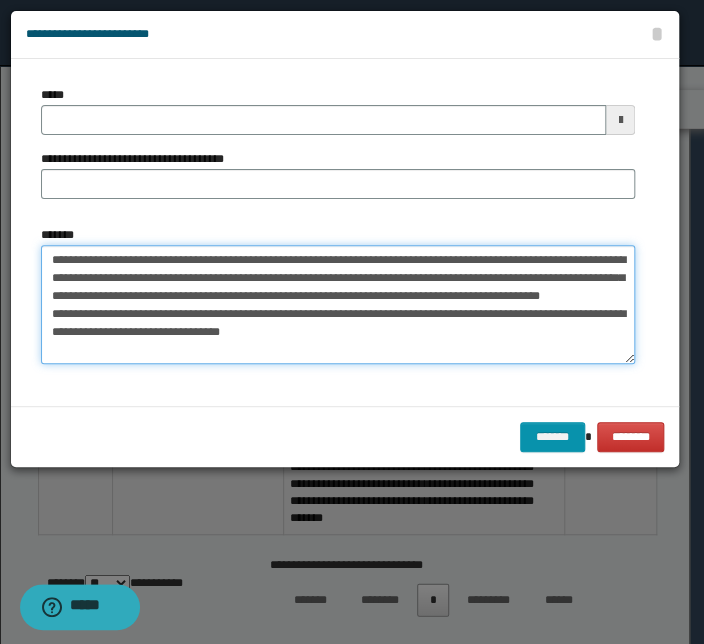 scroll, scrollTop: 0, scrollLeft: 0, axis: both 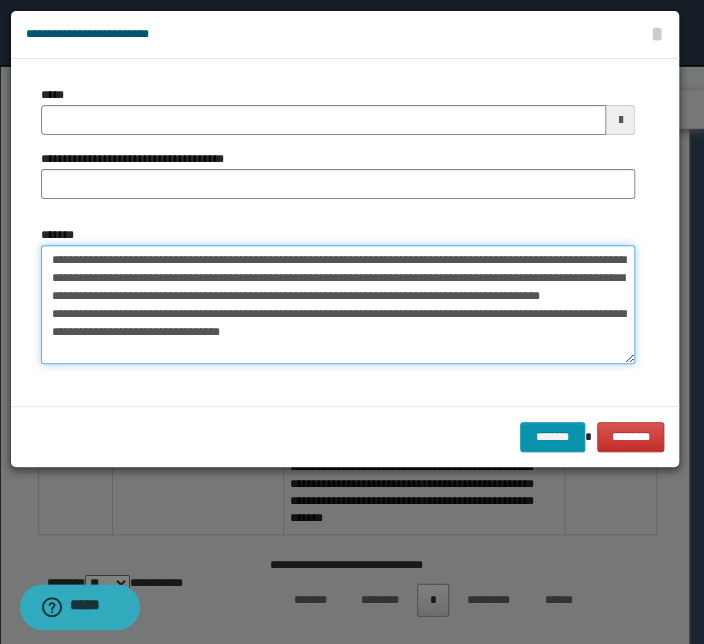 click on "**********" at bounding box center (338, 305) 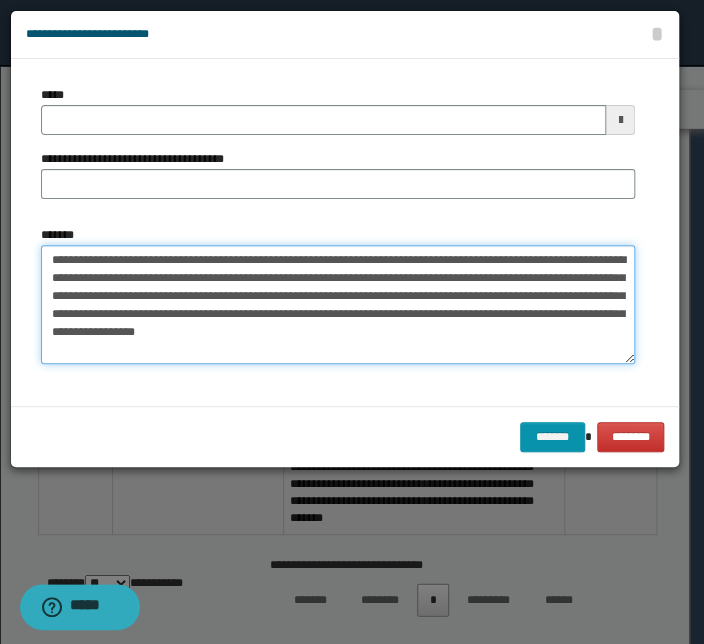 drag, startPoint x: 298, startPoint y: 257, endPoint x: -81, endPoint y: 254, distance: 379.01187 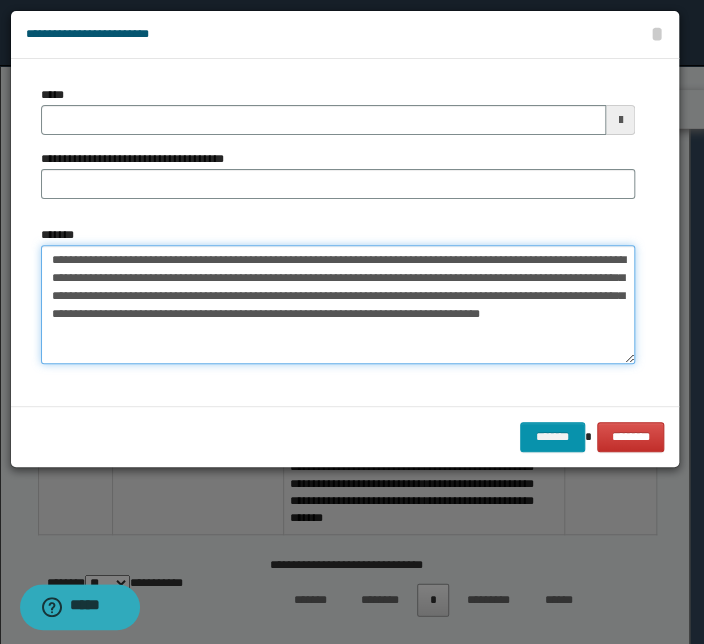 type 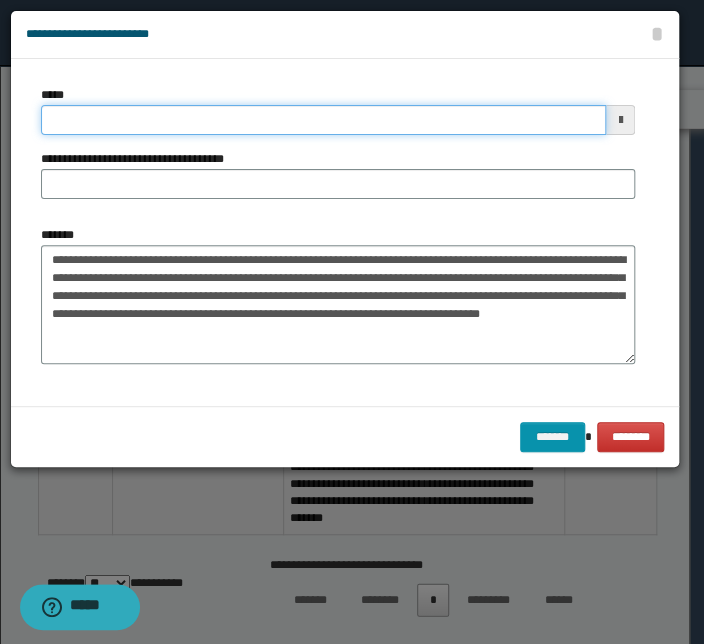click on "*****" at bounding box center [323, 120] 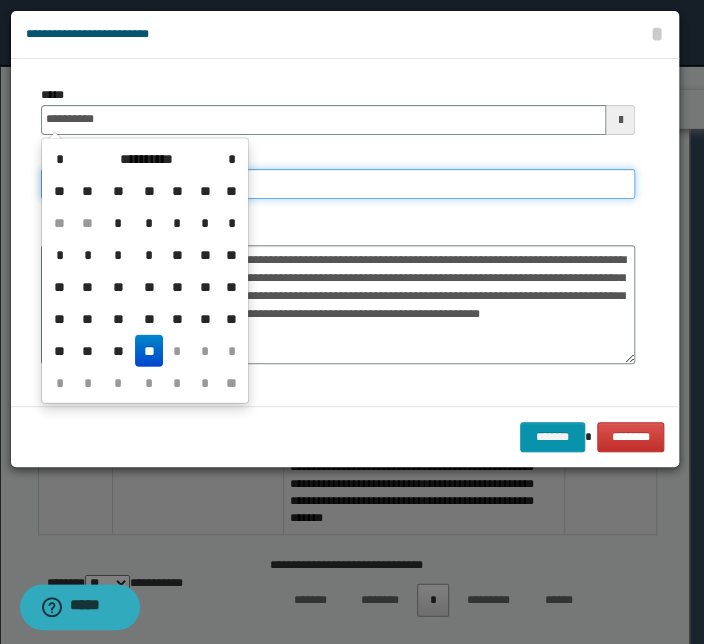 type on "**********" 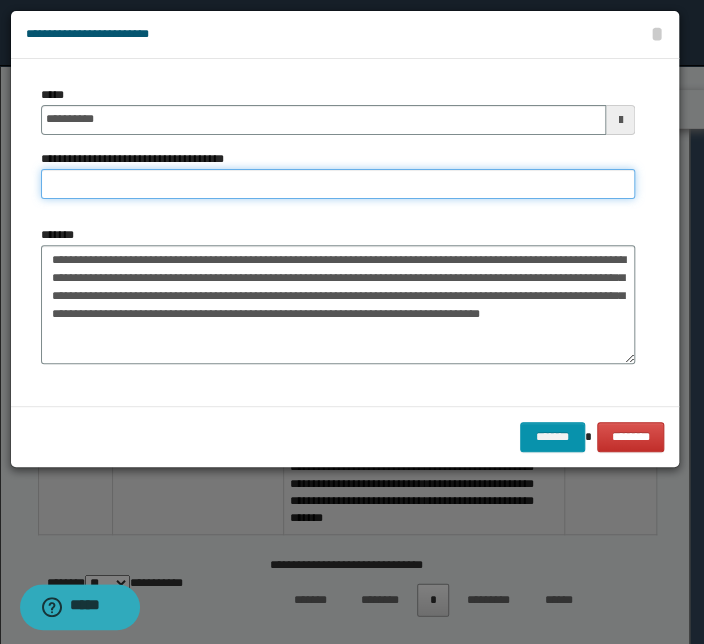 click on "**********" at bounding box center [338, 184] 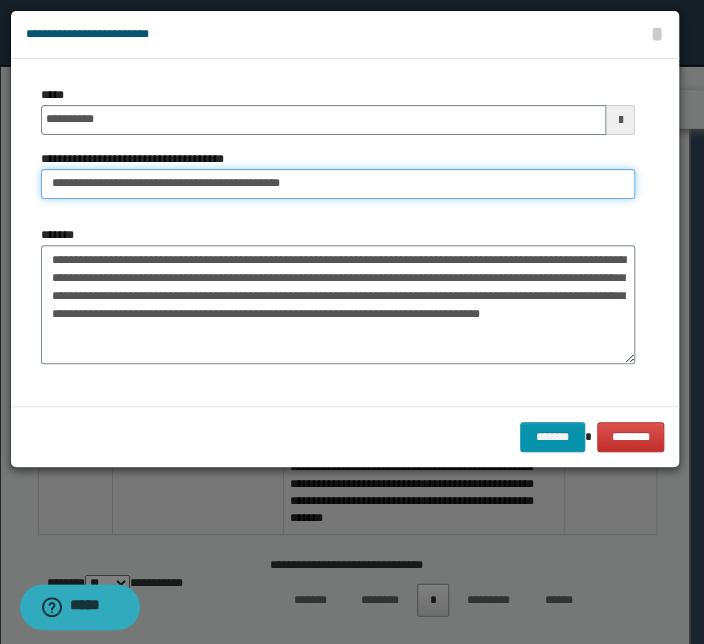 drag, startPoint x: 113, startPoint y: 183, endPoint x: -113, endPoint y: 171, distance: 226.31836 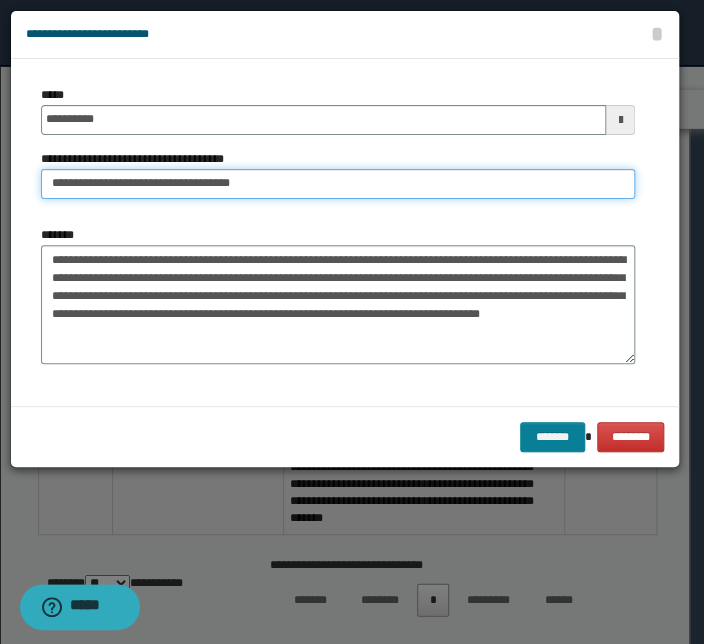 type on "**********" 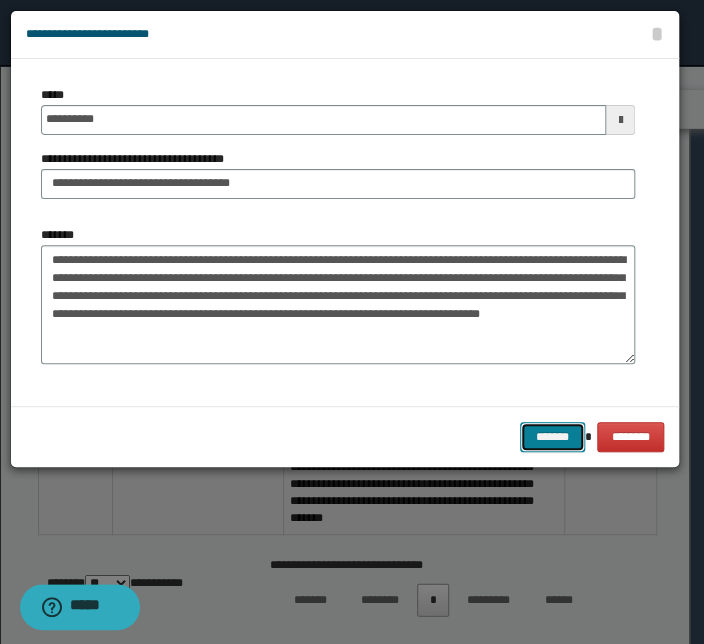 click on "*******" at bounding box center (552, 437) 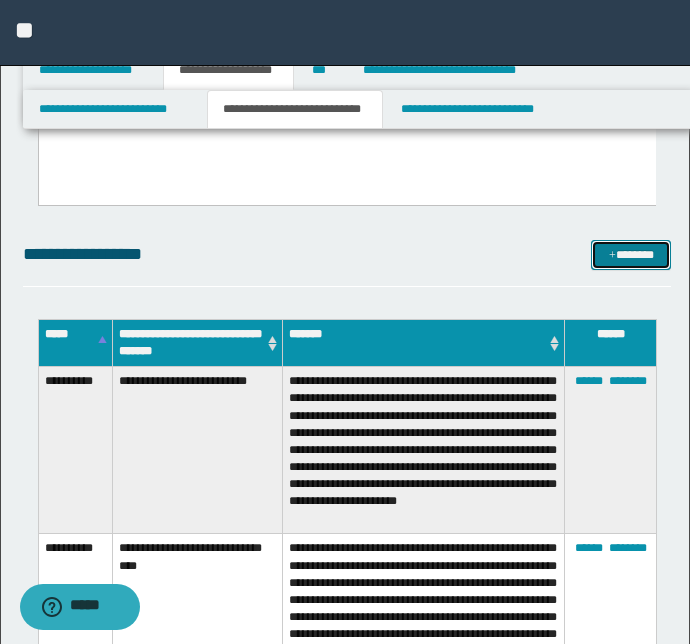 click on "*******" at bounding box center (631, 255) 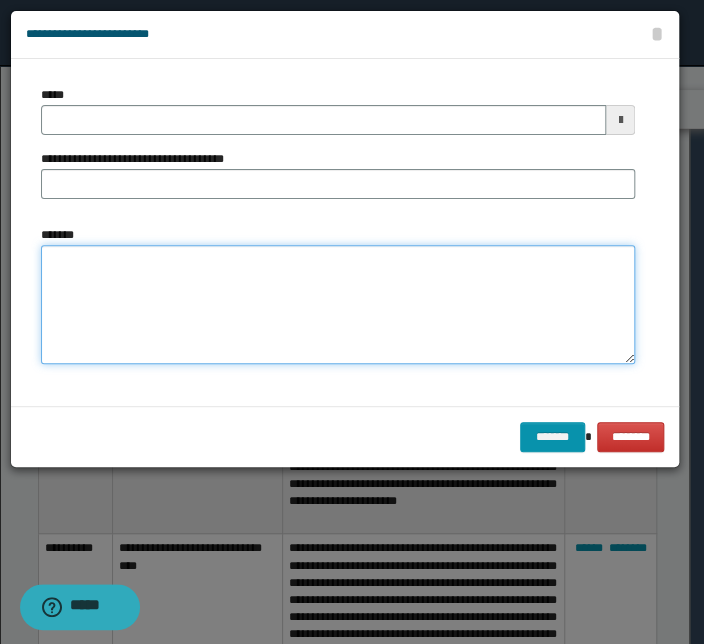 click on "*******" at bounding box center [338, 305] 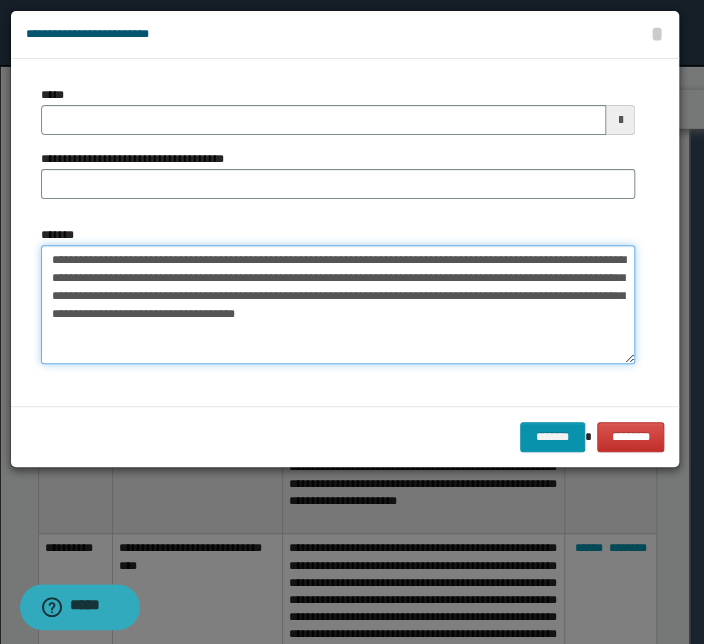 drag, startPoint x: 208, startPoint y: 262, endPoint x: -19, endPoint y: 244, distance: 227.71254 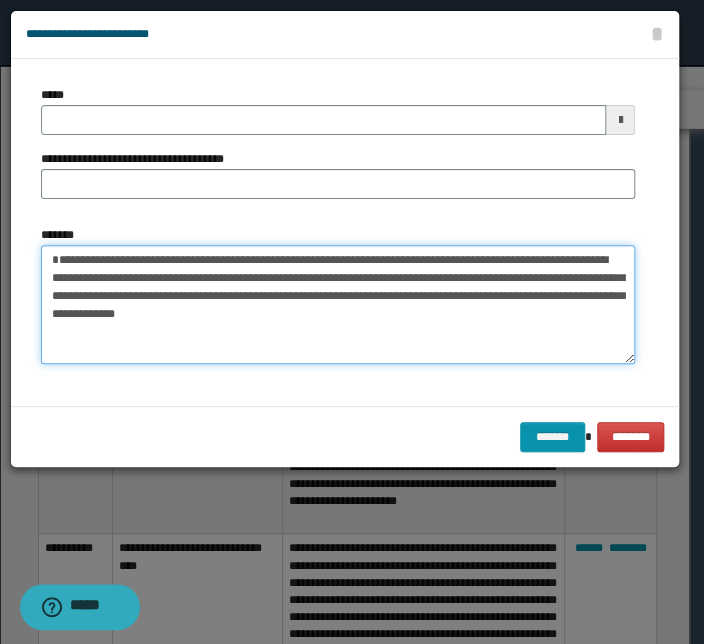 type 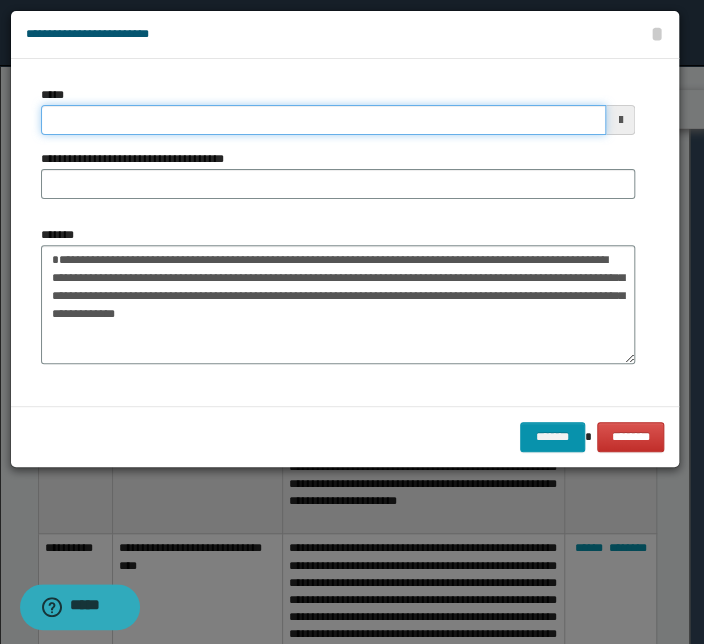click on "*****" at bounding box center [323, 120] 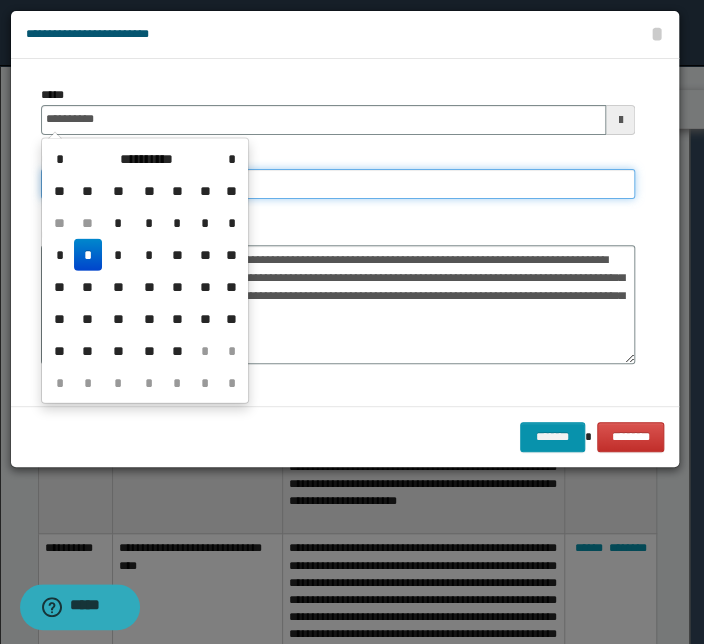 type on "**********" 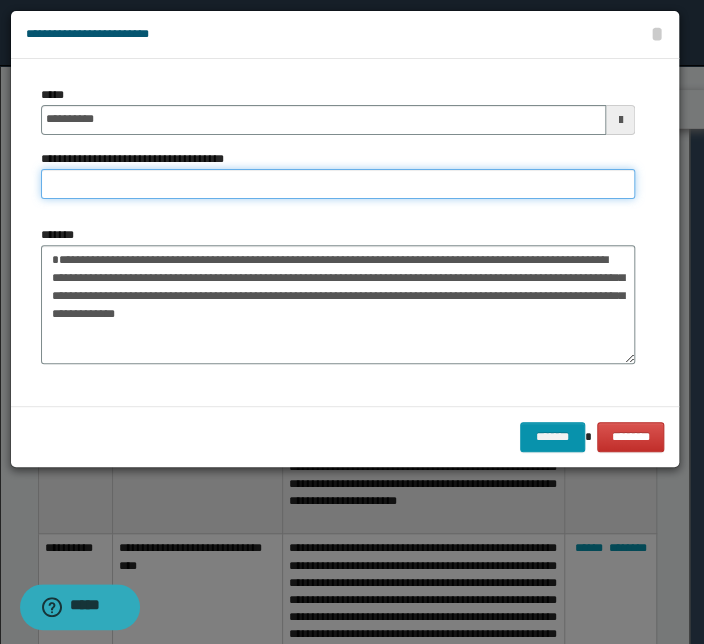 click on "**********" at bounding box center (338, 184) 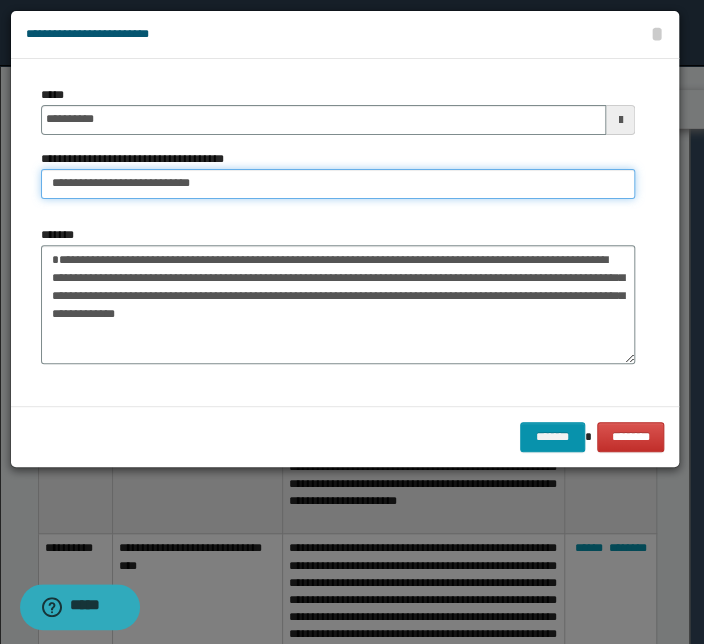 drag, startPoint x: 113, startPoint y: 185, endPoint x: -58, endPoint y: 171, distance: 171.57214 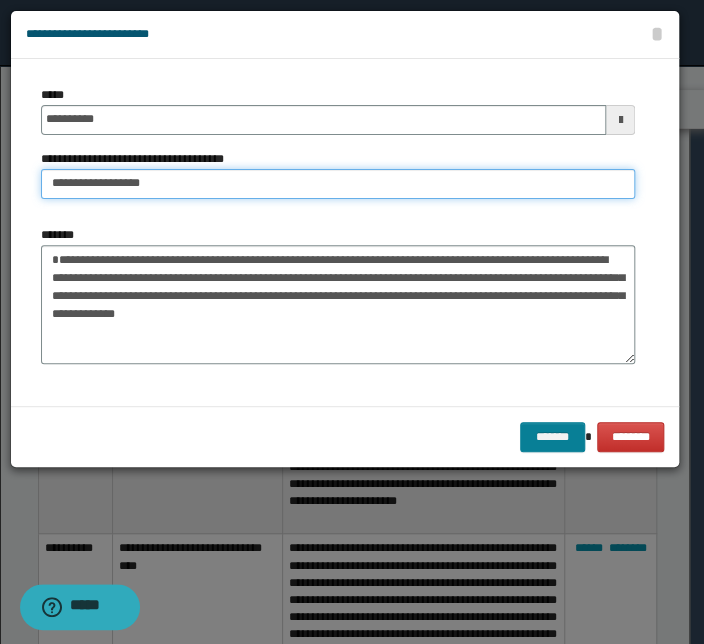 type on "**********" 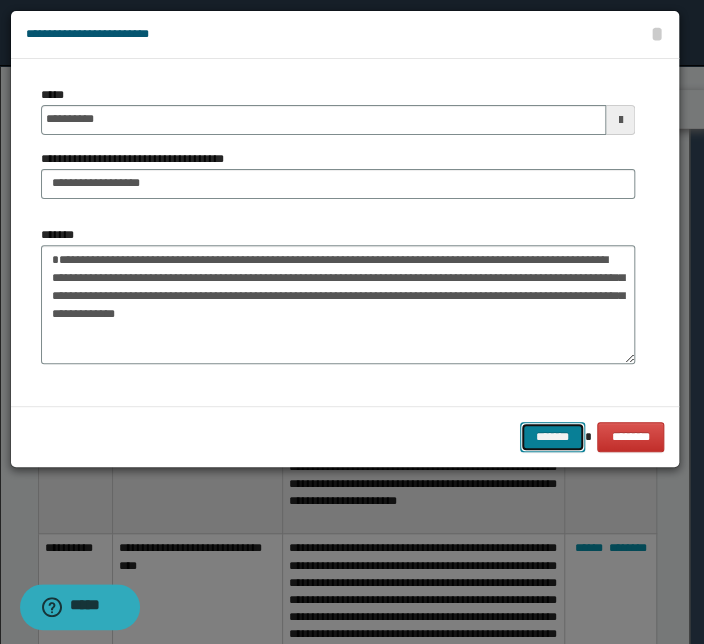 click on "*******" at bounding box center [552, 437] 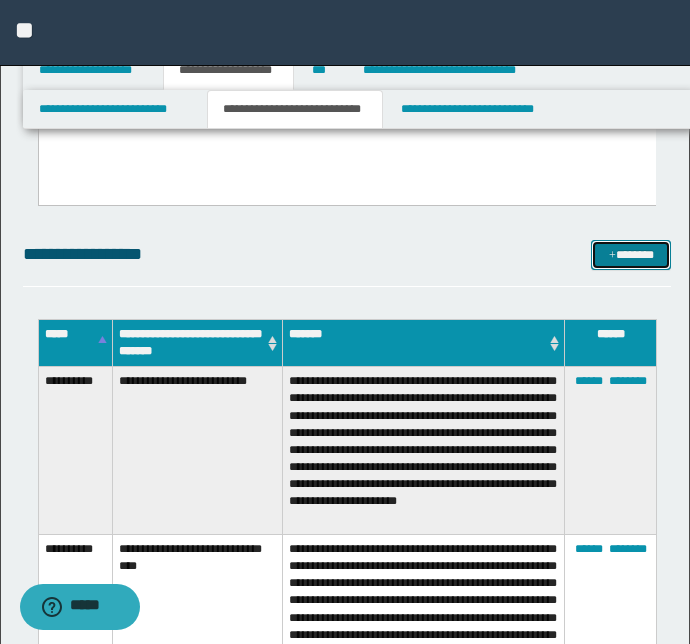click on "*******" at bounding box center [631, 255] 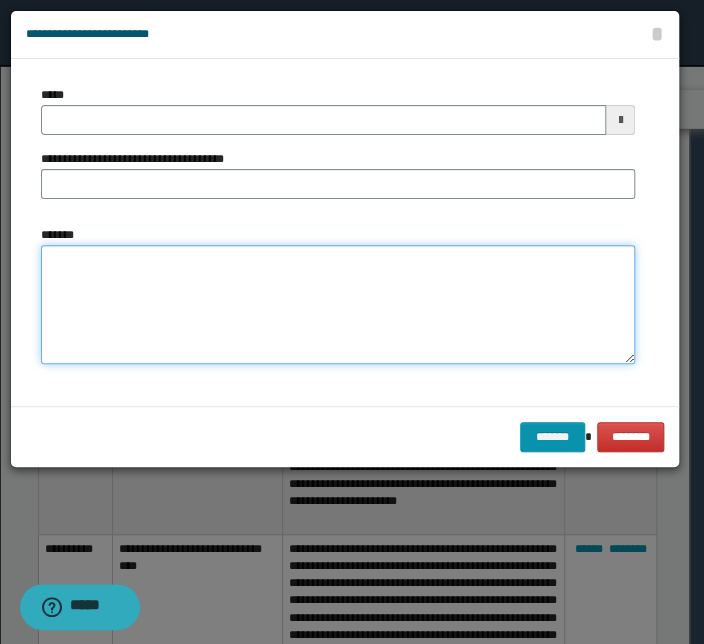 click on "*******" at bounding box center (338, 305) 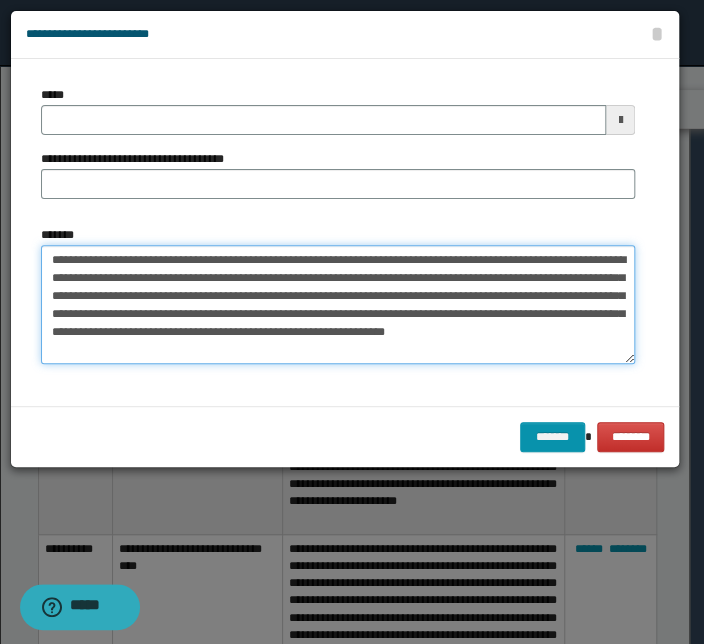 drag, startPoint x: 310, startPoint y: 259, endPoint x: -5, endPoint y: 250, distance: 315.12854 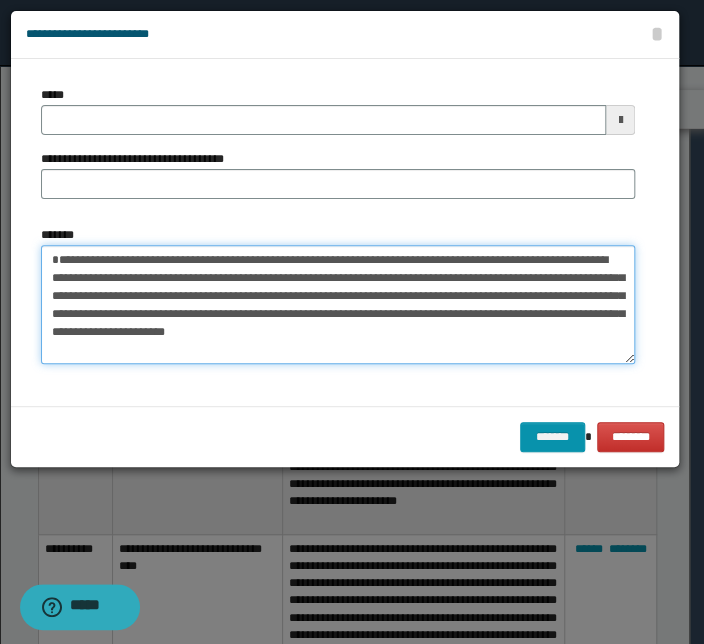type 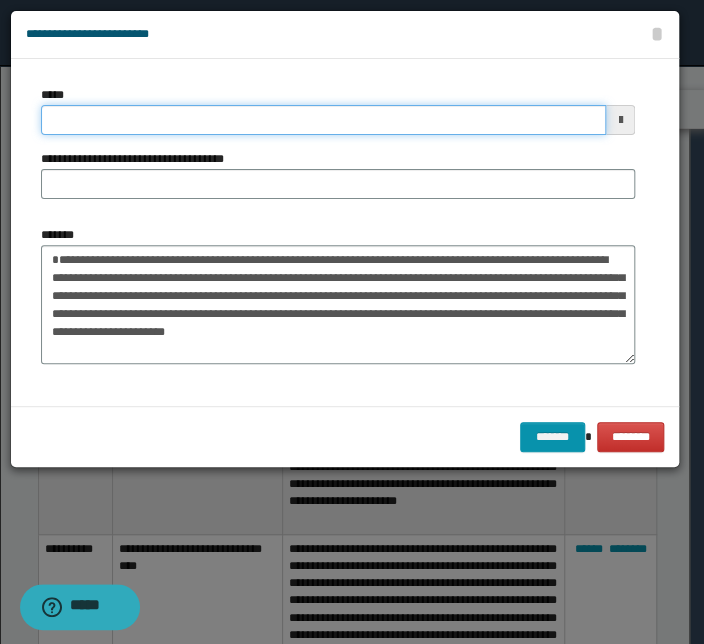 click on "*****" at bounding box center [323, 120] 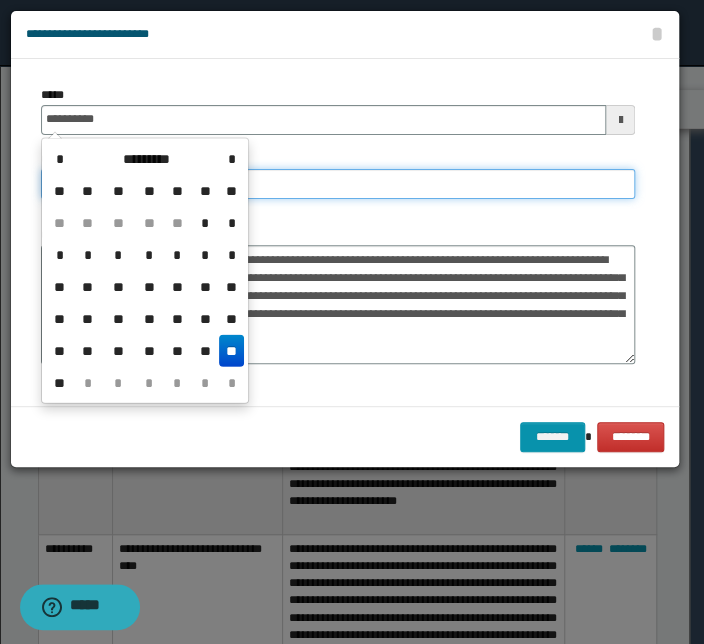 type on "**********" 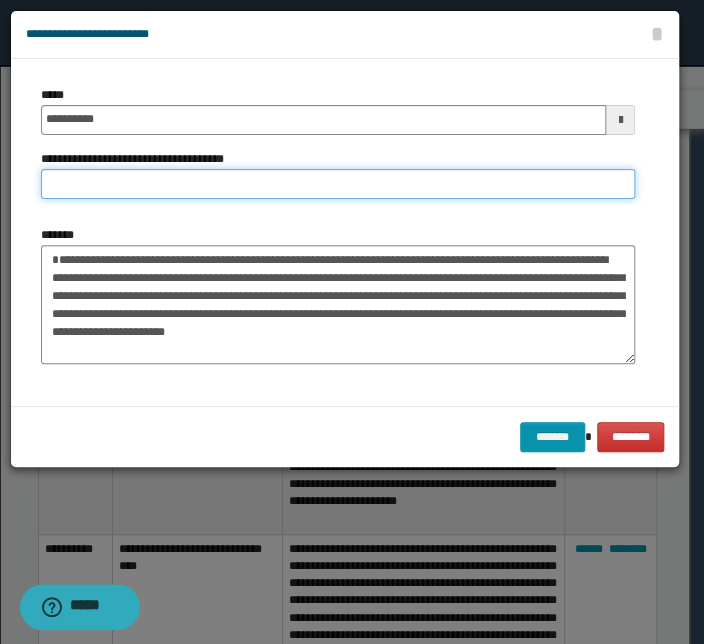 click on "**********" at bounding box center [338, 184] 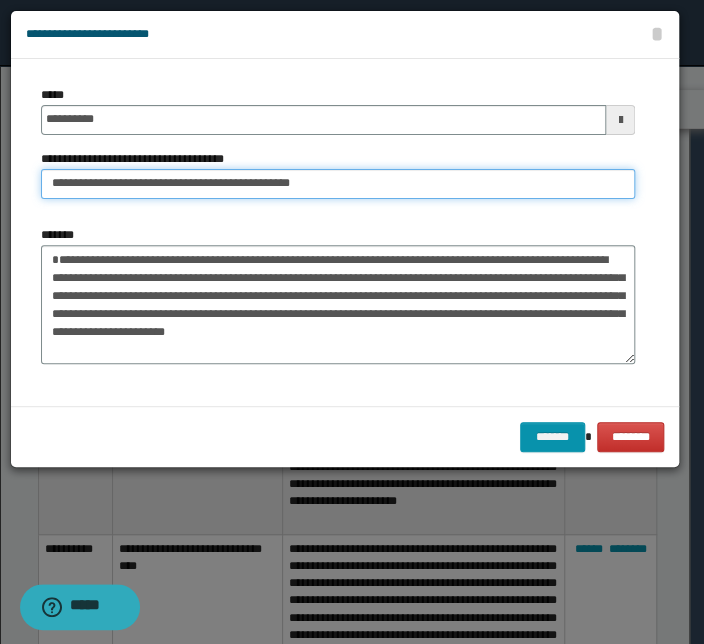drag, startPoint x: 112, startPoint y: 183, endPoint x: -88, endPoint y: 186, distance: 200.02249 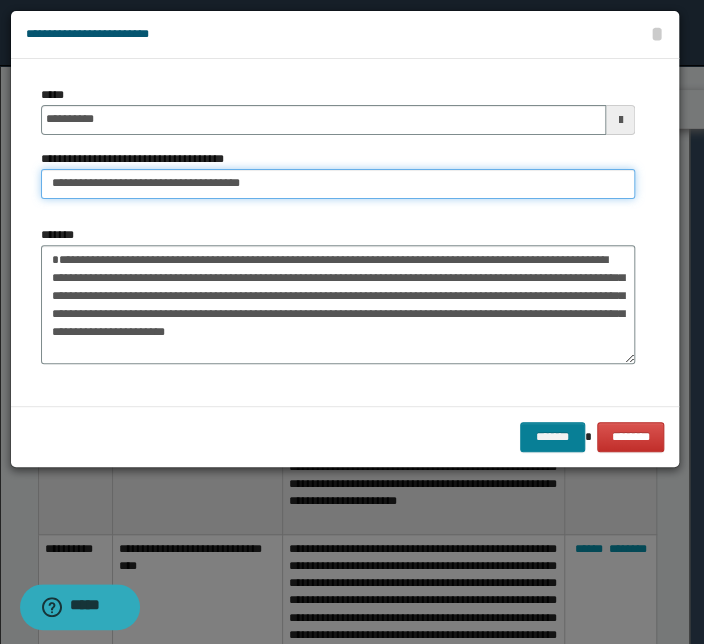 type on "**********" 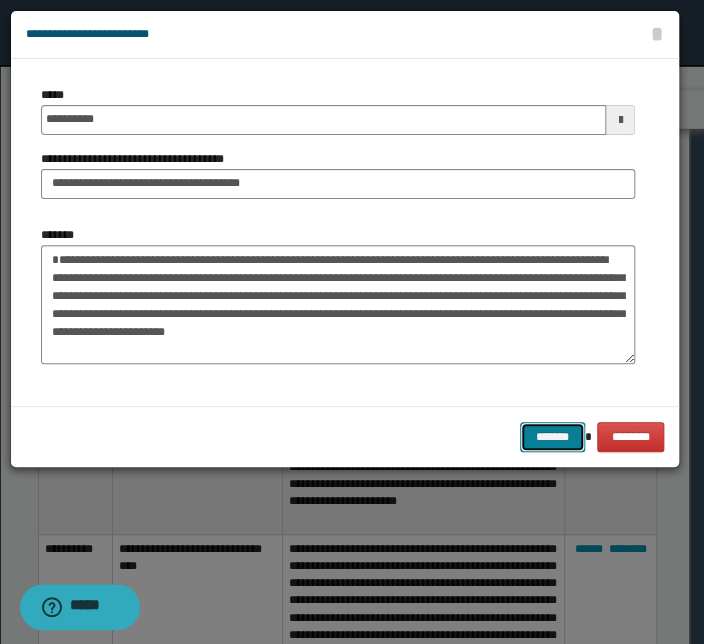 click on "*******" at bounding box center (552, 437) 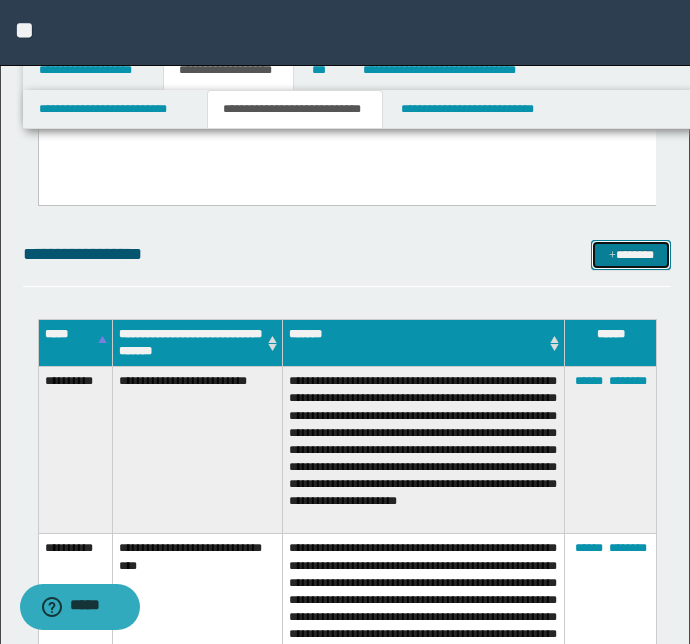 click on "*******" at bounding box center (631, 255) 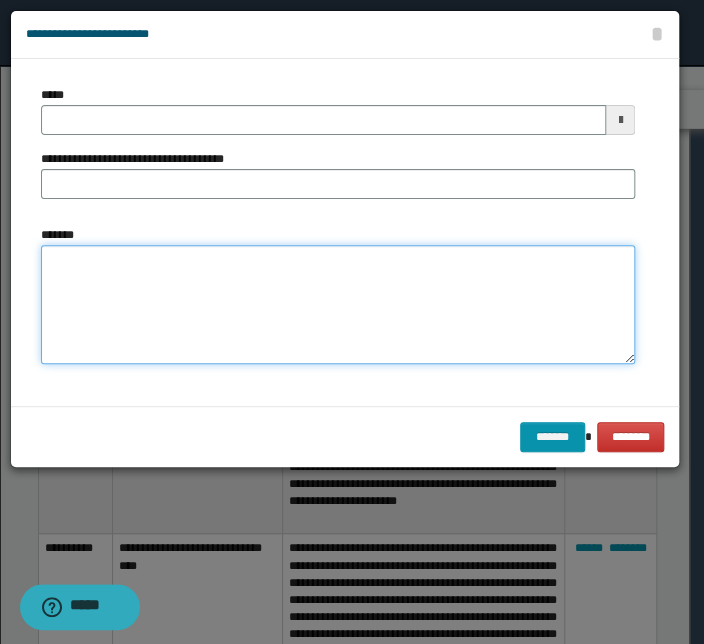 click on "*******" at bounding box center [338, 305] 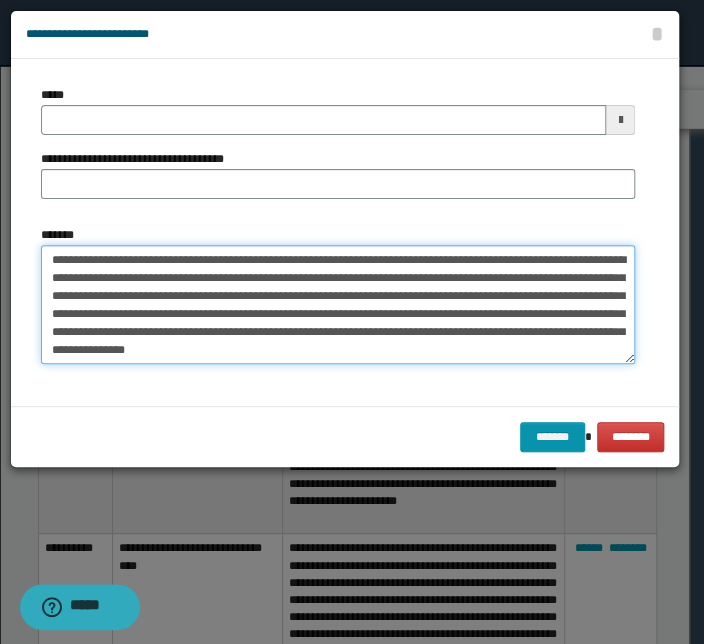 drag, startPoint x: 302, startPoint y: 258, endPoint x: -27, endPoint y: 245, distance: 329.25674 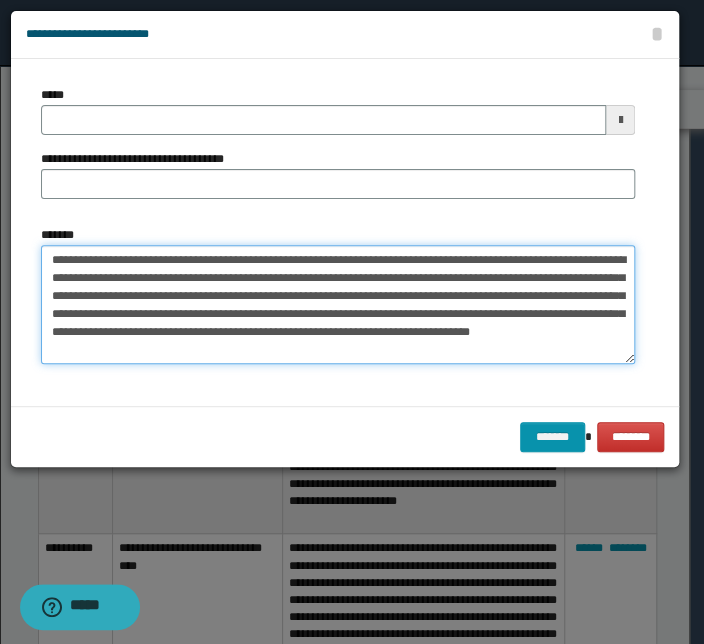 type 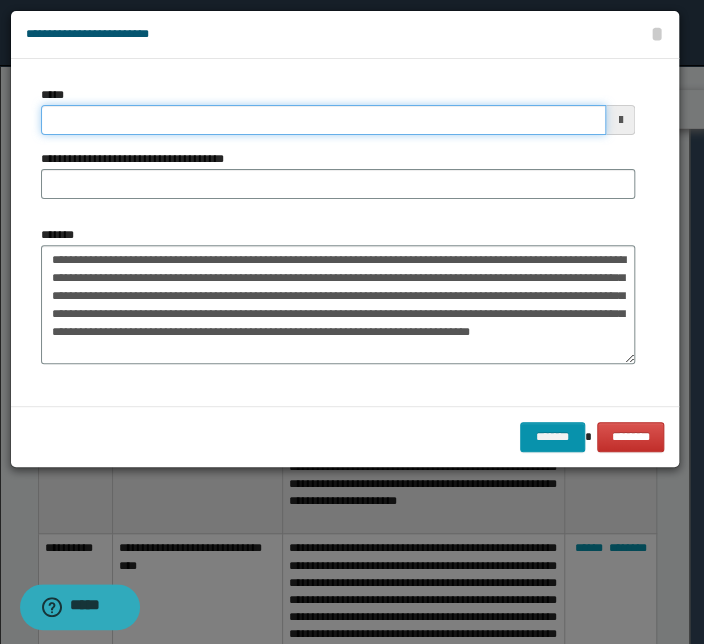 click on "*****" at bounding box center (323, 120) 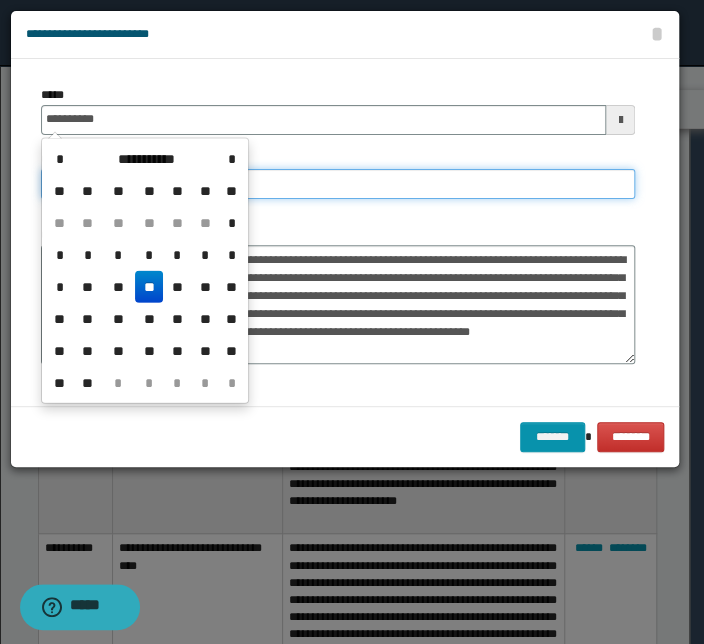 type on "**********" 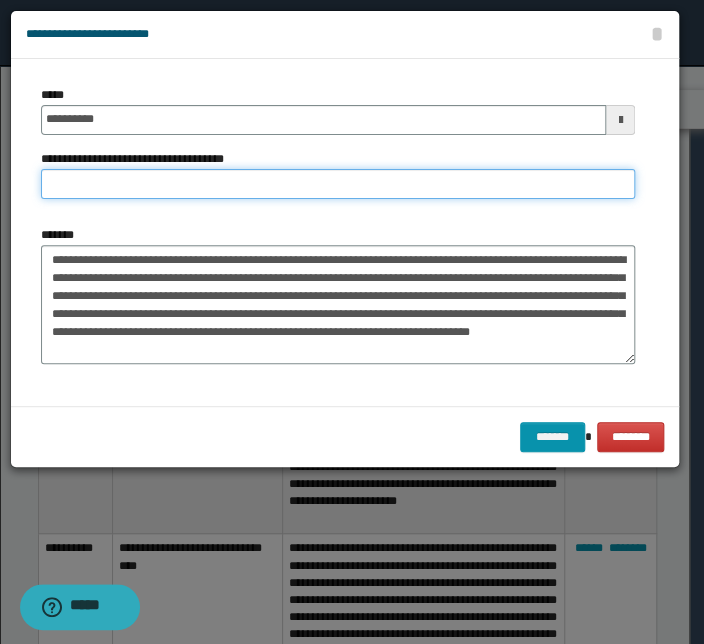 paste on "**********" 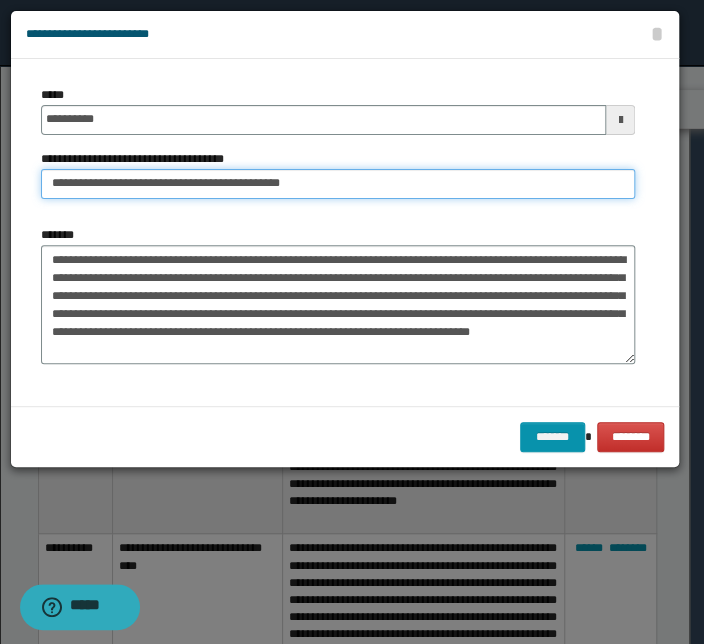 drag, startPoint x: 115, startPoint y: 184, endPoint x: -99, endPoint y: 178, distance: 214.08409 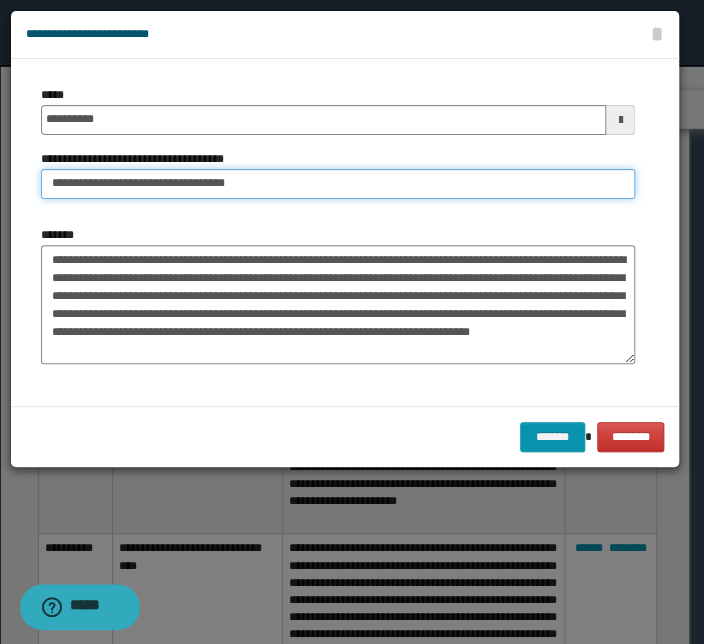 type on "**********" 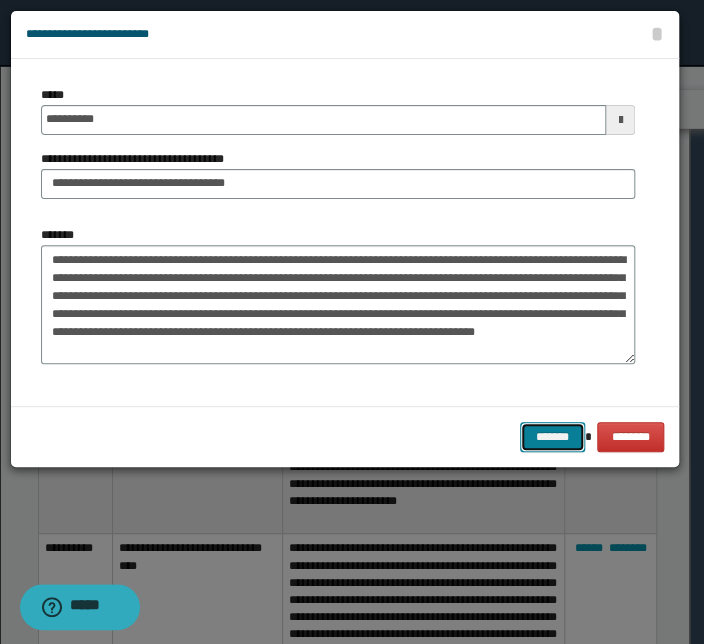 click on "*******" at bounding box center [552, 437] 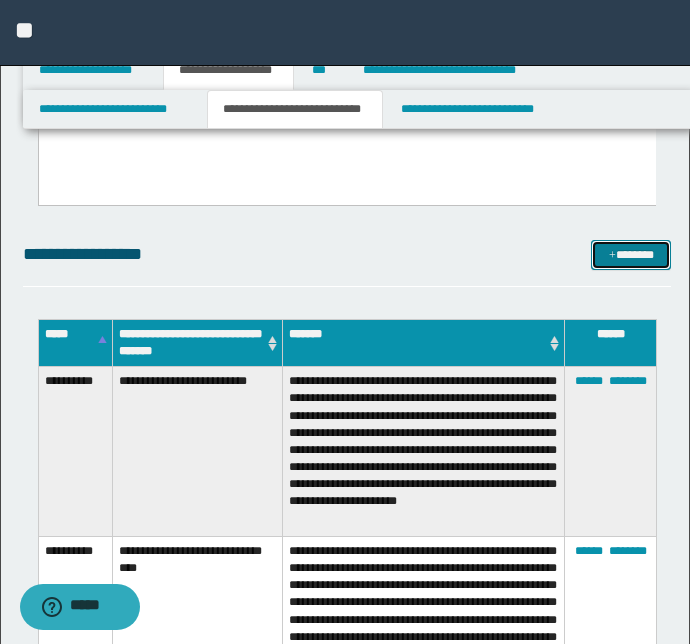 click at bounding box center (612, 256) 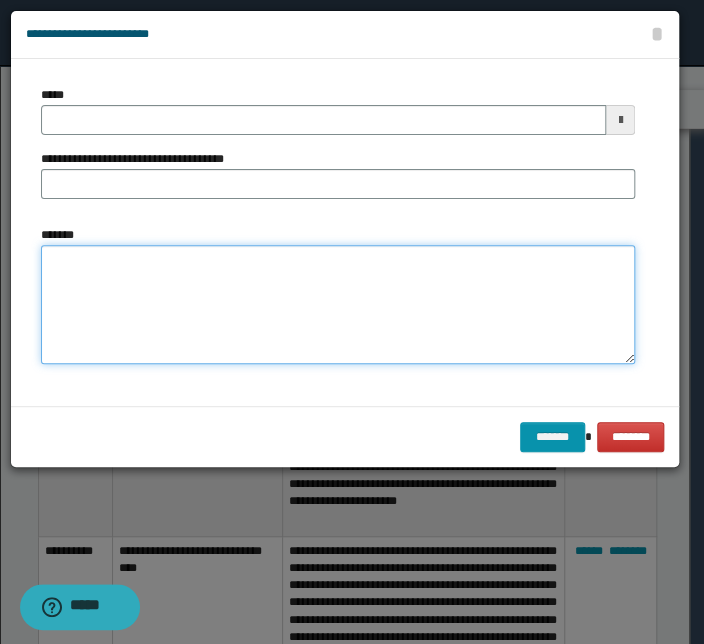 click on "*******" at bounding box center [338, 305] 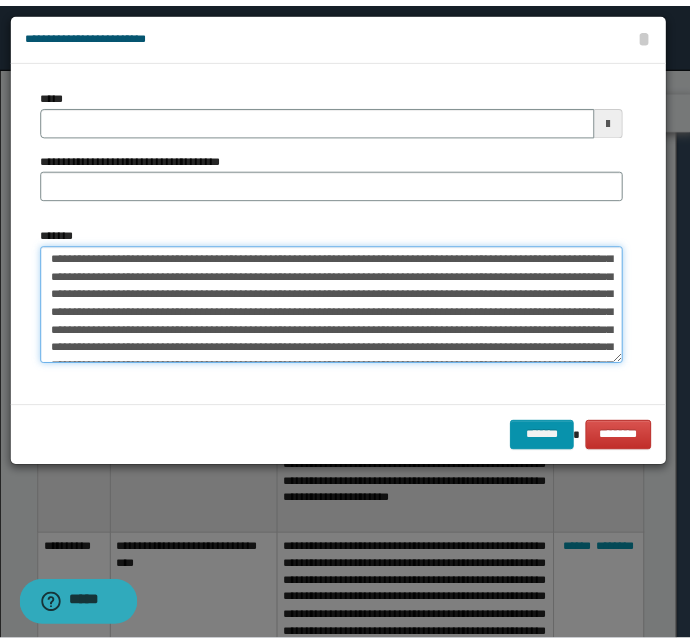 scroll, scrollTop: 0, scrollLeft: 0, axis: both 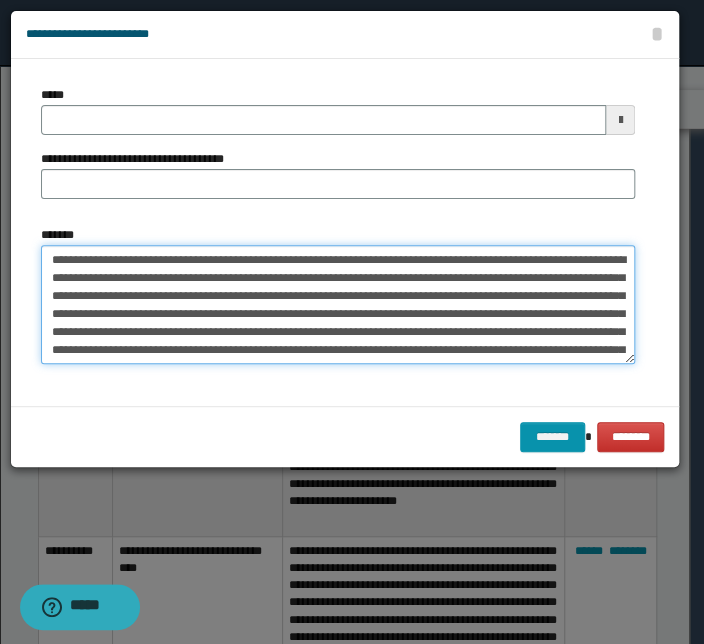 drag, startPoint x: 307, startPoint y: 258, endPoint x: -12, endPoint y: 243, distance: 319.35248 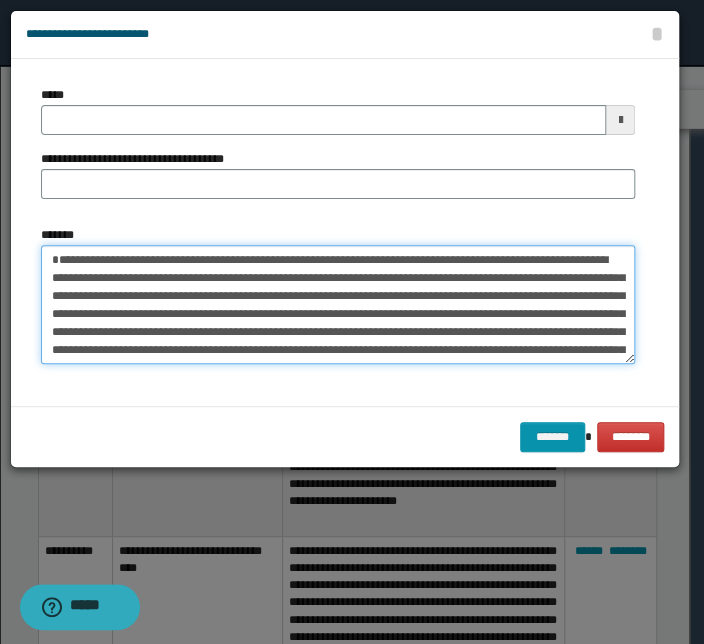 type 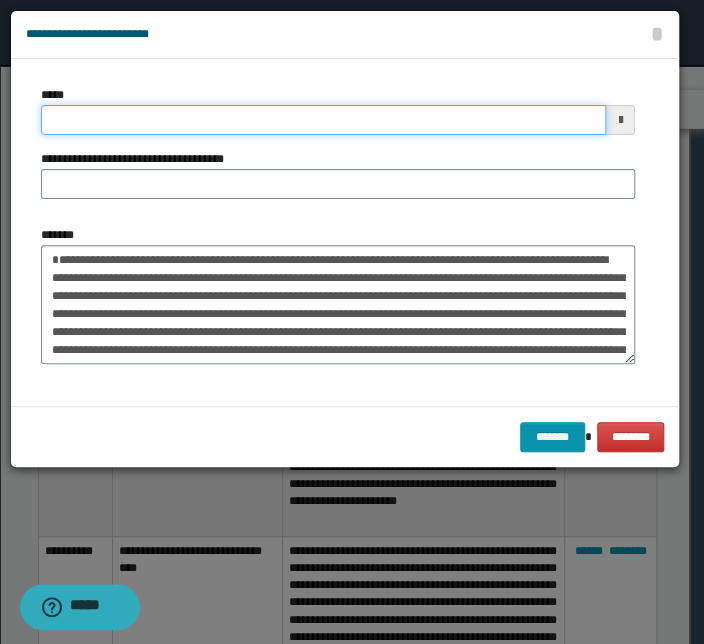 click on "*****" at bounding box center [323, 120] 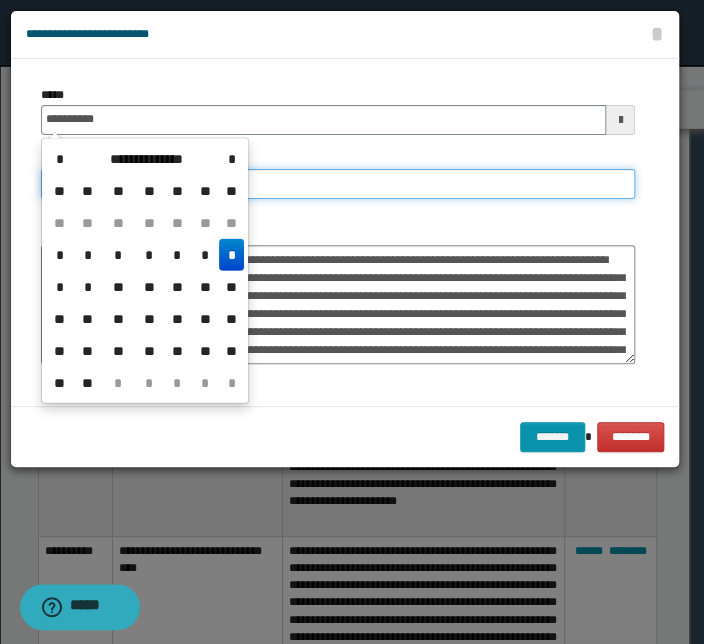 type on "**********" 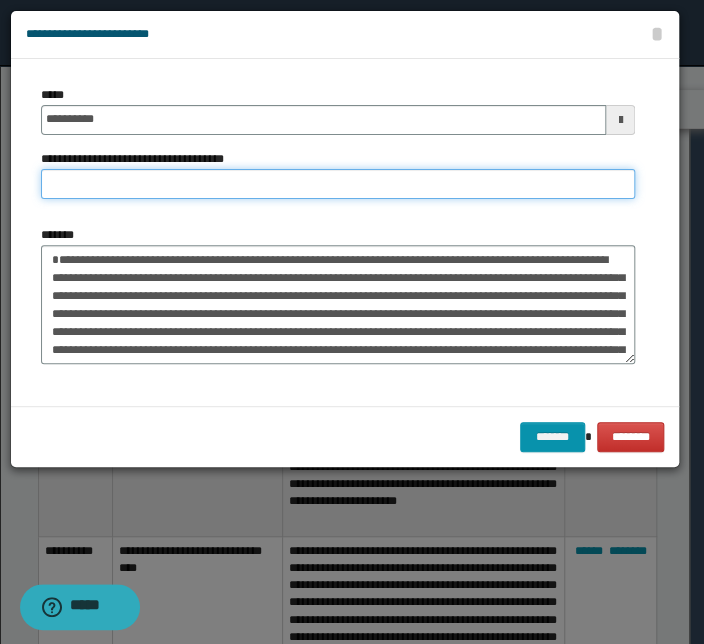paste on "**********" 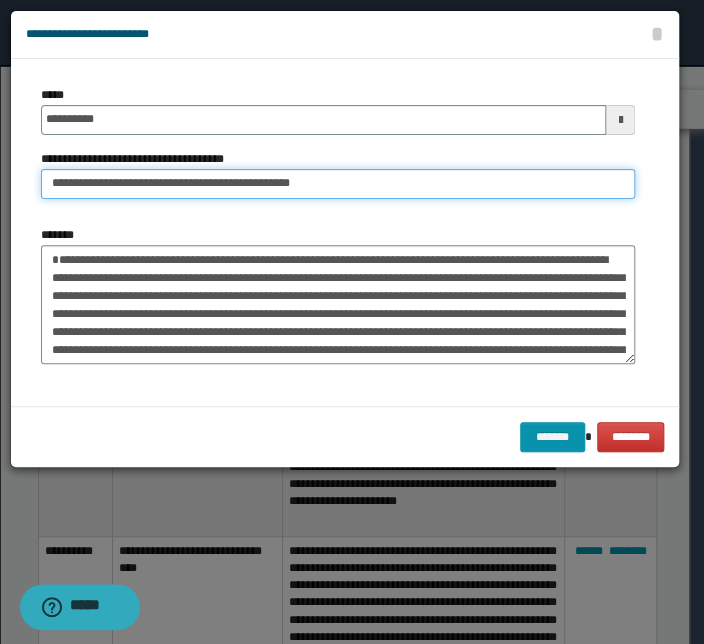 drag, startPoint x: 102, startPoint y: 181, endPoint x: -118, endPoint y: 173, distance: 220.1454 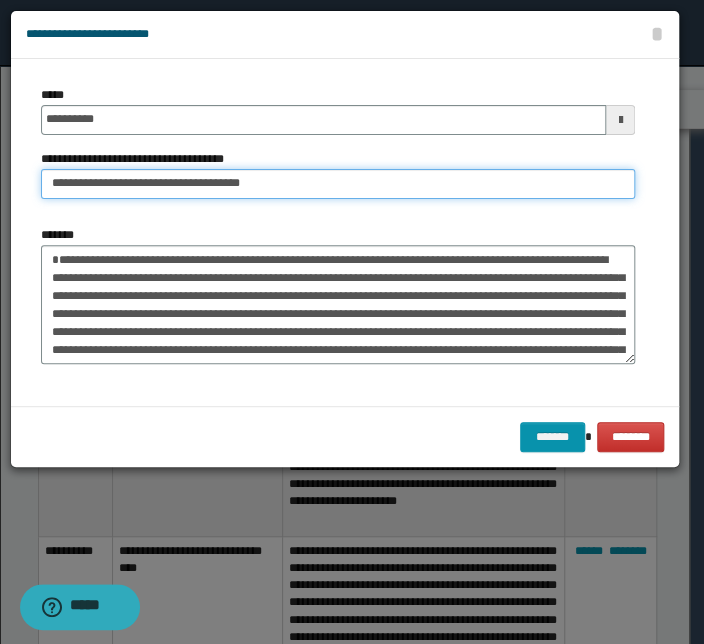 type on "**********" 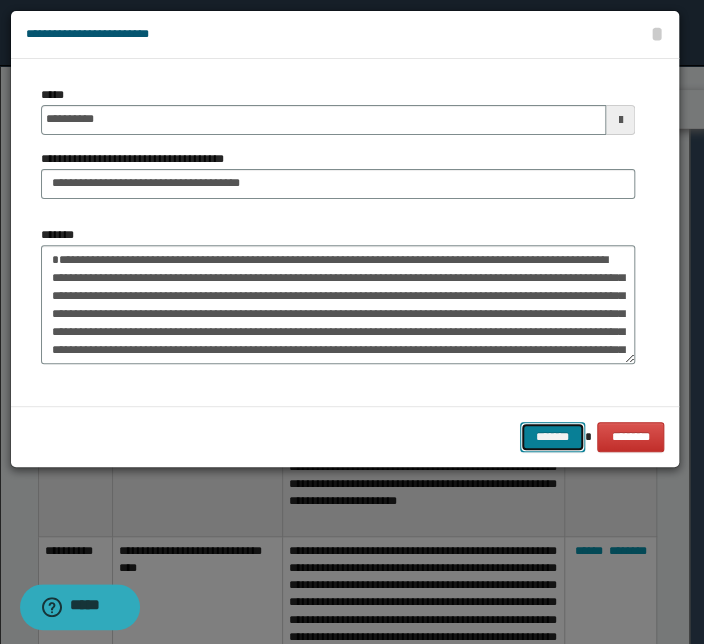 click on "*******" at bounding box center [552, 437] 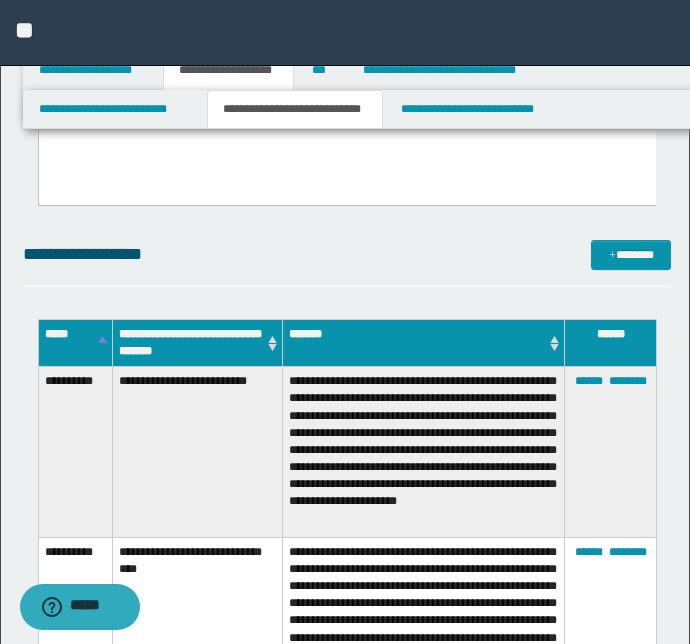 click on "**********" at bounding box center (347, 254) 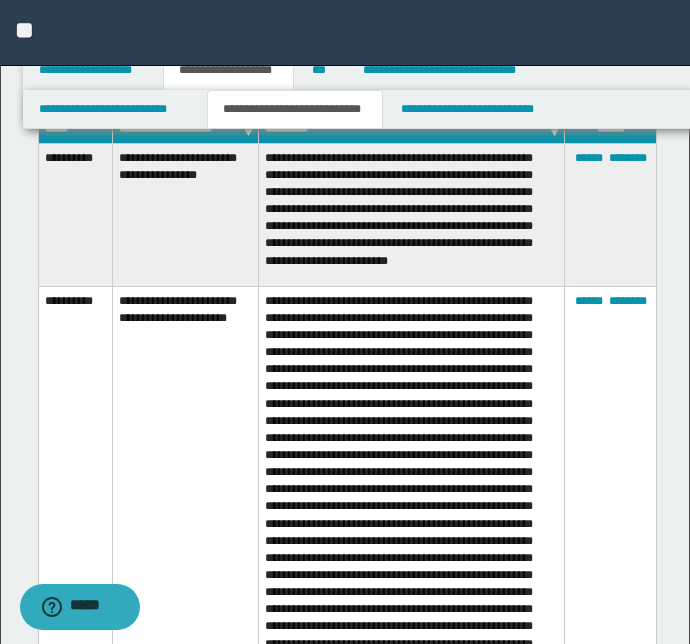 scroll, scrollTop: 6770, scrollLeft: 0, axis: vertical 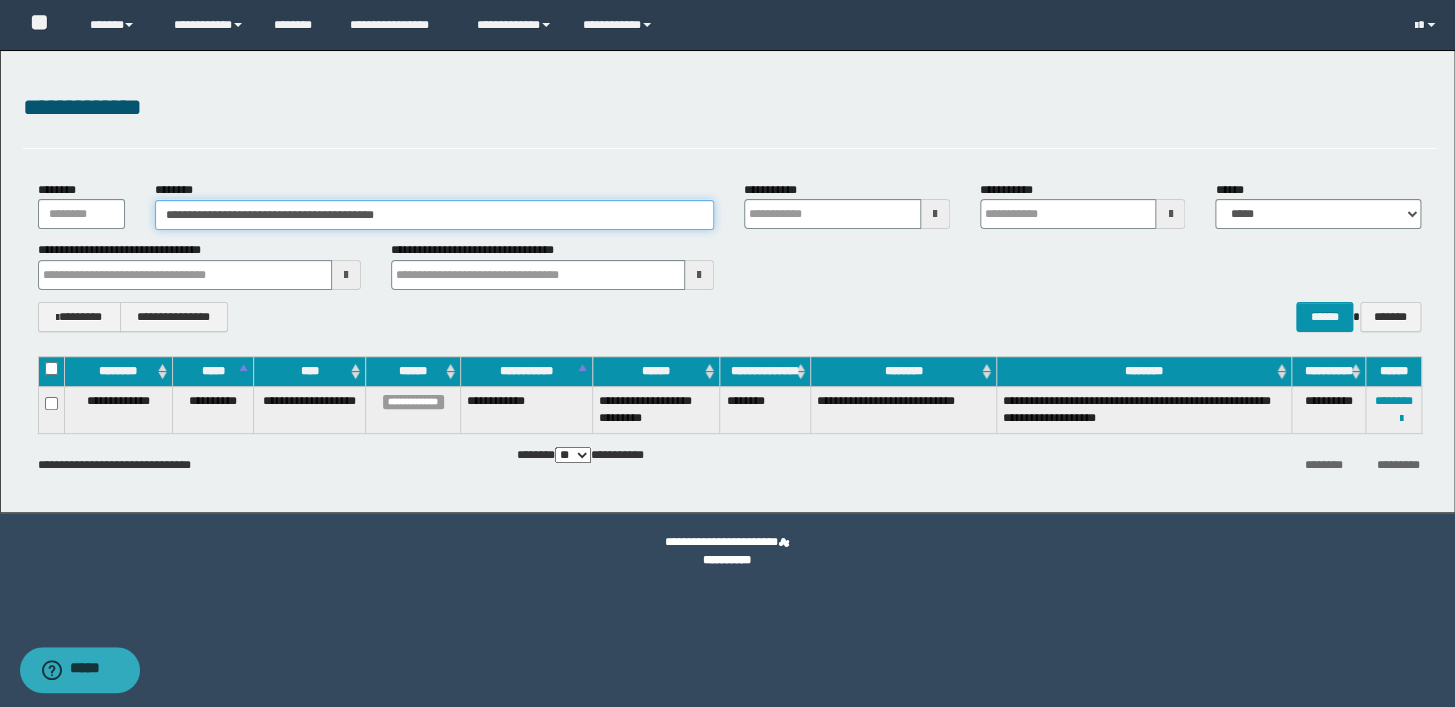 drag, startPoint x: 459, startPoint y: 221, endPoint x: 134, endPoint y: 222, distance: 325.00153 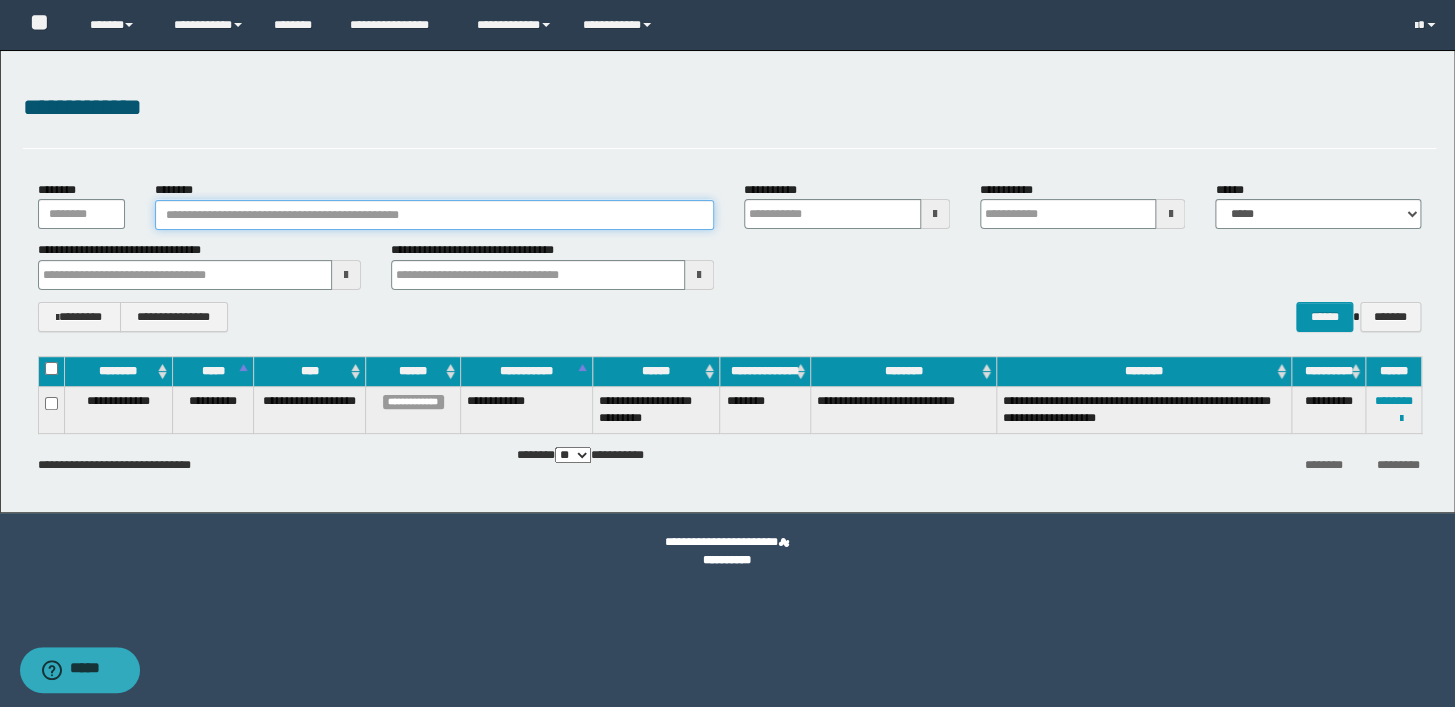 paste on "********" 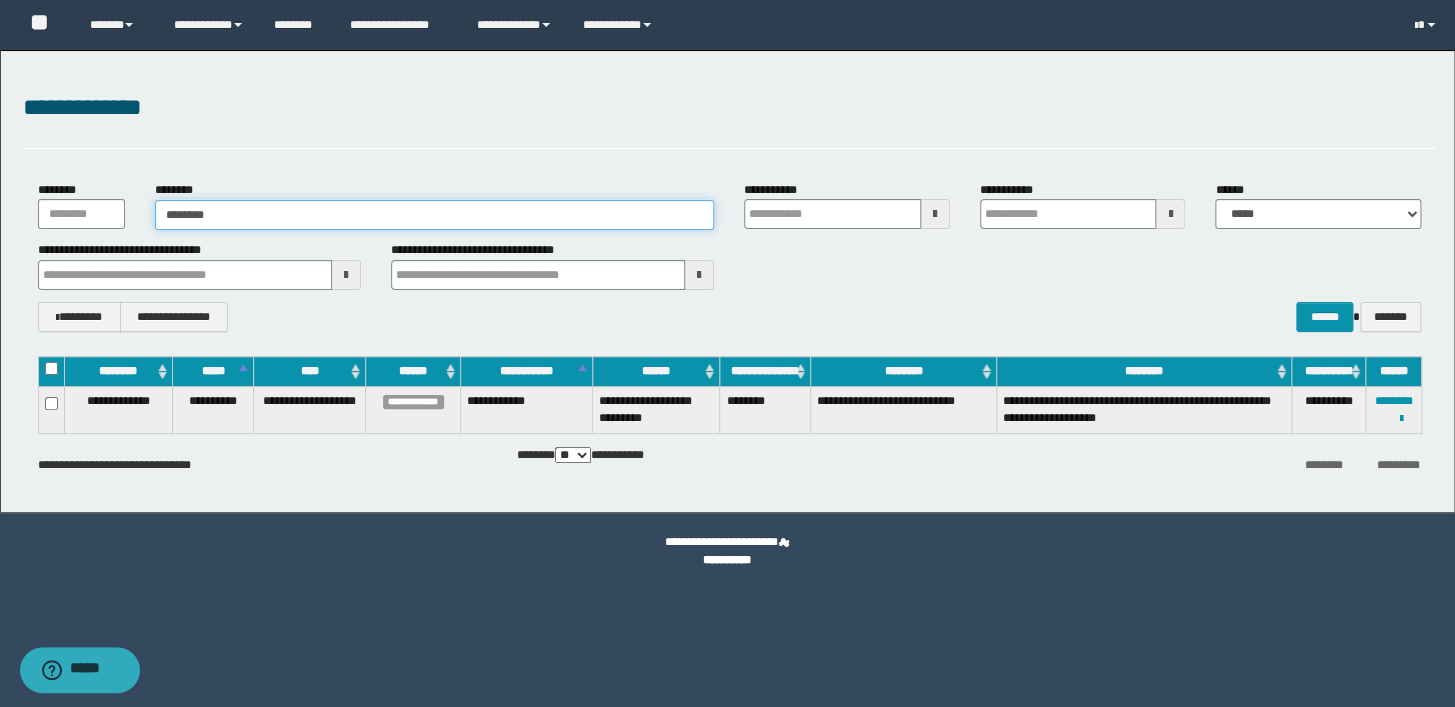 type on "********" 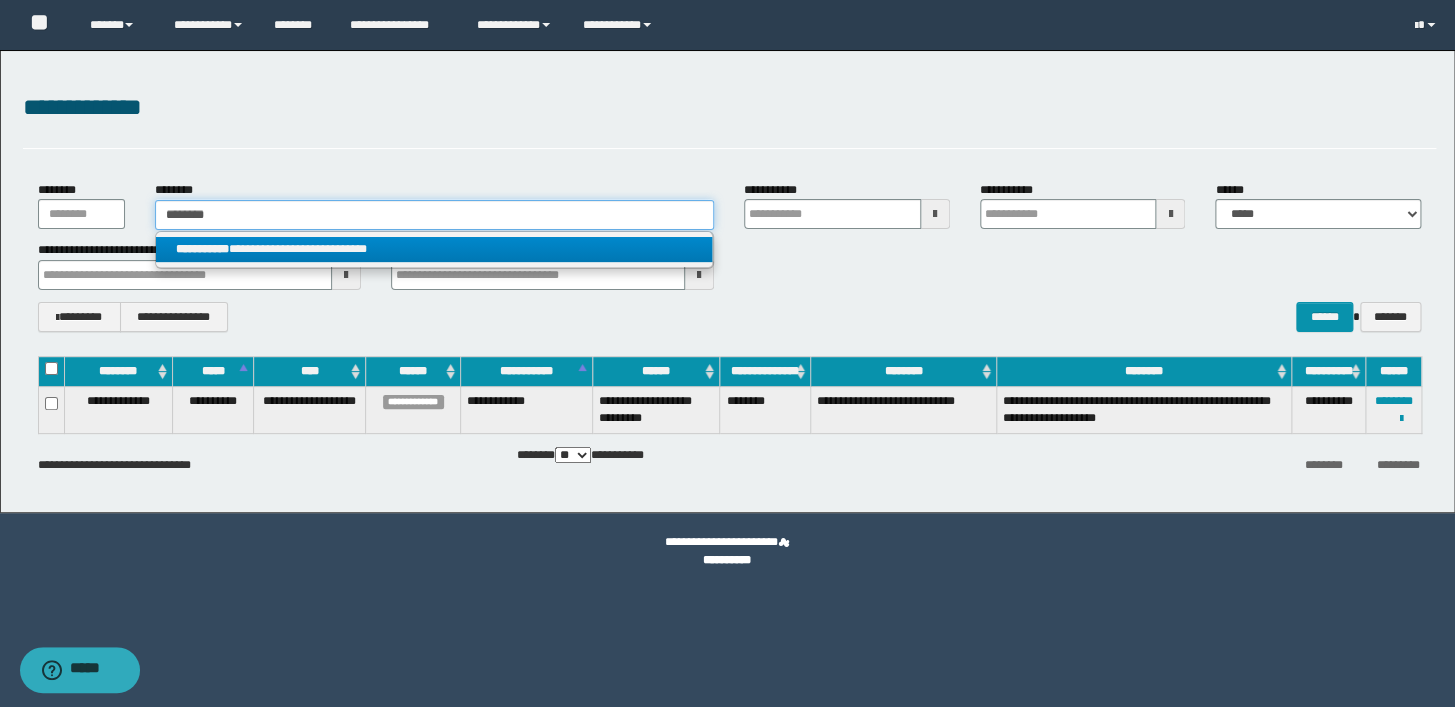 type on "********" 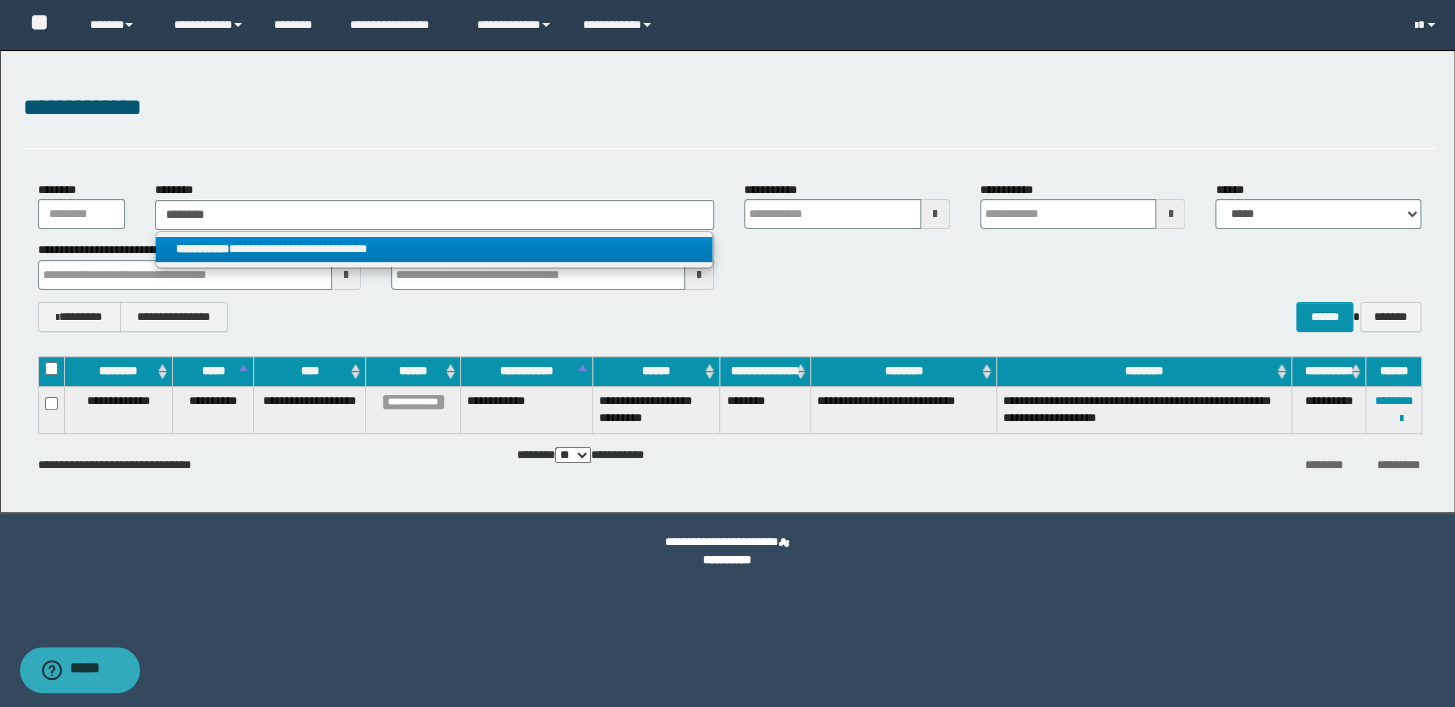 click on "**********" at bounding box center (434, 249) 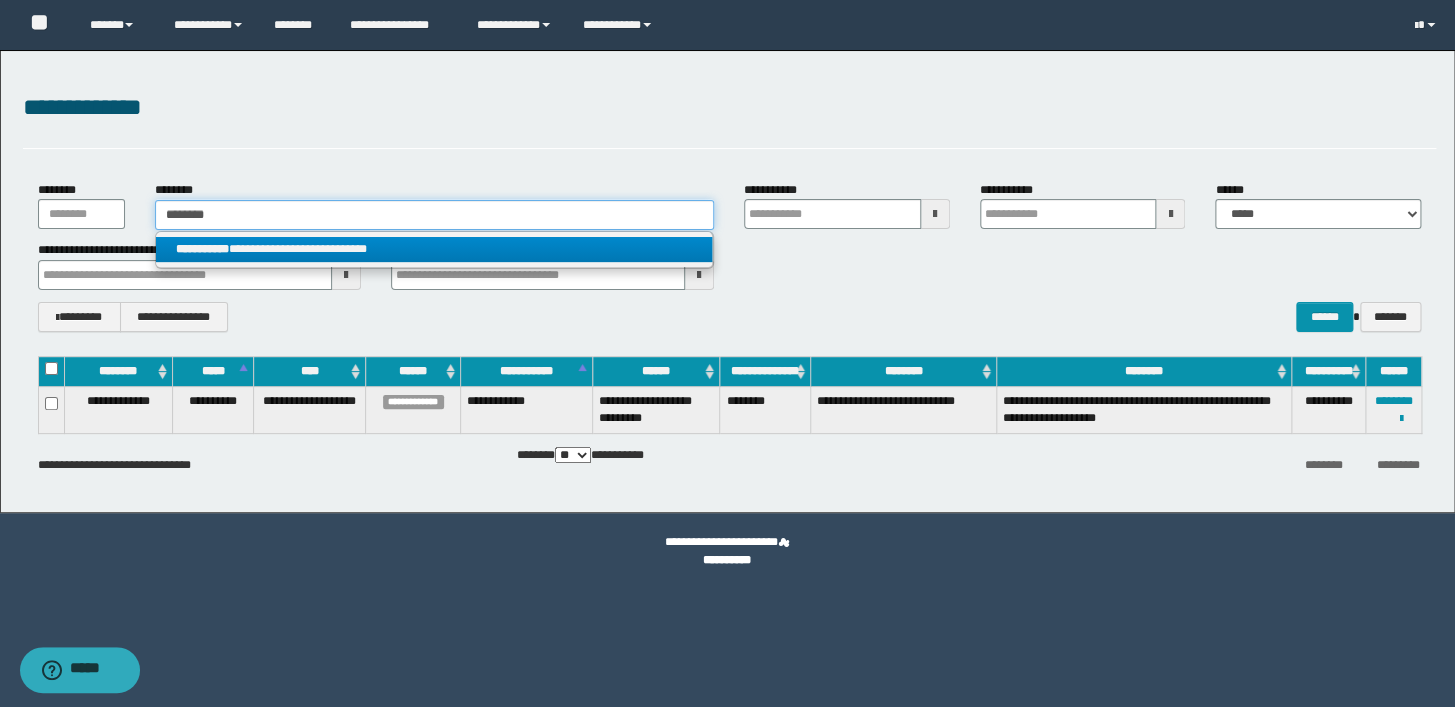 type 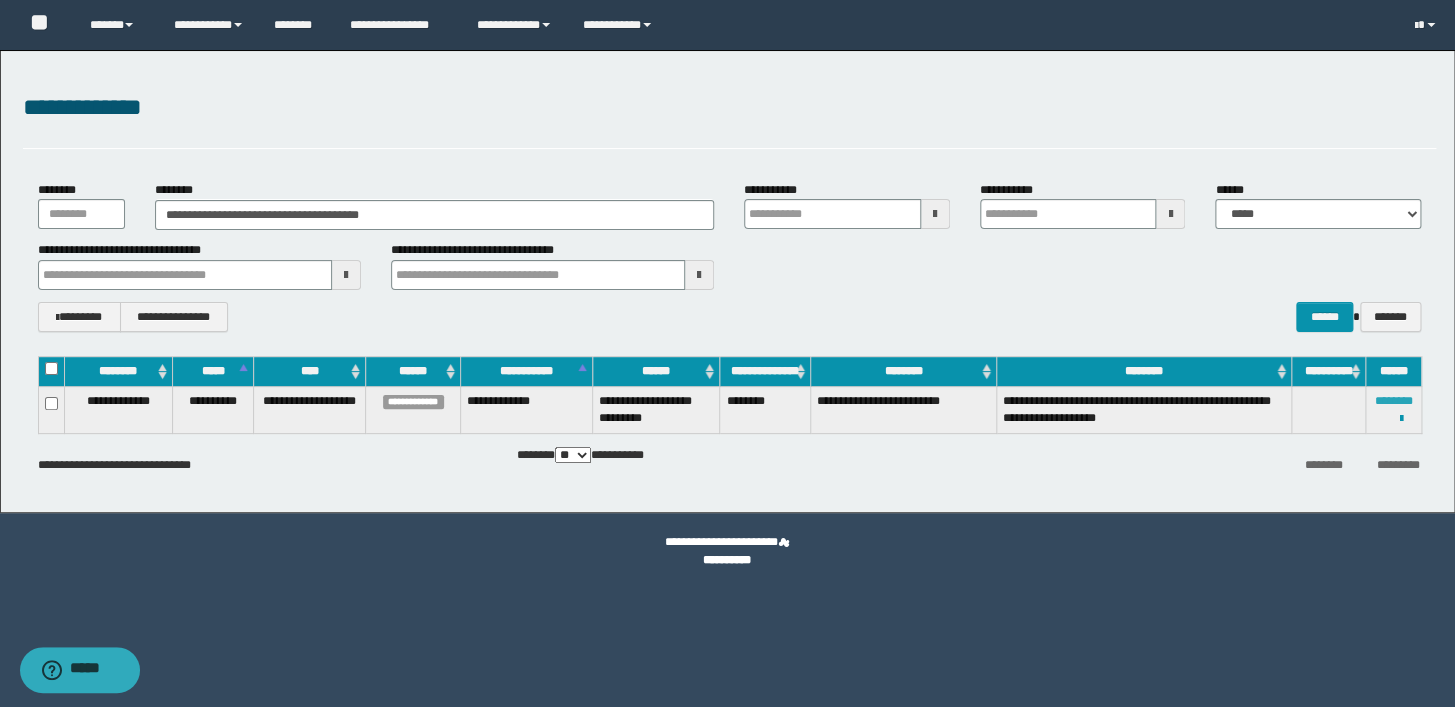 click on "********" at bounding box center (1393, 401) 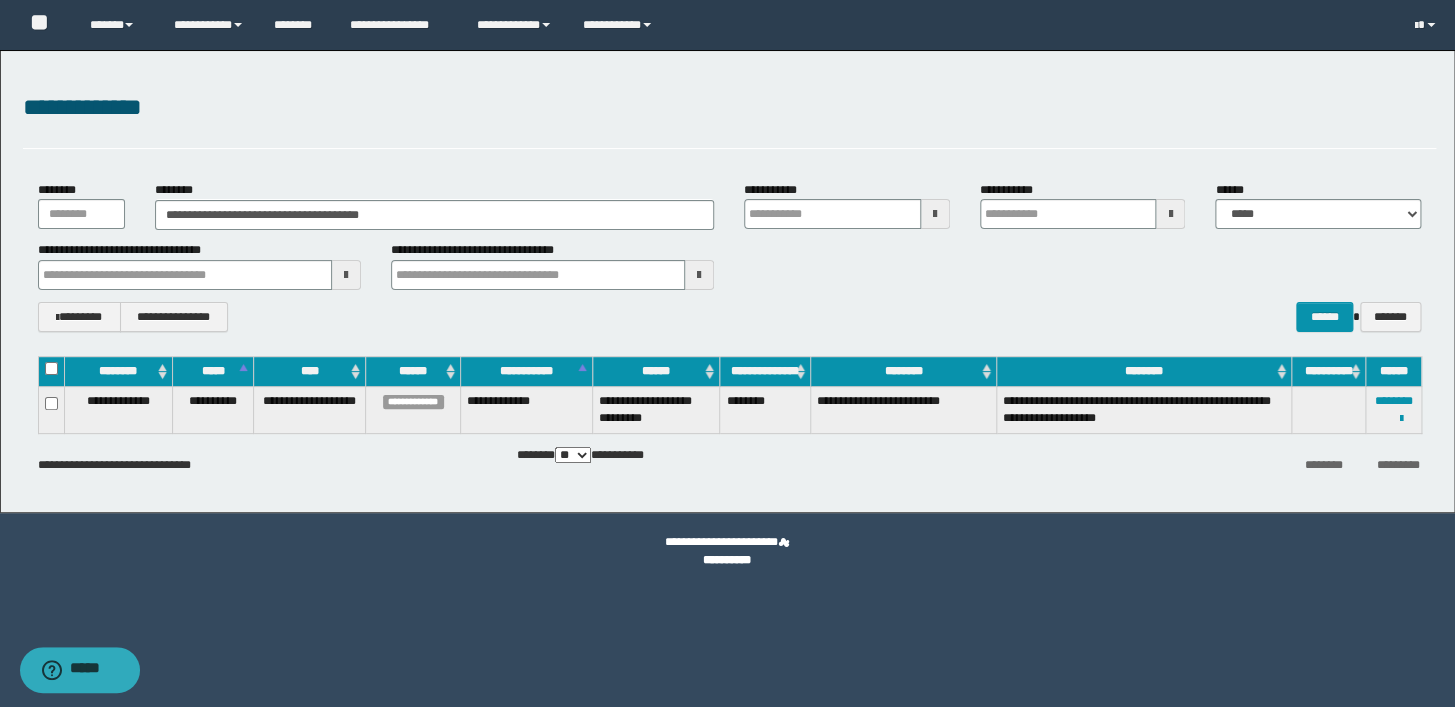 click on "**********" at bounding box center (729, 108) 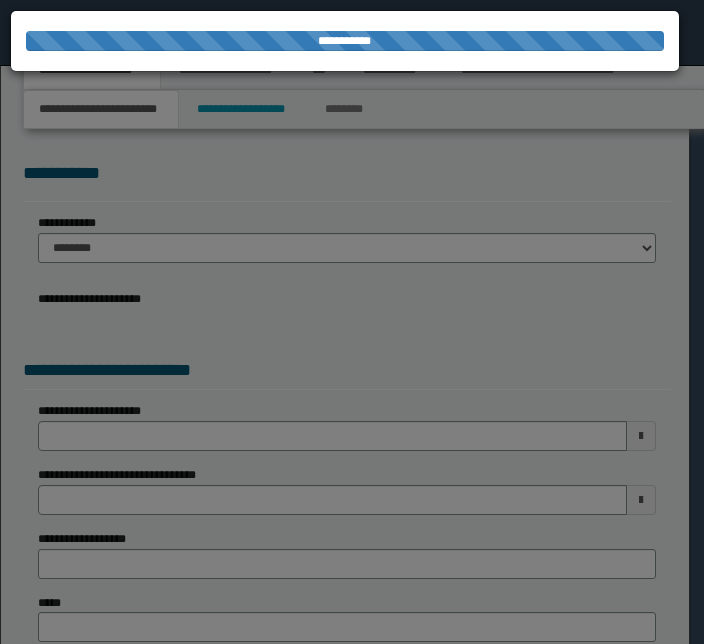 scroll, scrollTop: 0, scrollLeft: 0, axis: both 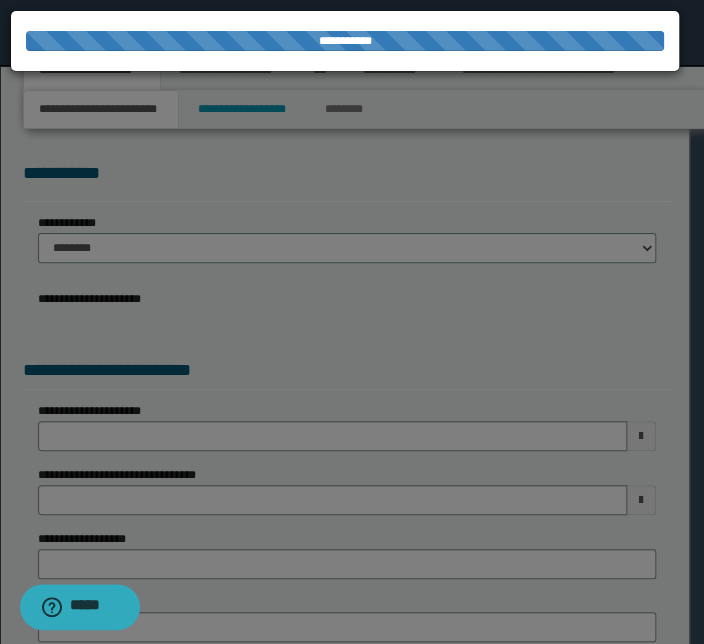 select on "*" 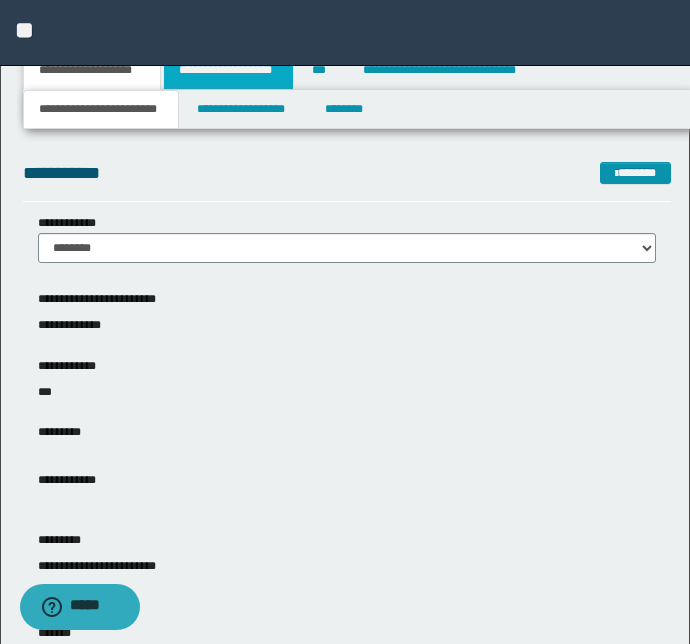 click on "**********" at bounding box center [228, 70] 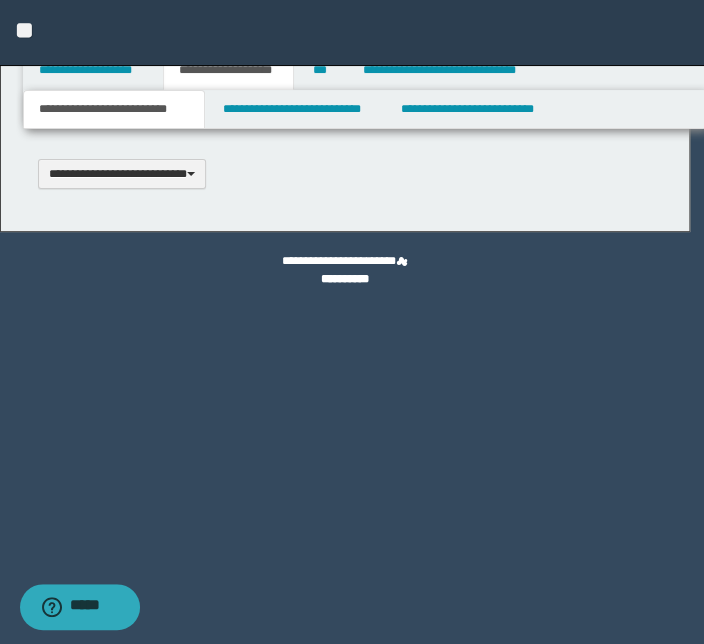 type 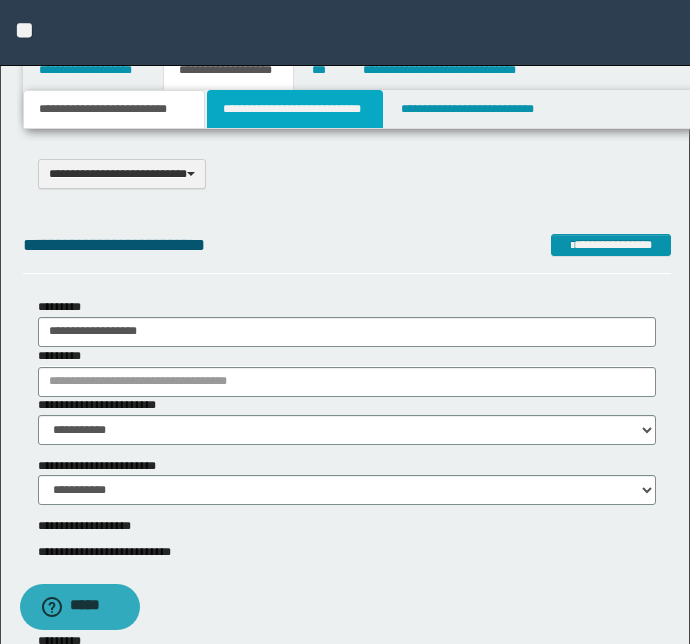 click on "**********" at bounding box center [294, 109] 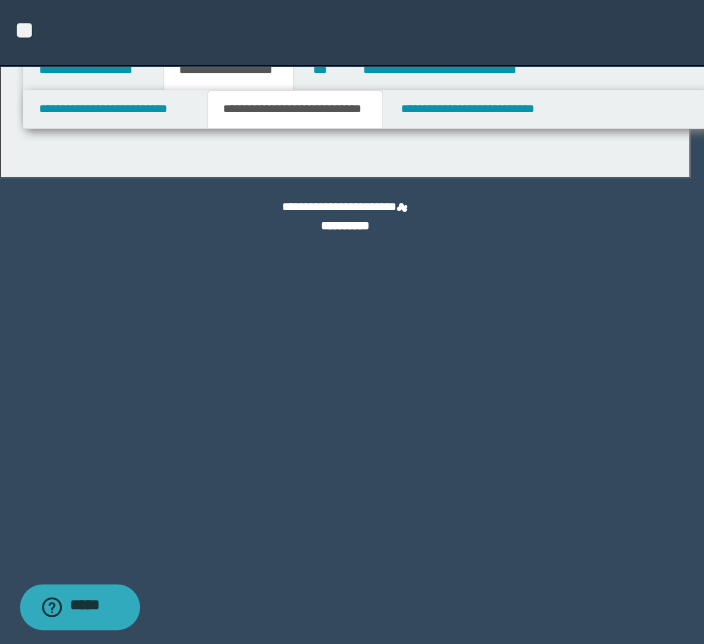 select on "*" 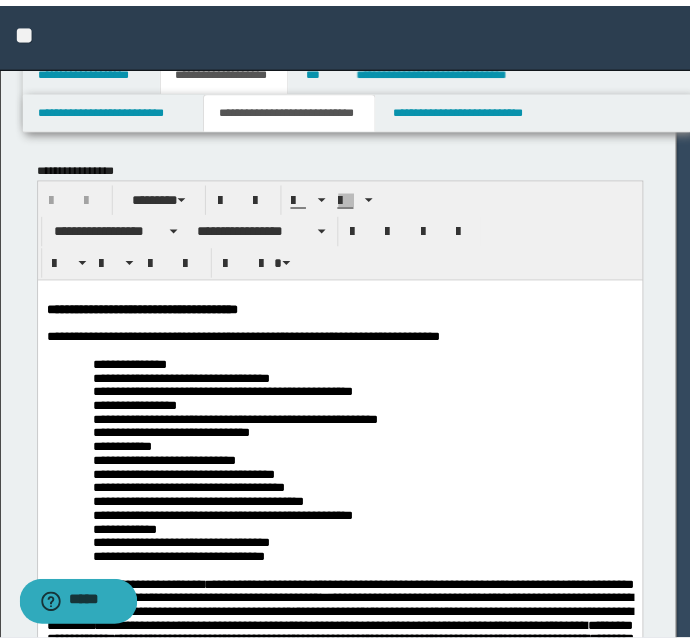 scroll, scrollTop: 0, scrollLeft: 0, axis: both 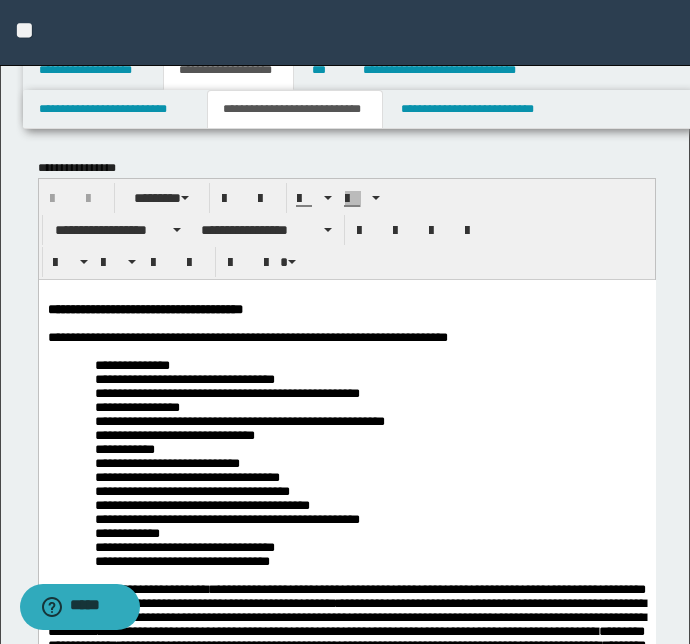 click on "**********" at bounding box center (346, 2144) 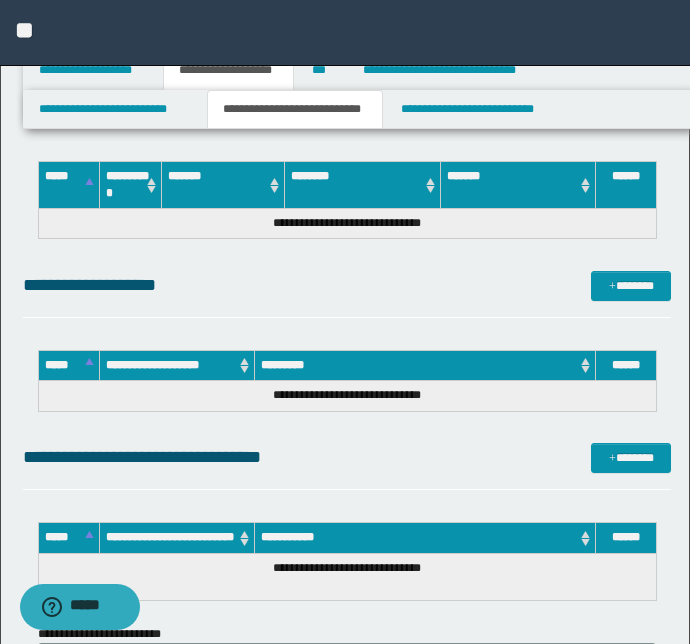 scroll, scrollTop: 5165, scrollLeft: 0, axis: vertical 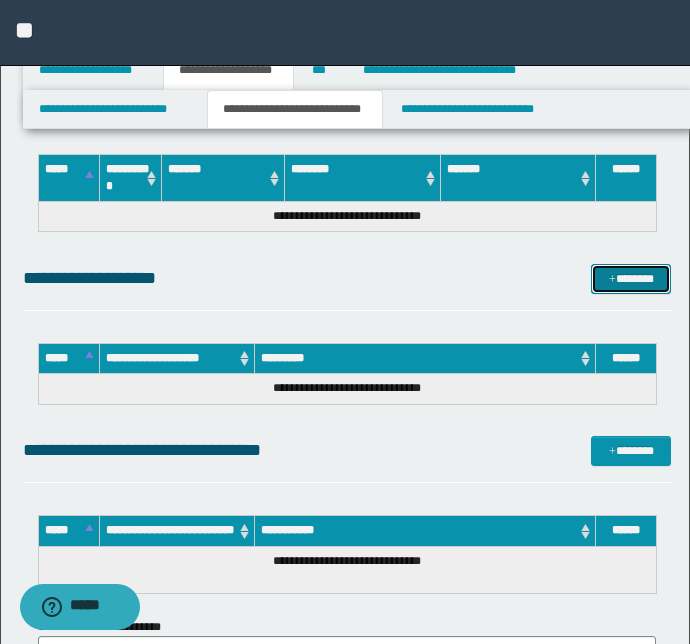 click on "*******" at bounding box center [631, 279] 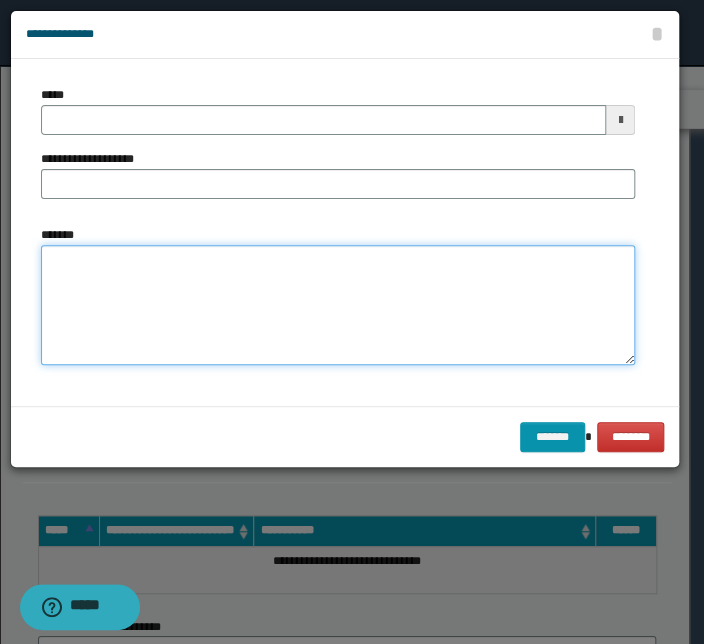 click on "*******" at bounding box center [338, 305] 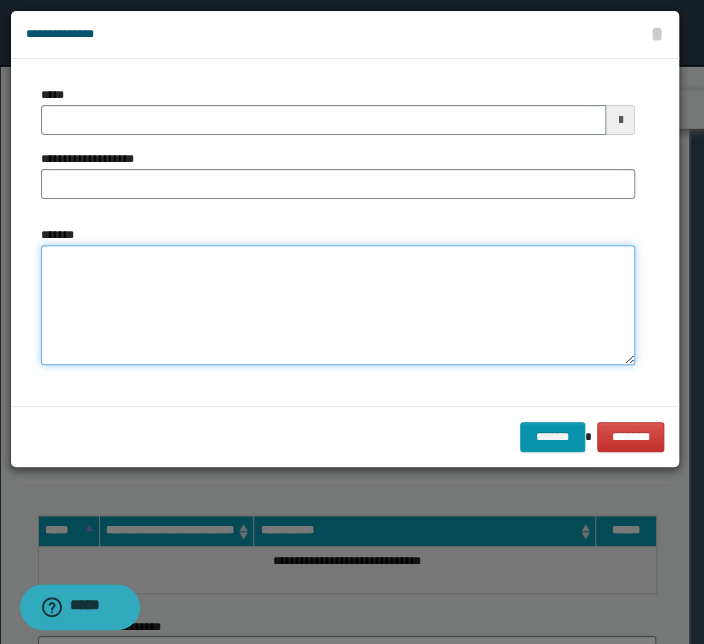 paste on "**********" 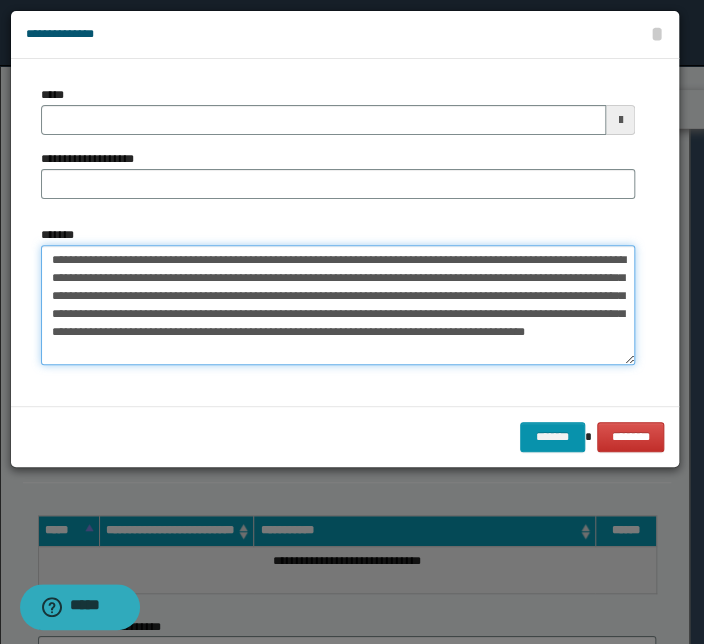 drag, startPoint x: 308, startPoint y: 260, endPoint x: 10, endPoint y: 260, distance: 298 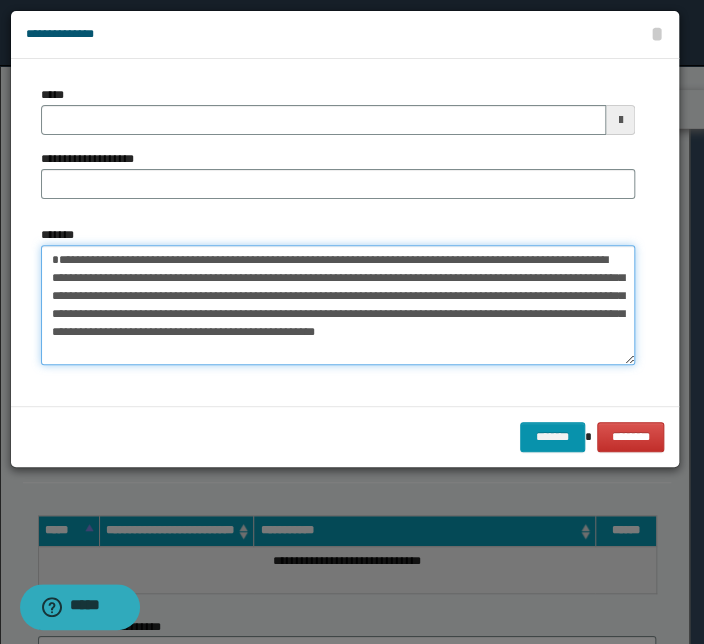 type 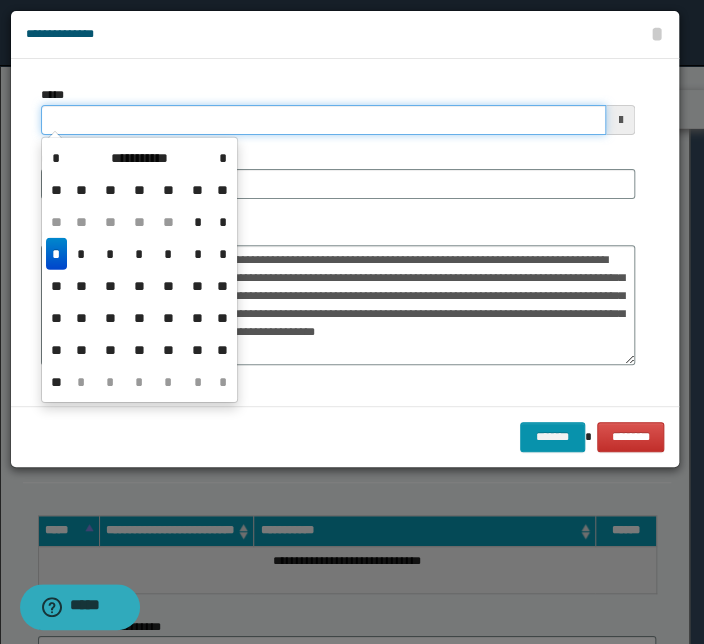 click on "*****" at bounding box center [323, 120] 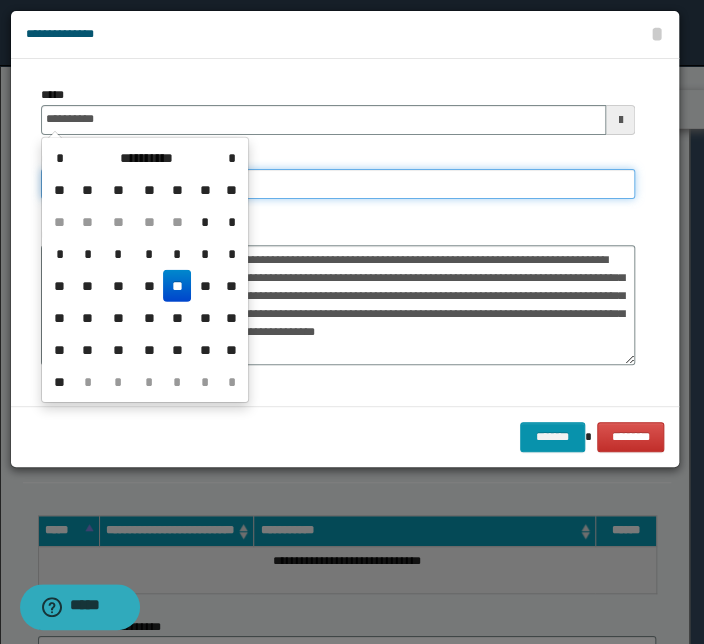 type on "**********" 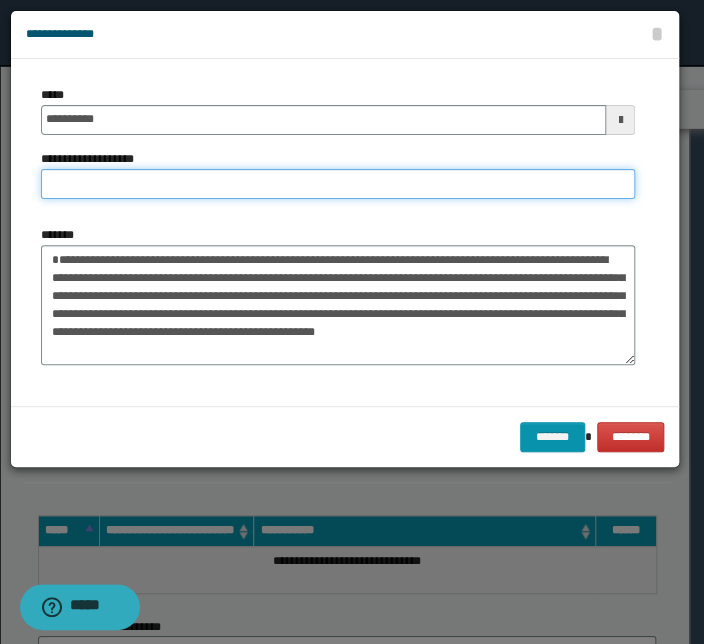 click on "**********" at bounding box center [338, 184] 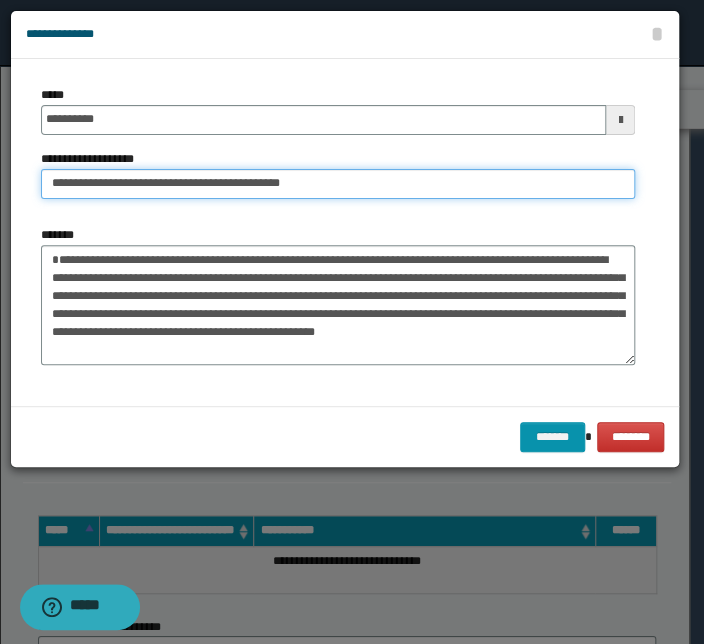 drag, startPoint x: 112, startPoint y: 187, endPoint x: -60, endPoint y: 190, distance: 172.02615 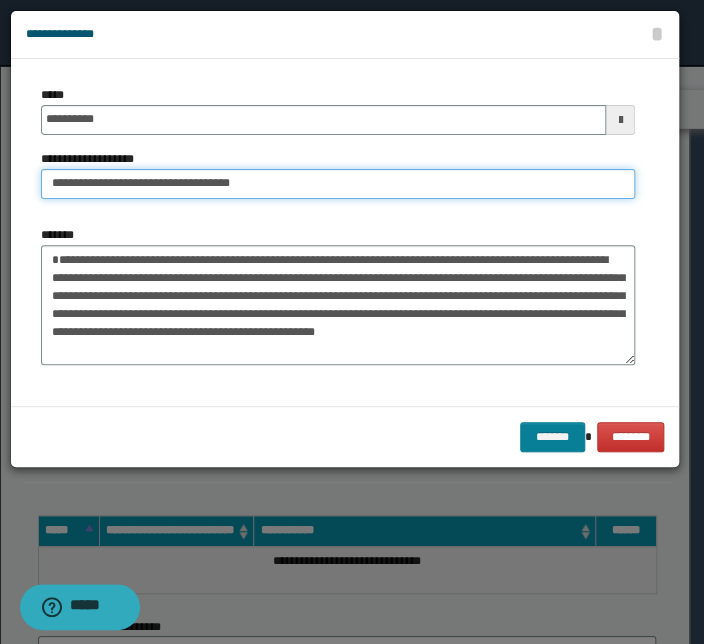 type on "**********" 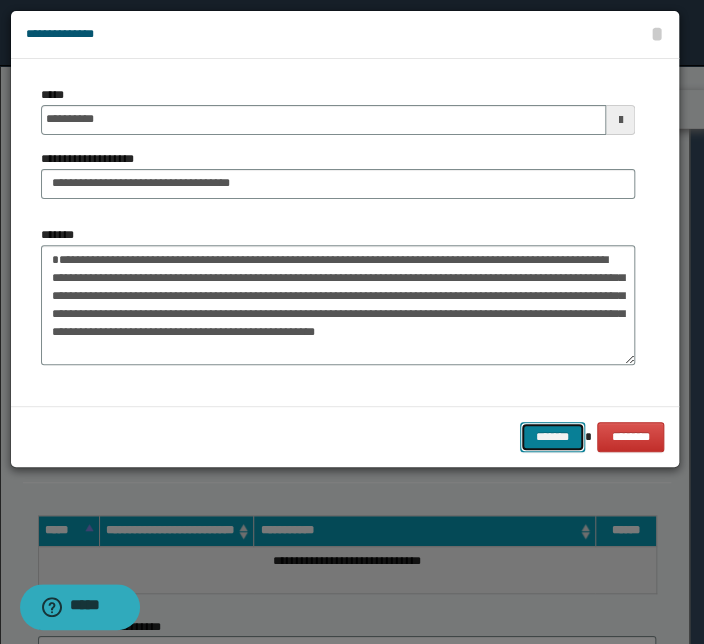 click on "*******" at bounding box center (552, 437) 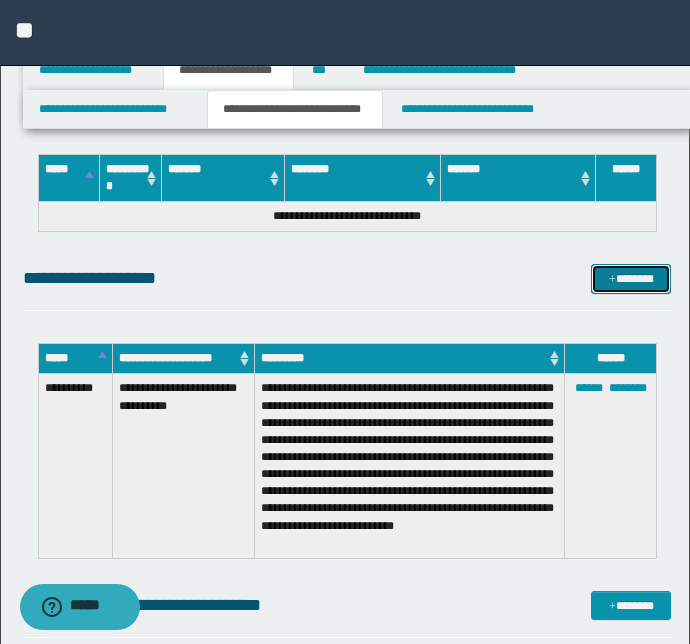 click on "*******" at bounding box center [631, 279] 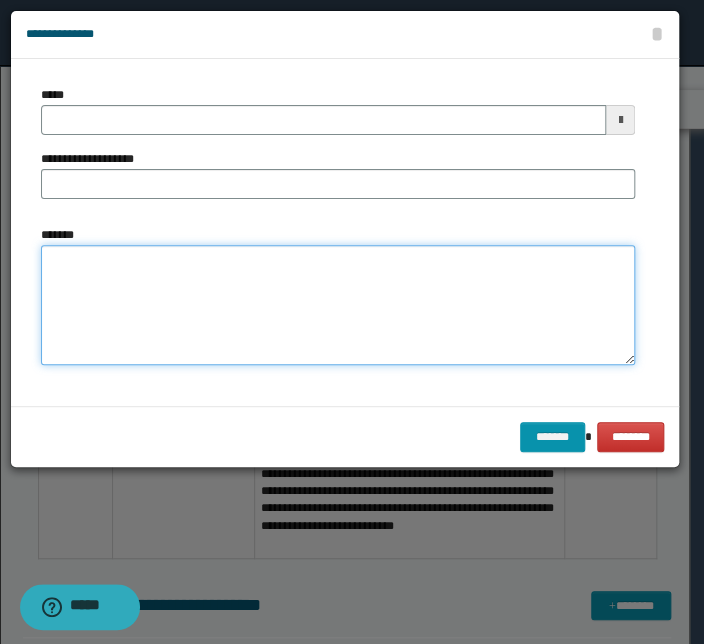 click on "*******" at bounding box center [338, 305] 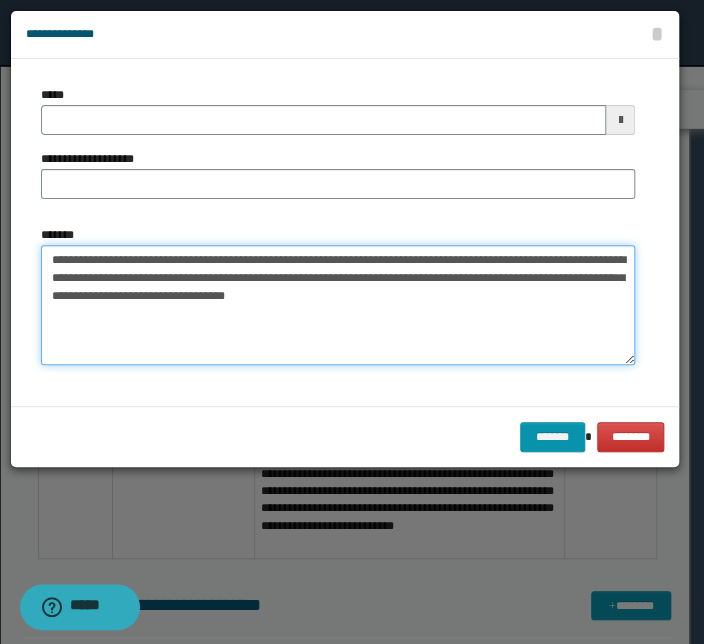 drag, startPoint x: 445, startPoint y: 259, endPoint x: 0, endPoint y: 256, distance: 445.0101 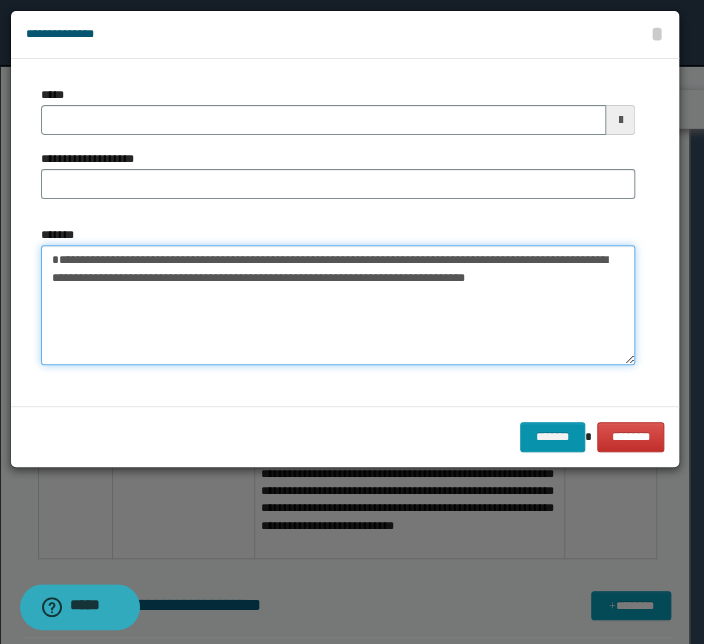 type 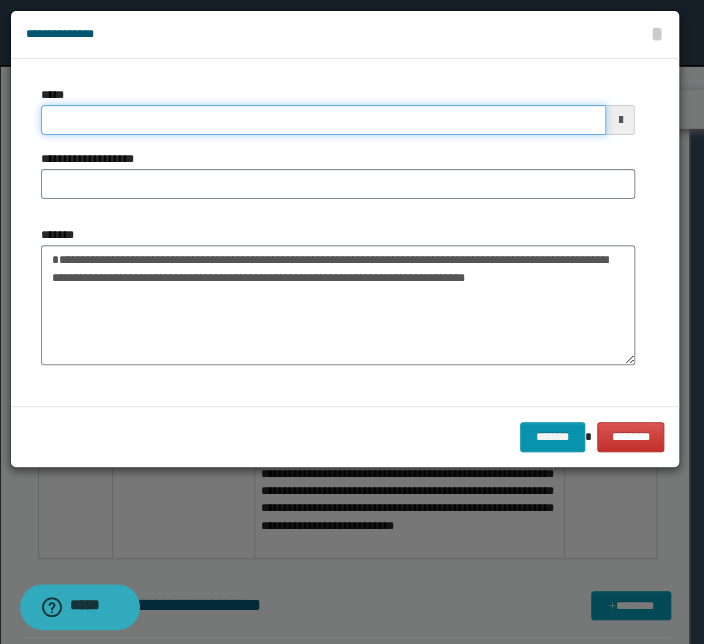 click on "*****" at bounding box center (323, 120) 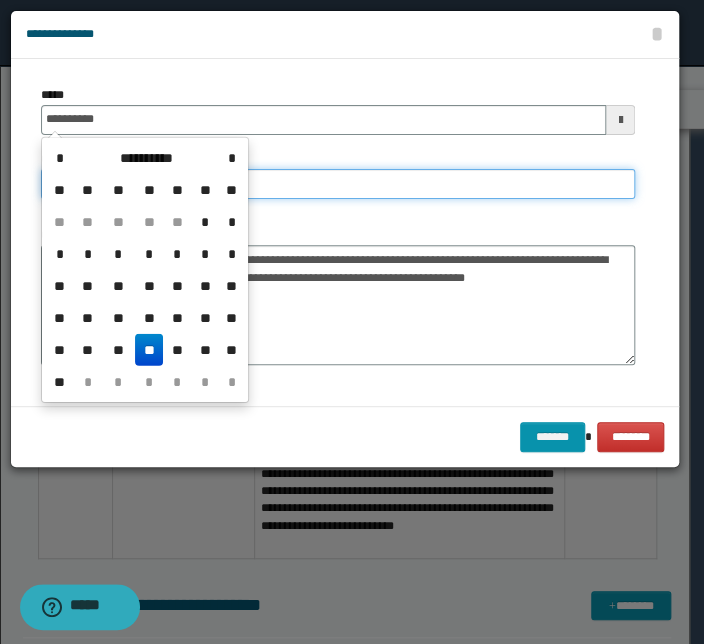 type on "**********" 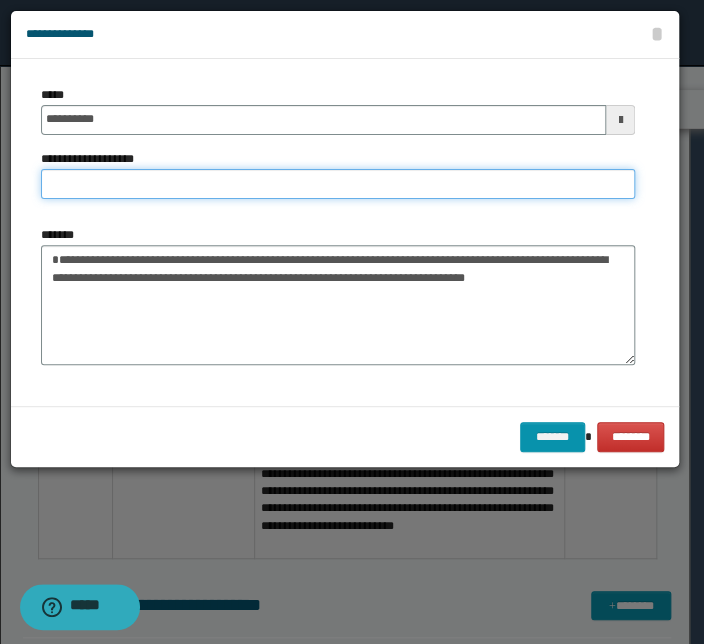 paste on "**********" 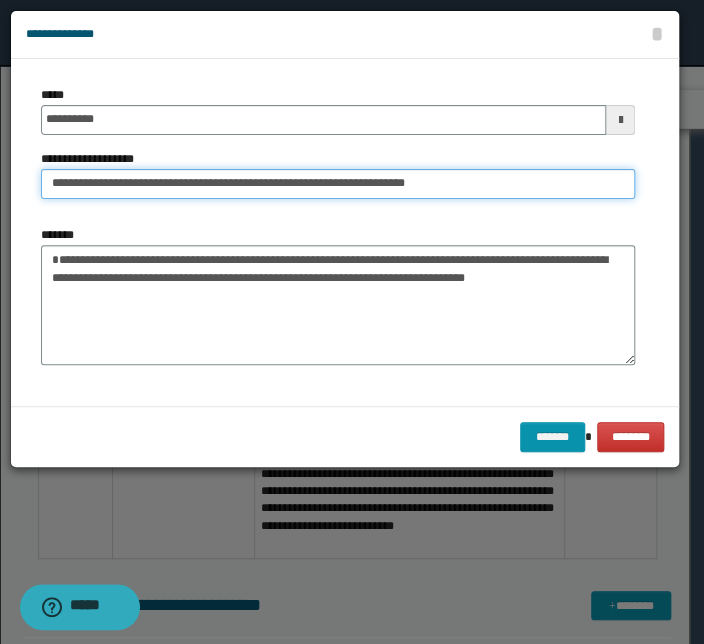 drag, startPoint x: 112, startPoint y: 183, endPoint x: -39, endPoint y: 183, distance: 151 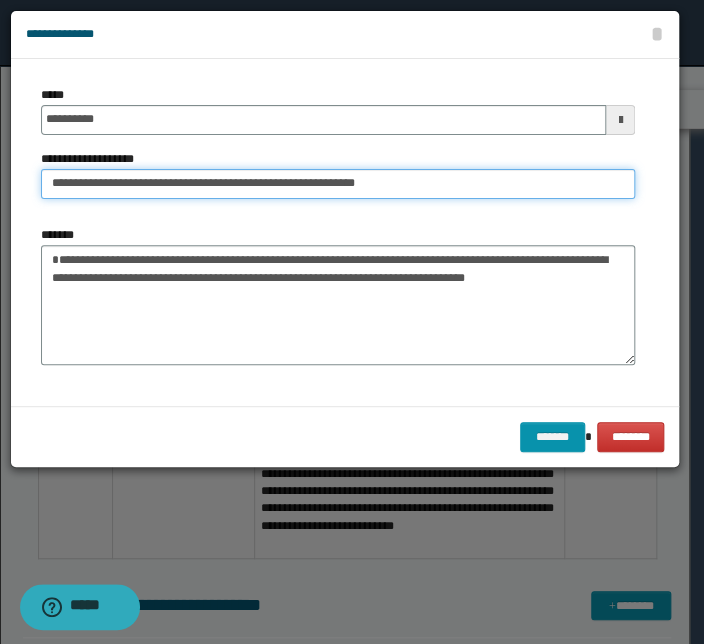 type on "**********" 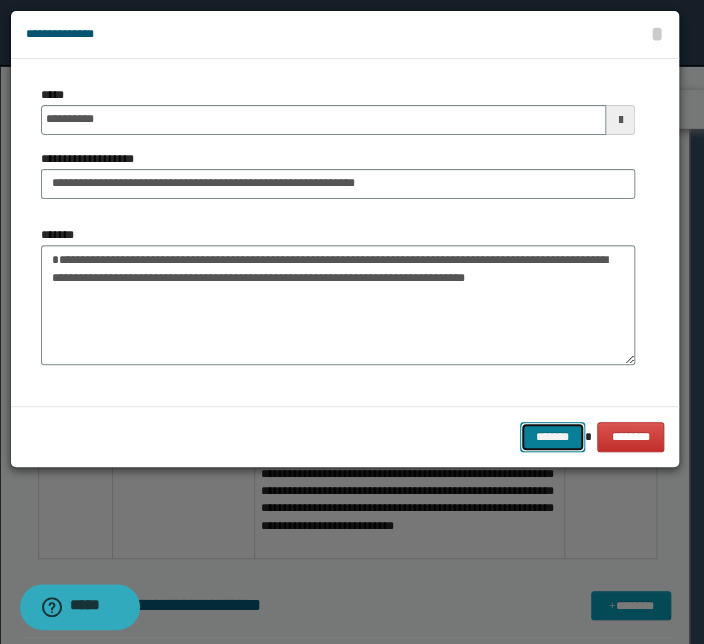 click on "*******" at bounding box center (552, 437) 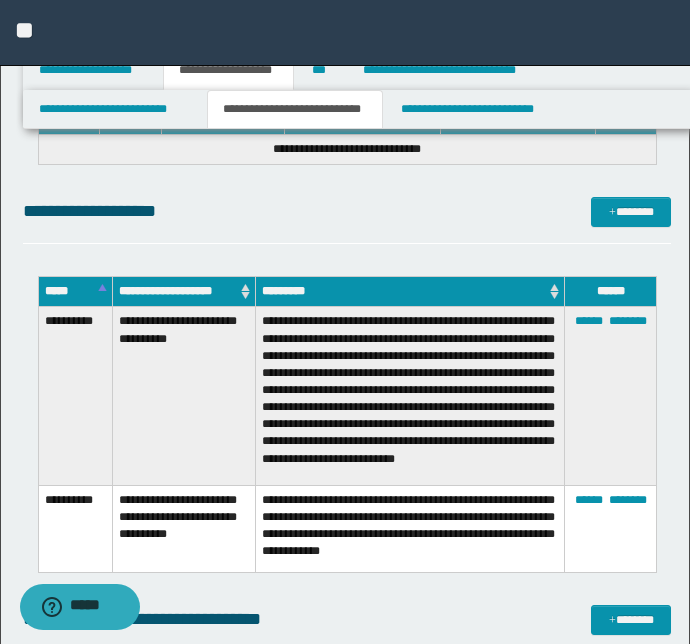 scroll, scrollTop: 5347, scrollLeft: 0, axis: vertical 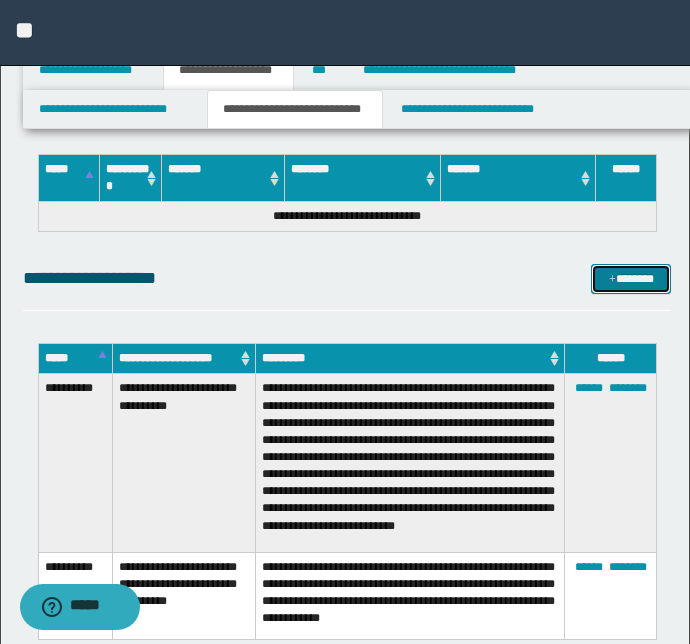 click on "*******" at bounding box center [631, 279] 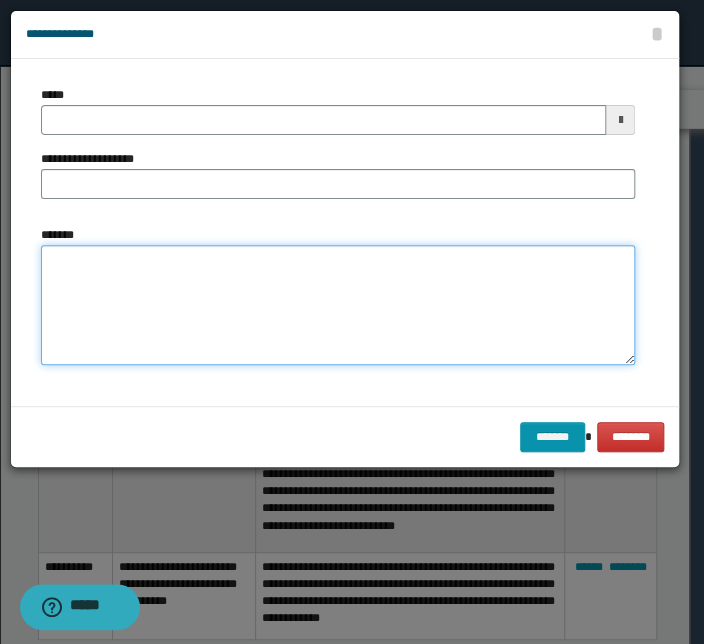 click on "*******" at bounding box center (338, 305) 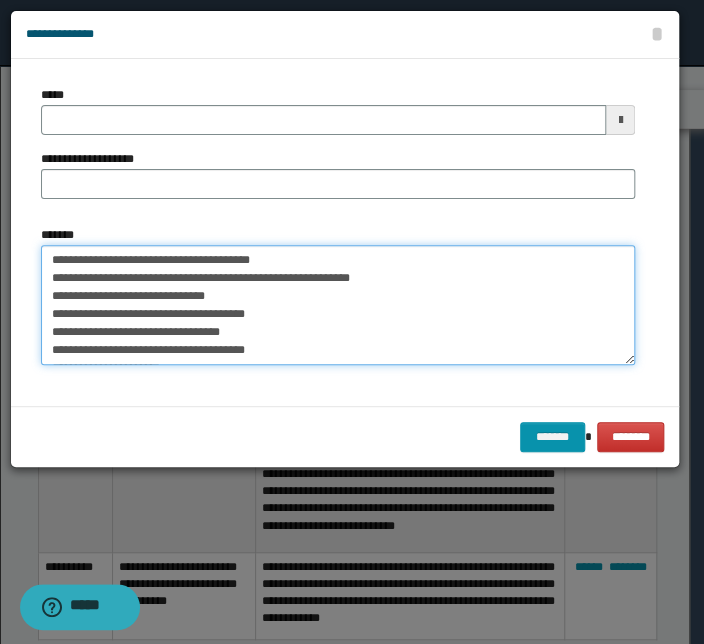 scroll, scrollTop: 137, scrollLeft: 0, axis: vertical 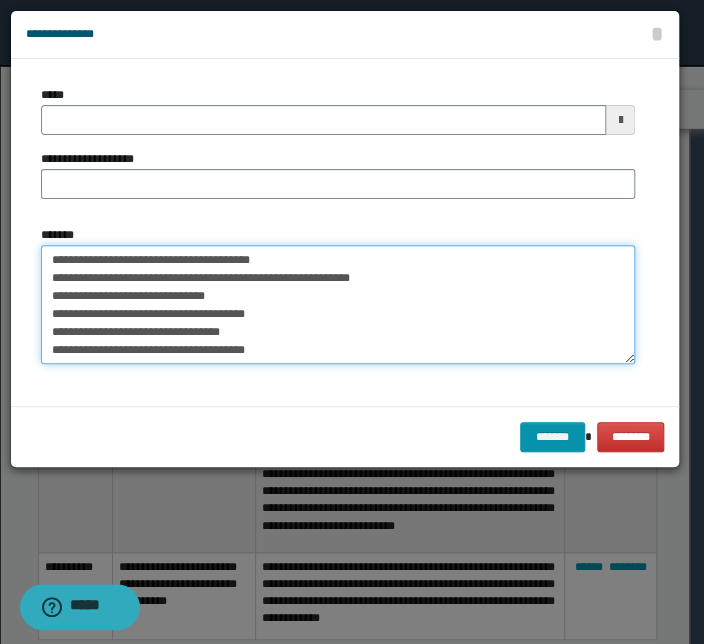 drag, startPoint x: 212, startPoint y: 343, endPoint x: 2, endPoint y: 155, distance: 281.85812 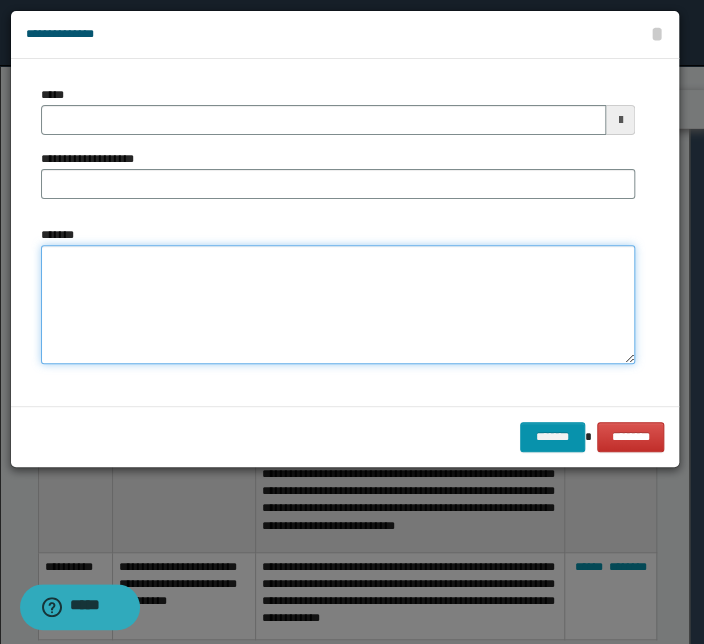 click on "*******" at bounding box center (338, 305) 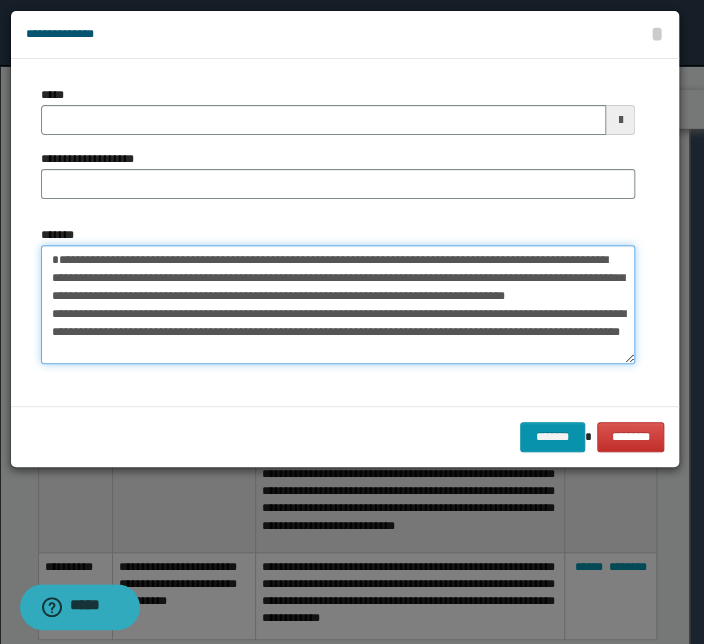 scroll, scrollTop: 47, scrollLeft: 0, axis: vertical 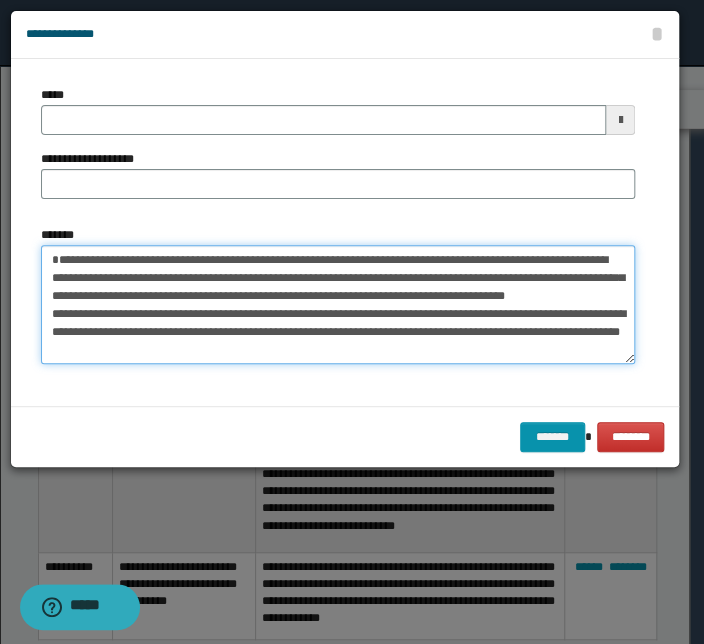 click on "**********" at bounding box center [338, 305] 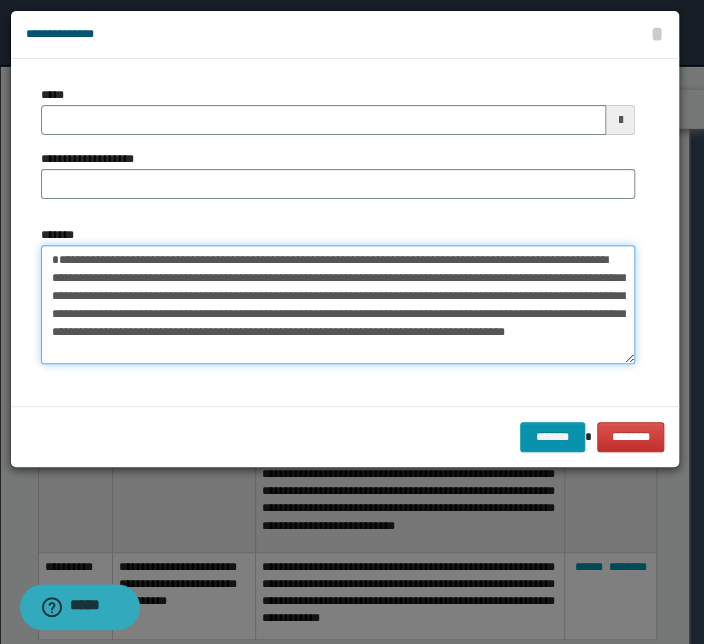 scroll, scrollTop: 0, scrollLeft: 0, axis: both 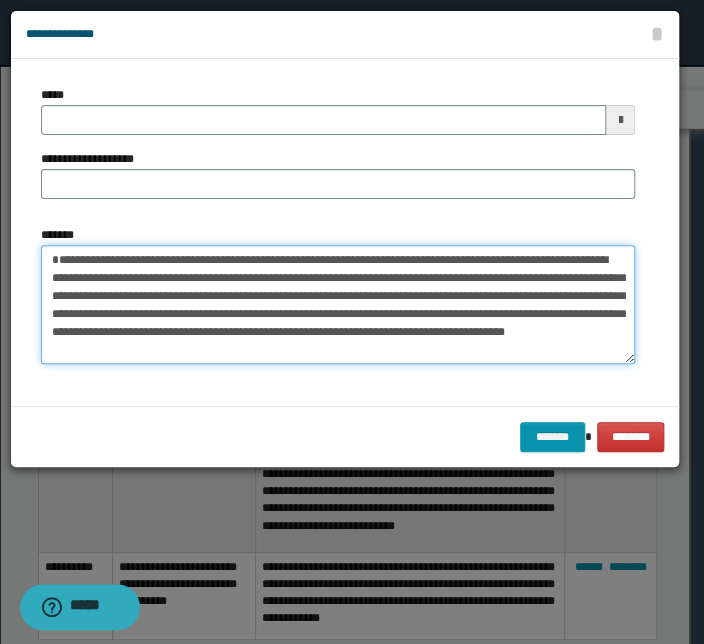 drag, startPoint x: 51, startPoint y: 277, endPoint x: 53, endPoint y: 287, distance: 10.198039 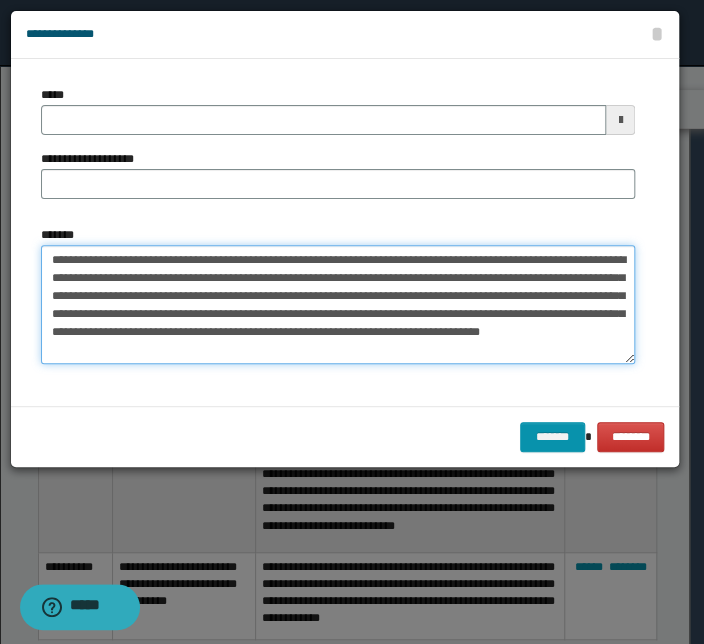 drag, startPoint x: 406, startPoint y: 256, endPoint x: 35, endPoint y: 245, distance: 371.16302 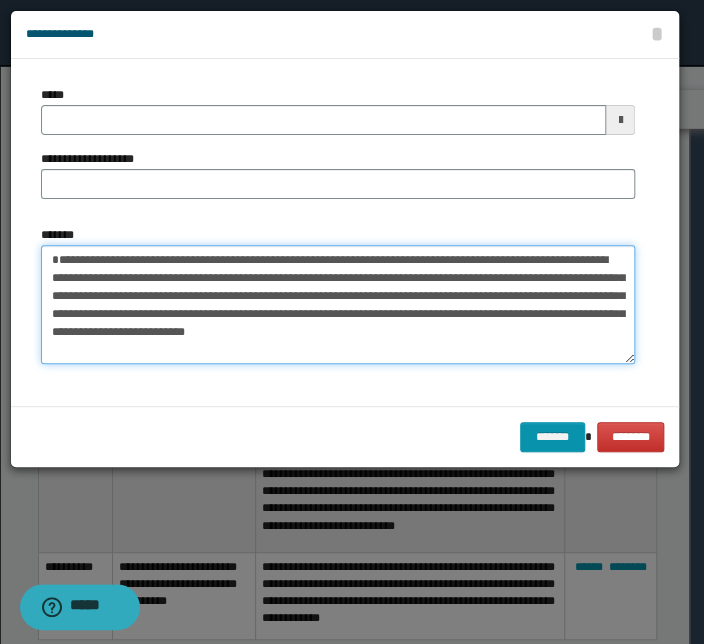 type 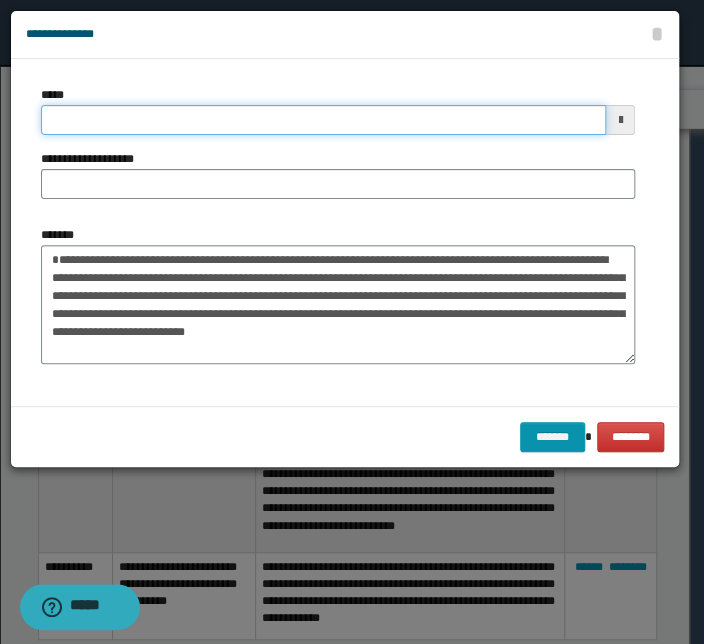 click on "*****" at bounding box center [323, 120] 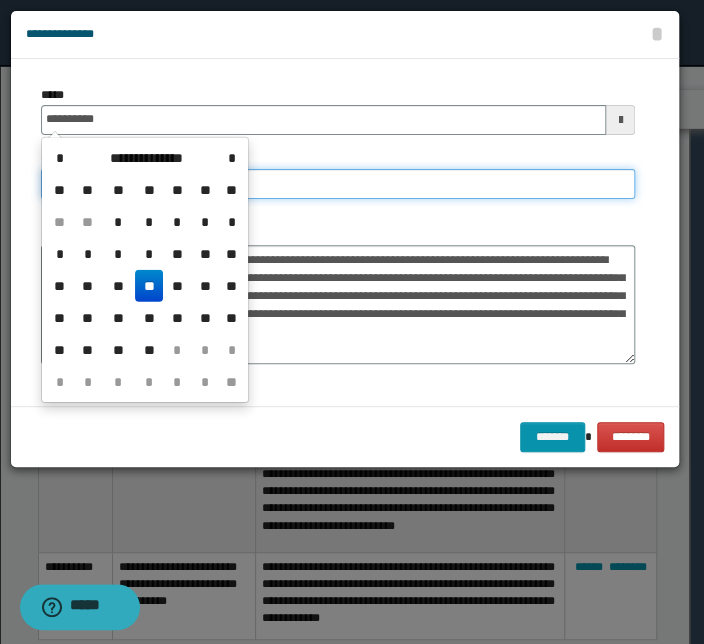 type on "**********" 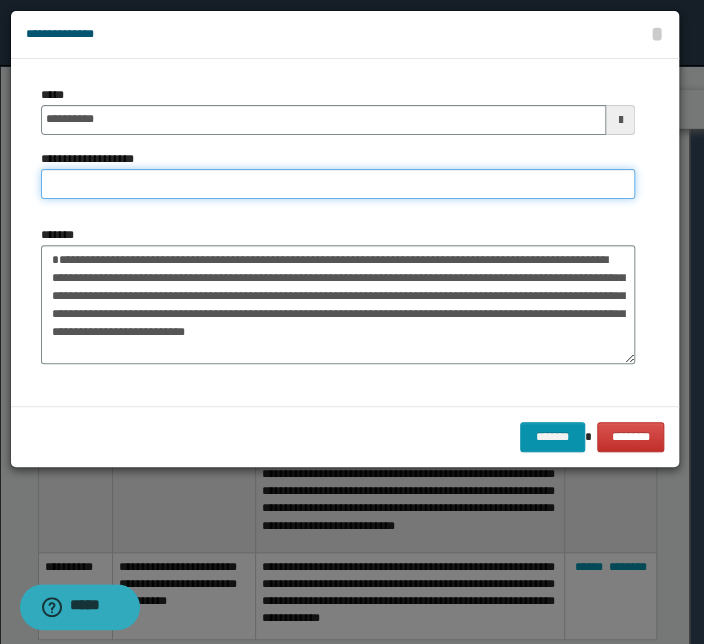 paste on "**********" 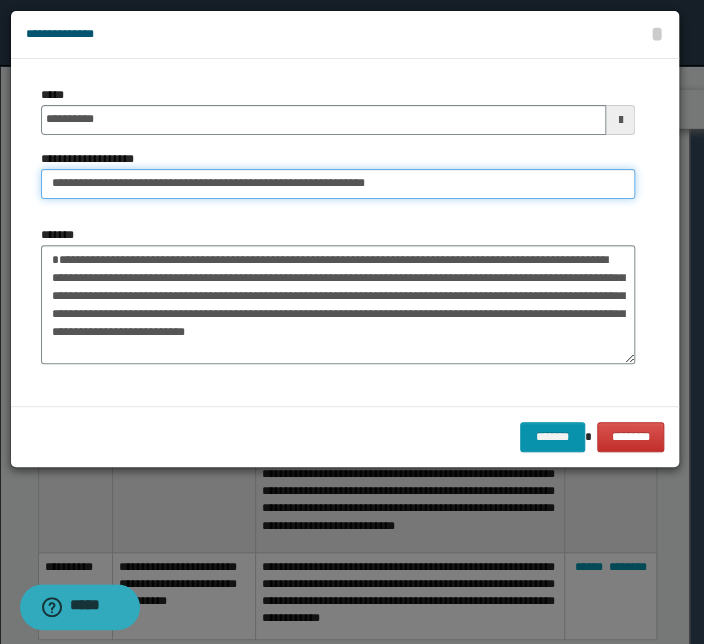 drag, startPoint x: 114, startPoint y: 184, endPoint x: -110, endPoint y: 177, distance: 224.10934 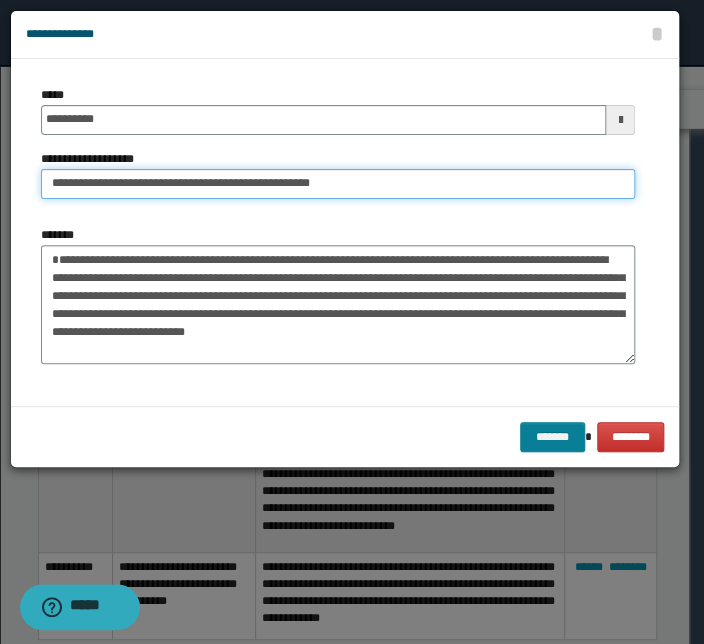 type on "**********" 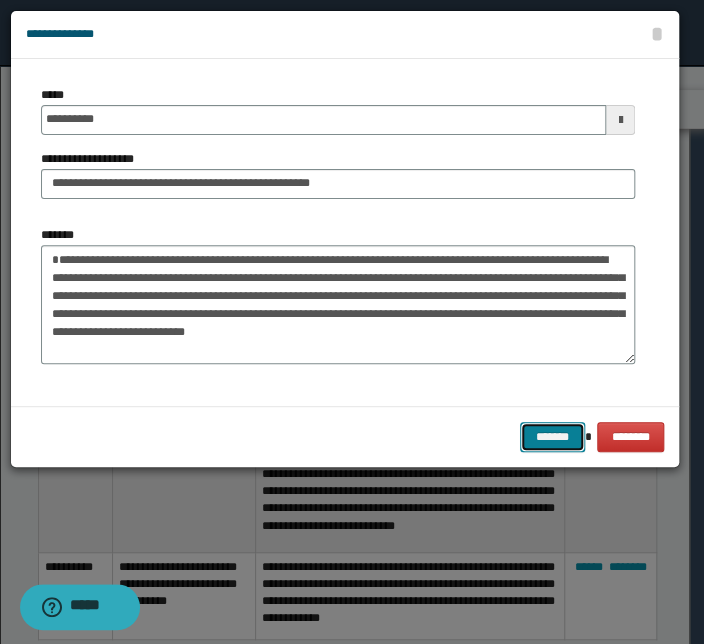 click on "*******" at bounding box center [552, 437] 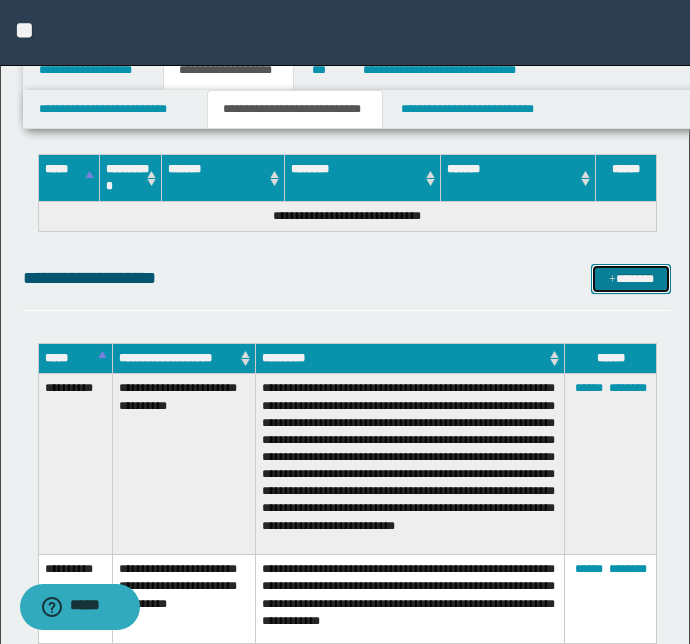 click on "*******" at bounding box center (631, 279) 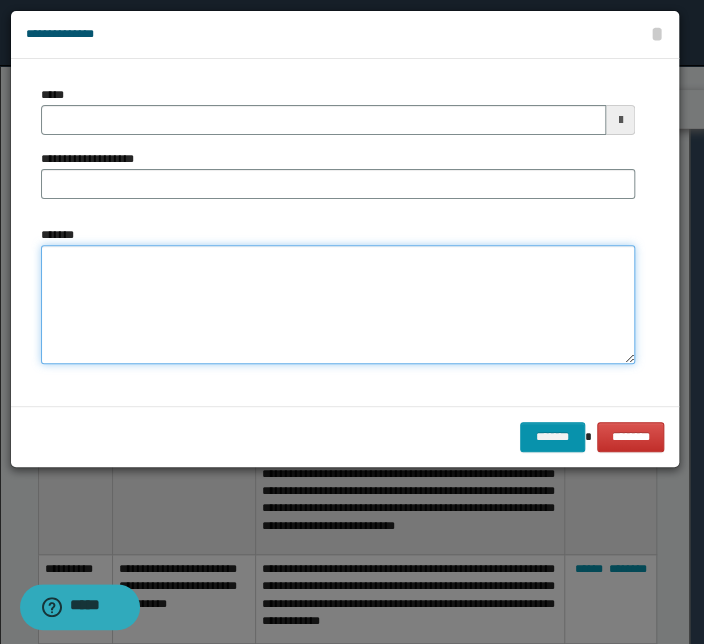 click on "*******" at bounding box center [338, 305] 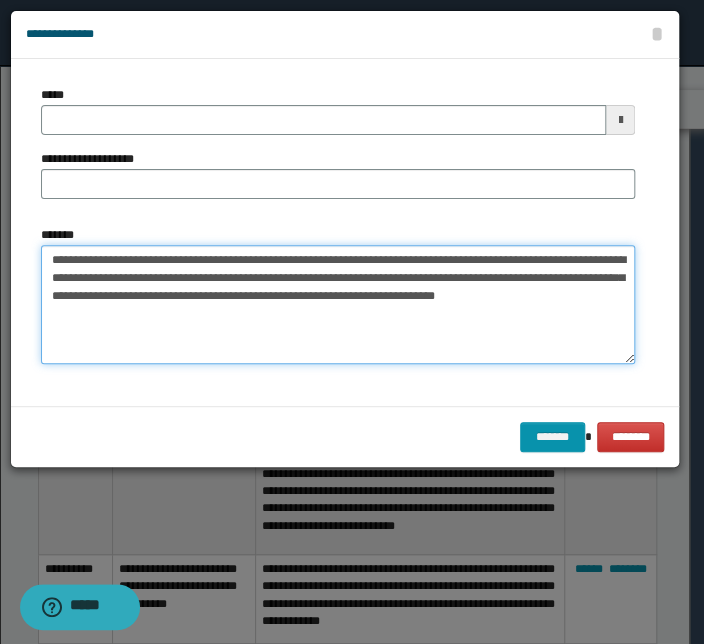 drag, startPoint x: 464, startPoint y: 257, endPoint x: 36, endPoint y: 254, distance: 428.01053 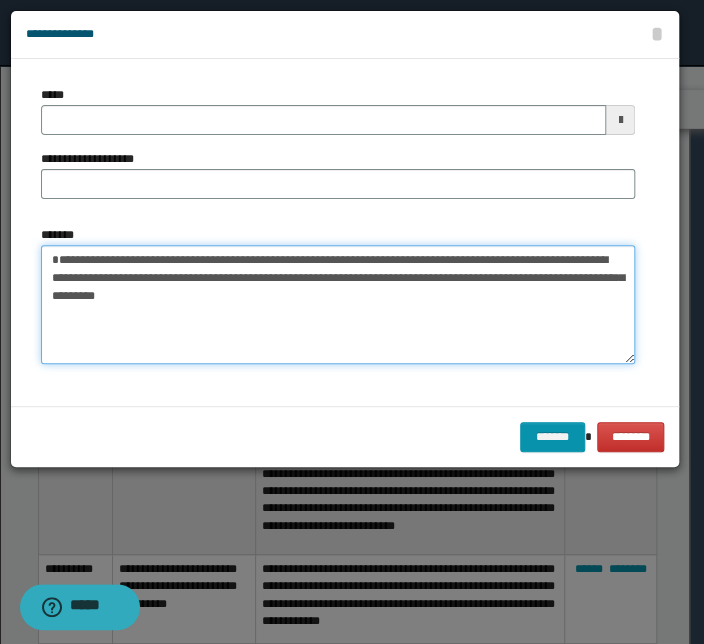 type 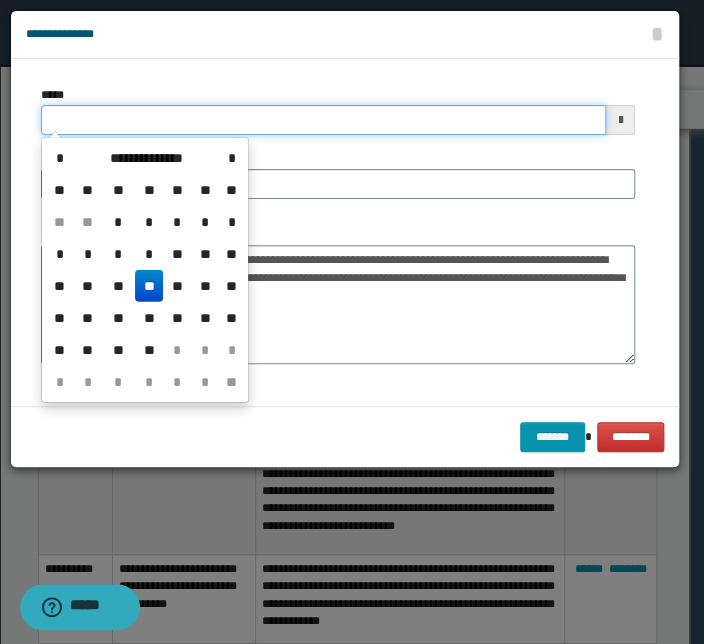 click on "*****" at bounding box center (323, 120) 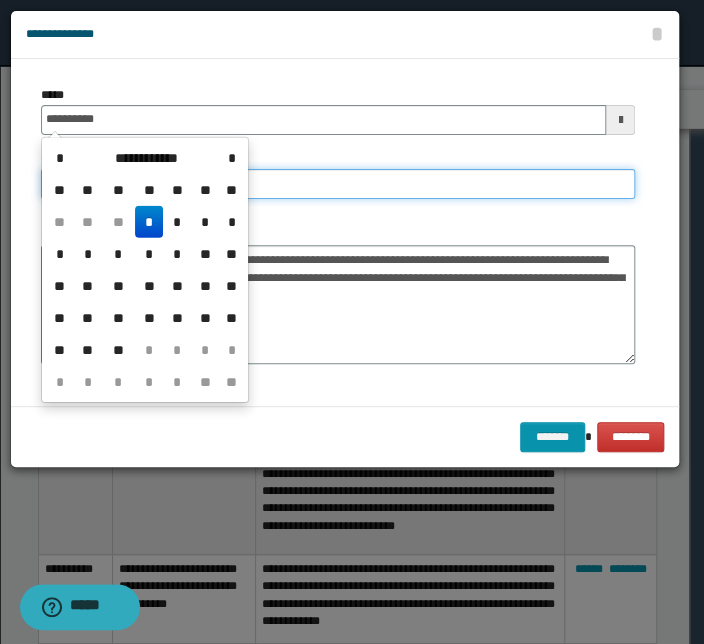 type on "**********" 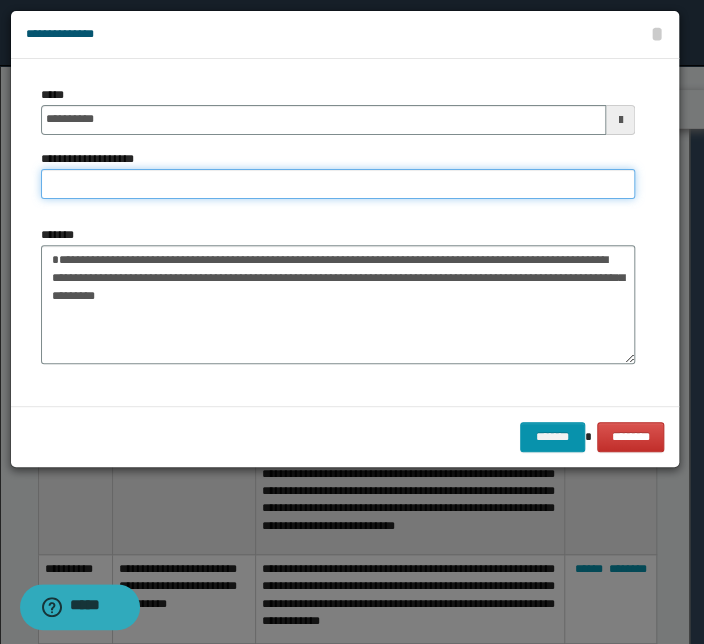 click on "**********" at bounding box center [338, 184] 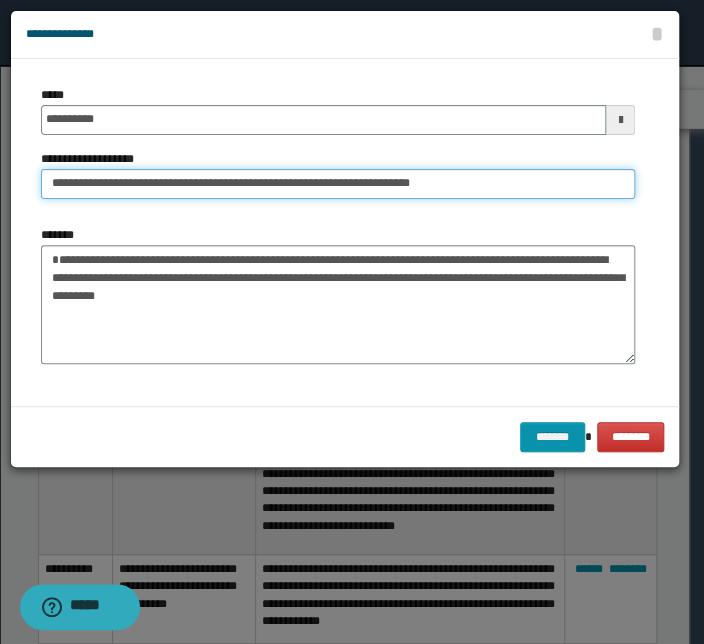drag, startPoint x: 116, startPoint y: 181, endPoint x: -40, endPoint y: 180, distance: 156.0032 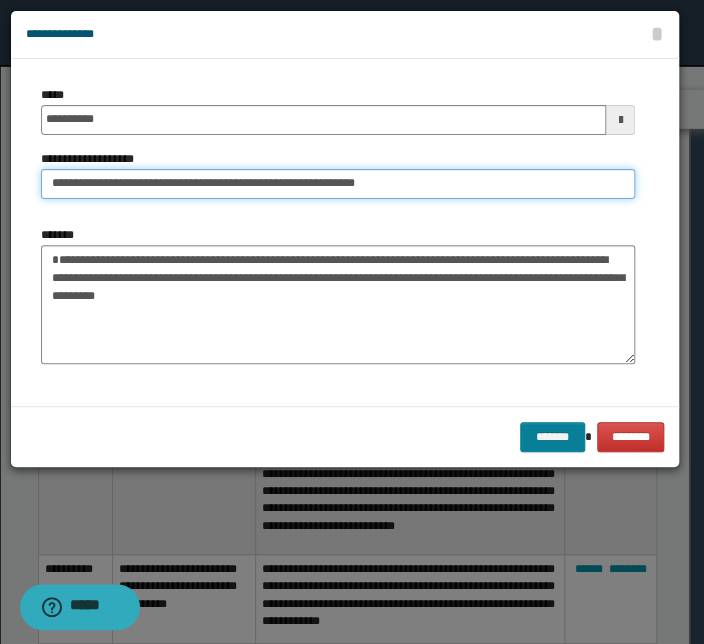 type on "**********" 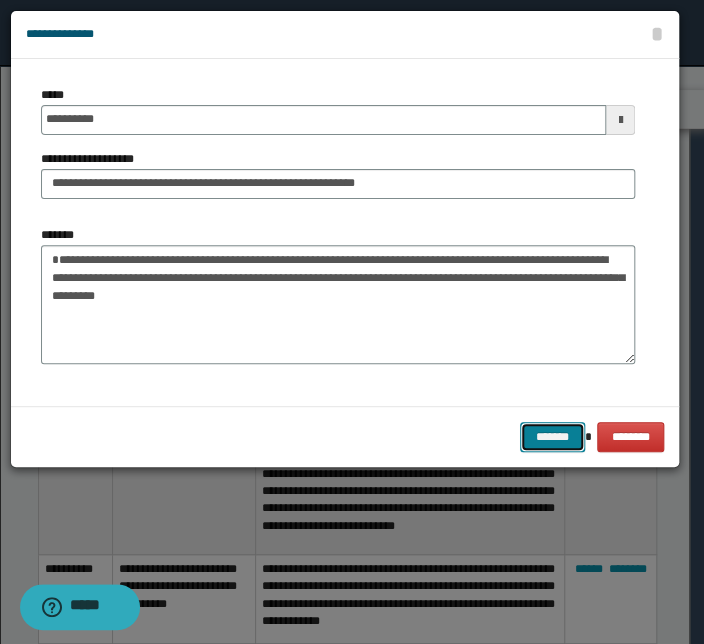 click on "*******" at bounding box center [552, 437] 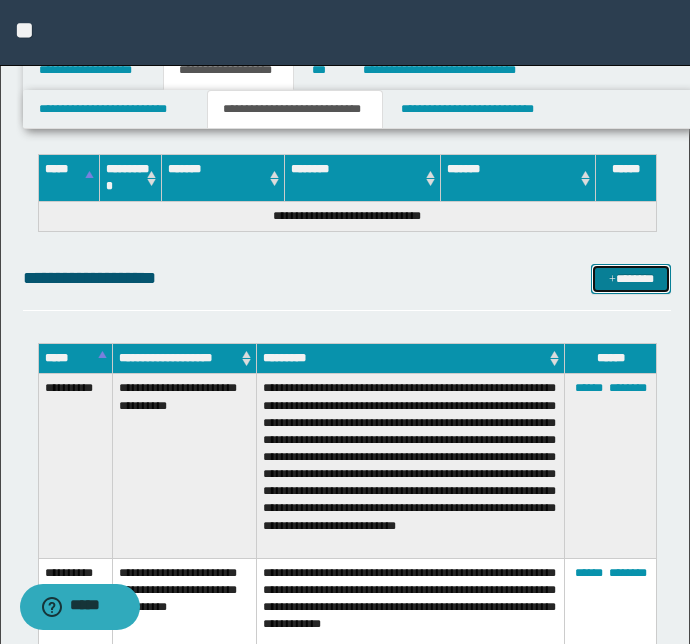 click on "*******" at bounding box center [631, 279] 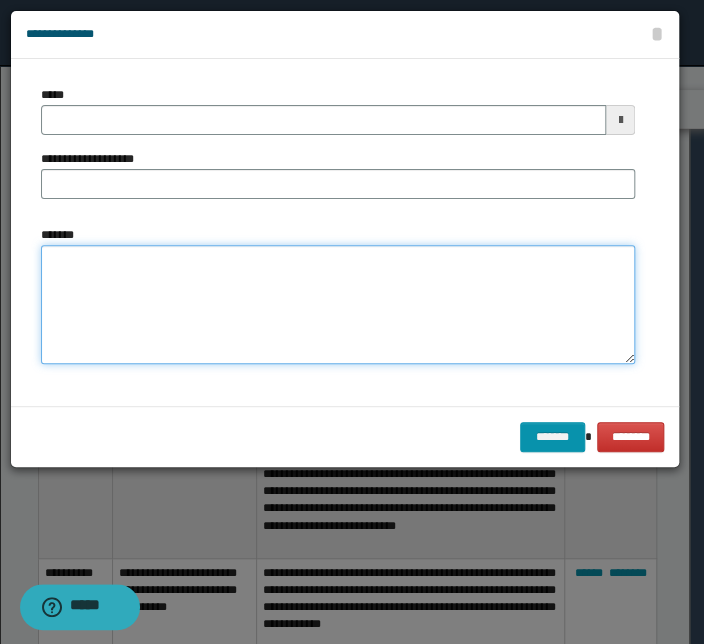 click on "*******" at bounding box center (338, 305) 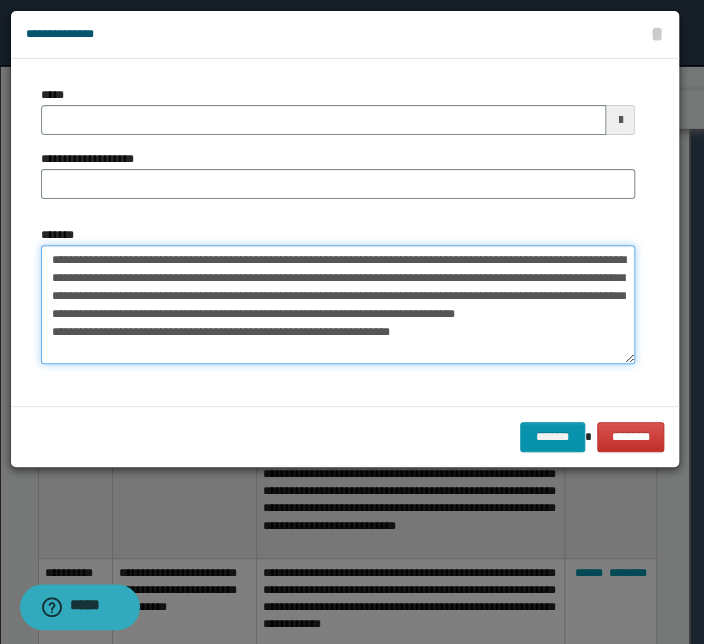 scroll, scrollTop: 0, scrollLeft: 0, axis: both 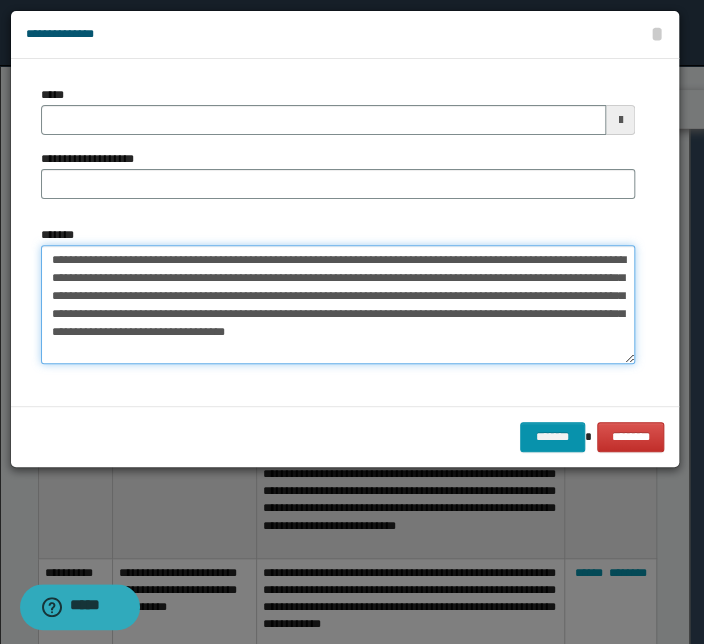 drag, startPoint x: 461, startPoint y: 257, endPoint x: 10, endPoint y: 262, distance: 451.0277 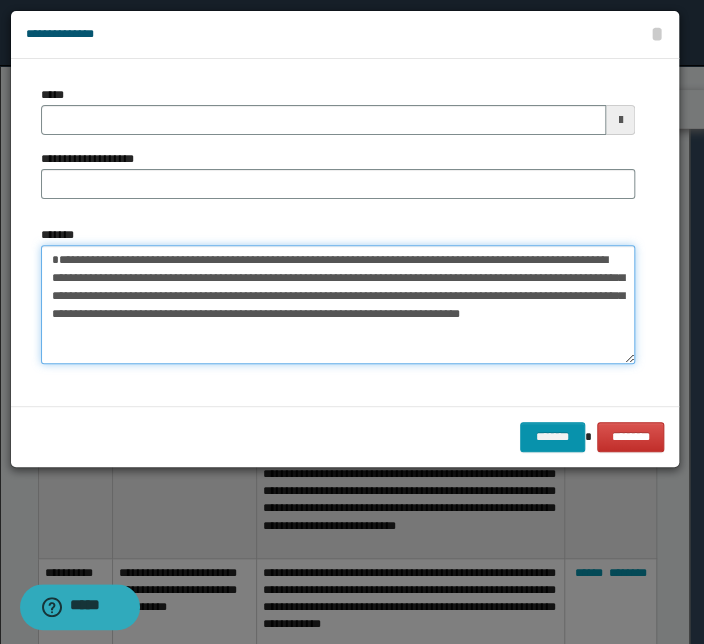 type 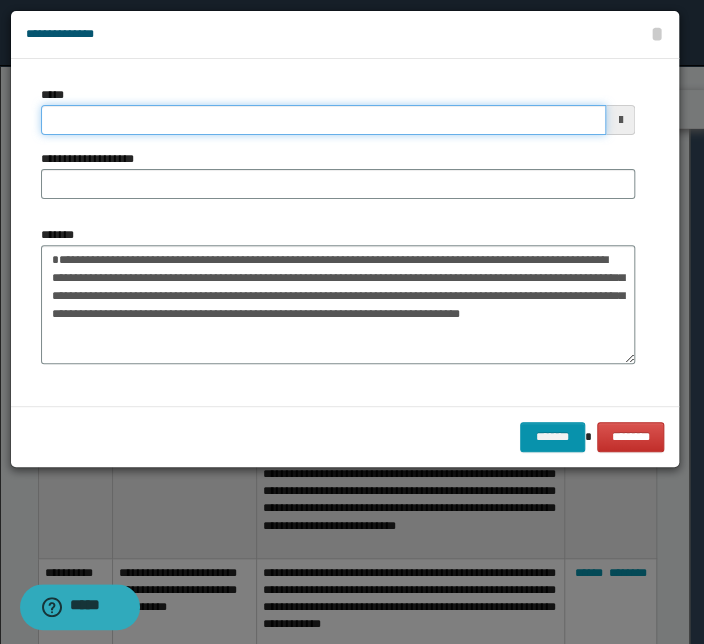 click on "*****" at bounding box center (323, 120) 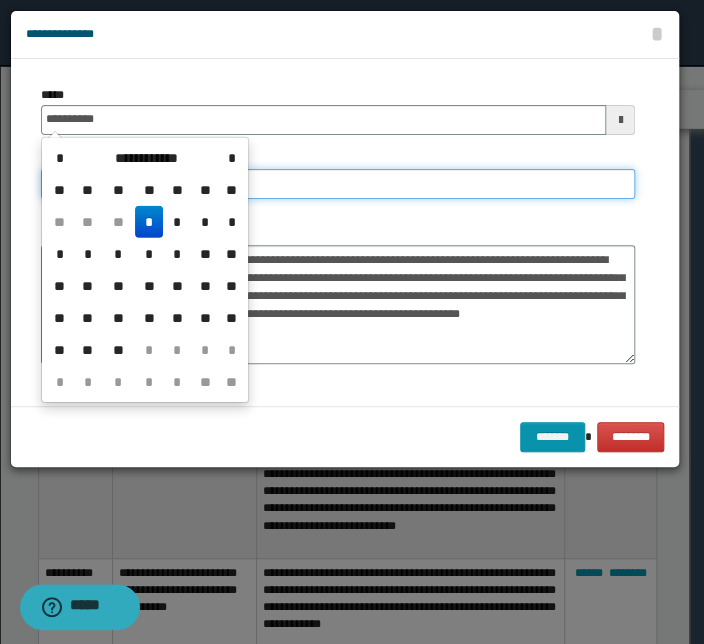 type on "**********" 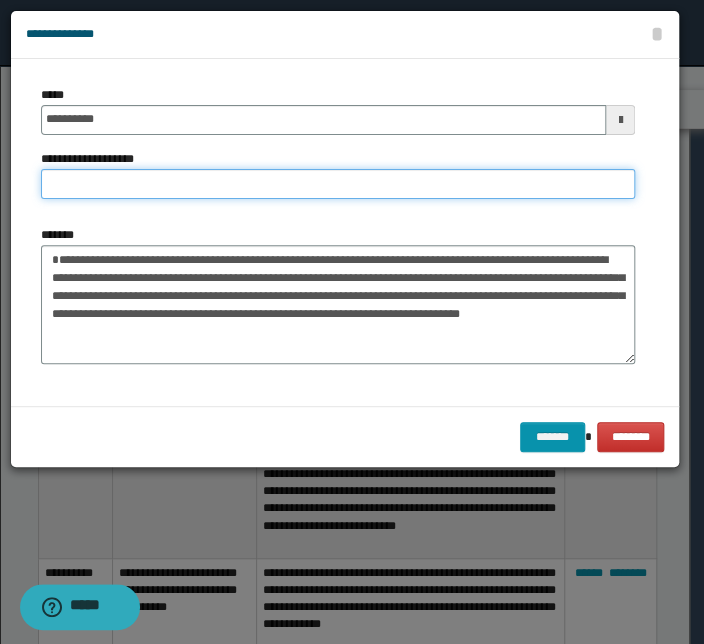 paste on "**********" 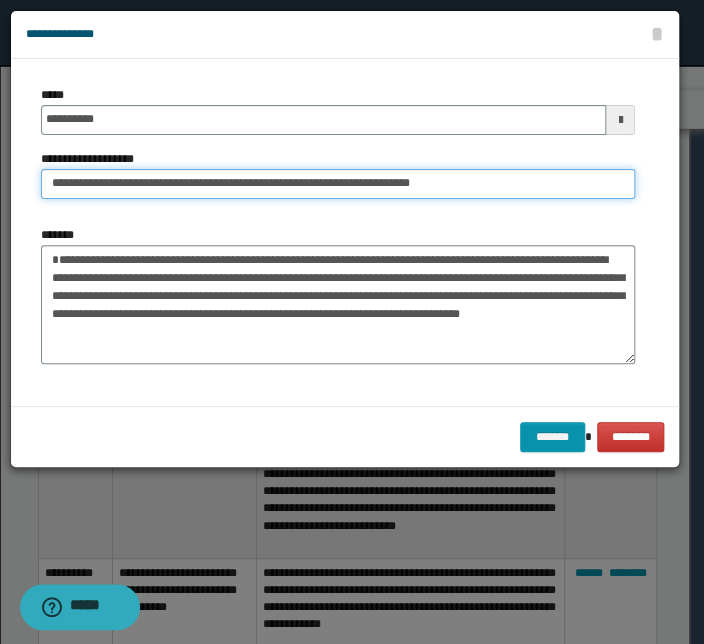 drag, startPoint x: 112, startPoint y: 184, endPoint x: -103, endPoint y: 195, distance: 215.2812 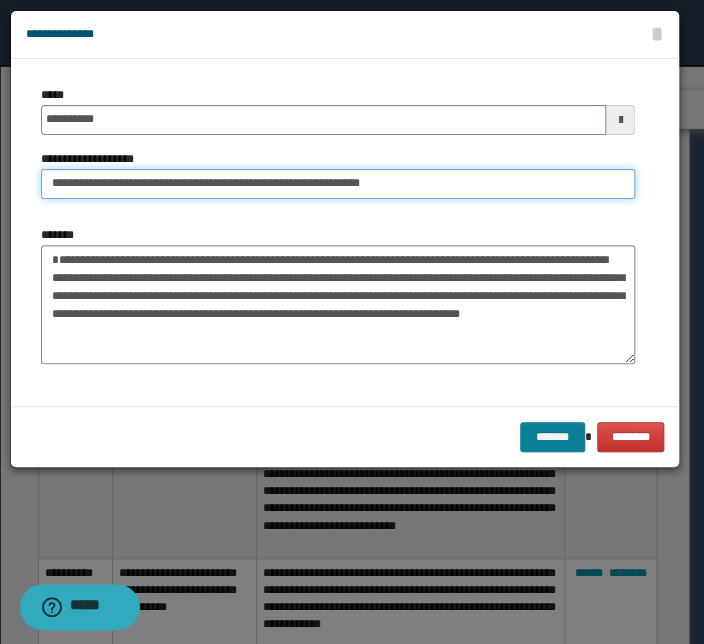 type on "**********" 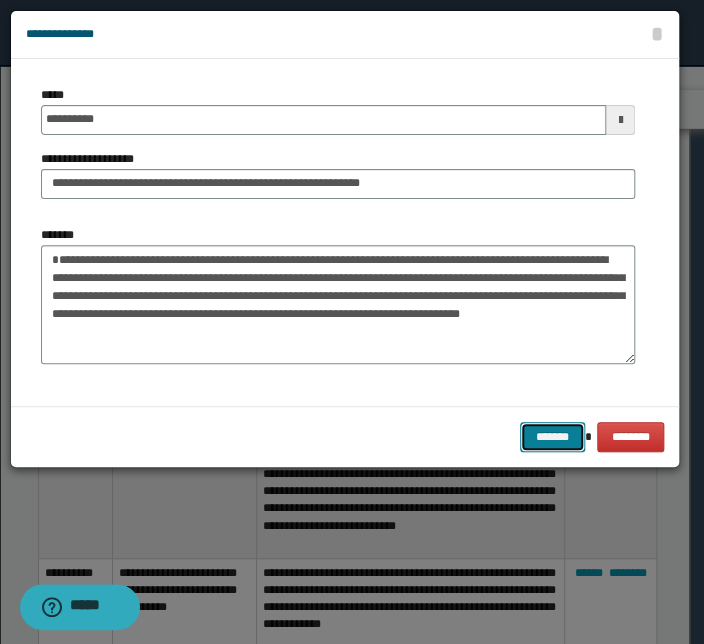 click on "*******" at bounding box center [552, 437] 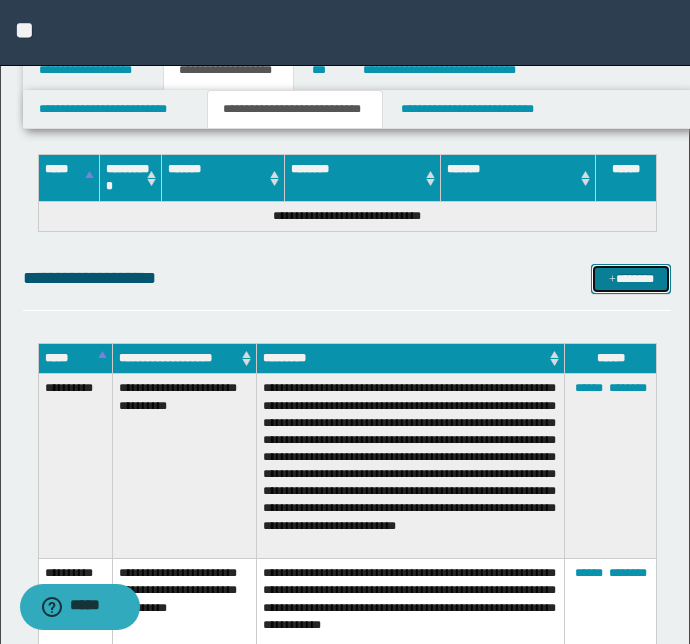 click on "*******" at bounding box center (631, 279) 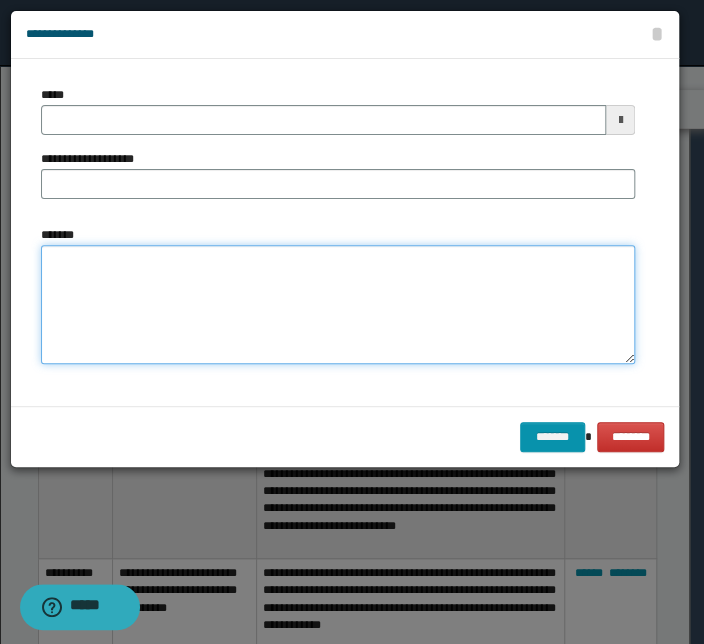 click on "*******" at bounding box center (338, 305) 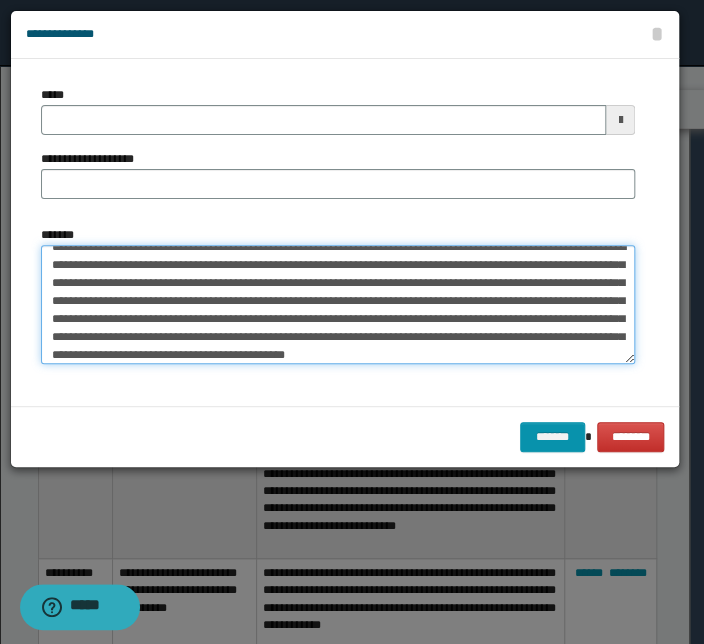 scroll, scrollTop: 0, scrollLeft: 0, axis: both 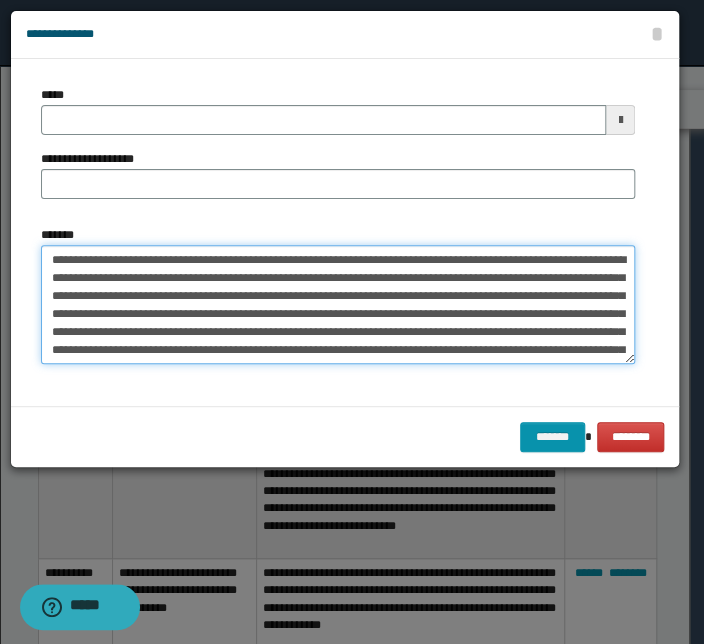 drag, startPoint x: 515, startPoint y: 257, endPoint x: 21, endPoint y: 244, distance: 494.17102 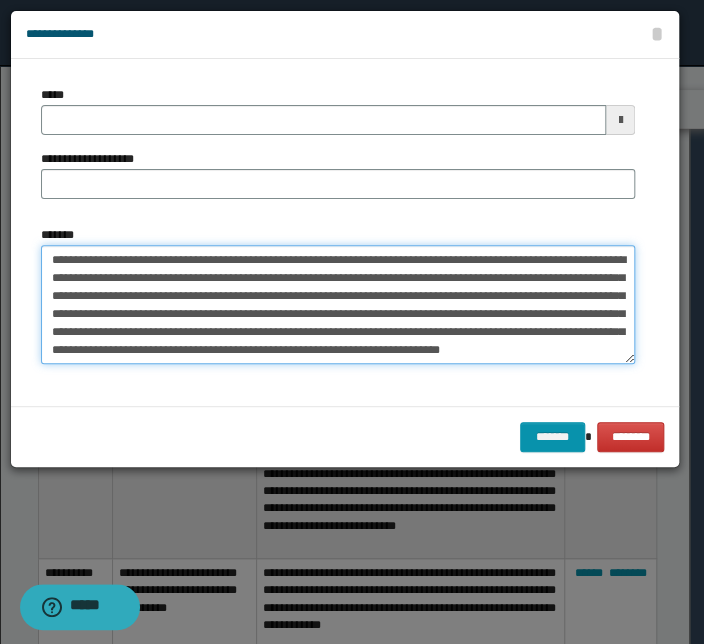 type 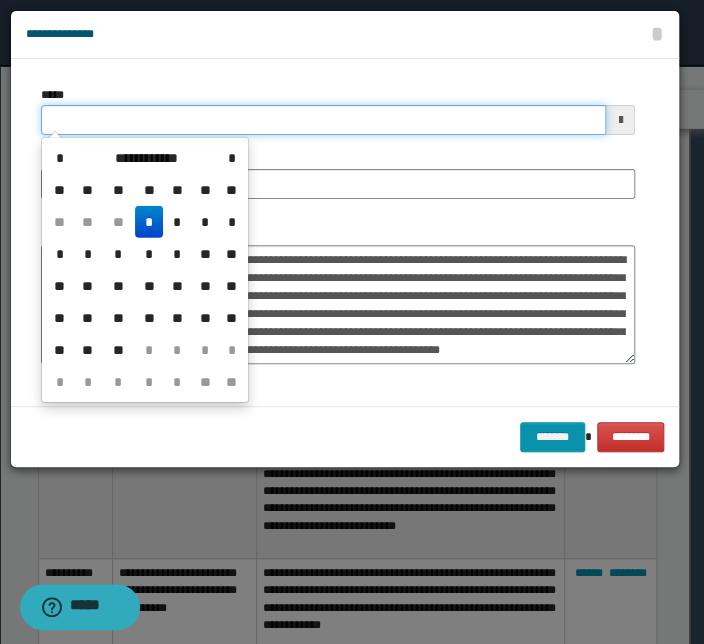 click on "*****" at bounding box center (323, 120) 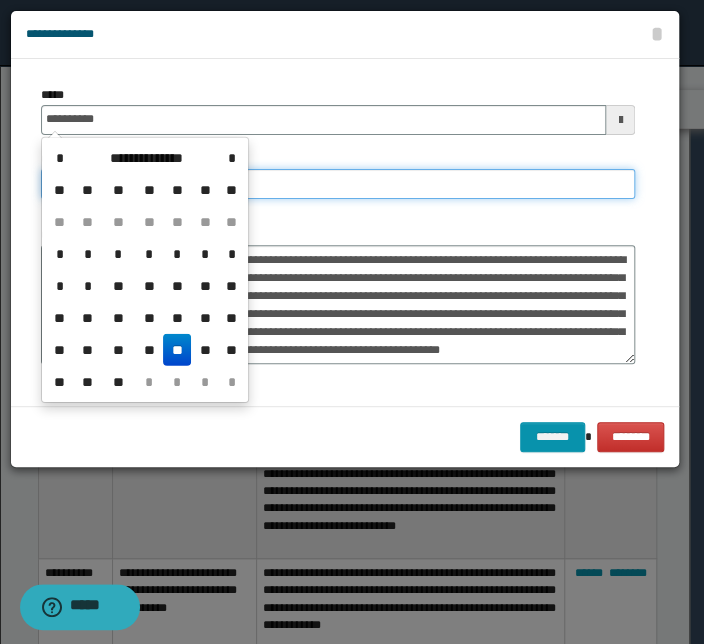 type on "**********" 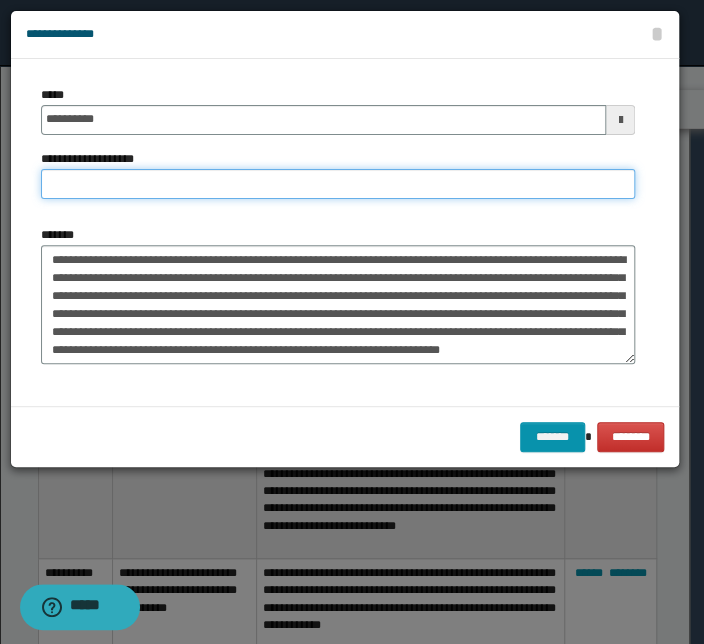 click on "**********" at bounding box center [338, 184] 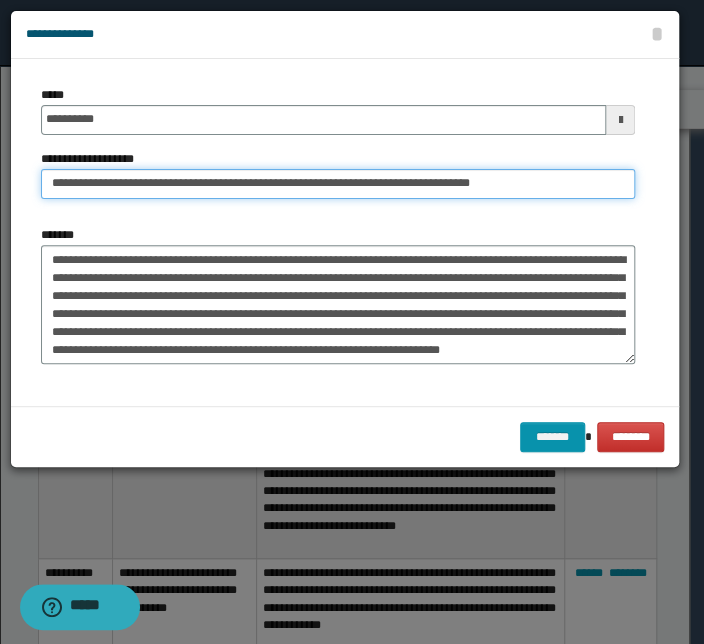 drag, startPoint x: 114, startPoint y: 183, endPoint x: -103, endPoint y: 169, distance: 217.45114 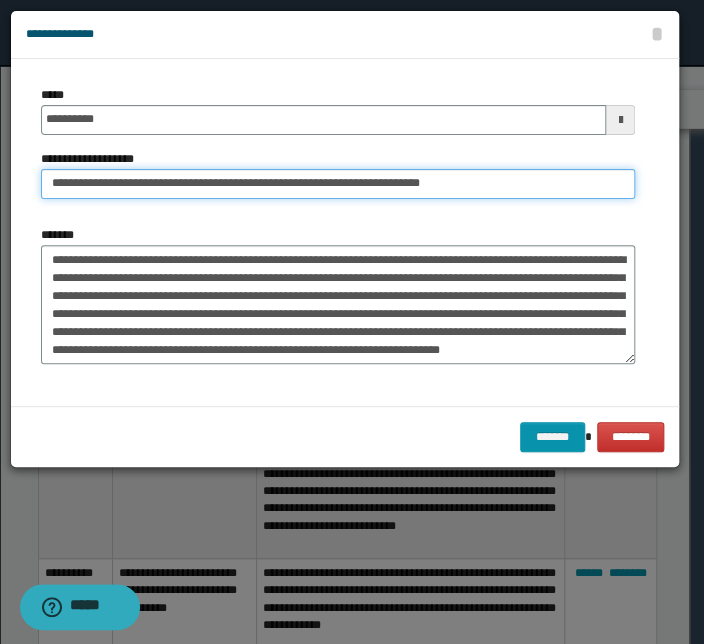 type on "**********" 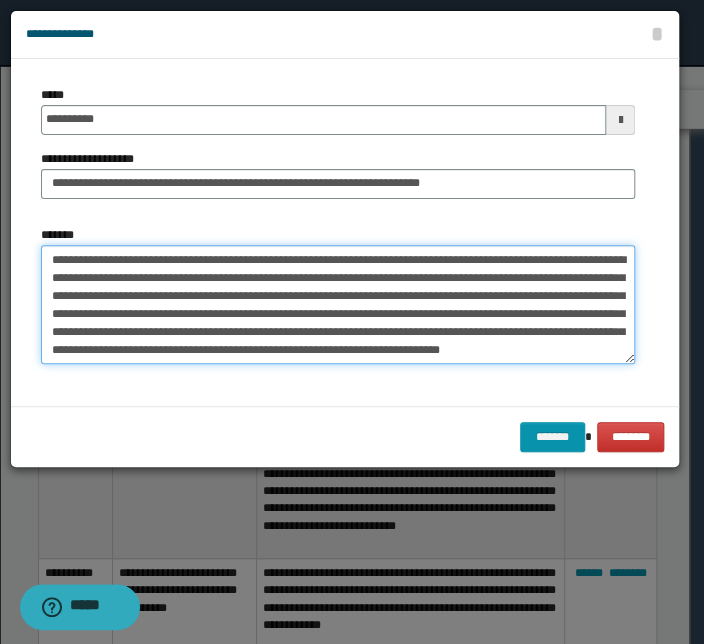 scroll, scrollTop: 18, scrollLeft: 0, axis: vertical 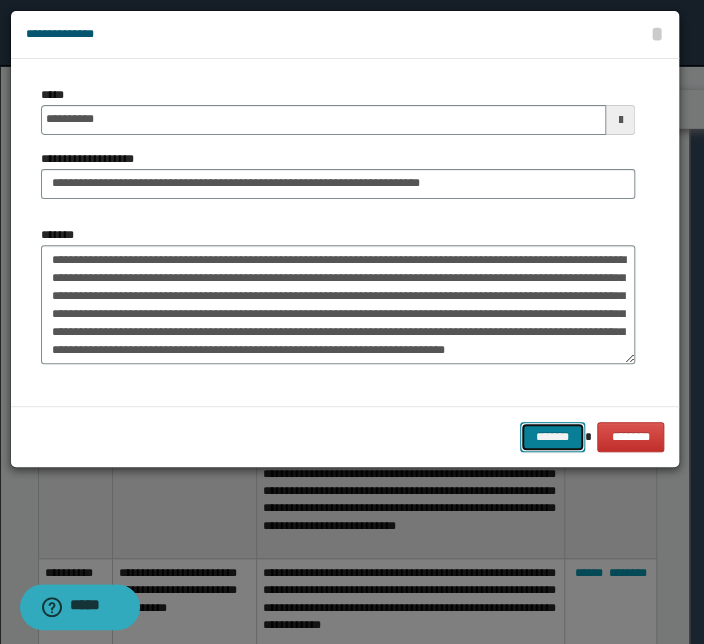 click on "*******" at bounding box center [552, 437] 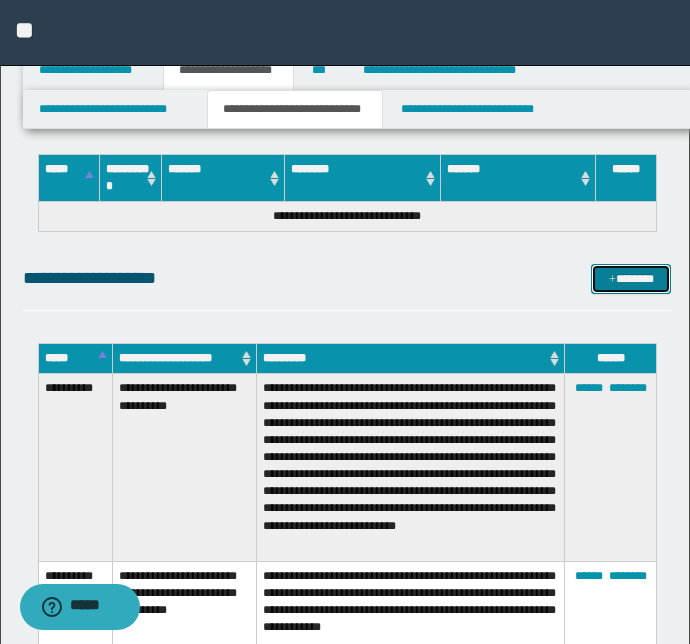 click on "*******" at bounding box center [631, 279] 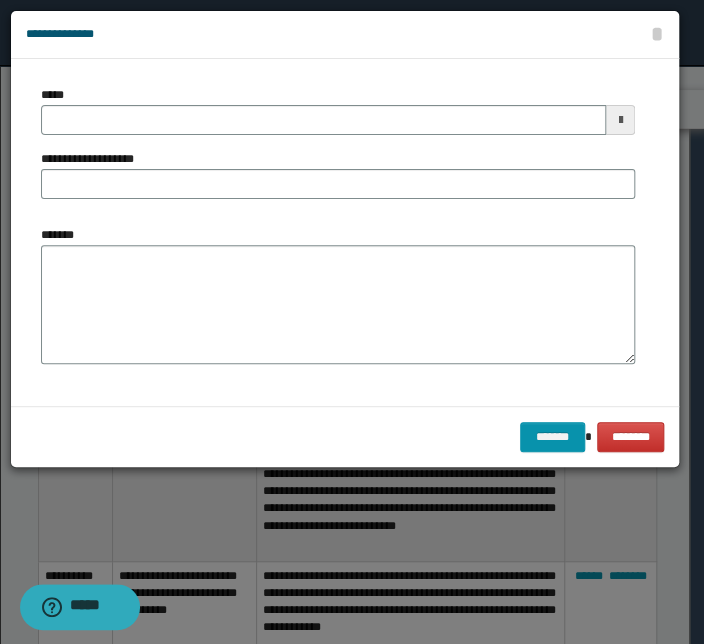 scroll, scrollTop: 0, scrollLeft: 0, axis: both 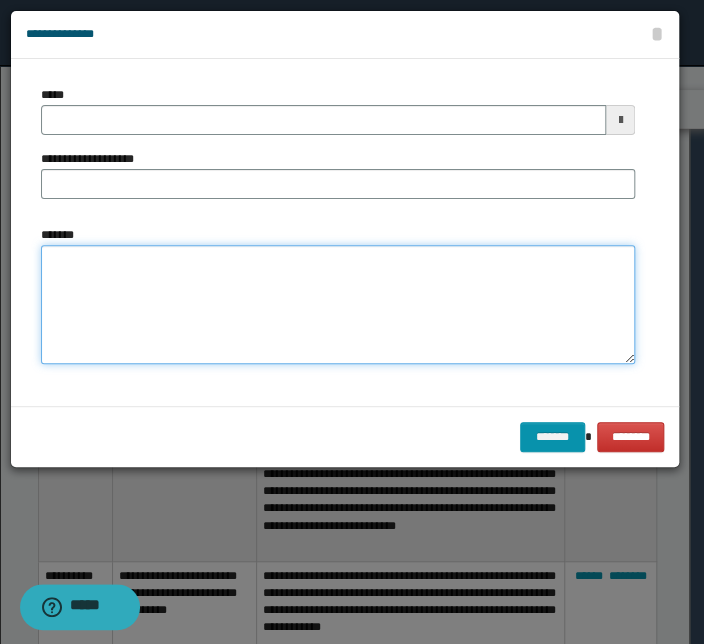 click on "*******" at bounding box center [338, 305] 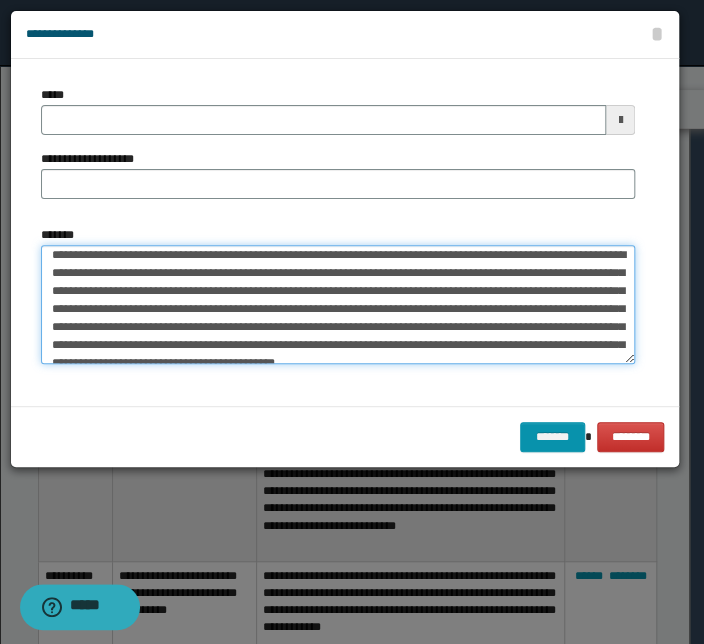 scroll, scrollTop: 0, scrollLeft: 0, axis: both 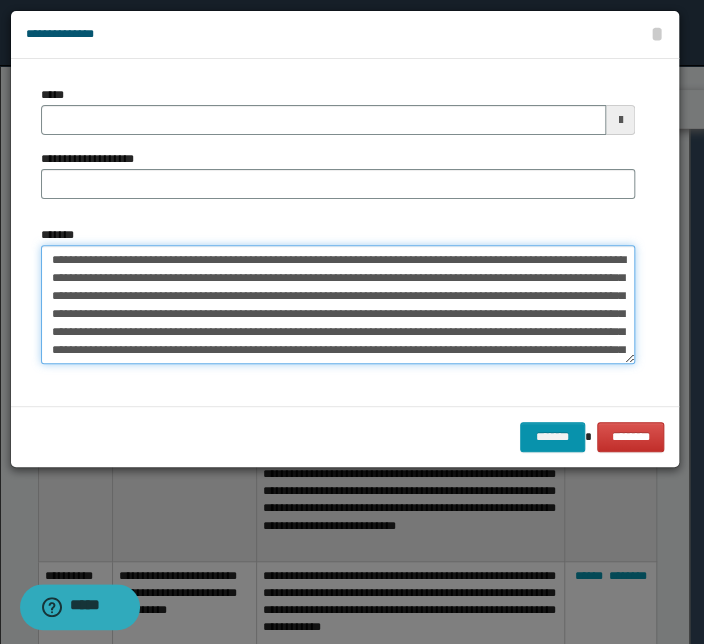click on "**********" at bounding box center (338, 305) 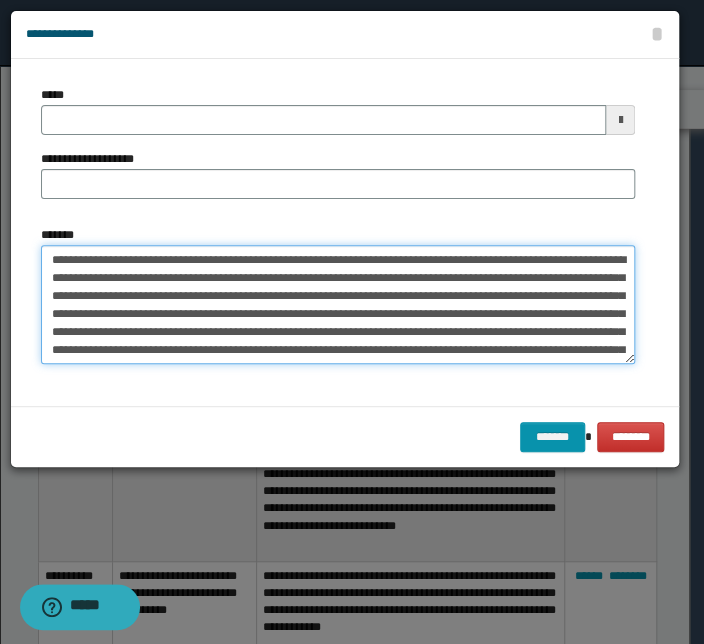 drag, startPoint x: 515, startPoint y: 260, endPoint x: -15, endPoint y: 224, distance: 531.22125 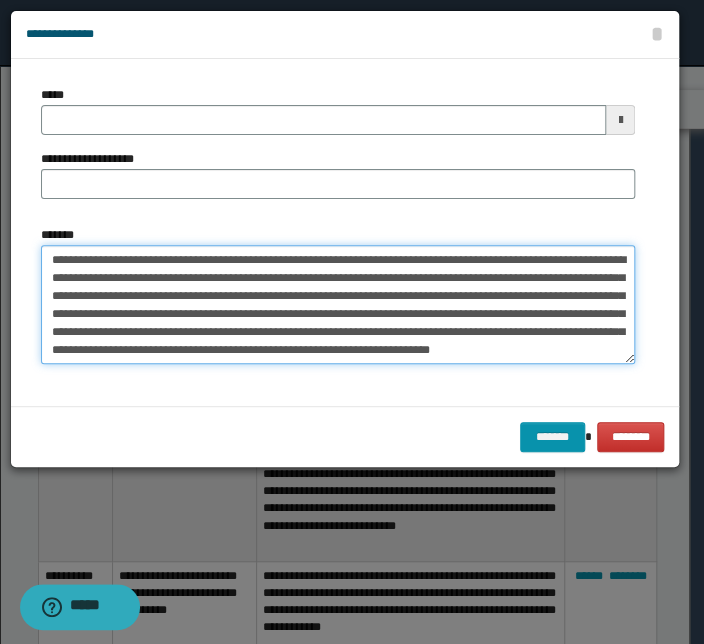 type 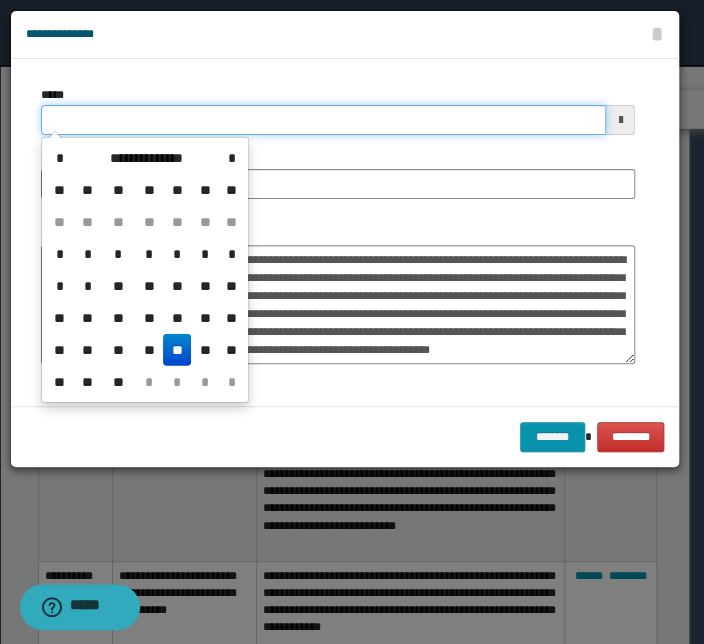 click on "*****" at bounding box center (323, 120) 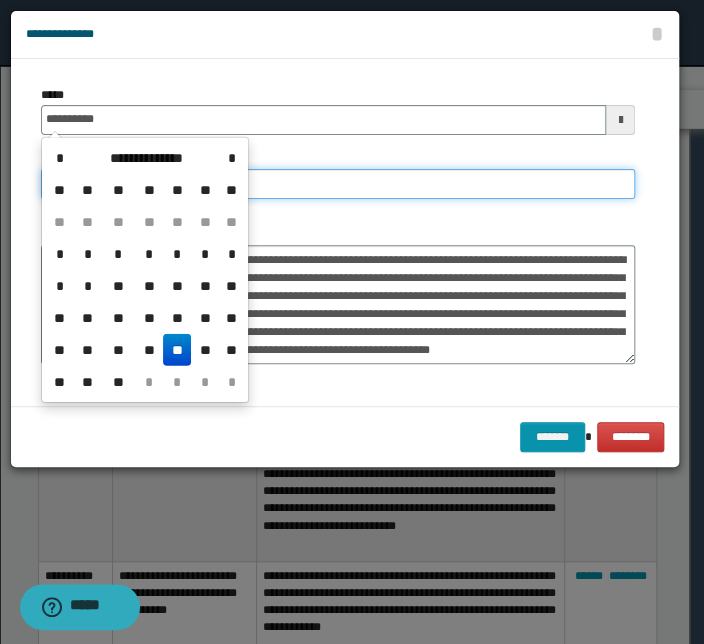 type on "**********" 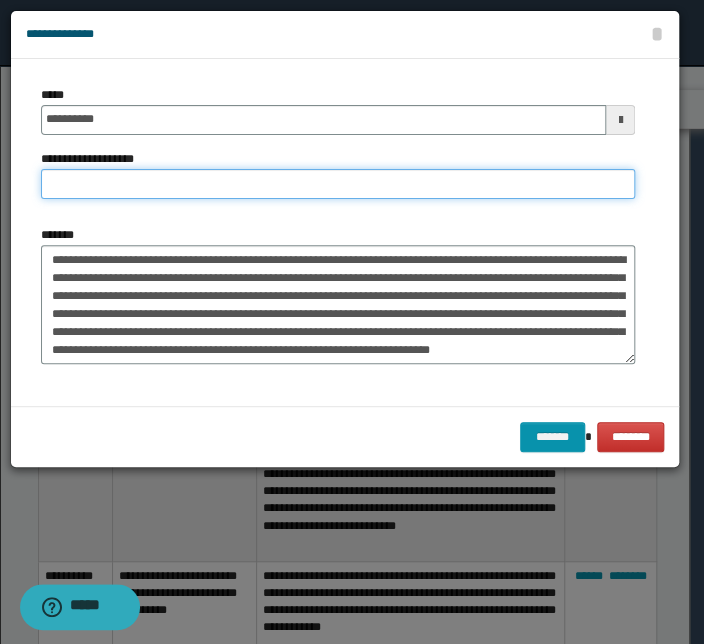 paste on "**********" 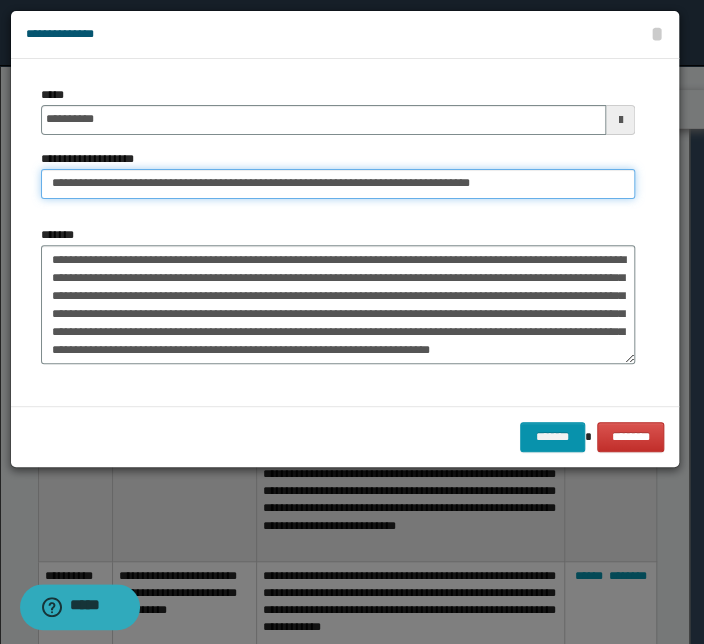 drag, startPoint x: 114, startPoint y: 183, endPoint x: -54, endPoint y: 166, distance: 168.85793 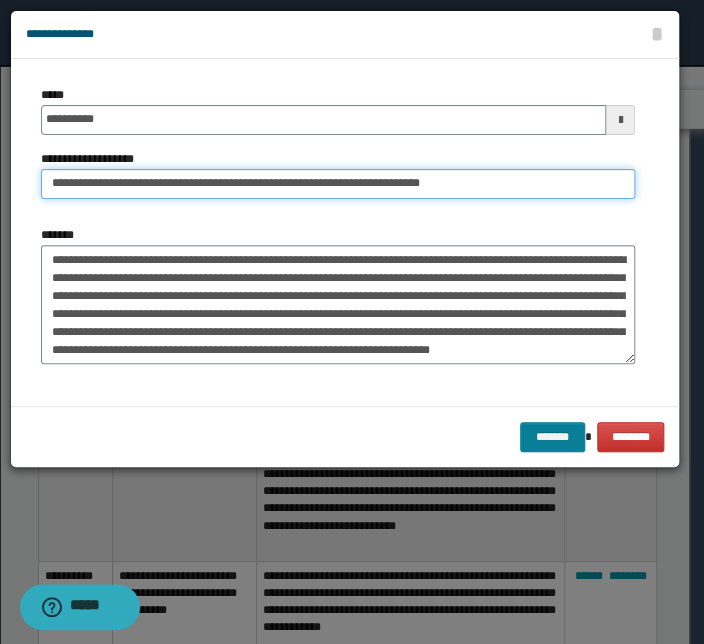 type on "**********" 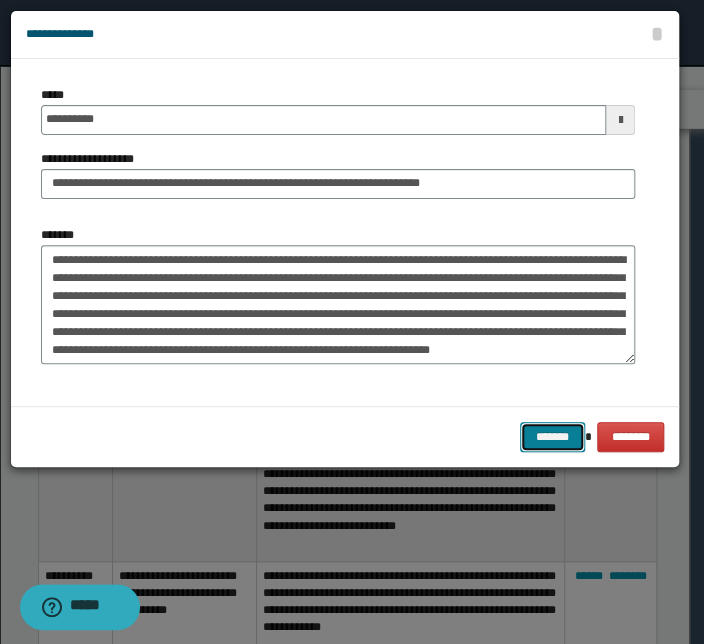 click on "*******" at bounding box center (552, 437) 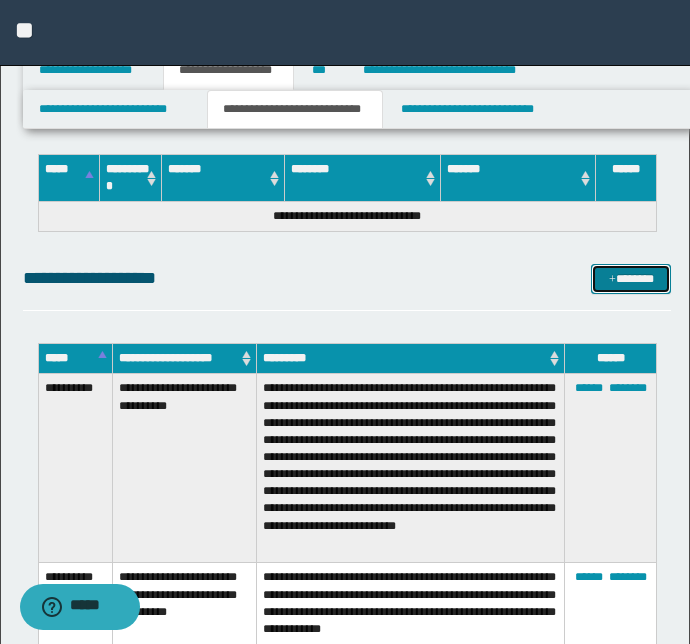click on "*******" at bounding box center (631, 279) 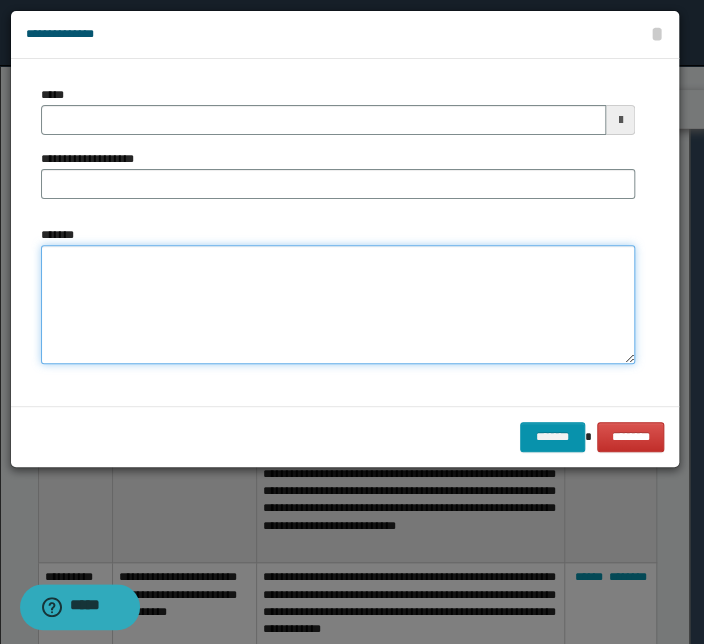 click on "*******" at bounding box center [338, 305] 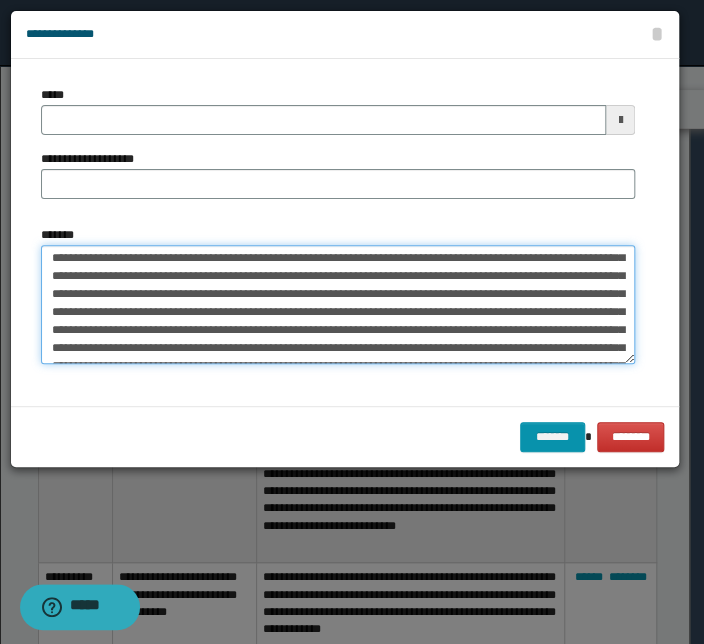 scroll, scrollTop: 0, scrollLeft: 0, axis: both 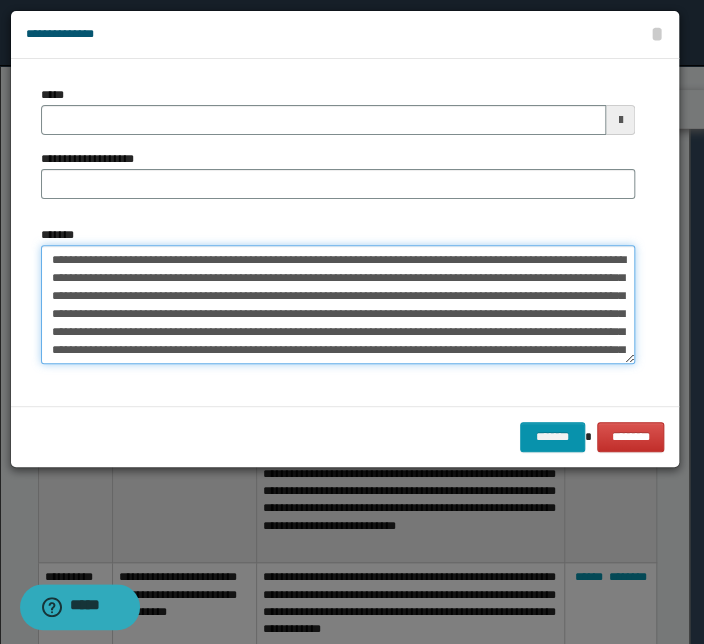 drag, startPoint x: 100, startPoint y: 277, endPoint x: -33, endPoint y: 242, distance: 137.52818 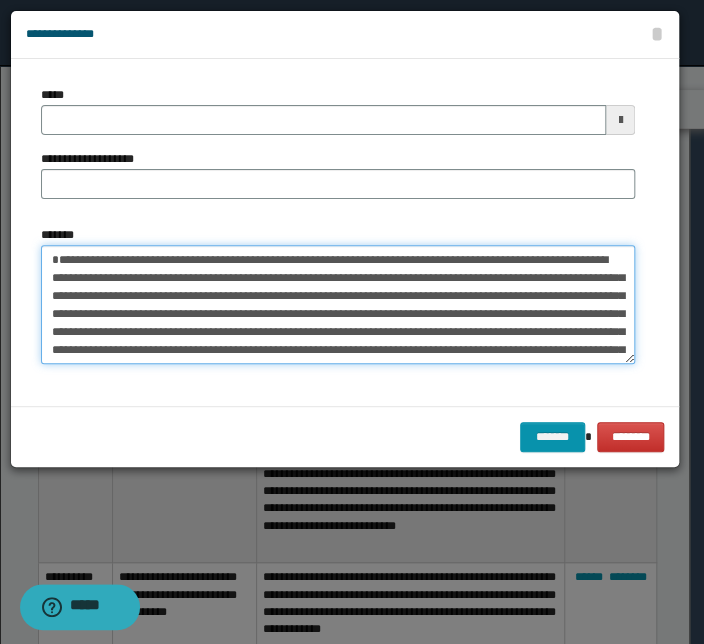type 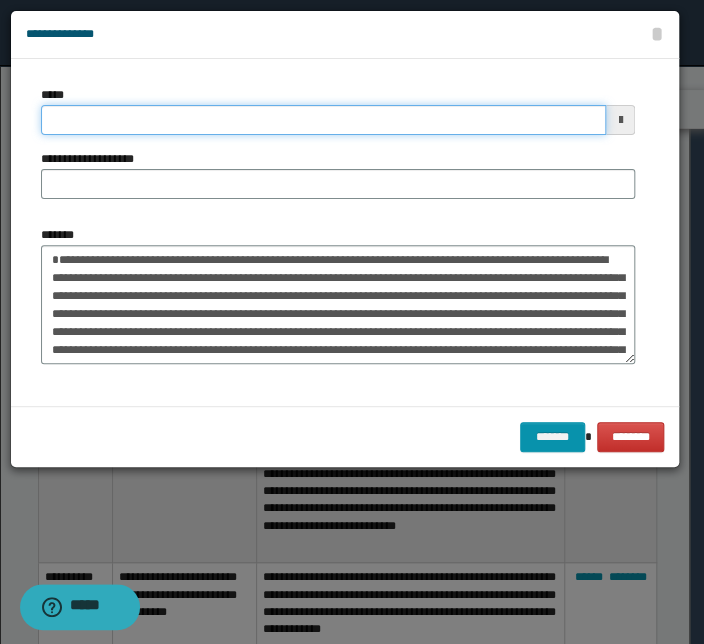 click on "*****" at bounding box center (323, 120) 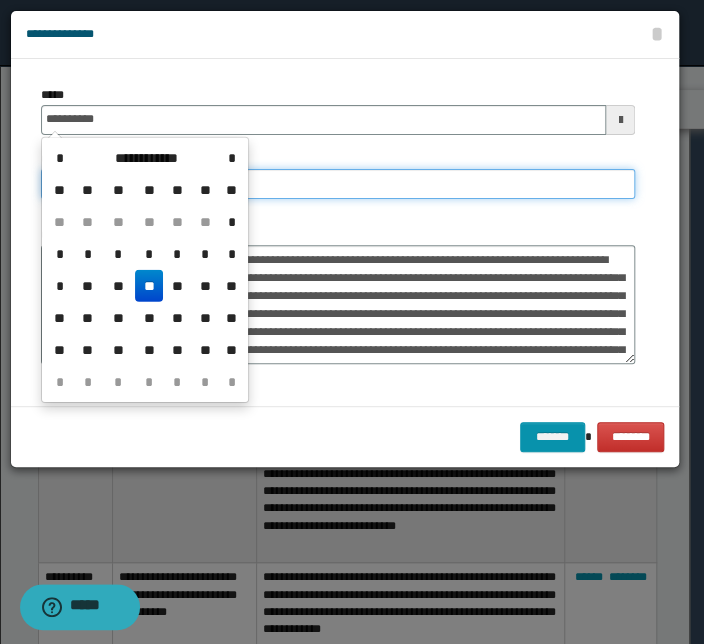 type on "**********" 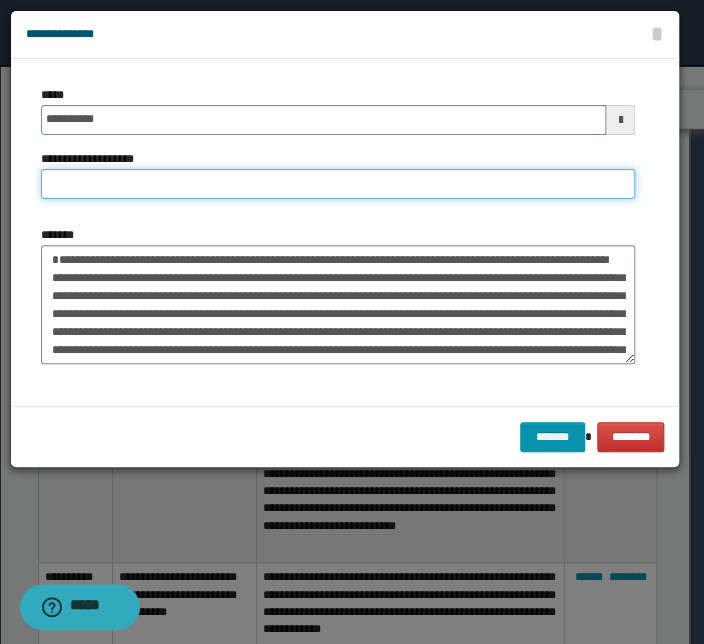 paste on "**********" 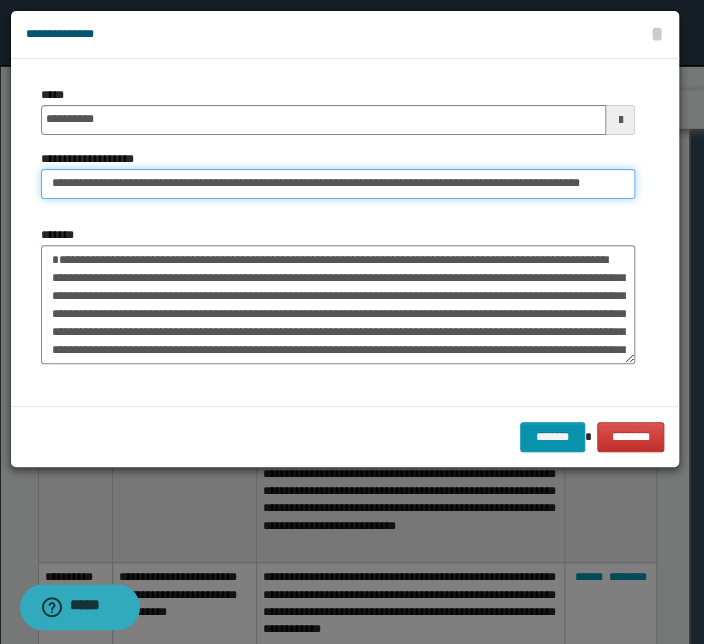 scroll, scrollTop: 0, scrollLeft: 37, axis: horizontal 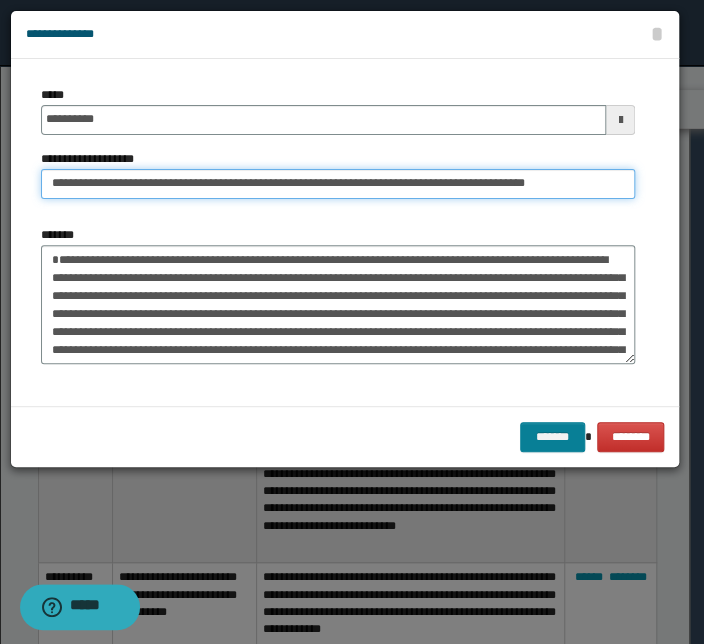 type on "**********" 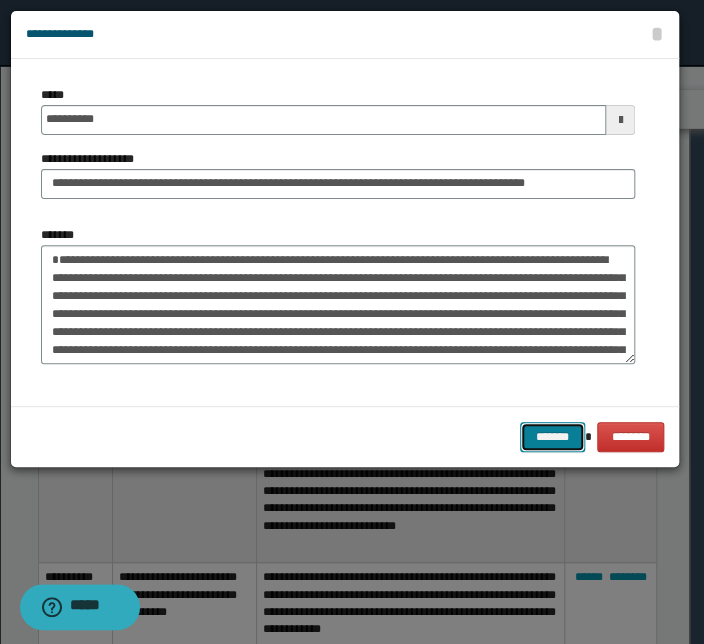 click on "*******" at bounding box center [552, 437] 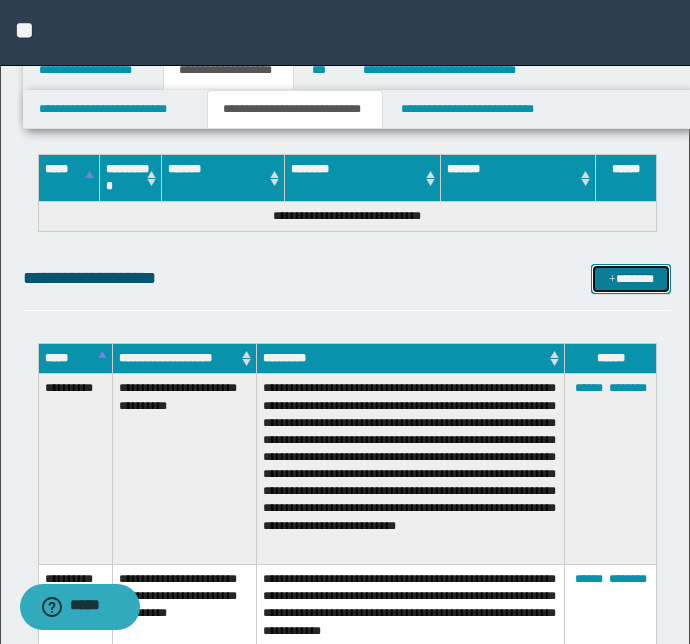 click on "*******" at bounding box center [631, 279] 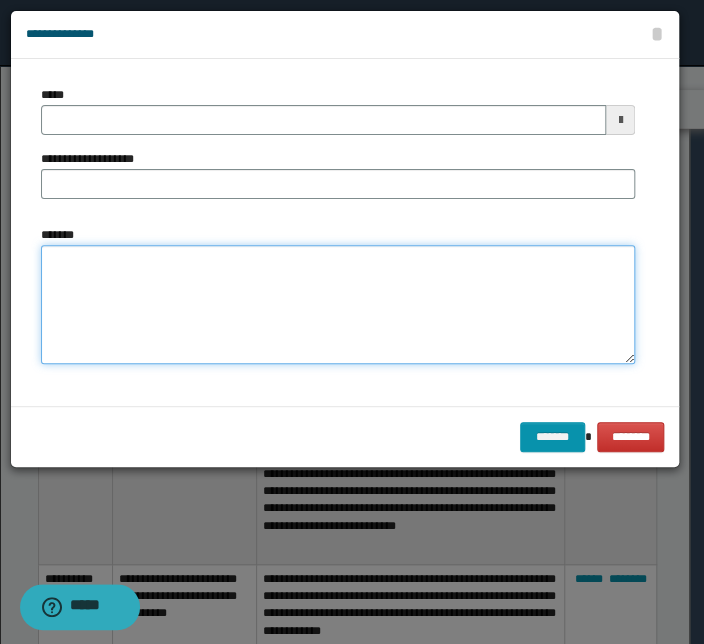 click on "*******" at bounding box center (338, 305) 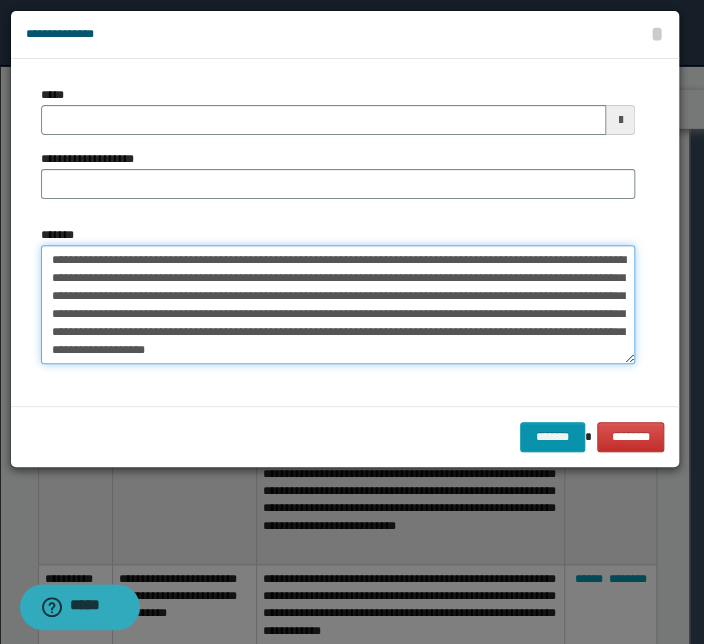 drag, startPoint x: 378, startPoint y: 260, endPoint x: -22, endPoint y: 241, distance: 400.451 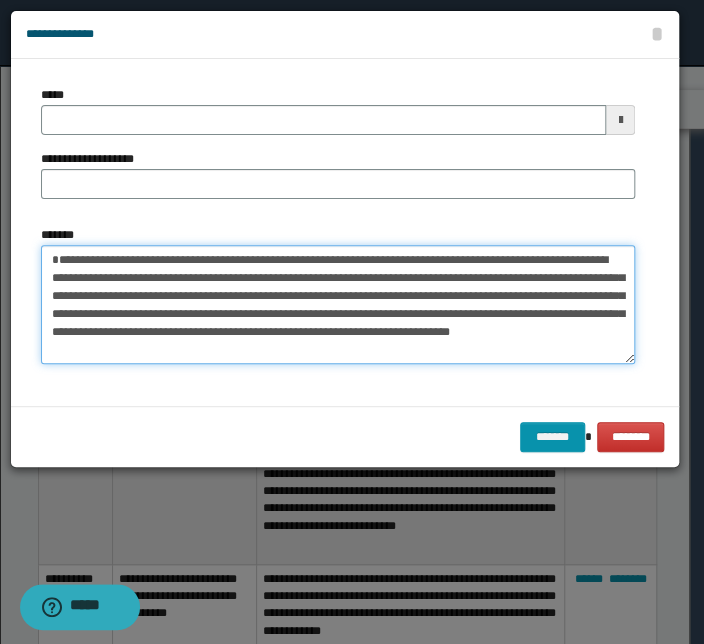 type 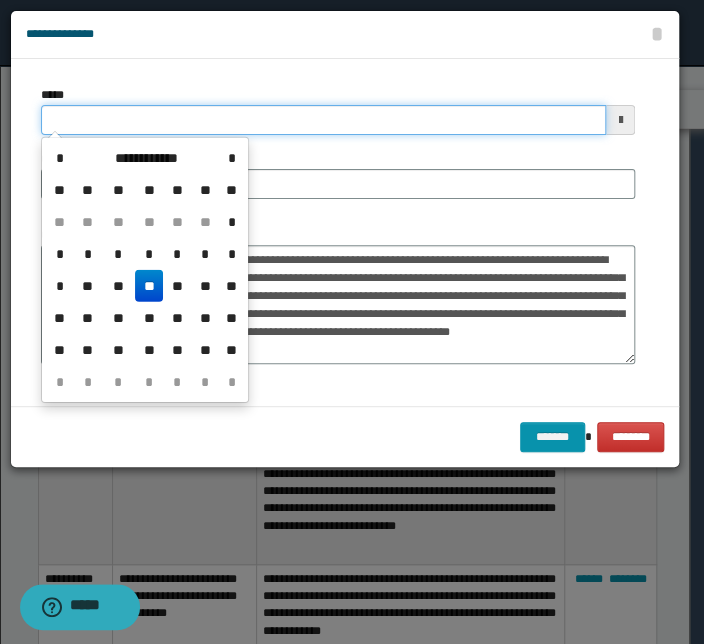 click on "*****" at bounding box center [323, 120] 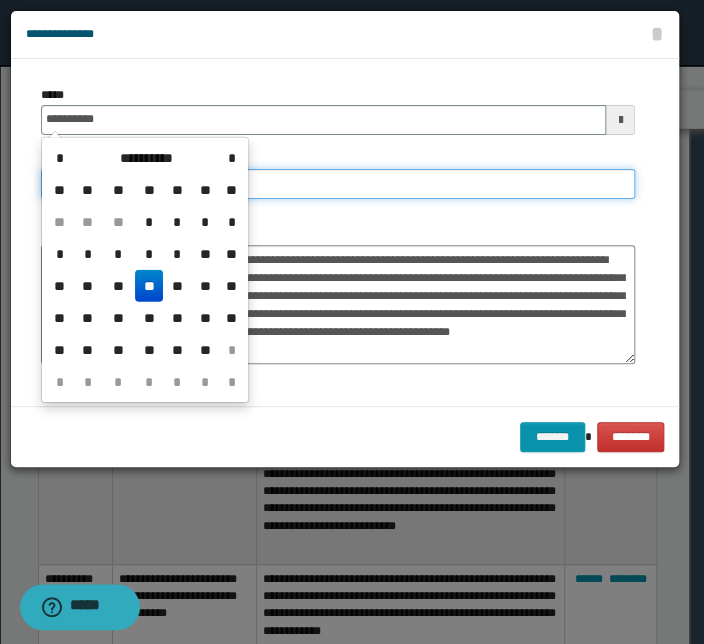type on "**********" 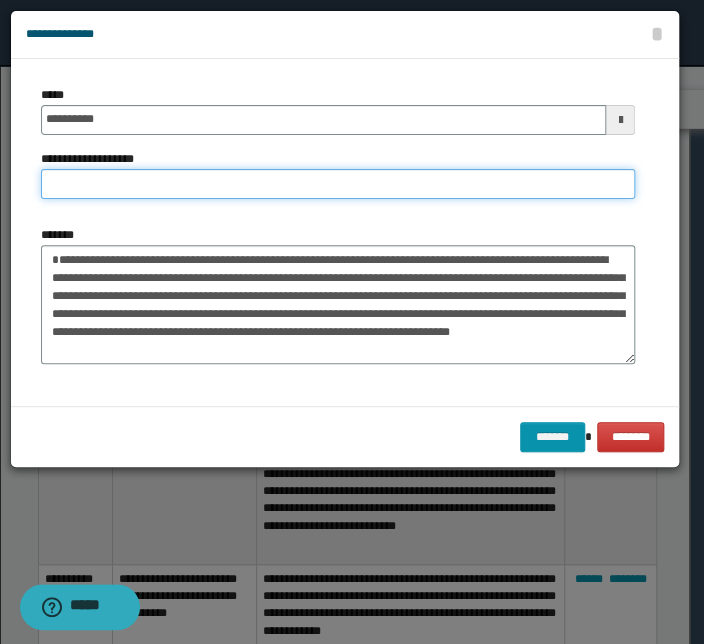 click on "**********" at bounding box center (338, 184) 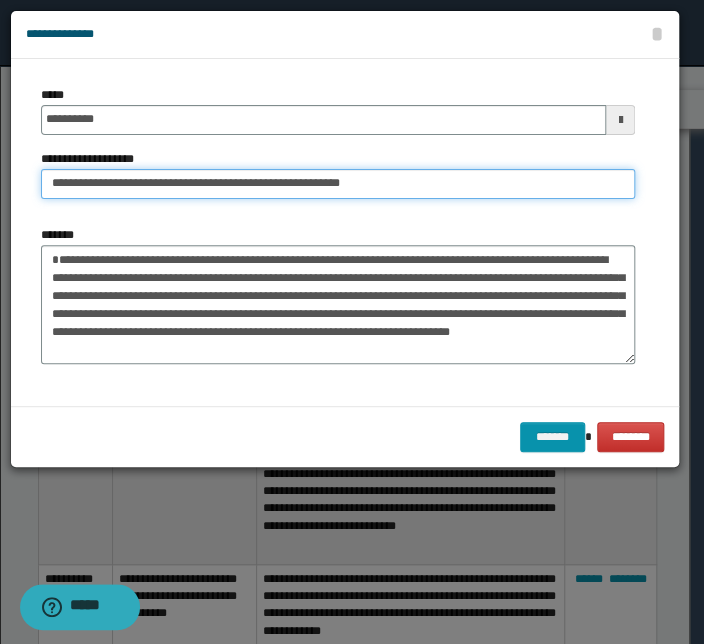 drag, startPoint x: 114, startPoint y: 183, endPoint x: -62, endPoint y: 177, distance: 176.10225 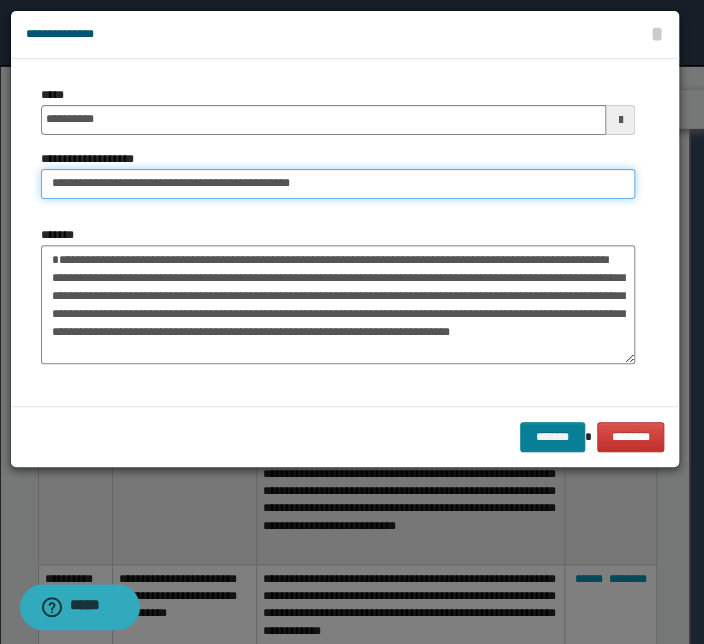 type on "**********" 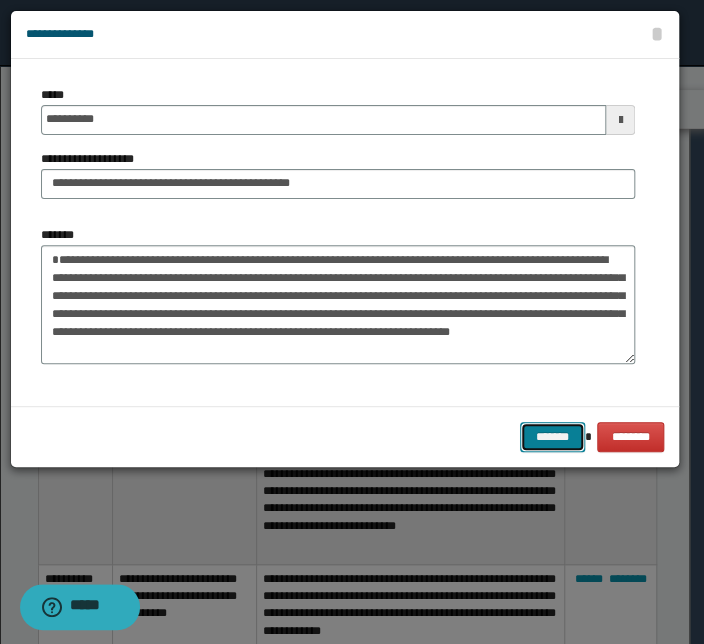 click on "*******" at bounding box center [552, 437] 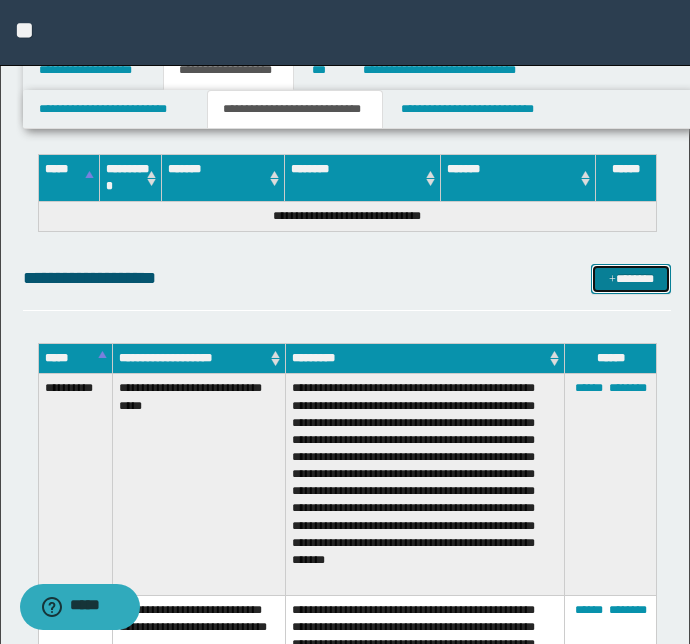 click at bounding box center (612, 280) 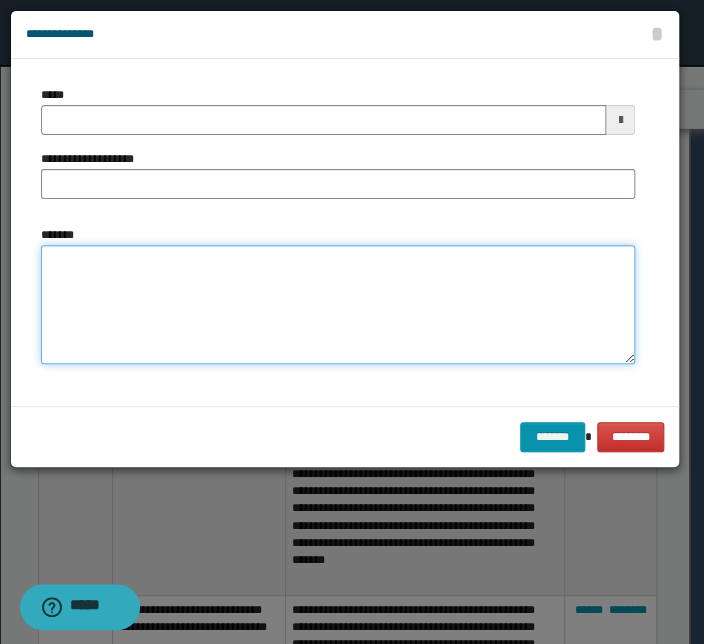 click on "*******" at bounding box center (338, 305) 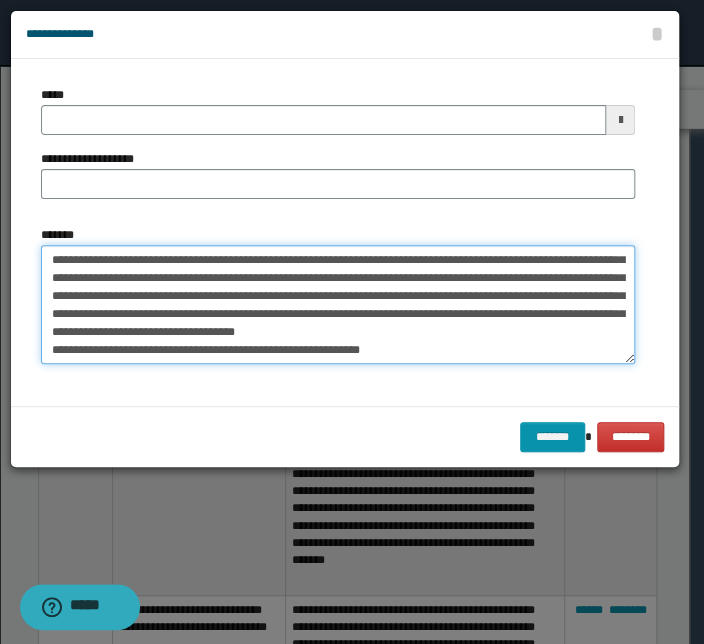 scroll, scrollTop: 0, scrollLeft: 0, axis: both 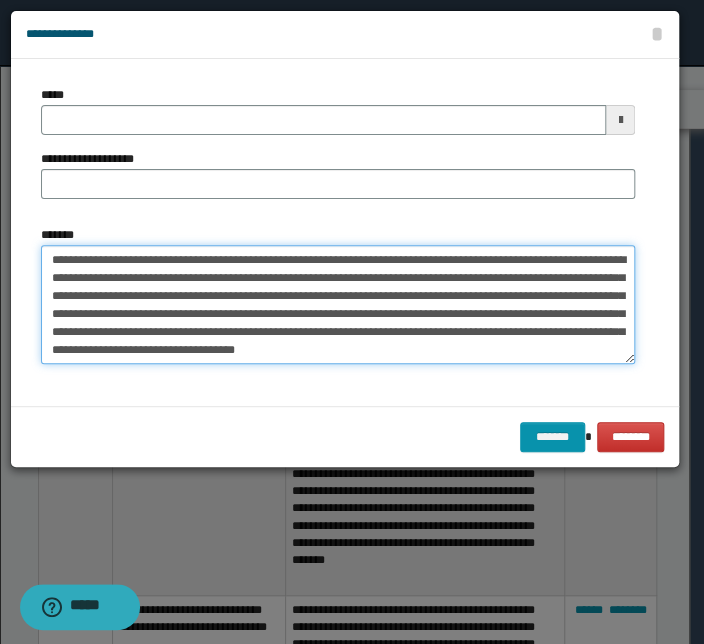 drag, startPoint x: 86, startPoint y: 279, endPoint x: 43, endPoint y: 249, distance: 52.43091 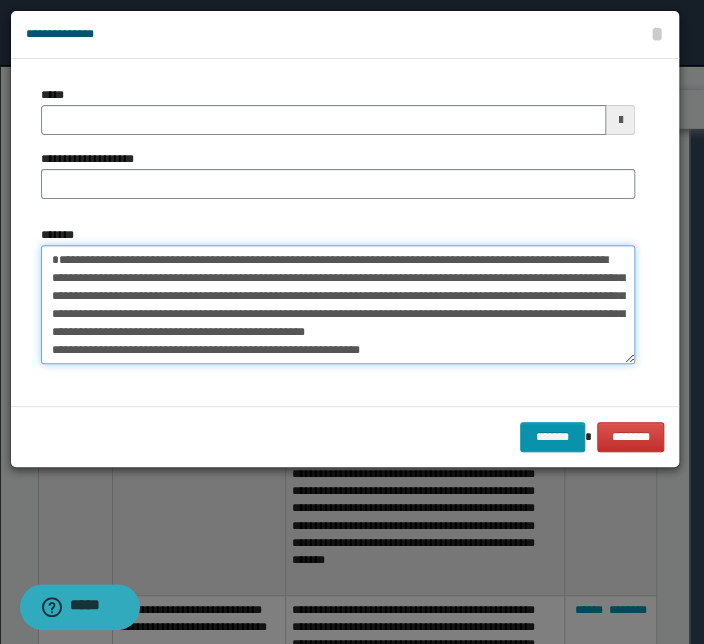 type 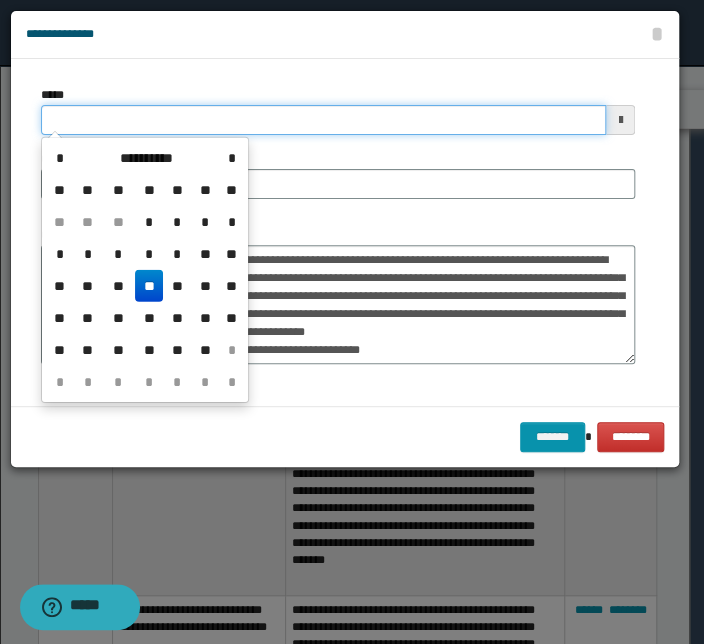 click on "*****" at bounding box center [323, 120] 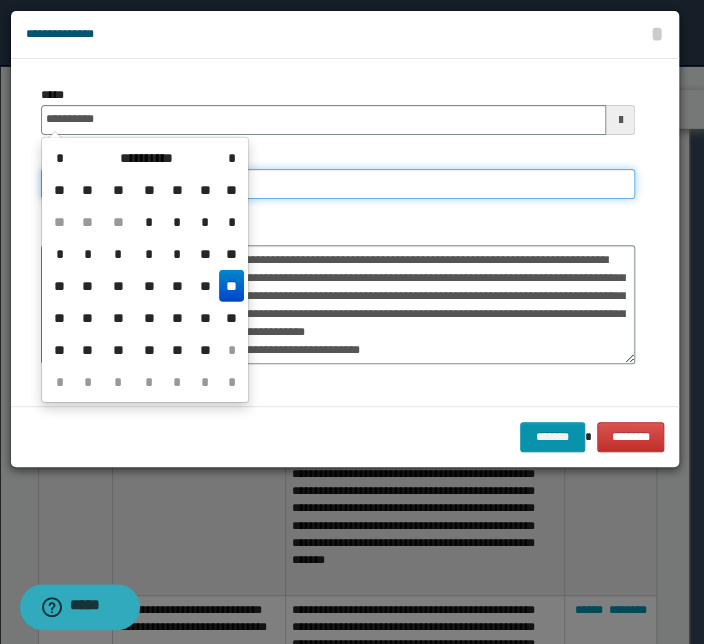 type on "**********" 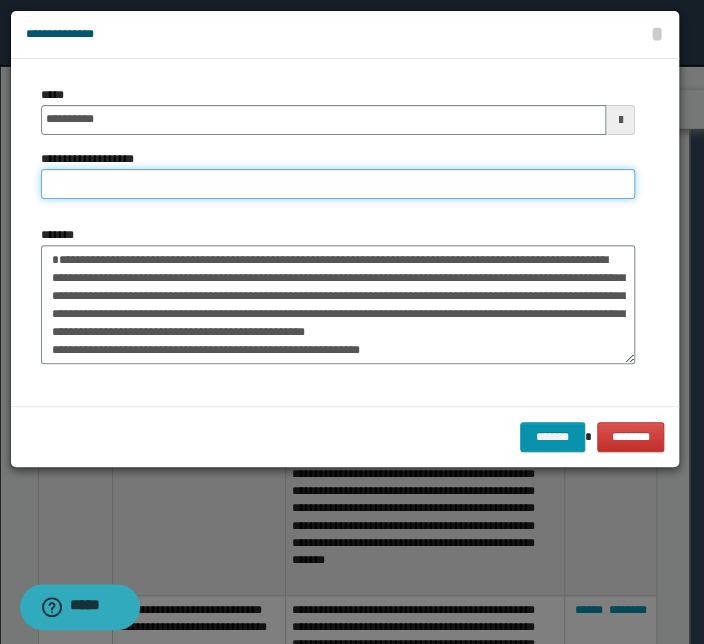 click on "**********" at bounding box center [338, 184] 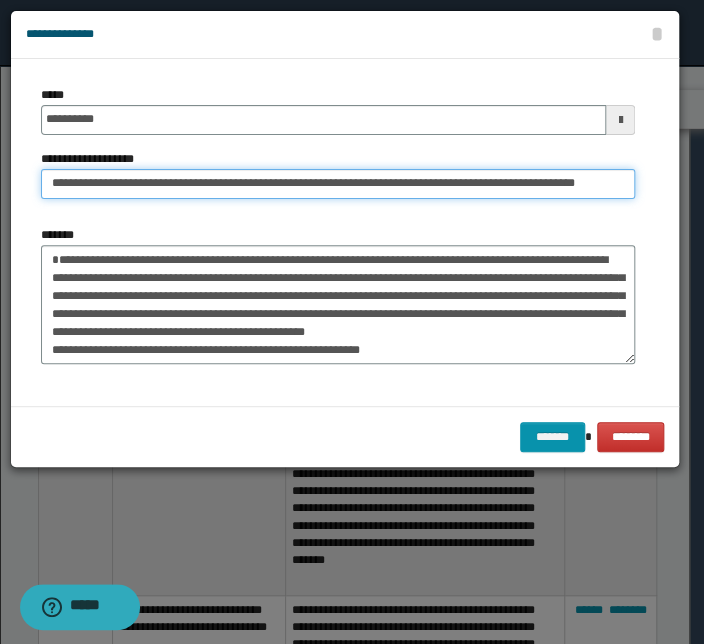 scroll, scrollTop: 0, scrollLeft: 11, axis: horizontal 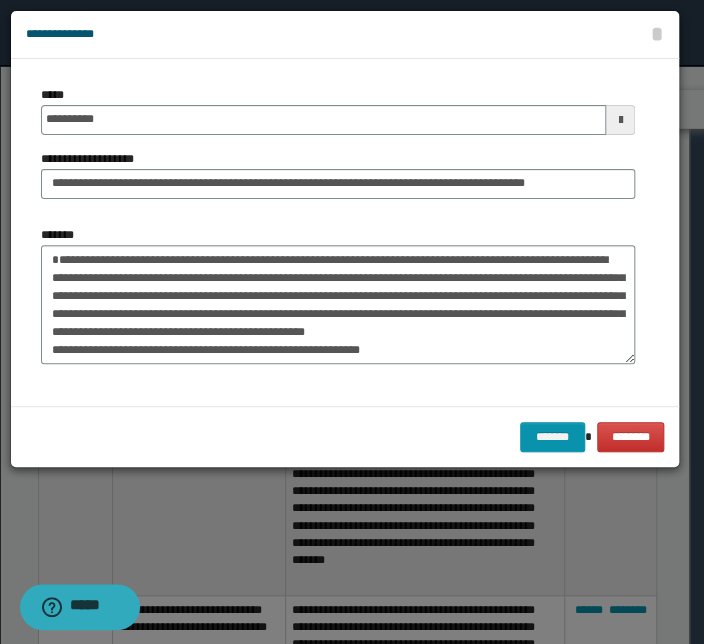 click on "**********" at bounding box center (338, 232) 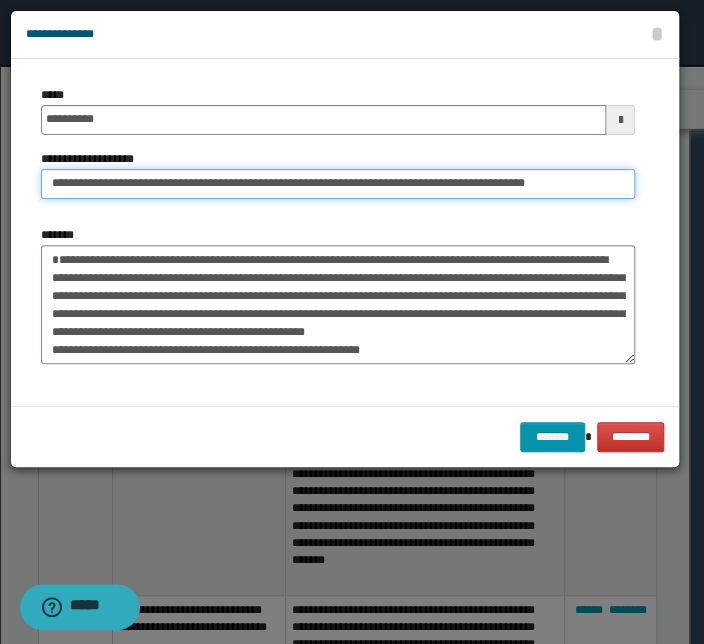 drag, startPoint x: 464, startPoint y: 184, endPoint x: 229, endPoint y: 183, distance: 235.00212 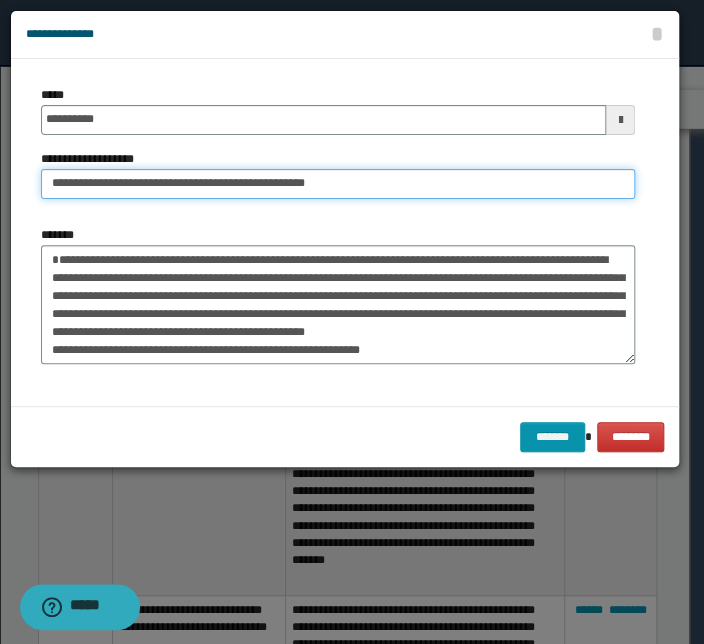 type on "**********" 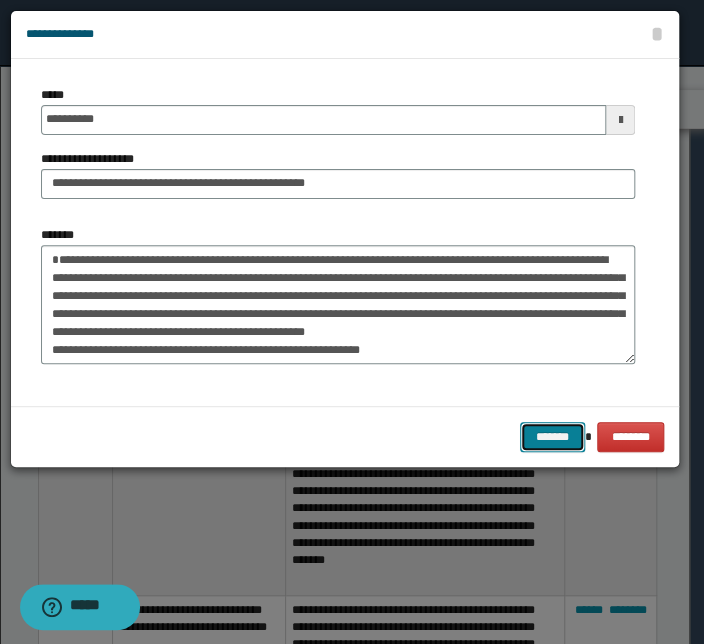 click on "*******" at bounding box center [552, 437] 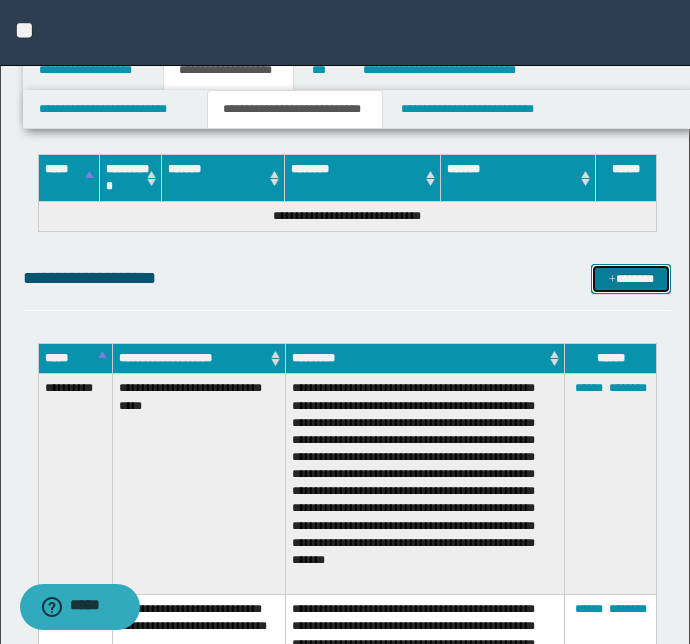click on "*******" at bounding box center [631, 279] 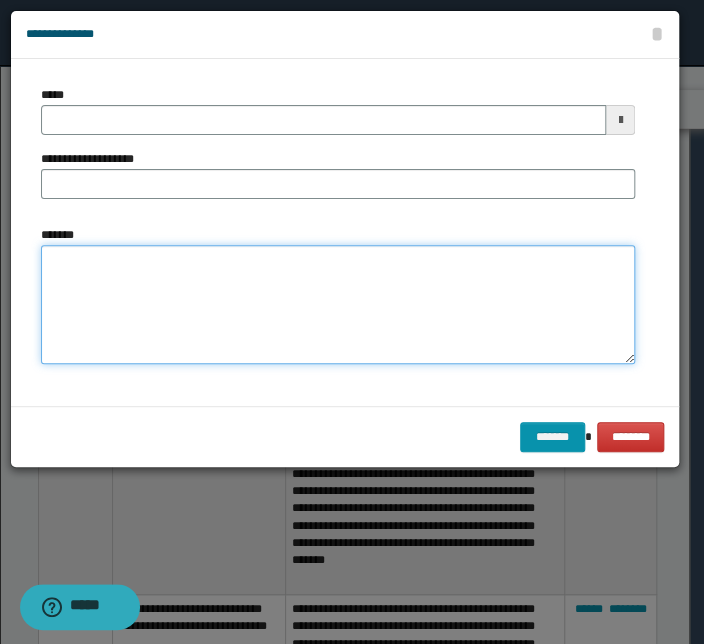 click on "*******" at bounding box center [338, 305] 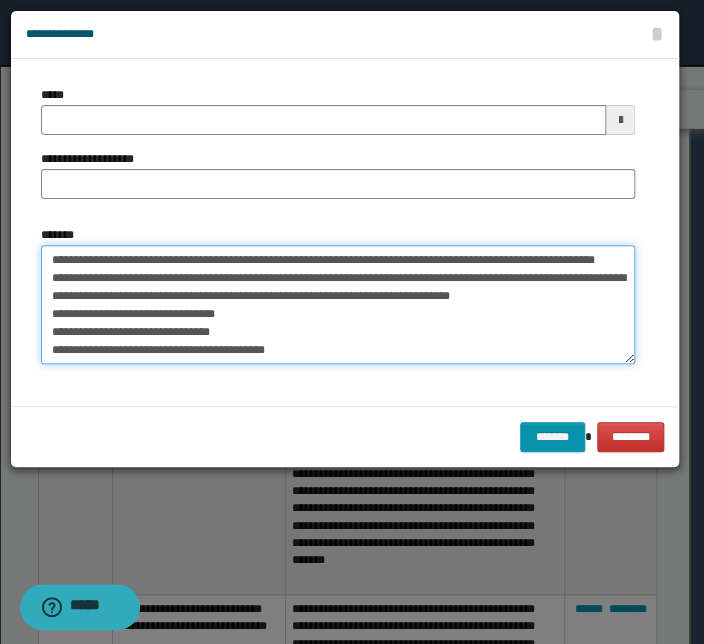 scroll, scrollTop: 108, scrollLeft: 0, axis: vertical 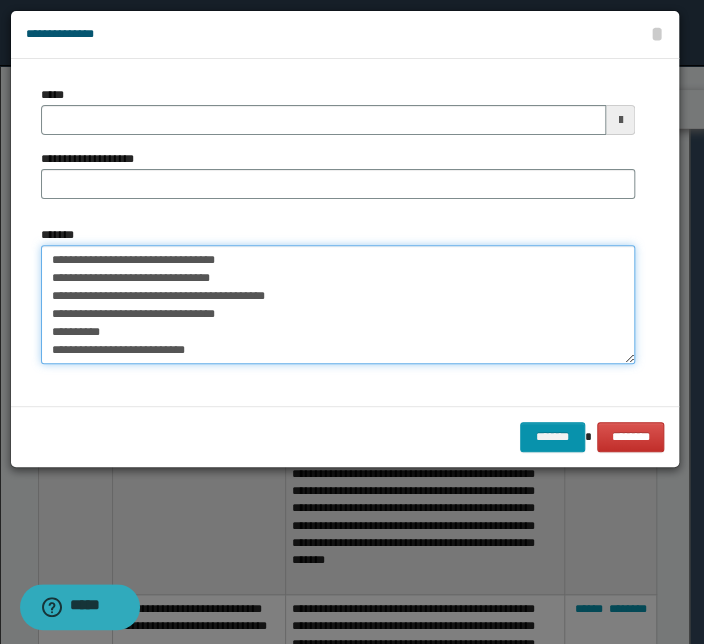 click on "**********" at bounding box center [338, 305] 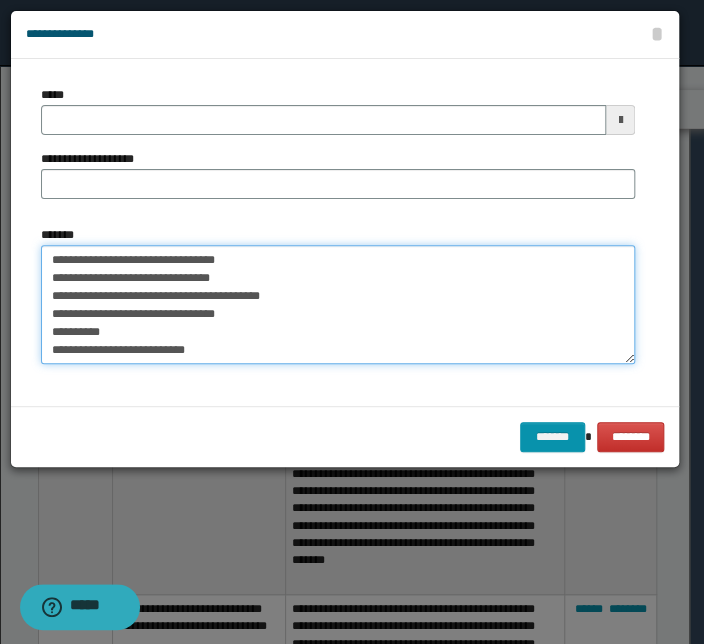 scroll, scrollTop: 0, scrollLeft: 0, axis: both 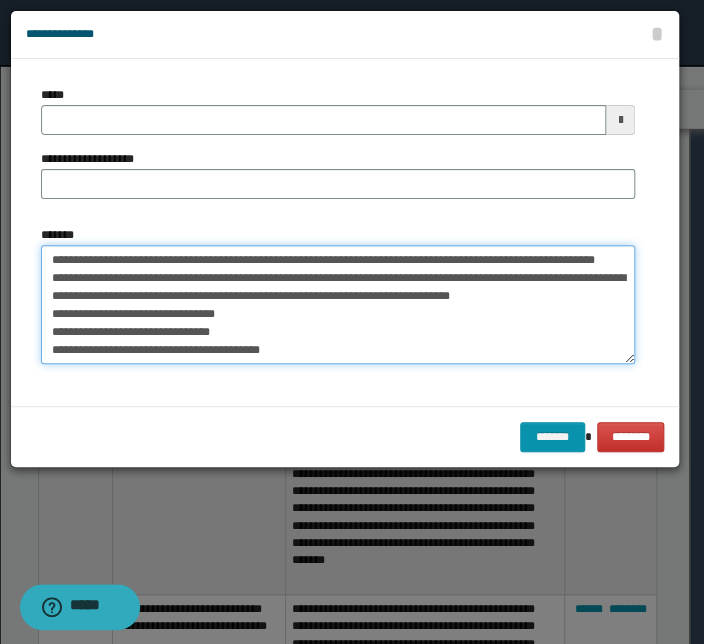 drag, startPoint x: 247, startPoint y: 344, endPoint x: 48, endPoint y: 184, distance: 255.34486 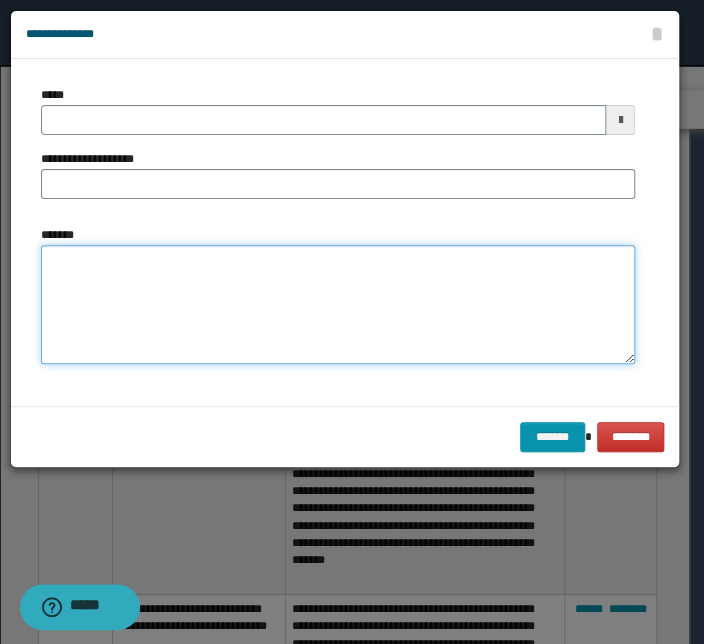 click on "*******" at bounding box center [338, 305] 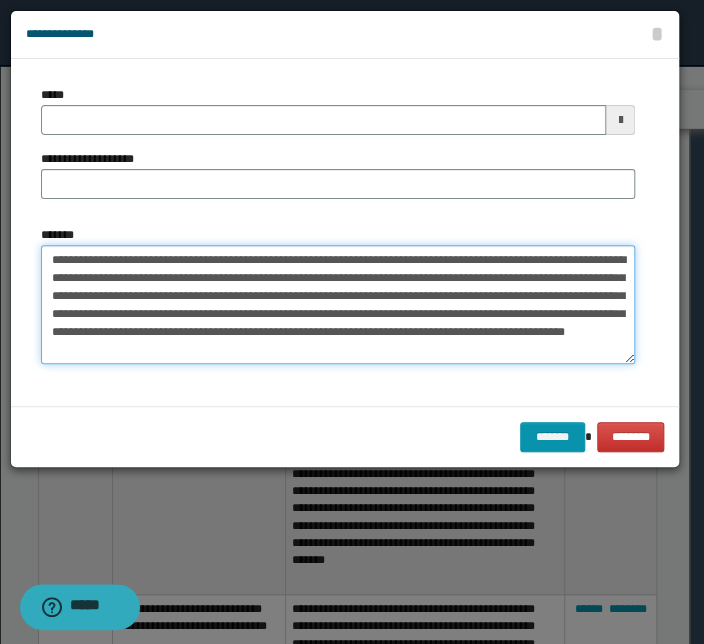 drag, startPoint x: 365, startPoint y: 258, endPoint x: 10, endPoint y: 256, distance: 355.00565 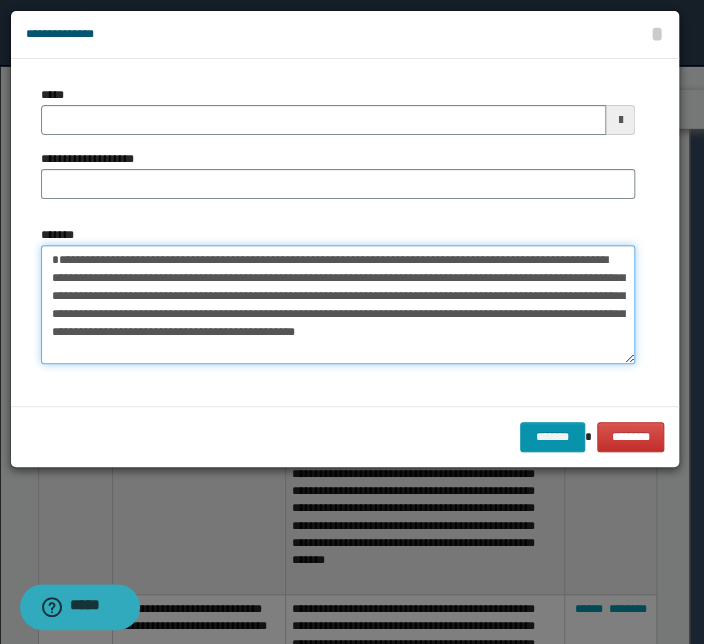 type 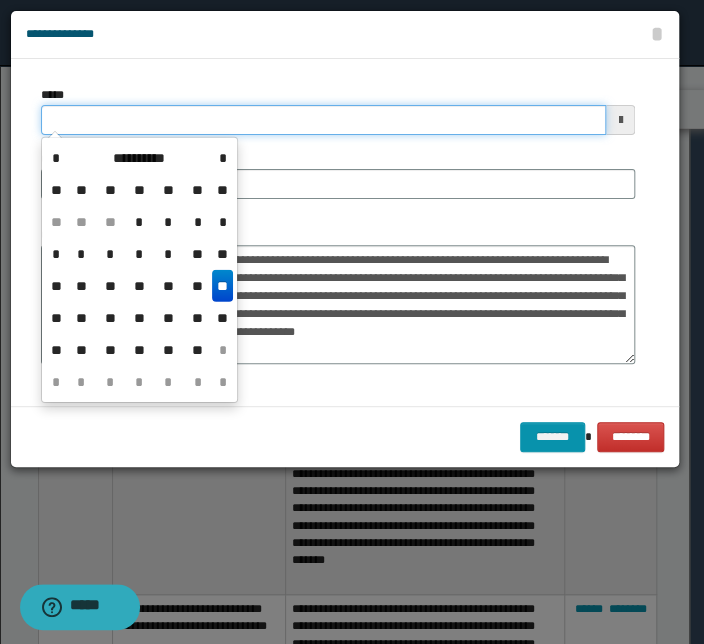 click on "*****" at bounding box center [323, 120] 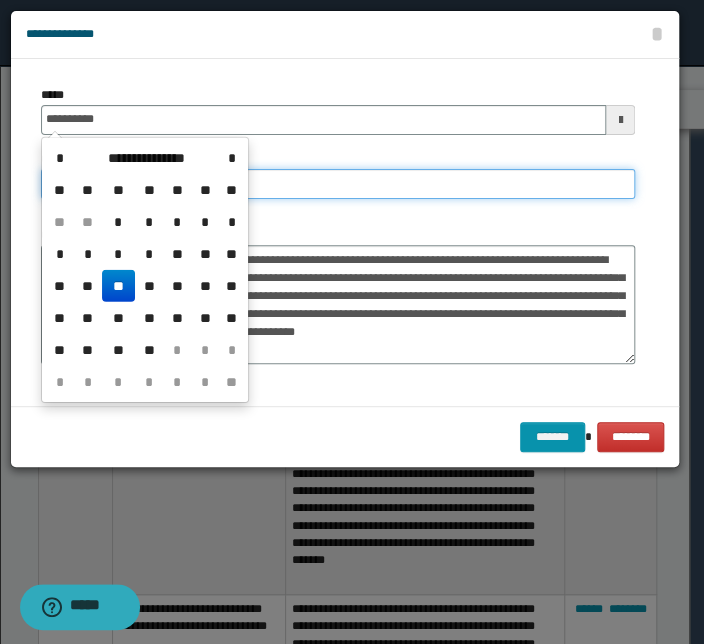 type on "**********" 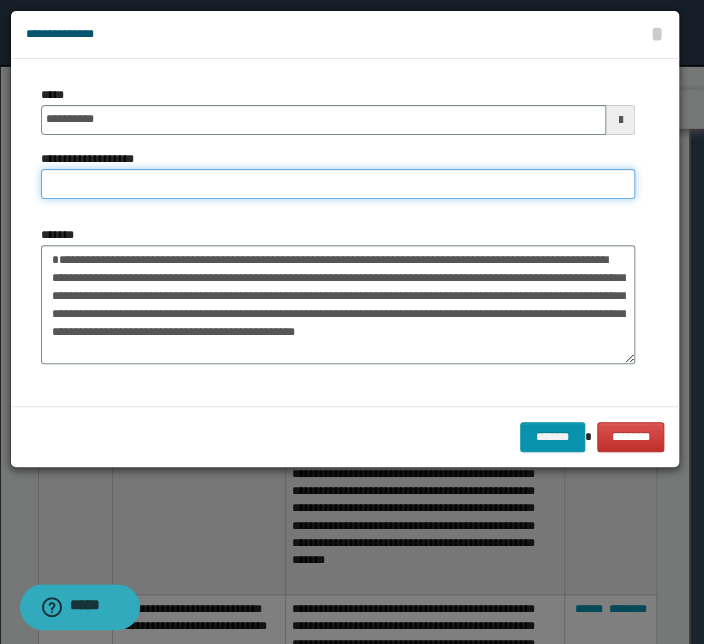 click on "**********" at bounding box center (338, 184) 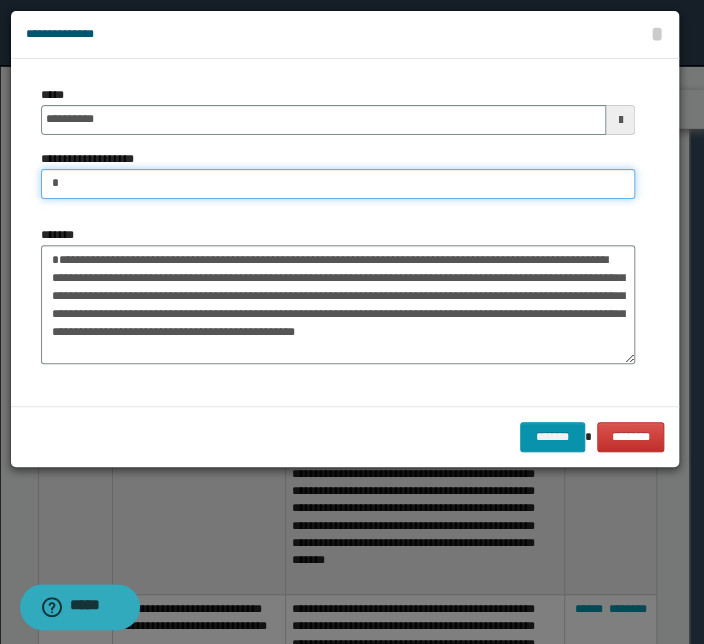 click on "*" at bounding box center (338, 184) 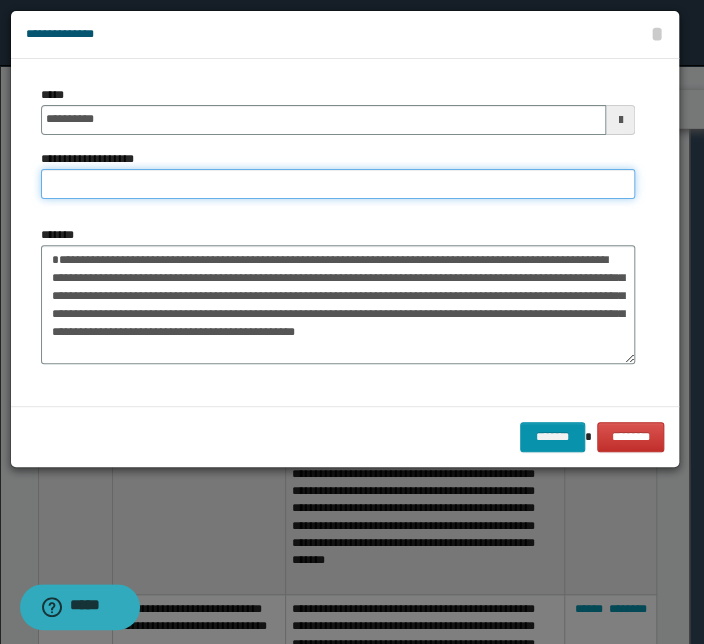 paste on "**********" 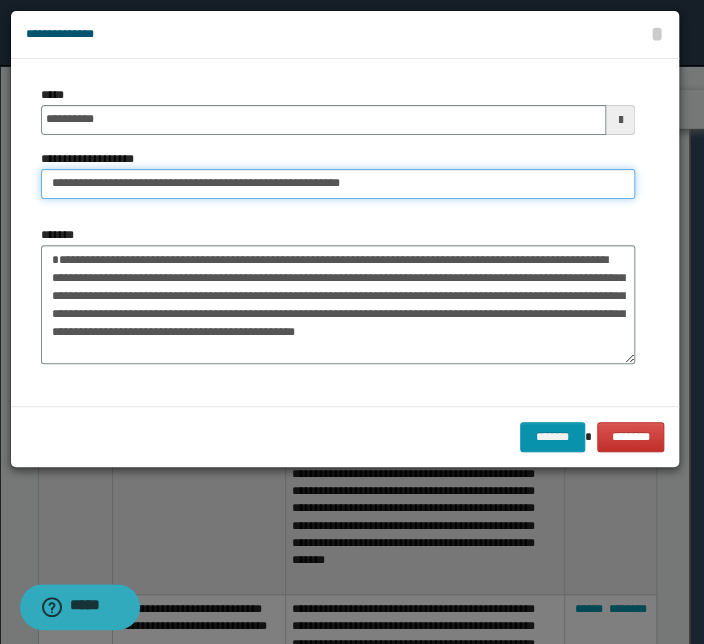 drag, startPoint x: 116, startPoint y: 186, endPoint x: -76, endPoint y: 181, distance: 192.0651 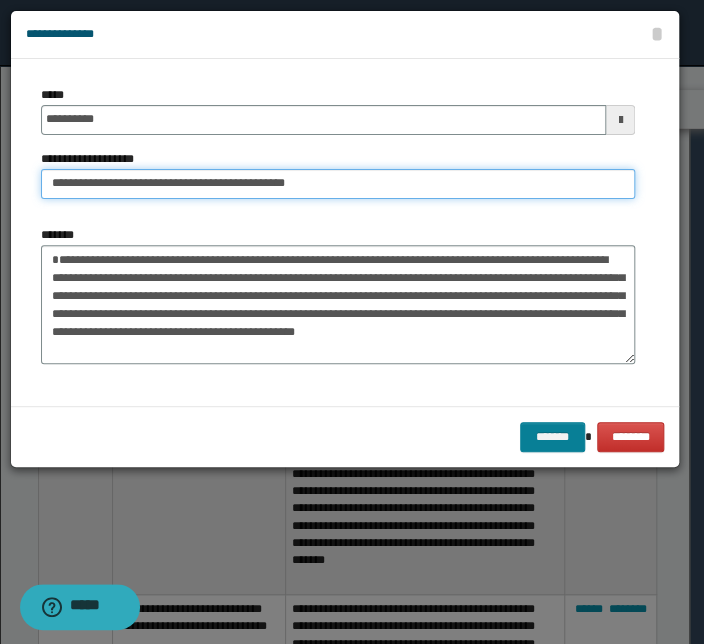 type on "**********" 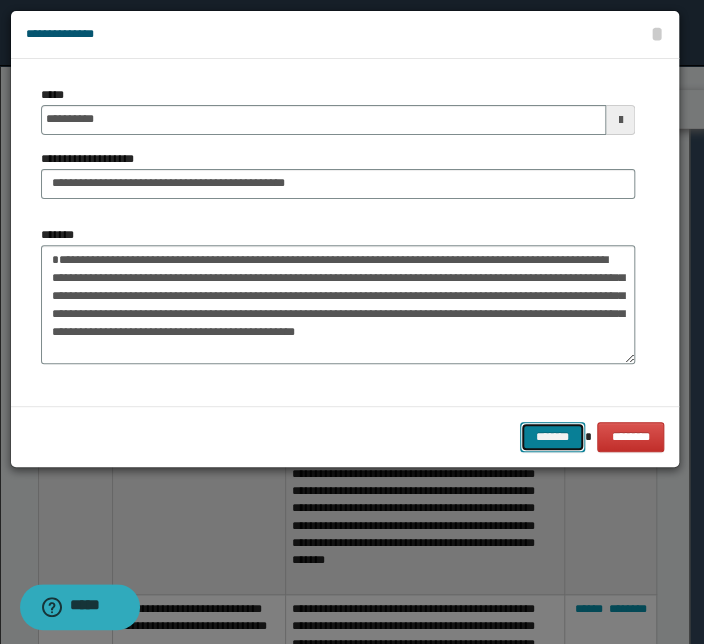 click on "*******" at bounding box center (552, 437) 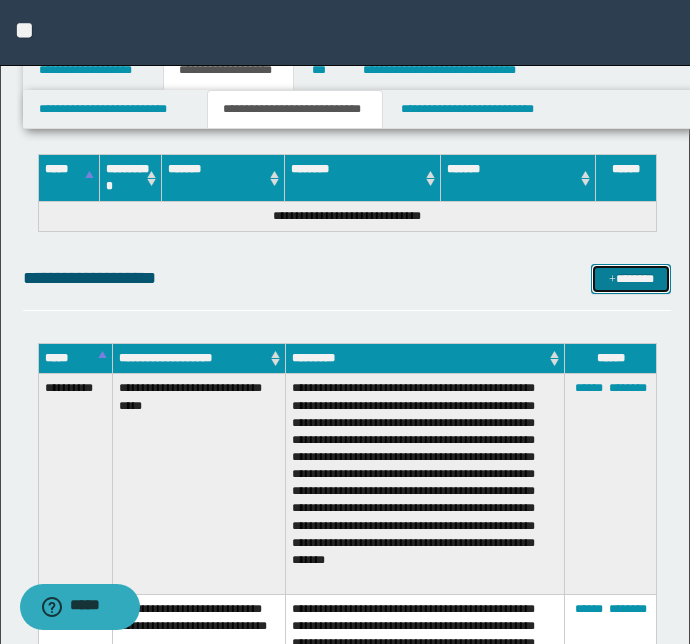 click on "*******" at bounding box center (631, 279) 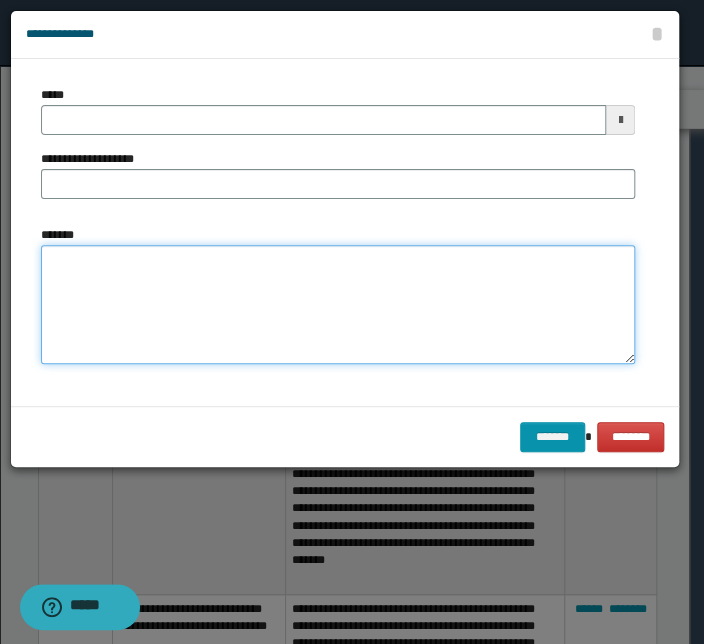 click on "*******" at bounding box center [338, 305] 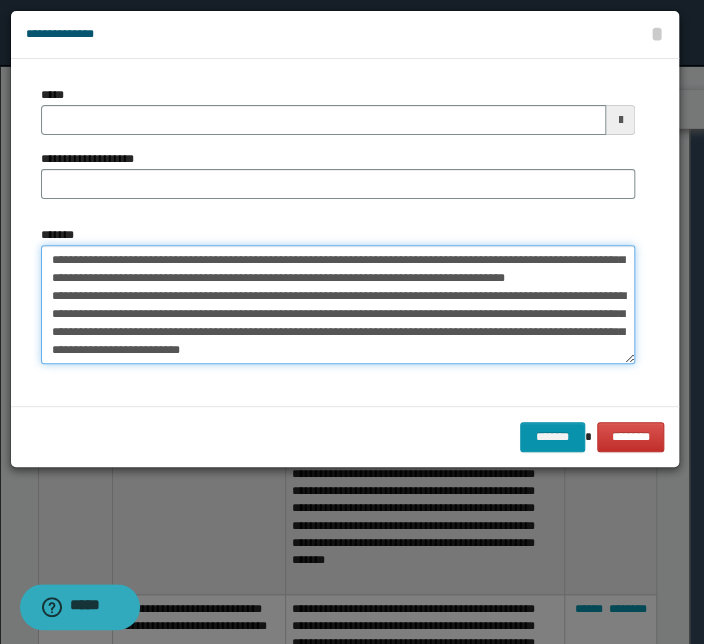 scroll, scrollTop: 0, scrollLeft: 0, axis: both 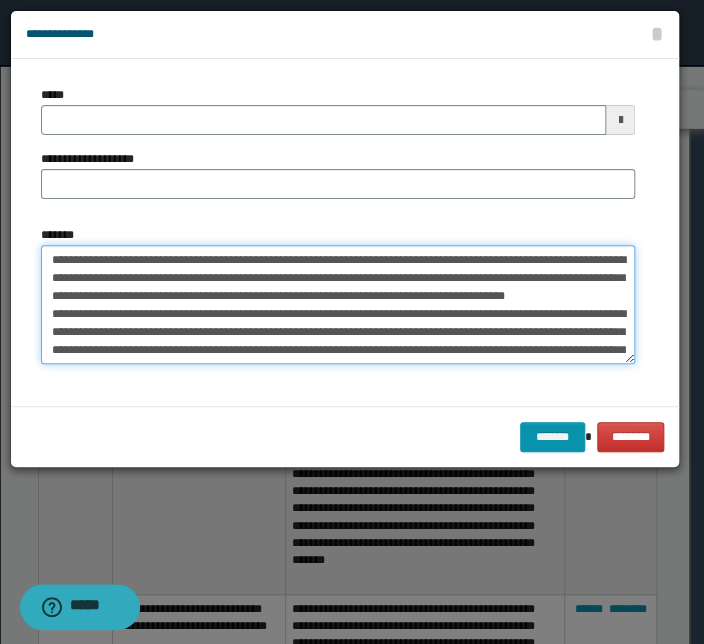 click on "**********" at bounding box center [338, 305] 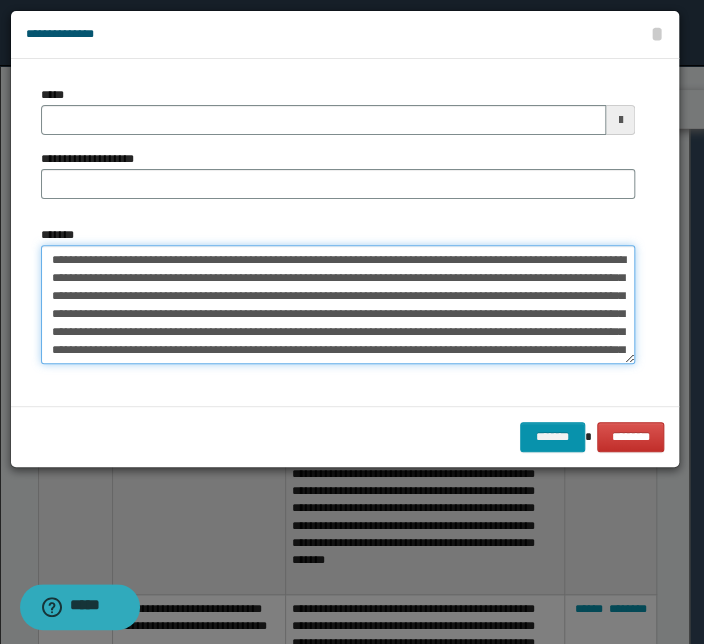 drag, startPoint x: 312, startPoint y: 259, endPoint x: -20, endPoint y: 253, distance: 332.0542 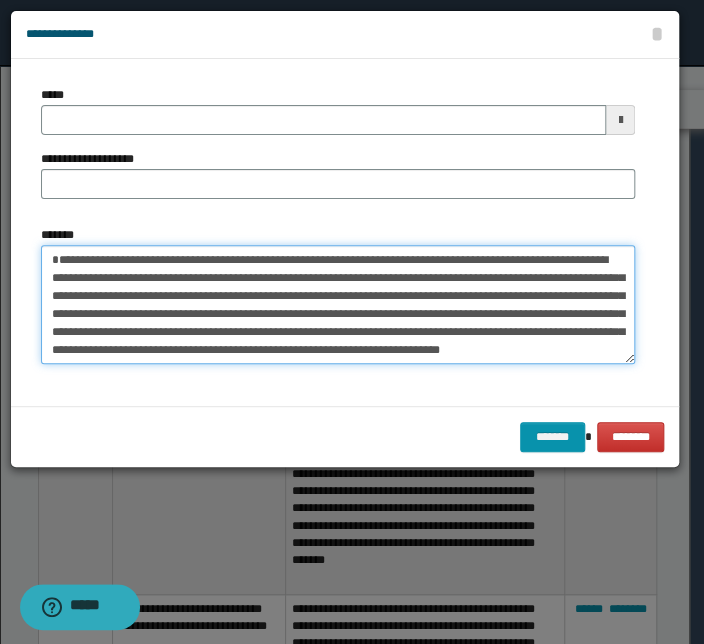 type 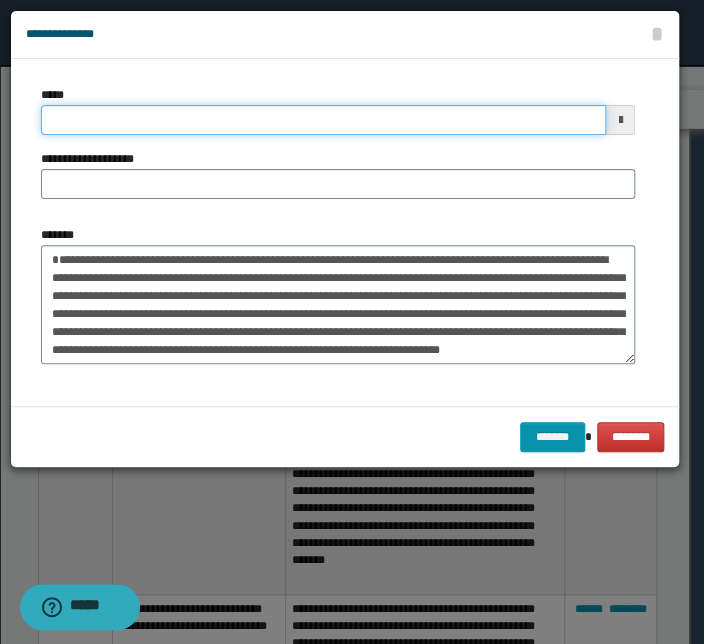 click on "*****" at bounding box center (323, 120) 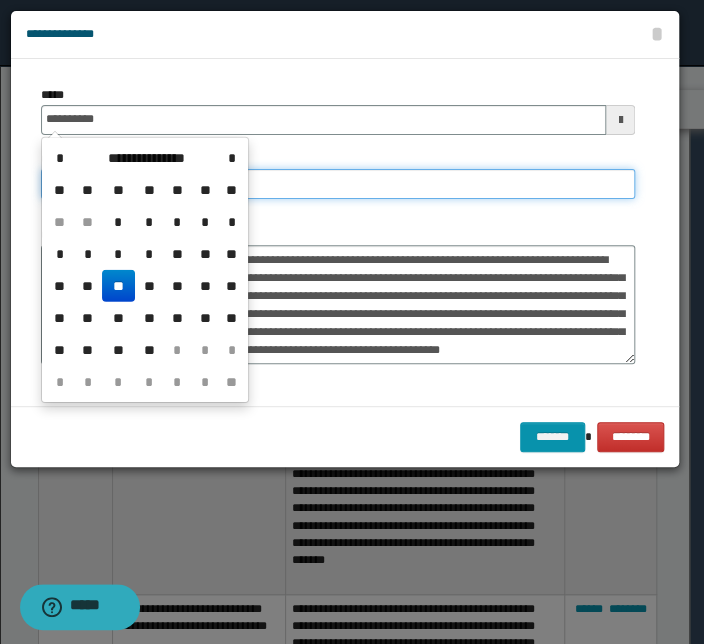 type on "**********" 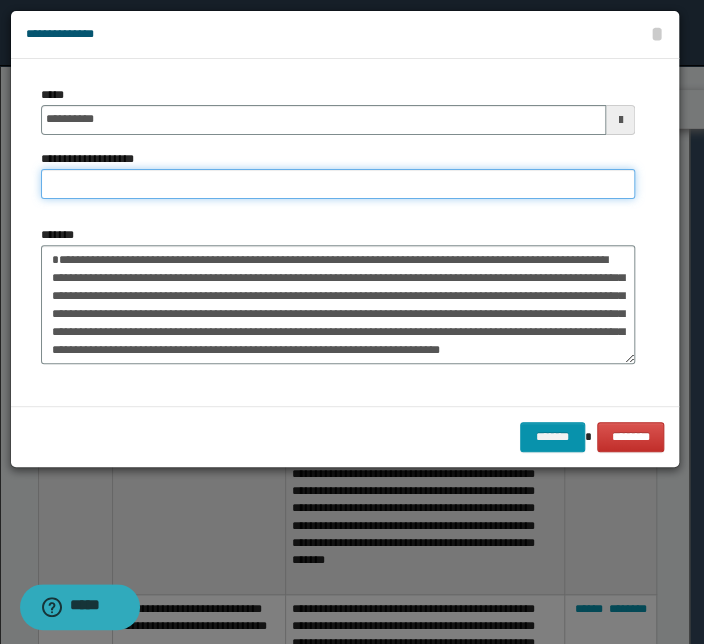 click on "**********" at bounding box center [338, 184] 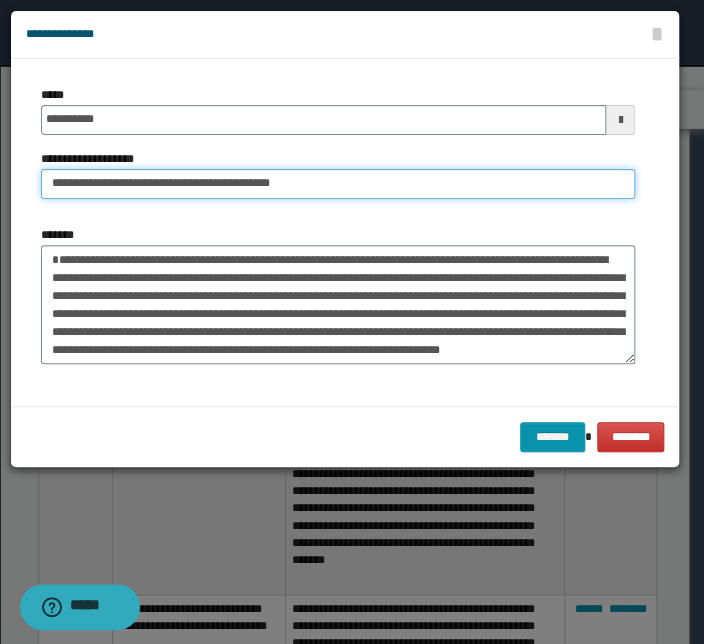 drag, startPoint x: 113, startPoint y: 184, endPoint x: -76, endPoint y: 177, distance: 189.12958 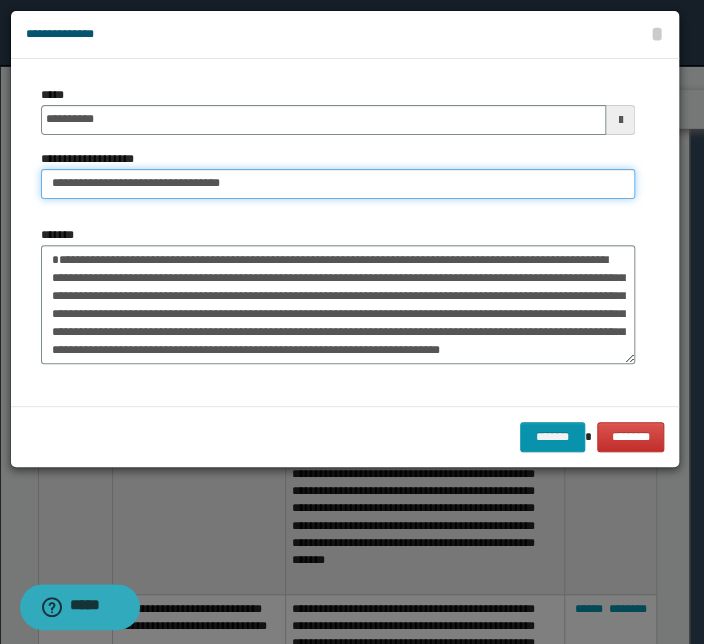 type on "**********" 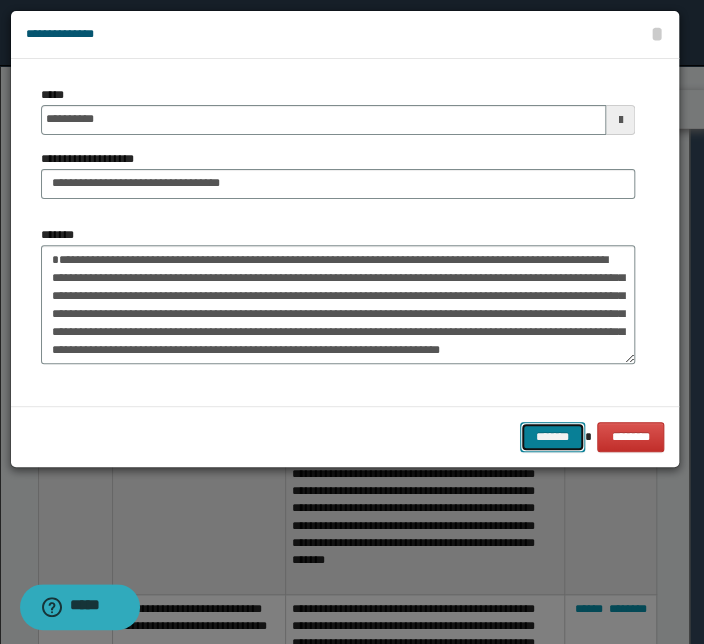 click on "*******" at bounding box center (552, 437) 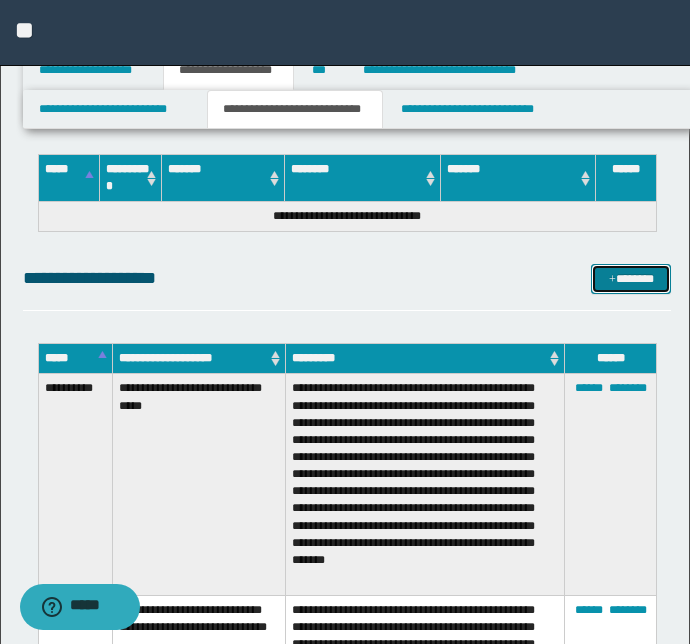 click on "*******" at bounding box center (631, 279) 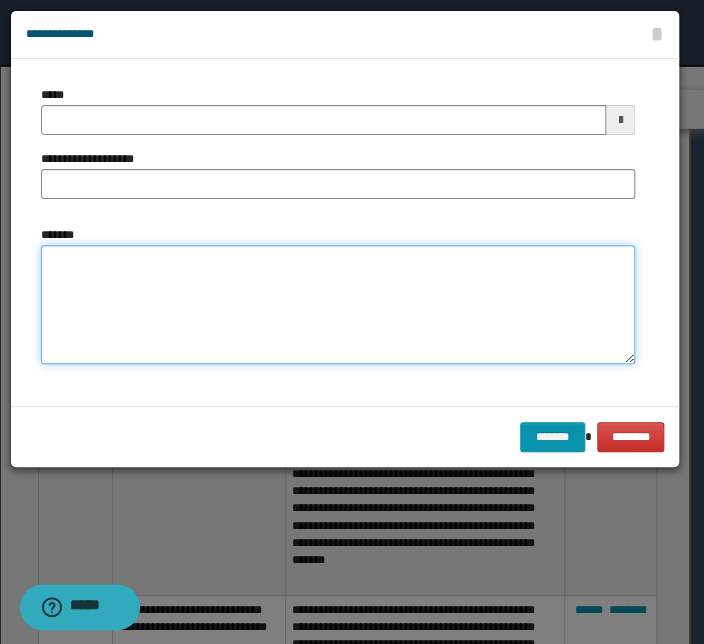click on "*******" at bounding box center (338, 305) 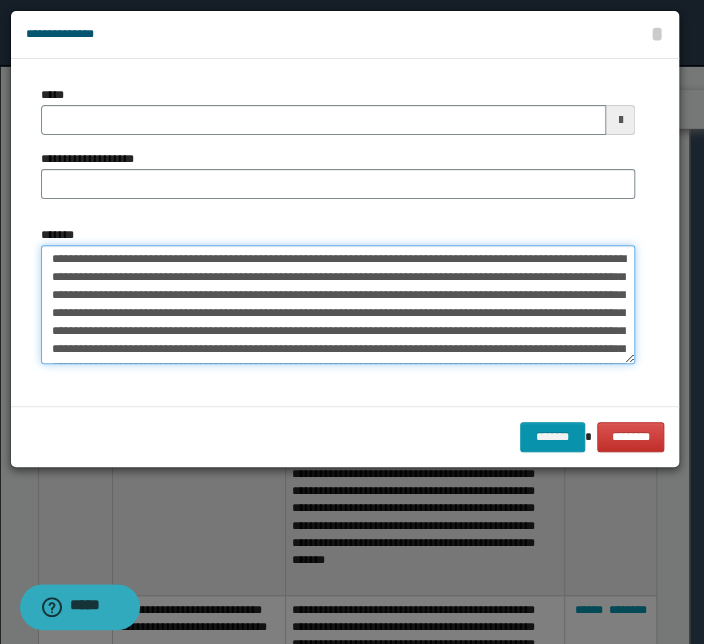 scroll, scrollTop: 0, scrollLeft: 0, axis: both 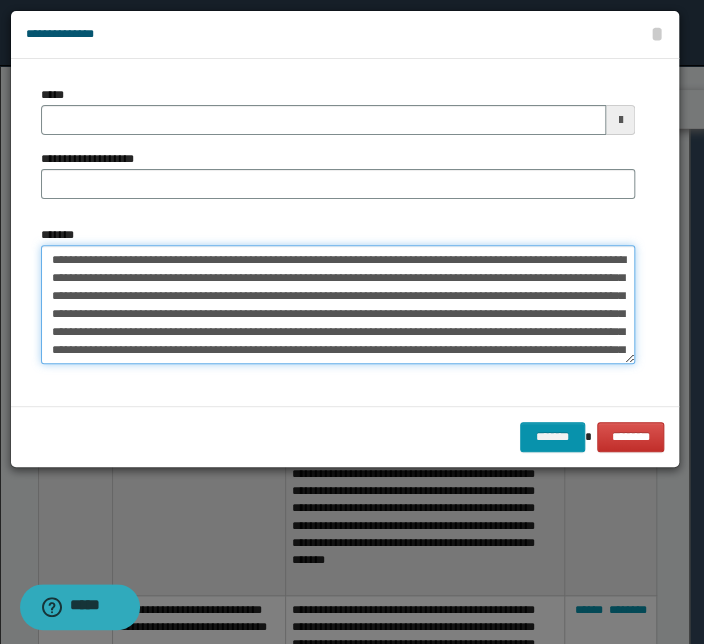 drag, startPoint x: 461, startPoint y: 257, endPoint x: 28, endPoint y: 253, distance: 433.01846 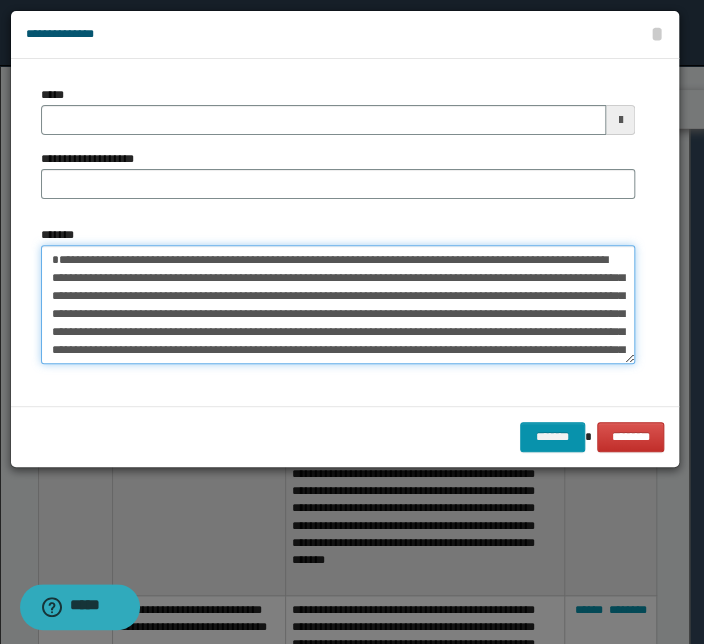 type 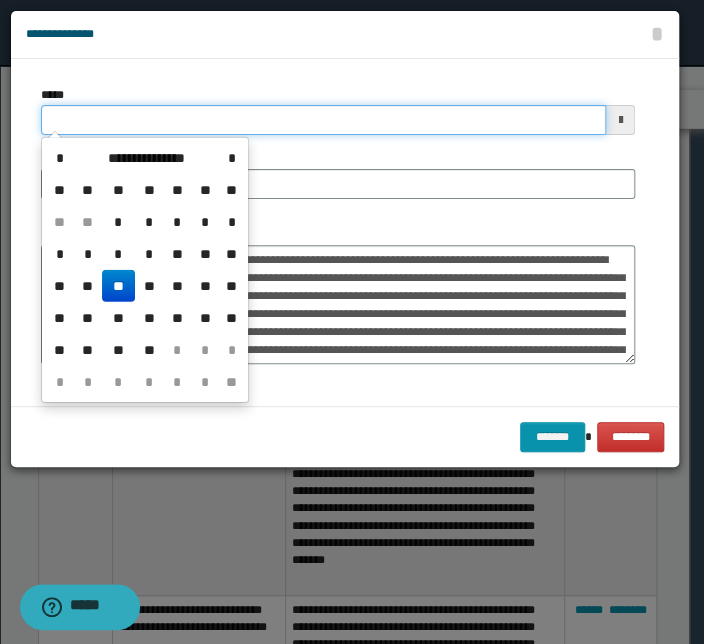 click on "*****" at bounding box center [323, 120] 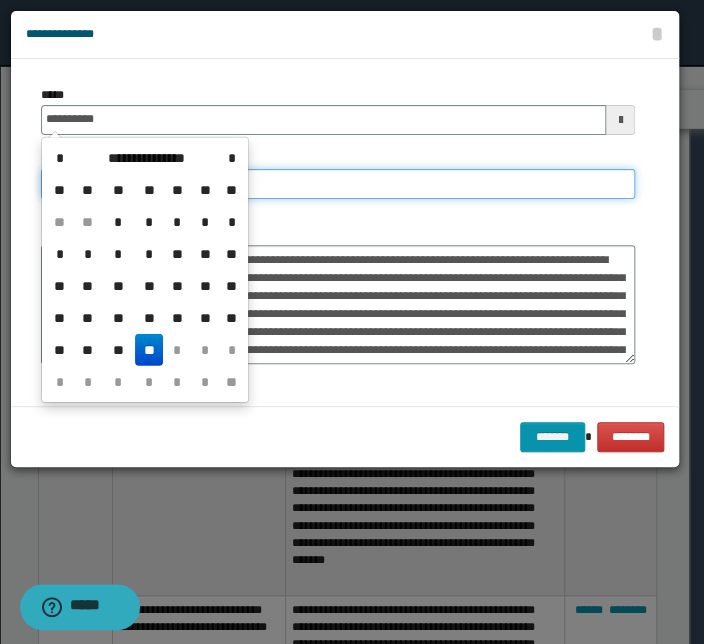 type on "**********" 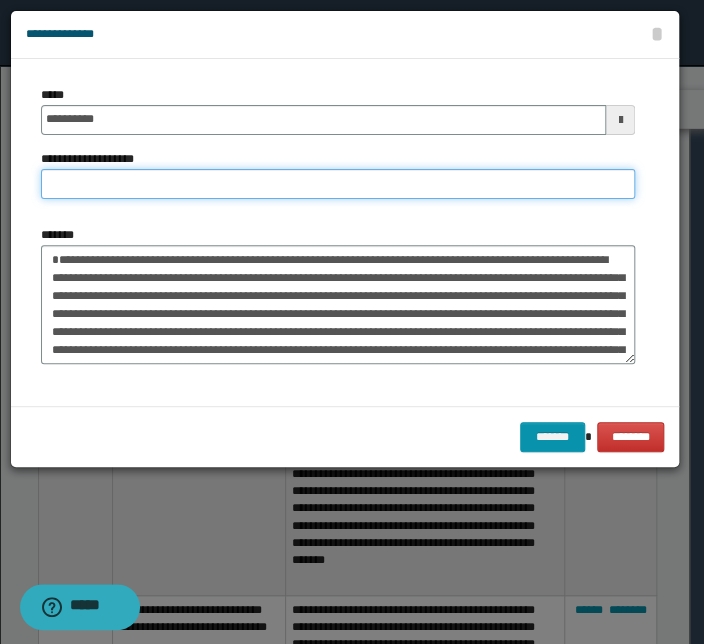 click on "**********" at bounding box center (338, 184) 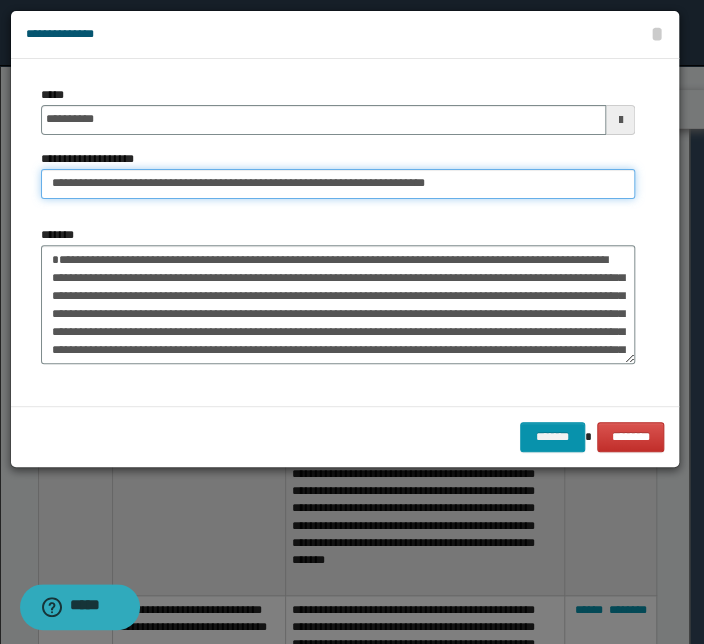drag, startPoint x: 112, startPoint y: 185, endPoint x: -95, endPoint y: 182, distance: 207.02174 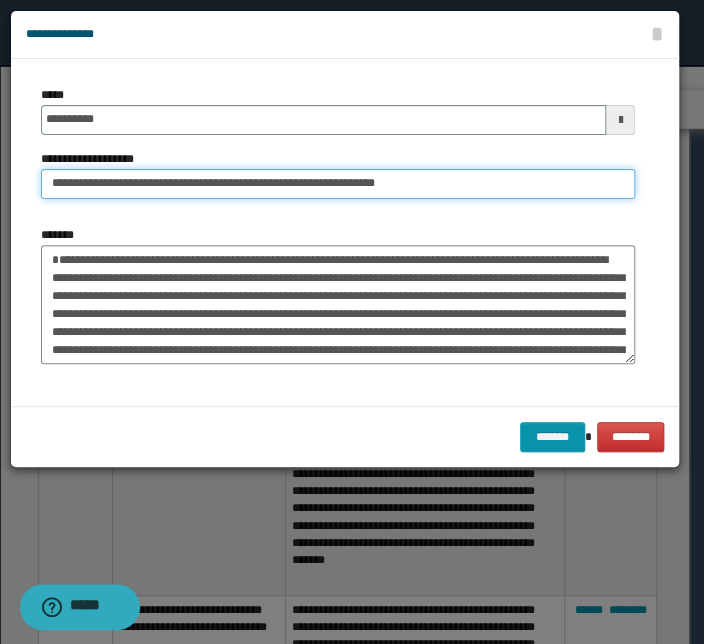 type on "**********" 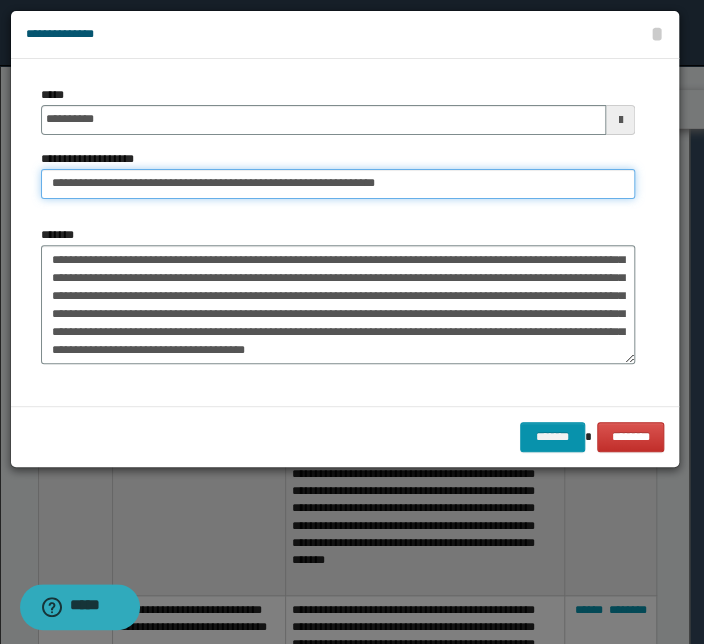scroll, scrollTop: 125, scrollLeft: 0, axis: vertical 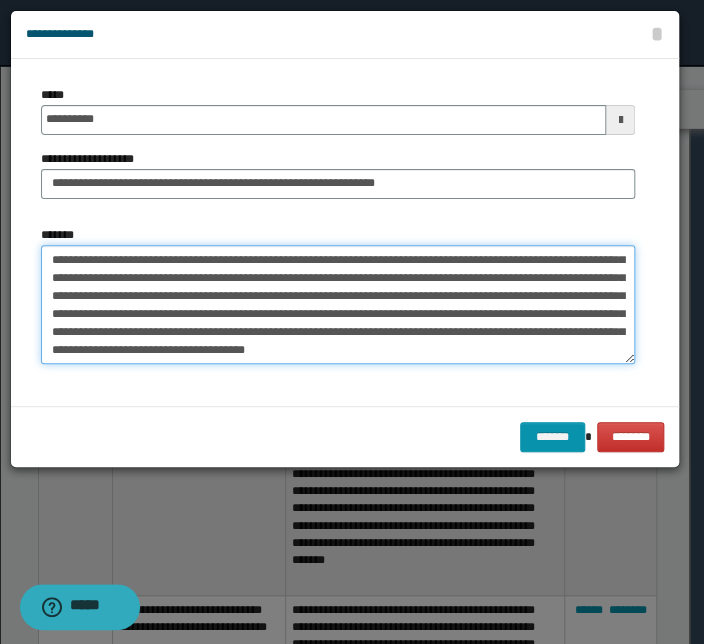drag, startPoint x: 380, startPoint y: 353, endPoint x: 420, endPoint y: 378, distance: 47.169907 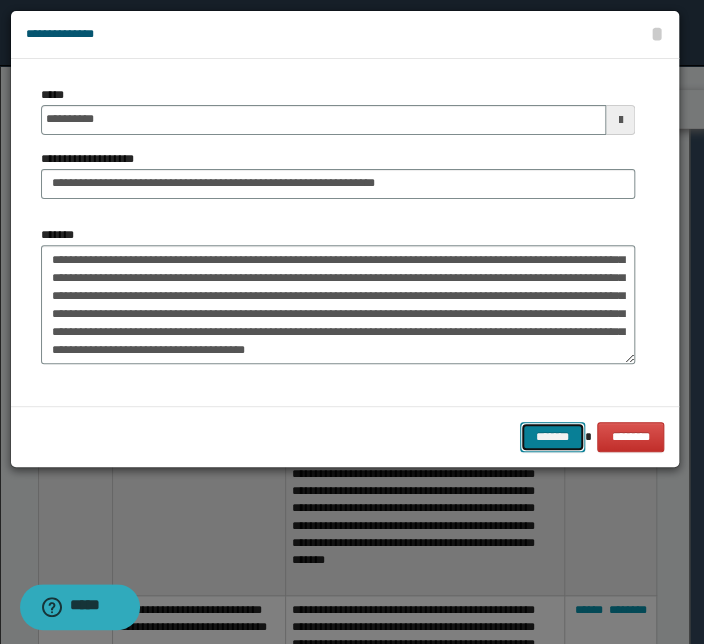 drag, startPoint x: 538, startPoint y: 432, endPoint x: 95, endPoint y: 400, distance: 444.15427 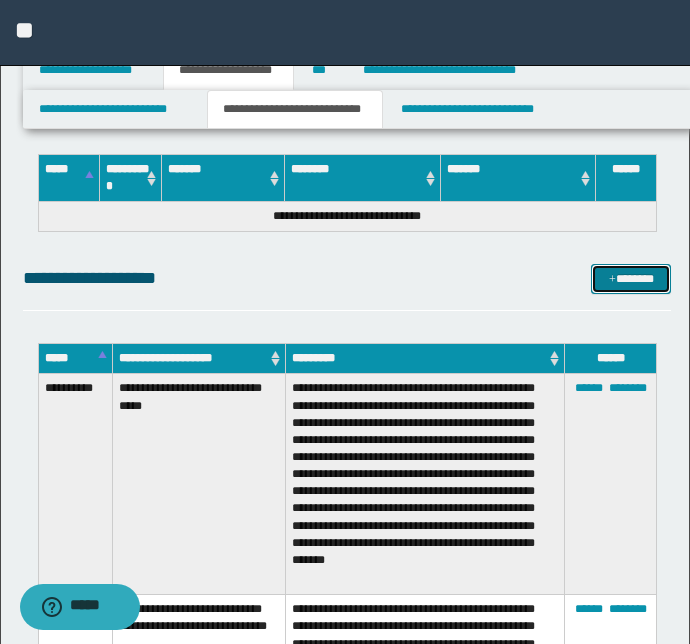 click on "*******" at bounding box center (631, 279) 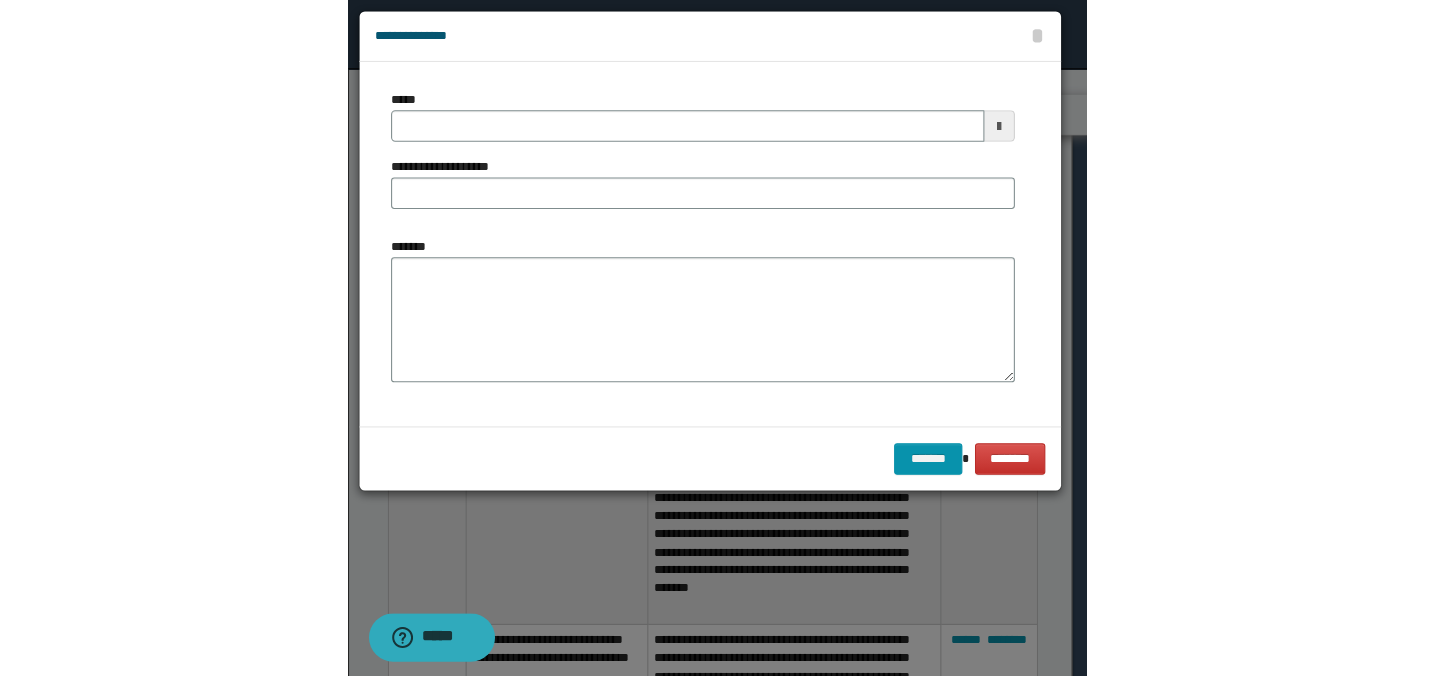 scroll, scrollTop: 0, scrollLeft: 0, axis: both 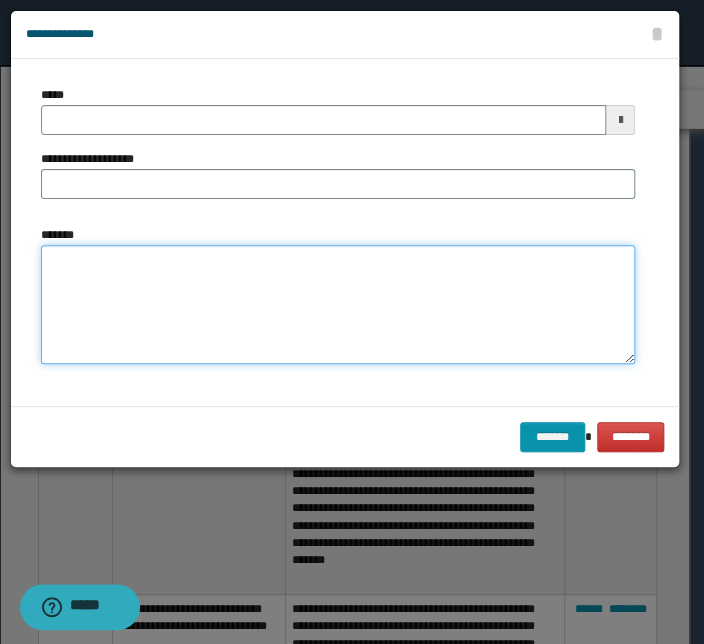 click on "*******" at bounding box center (338, 305) 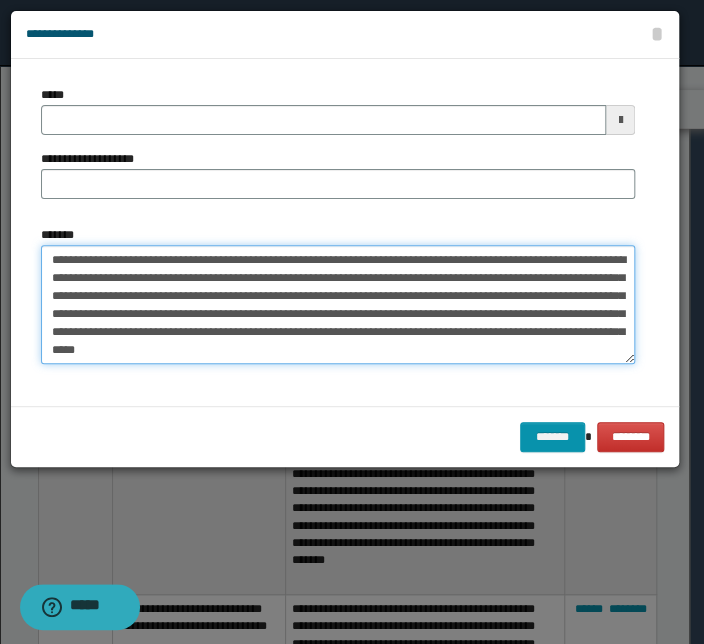 drag, startPoint x: 481, startPoint y: 258, endPoint x: -30, endPoint y: 246, distance: 511.14087 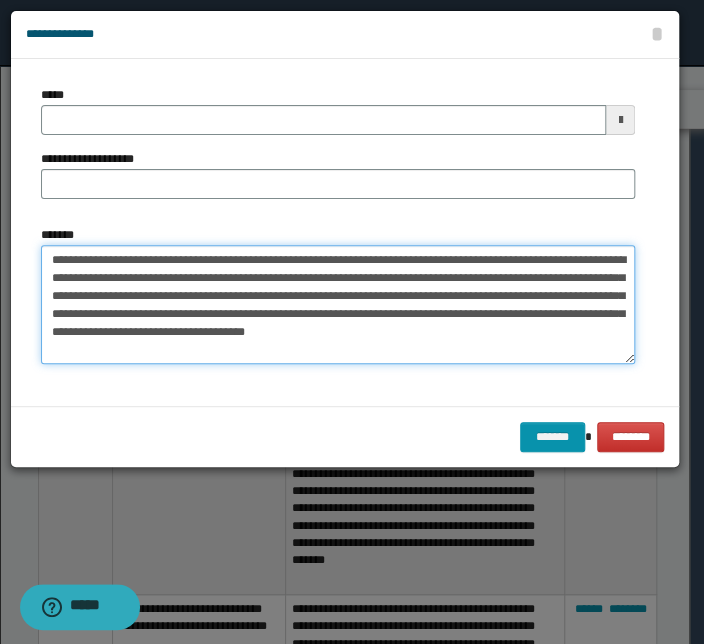 type 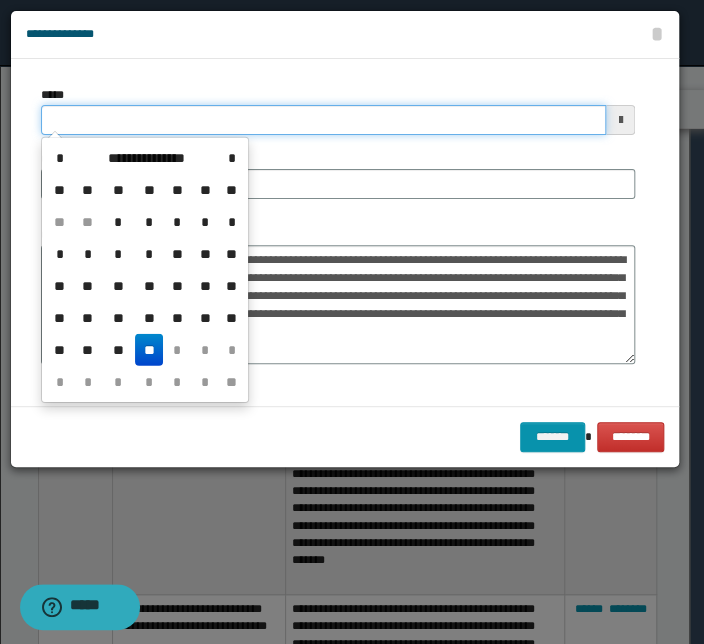 click on "*****" at bounding box center (323, 120) 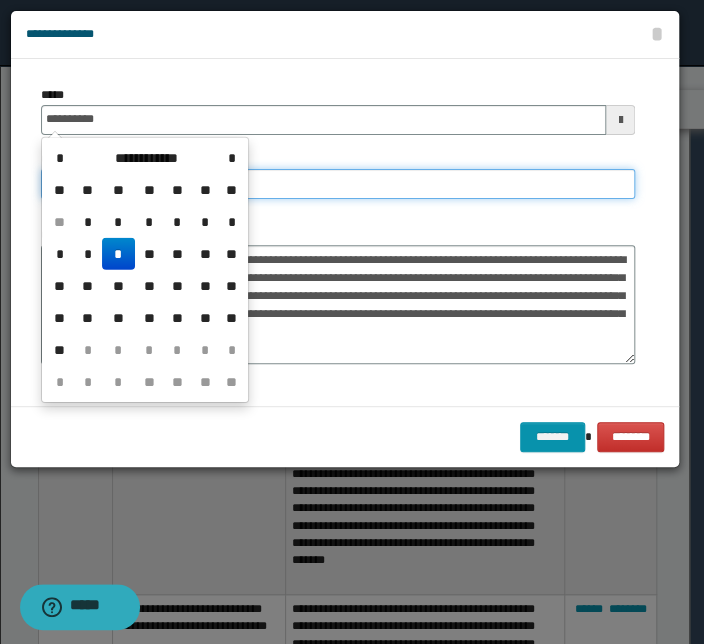 type on "**********" 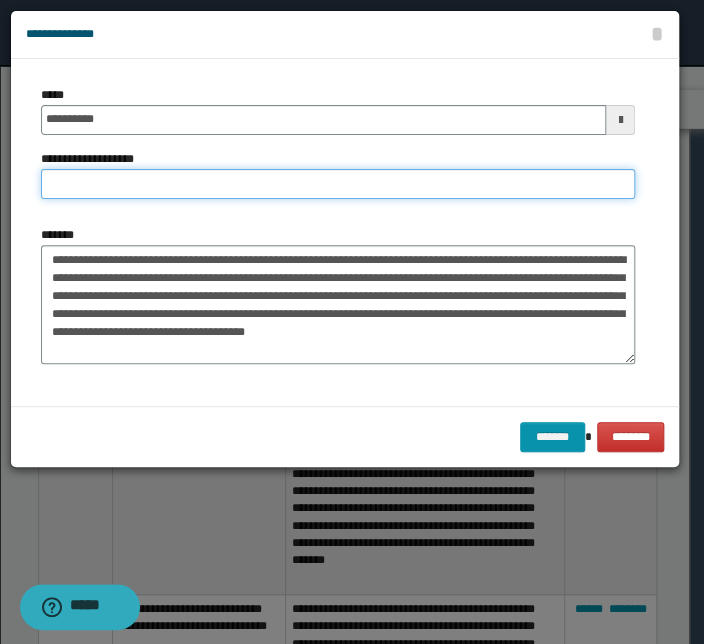 click on "**********" at bounding box center [338, 184] 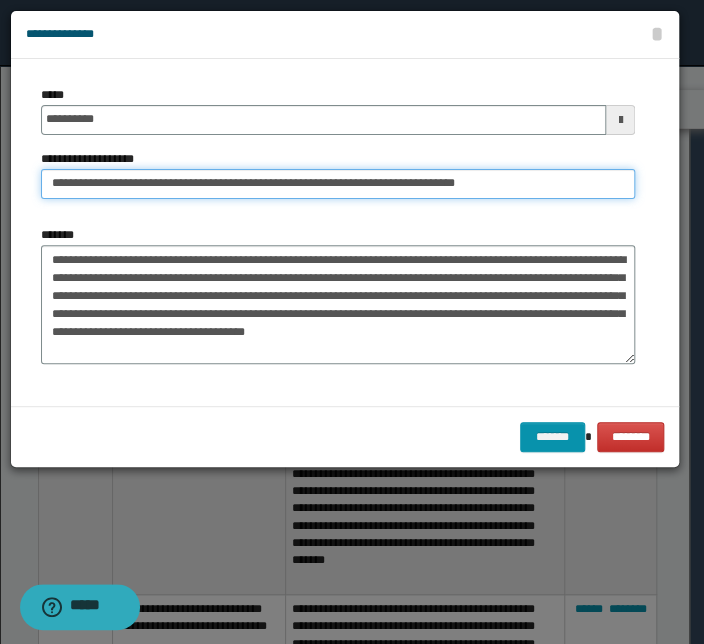 drag, startPoint x: 114, startPoint y: 184, endPoint x: -91, endPoint y: 179, distance: 205.06097 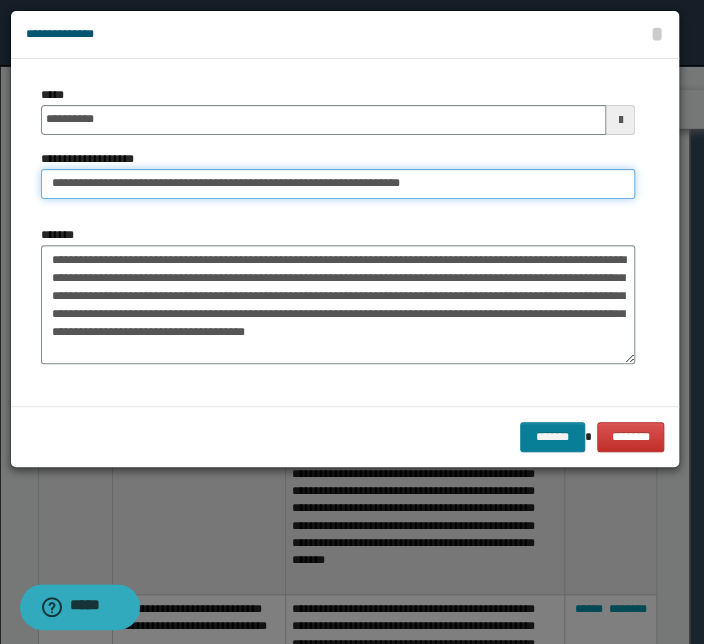 type on "**********" 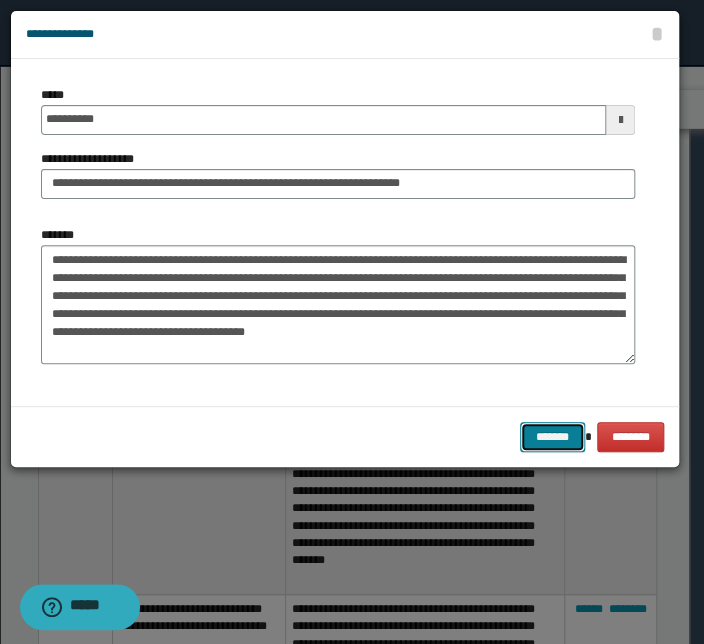 click on "*******" at bounding box center (552, 437) 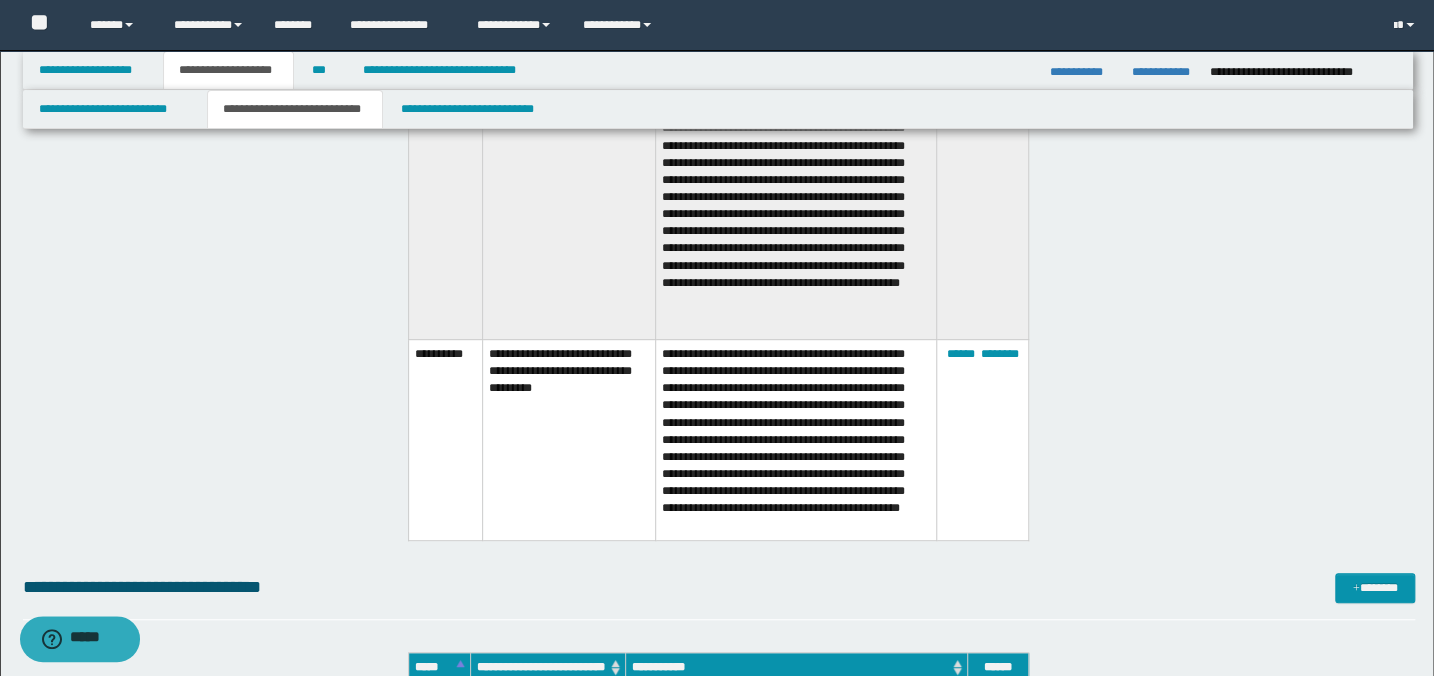 scroll, scrollTop: 8347, scrollLeft: 0, axis: vertical 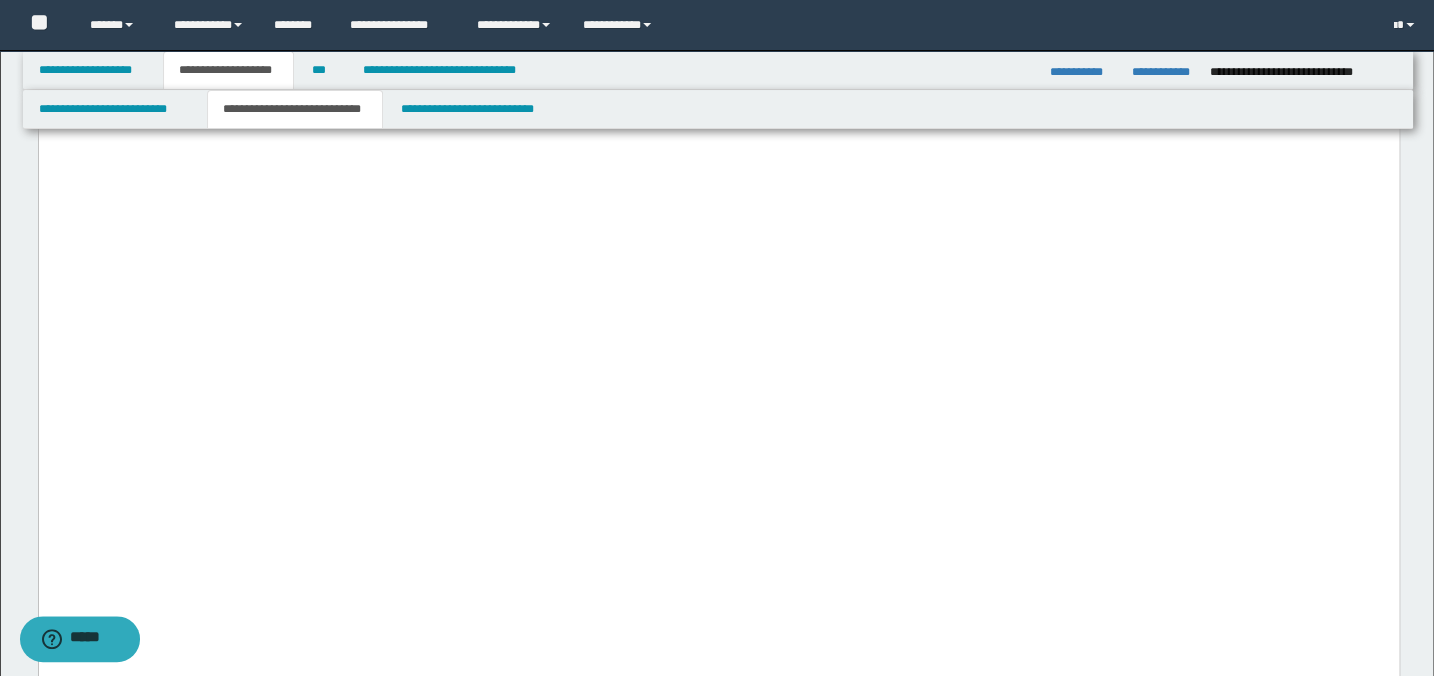 drag, startPoint x: 824, startPoint y: -3309, endPoint x: 785, endPoint y: 360, distance: 3669.2073 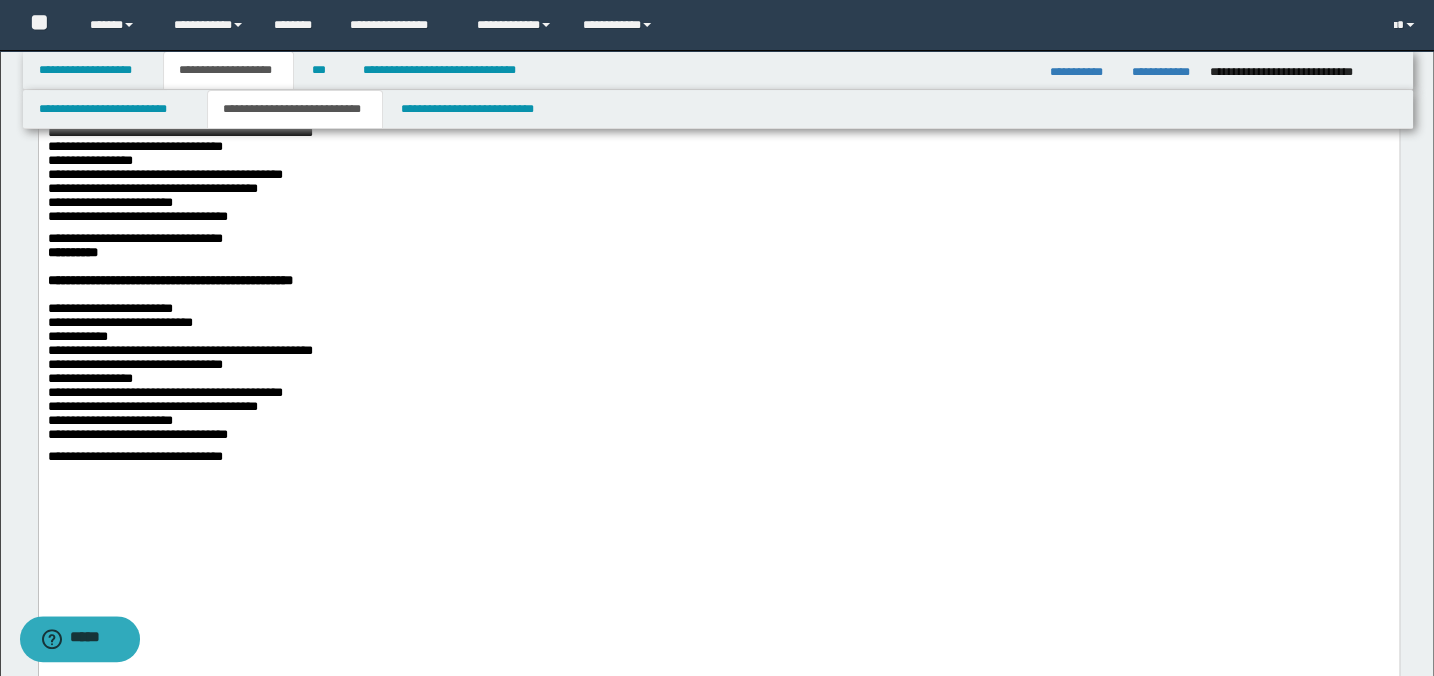 scroll, scrollTop: 2248, scrollLeft: 0, axis: vertical 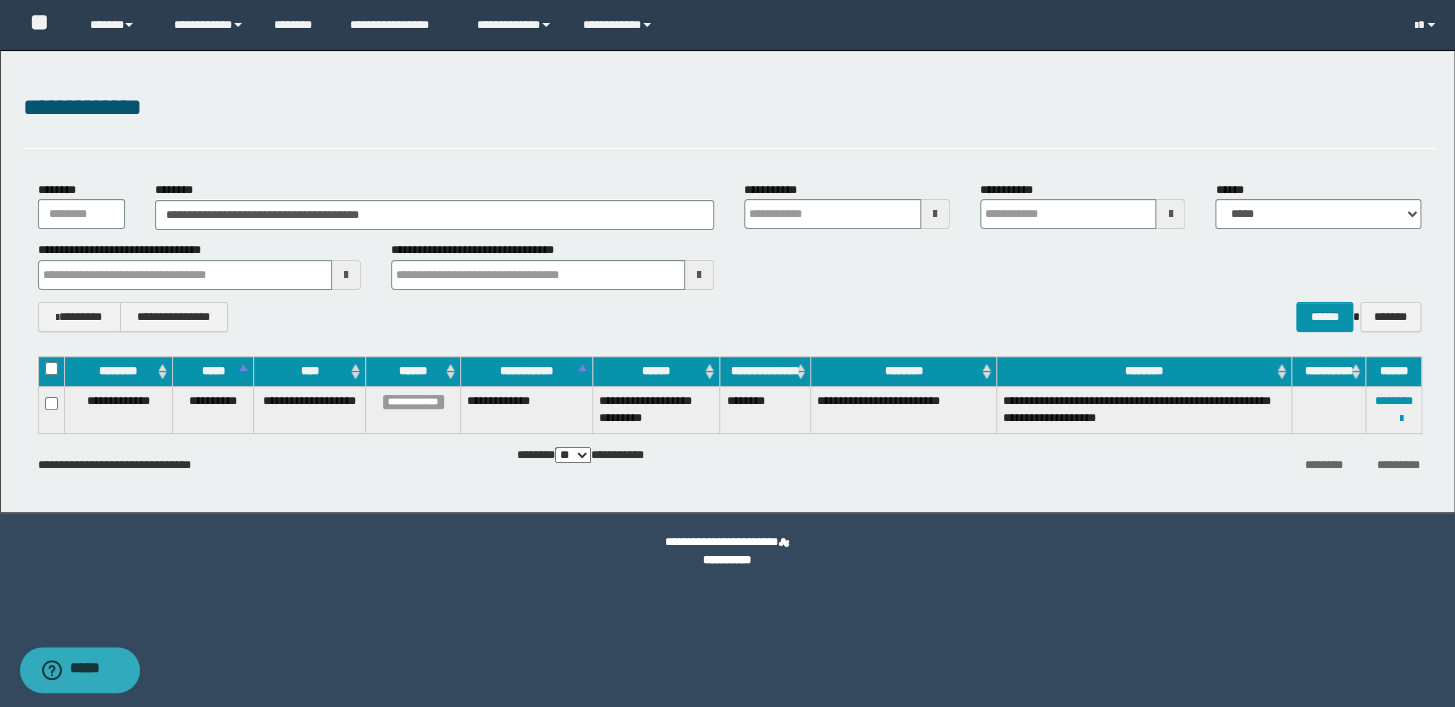 click on "**********" at bounding box center (727, 281) 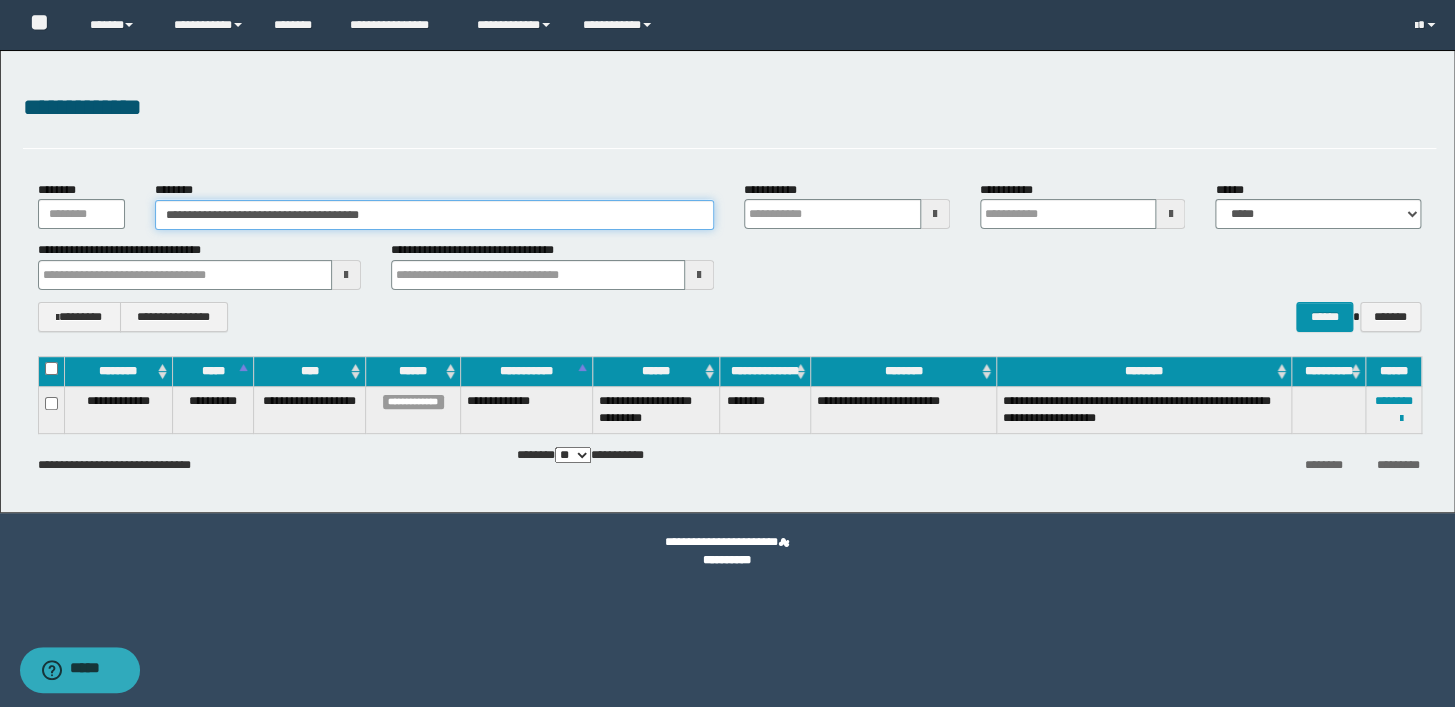 drag, startPoint x: 465, startPoint y: 218, endPoint x: 81, endPoint y: 229, distance: 384.15753 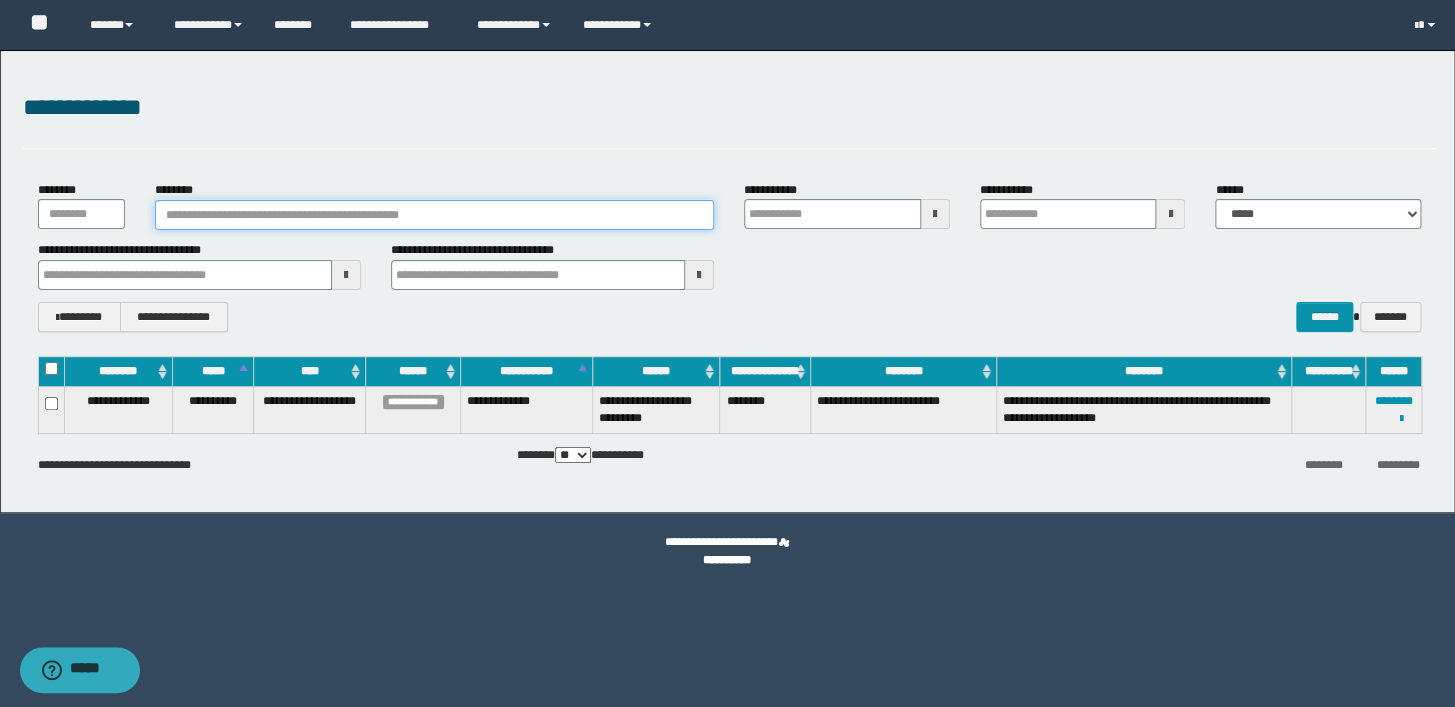 paste on "********" 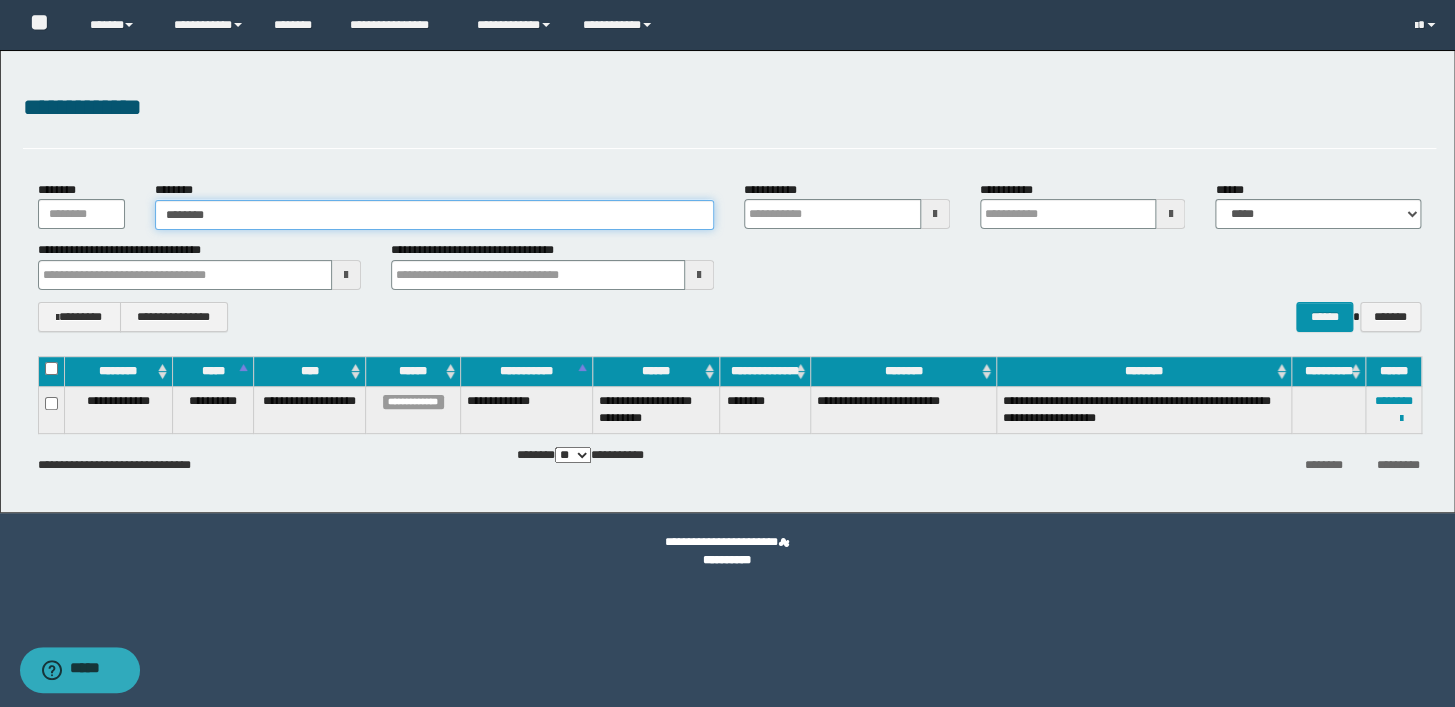 type on "********" 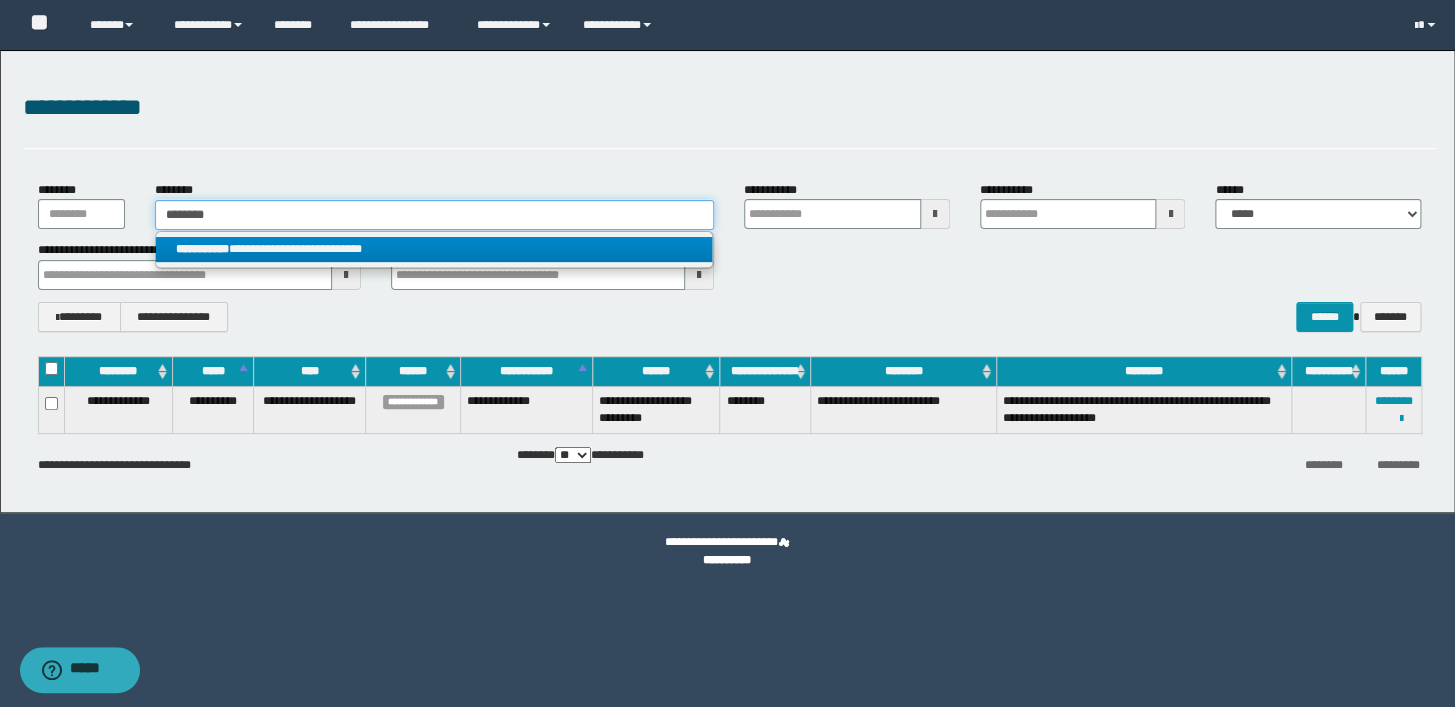 type on "********" 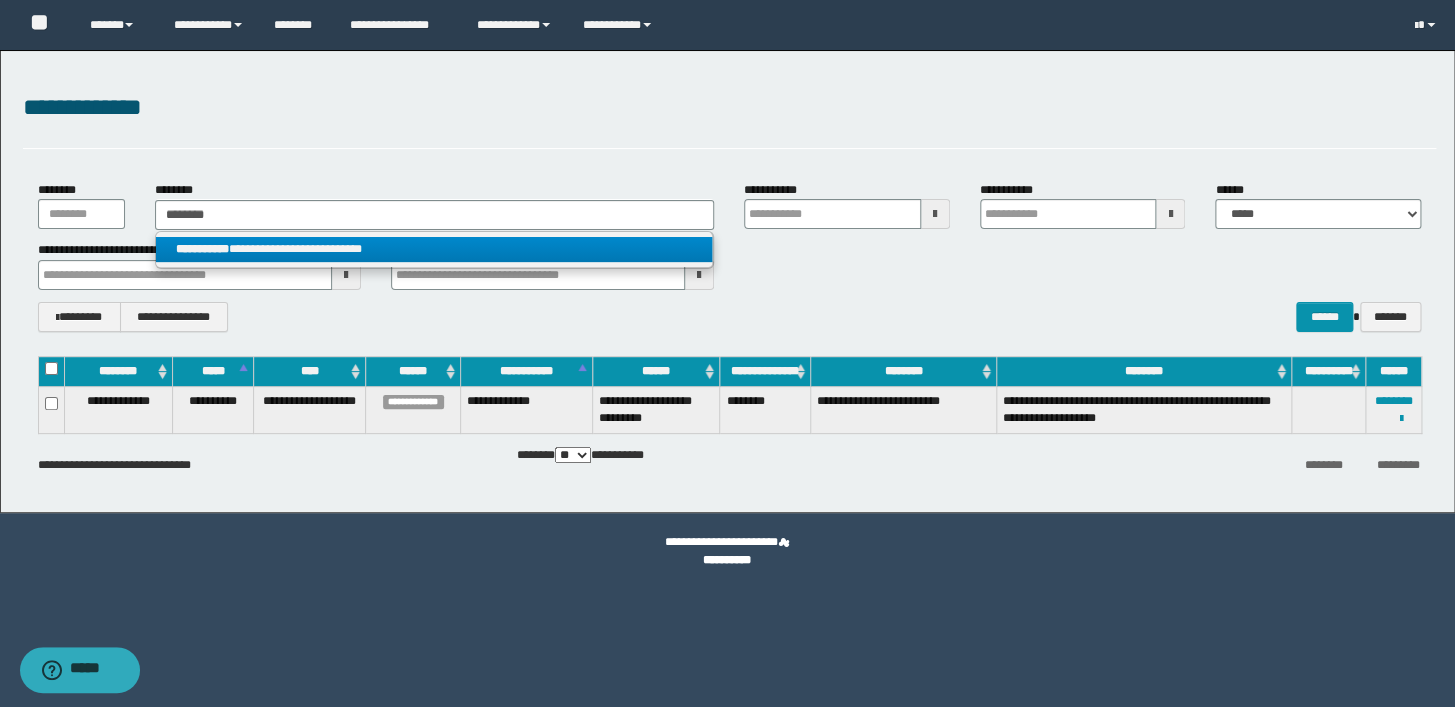 click on "**********" at bounding box center [434, 249] 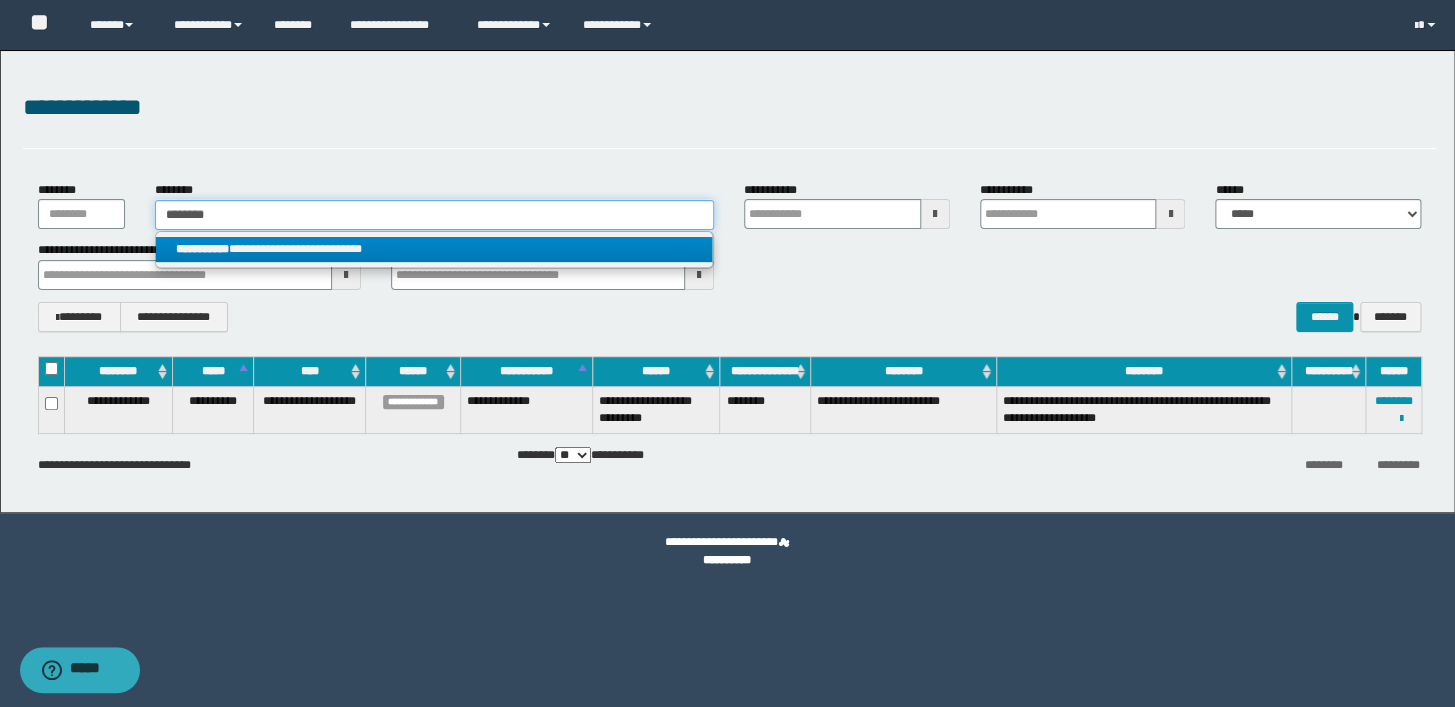 type 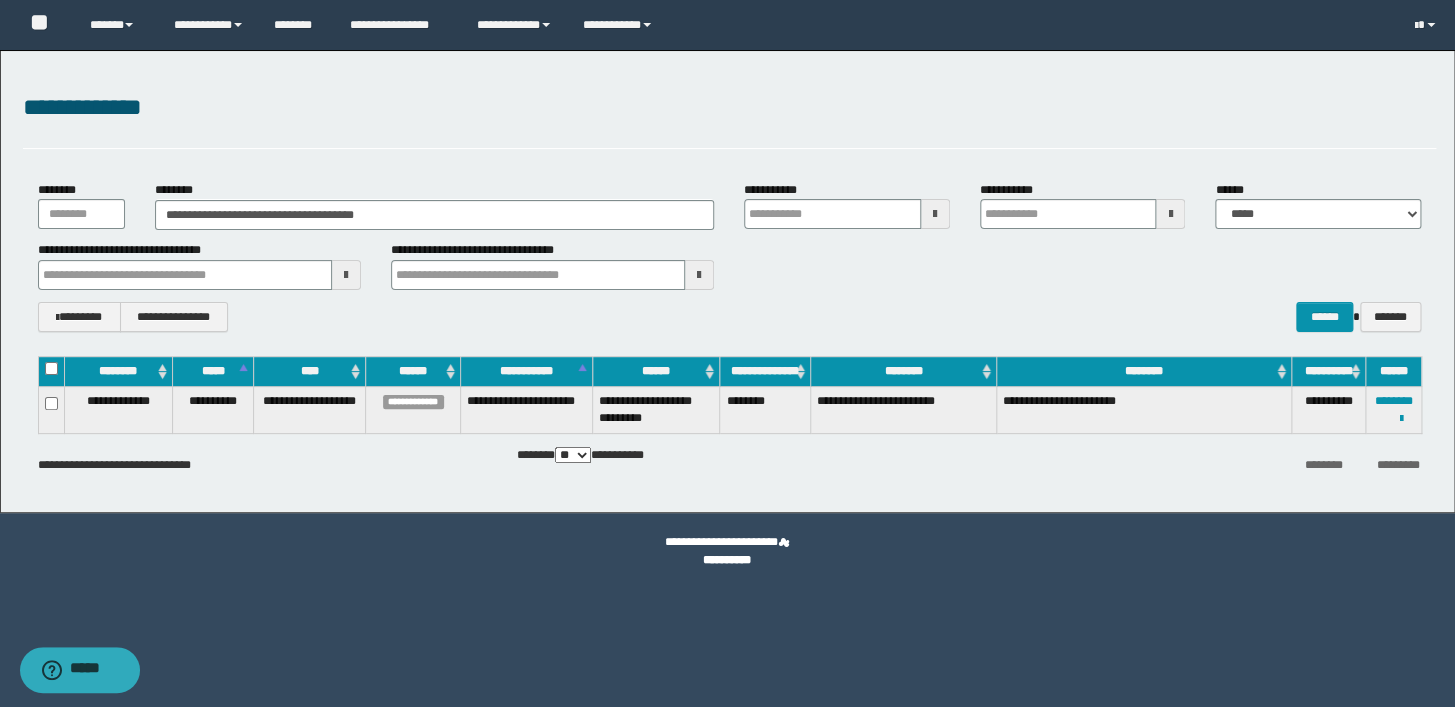 click on "**********" at bounding box center [729, 317] 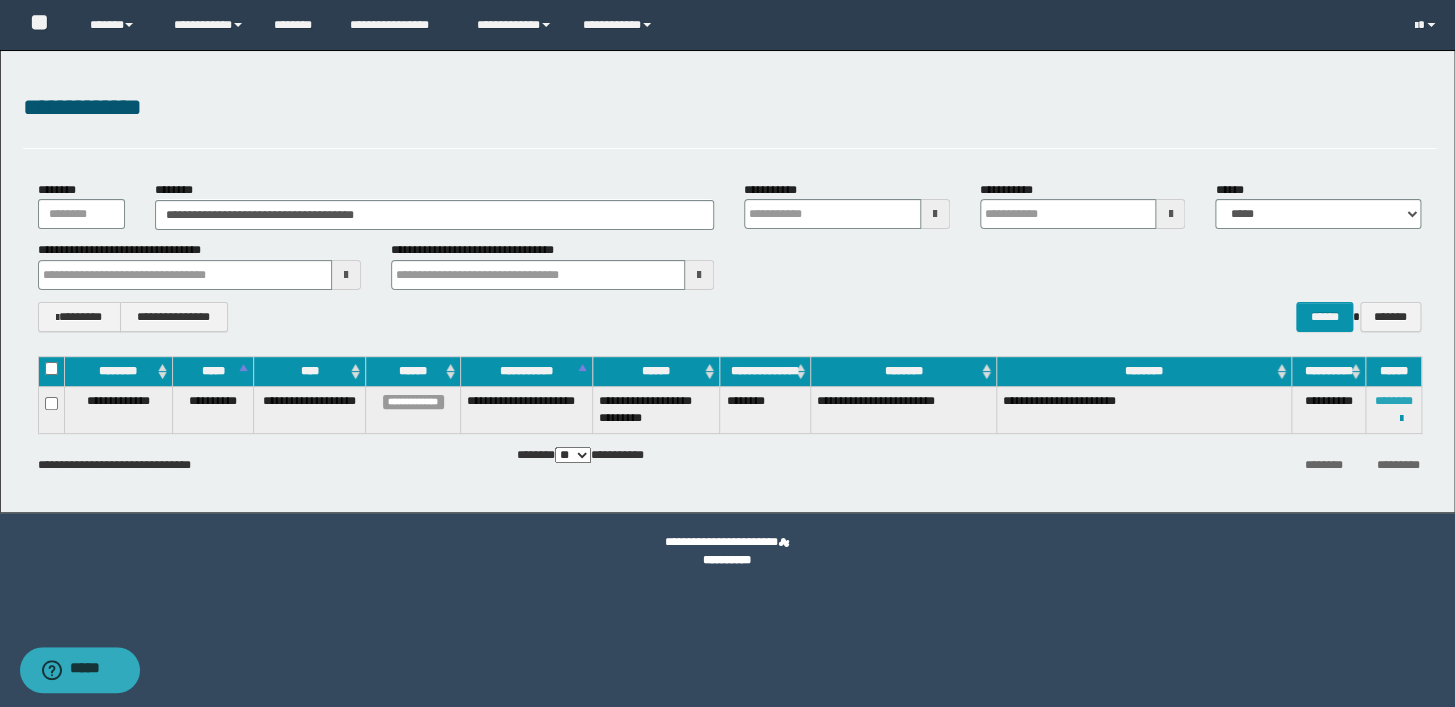 click on "********" at bounding box center [1393, 401] 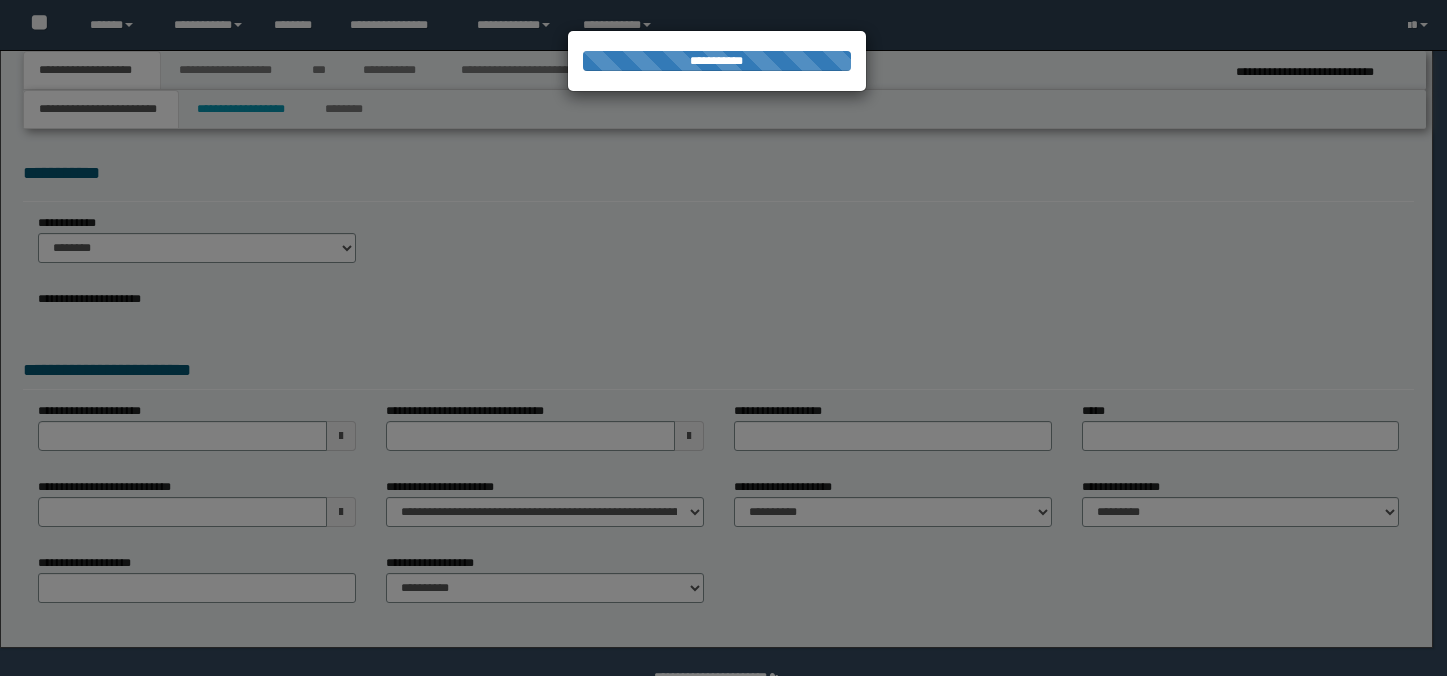 scroll, scrollTop: 0, scrollLeft: 0, axis: both 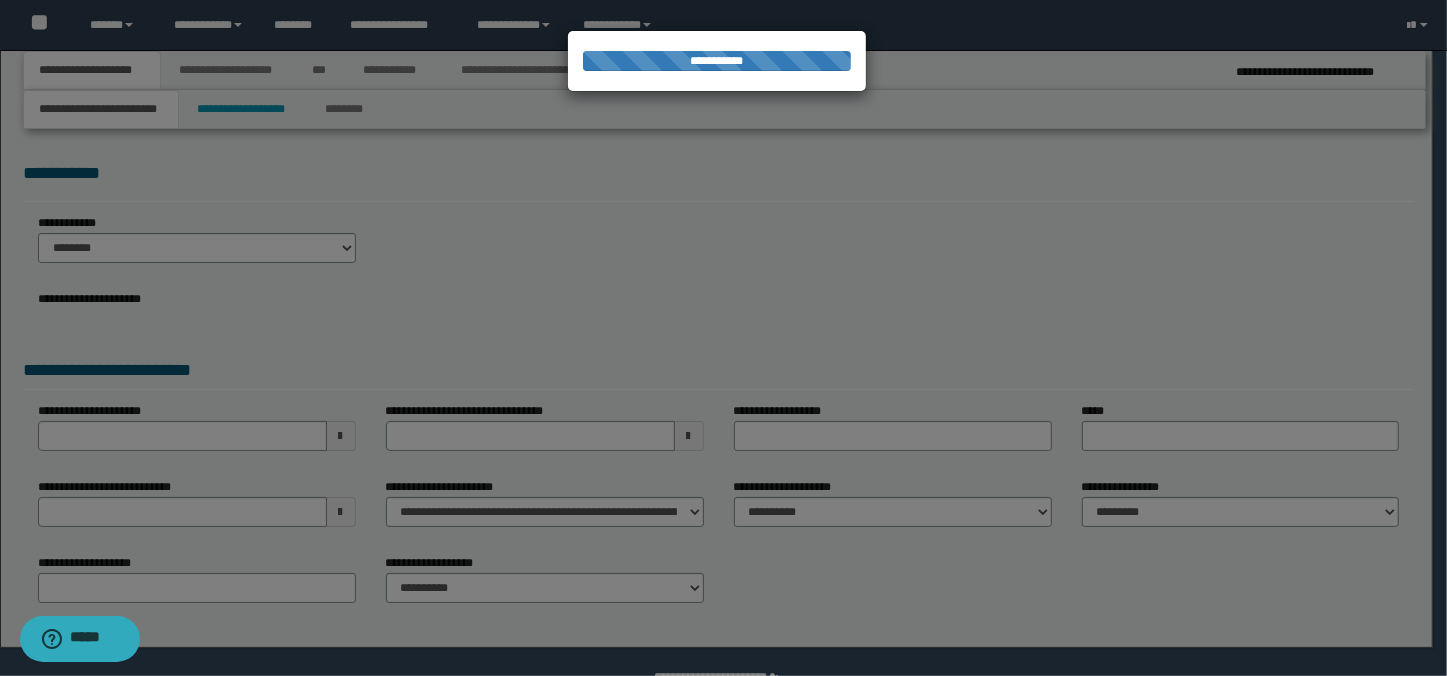 select on "*" 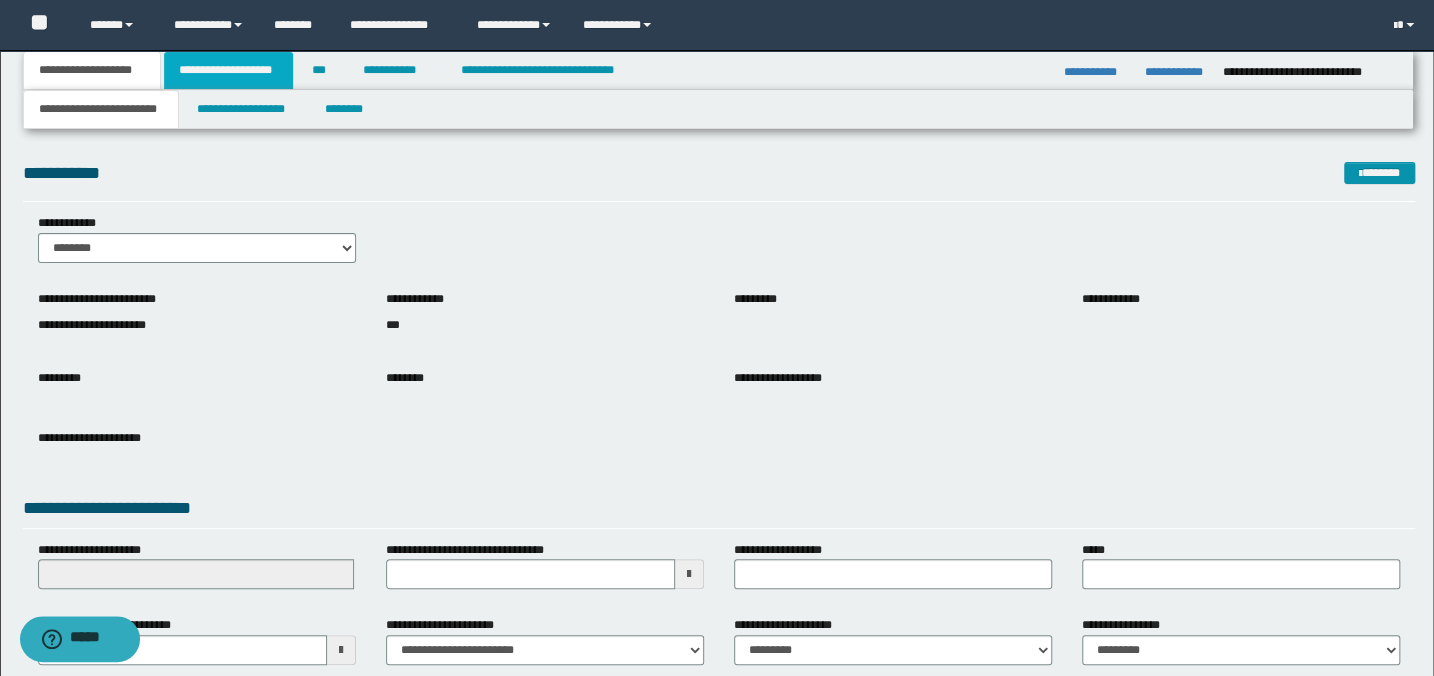 click on "**********" at bounding box center (228, 70) 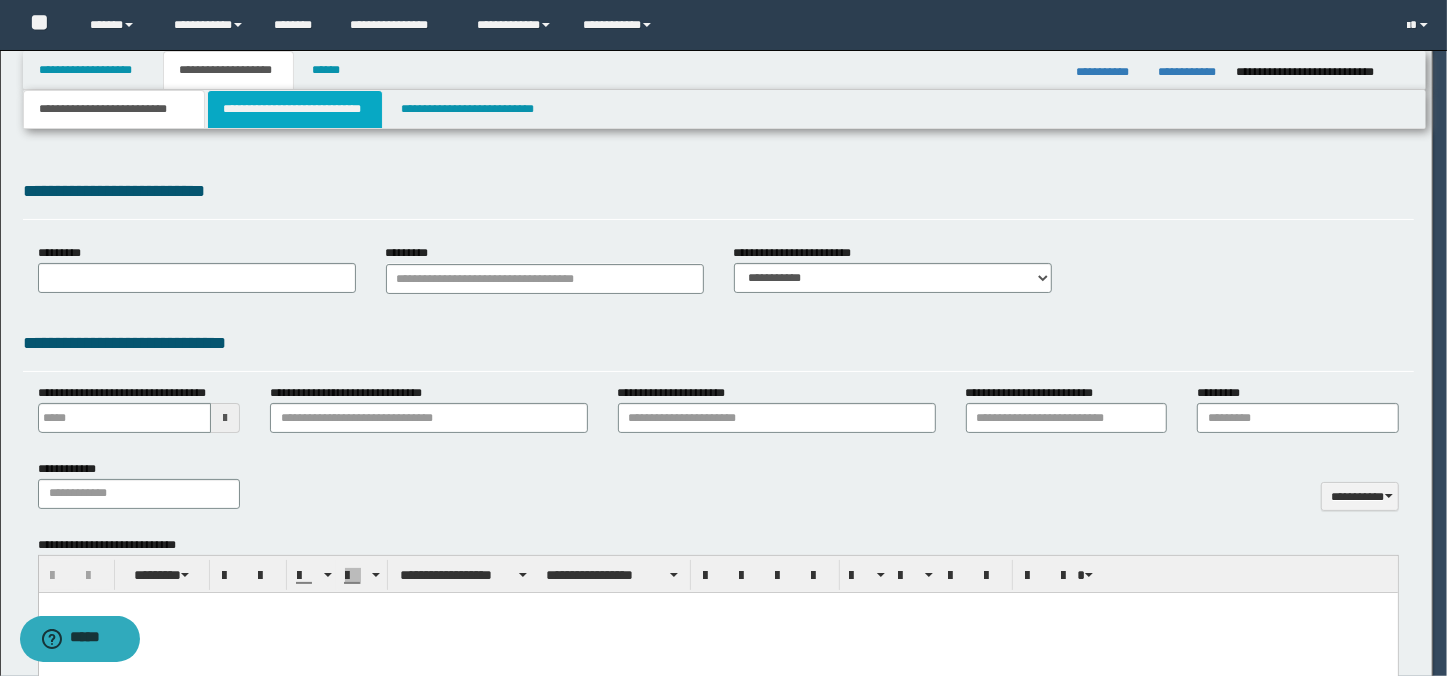 type 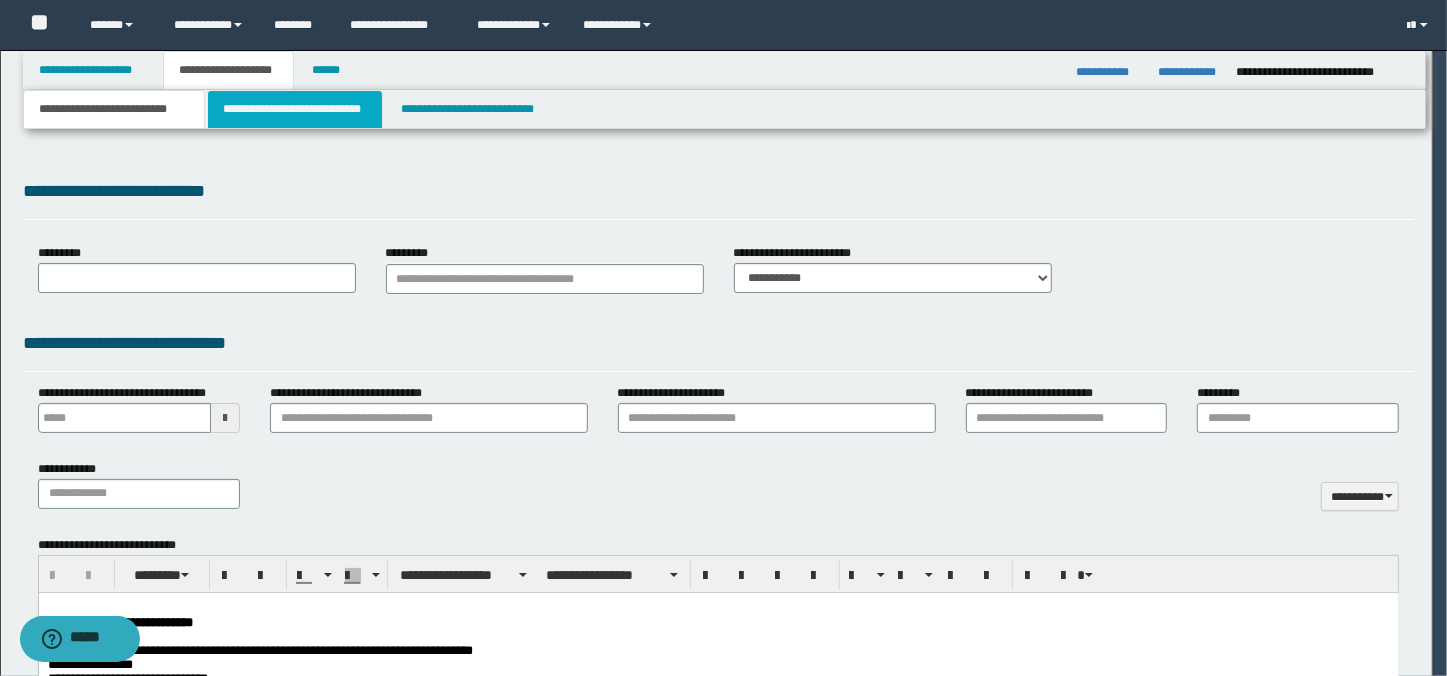 scroll, scrollTop: 0, scrollLeft: 0, axis: both 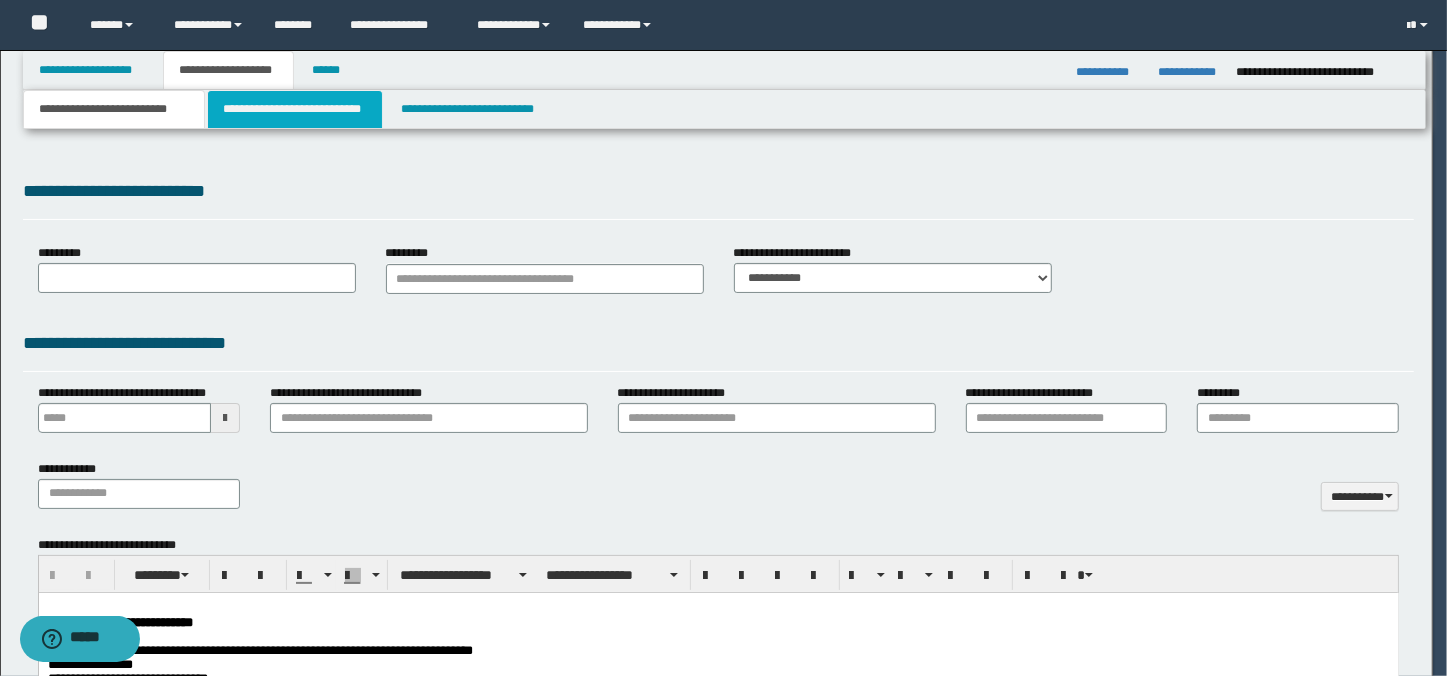 type on "**********" 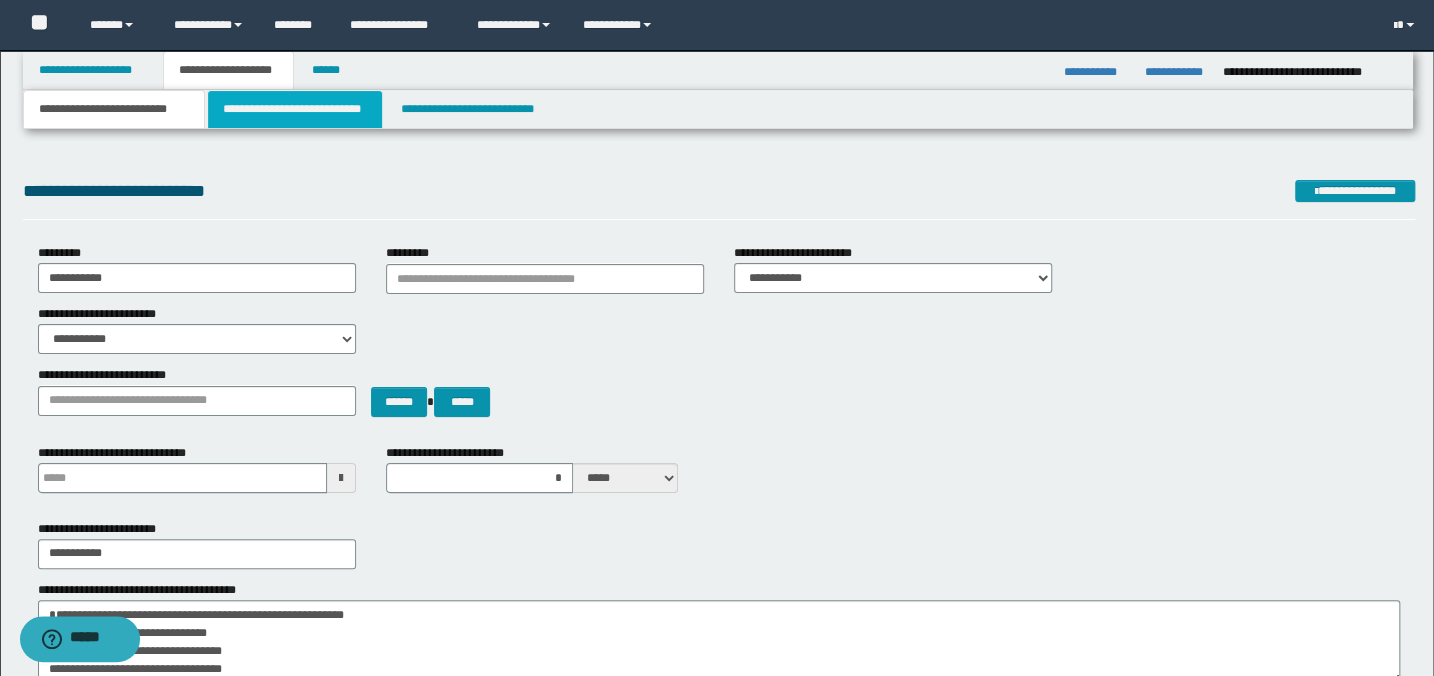 click on "**********" at bounding box center [294, 109] 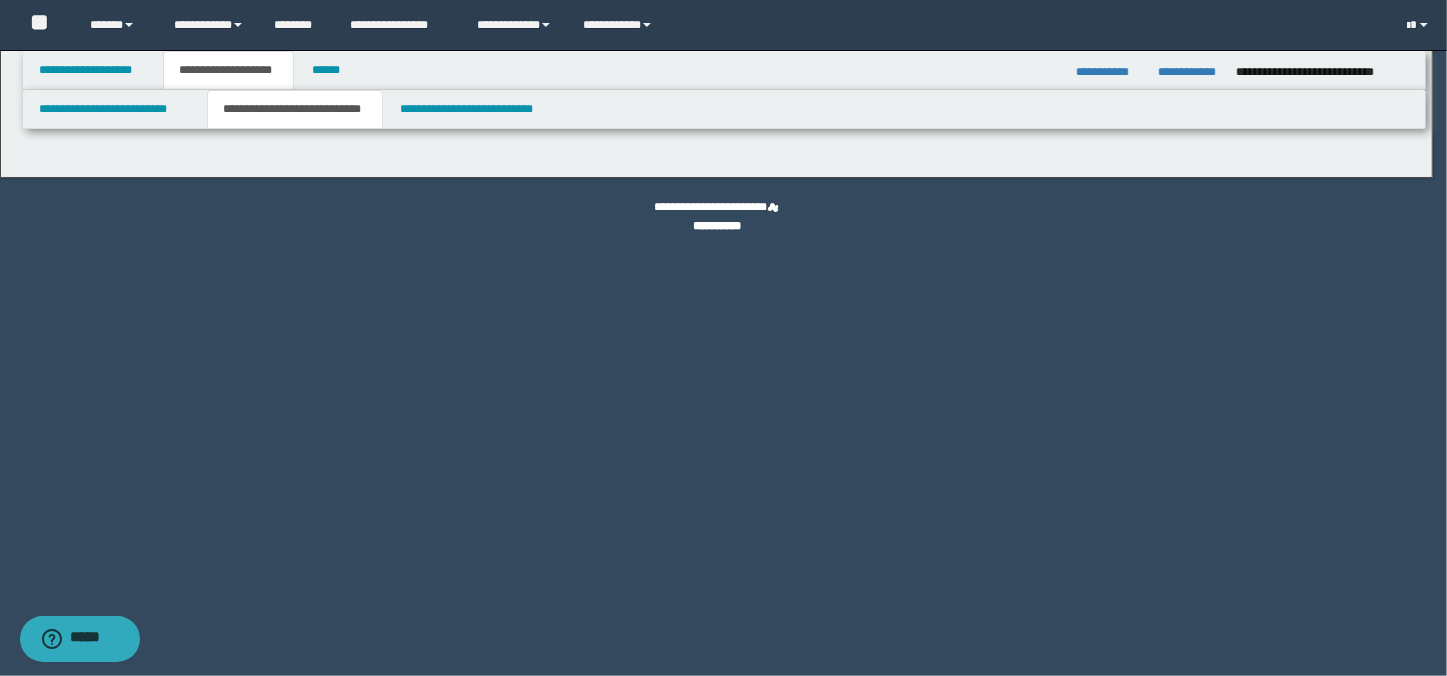 select on "*" 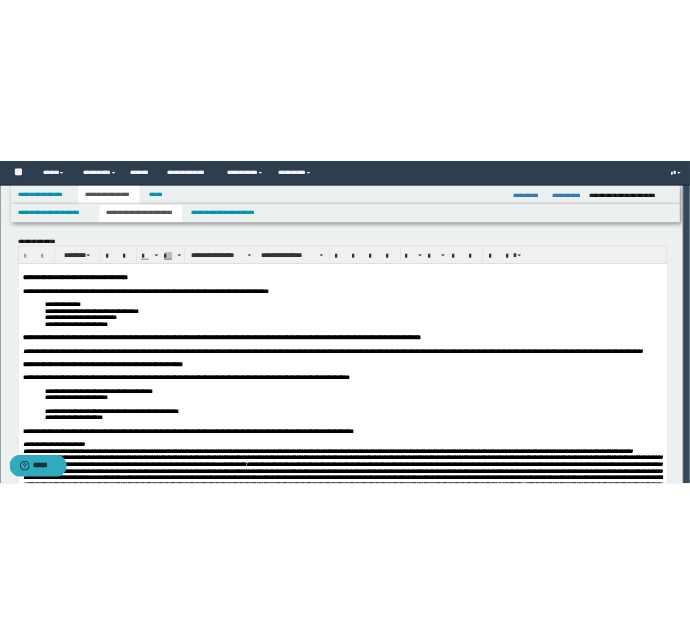 scroll, scrollTop: 0, scrollLeft: 0, axis: both 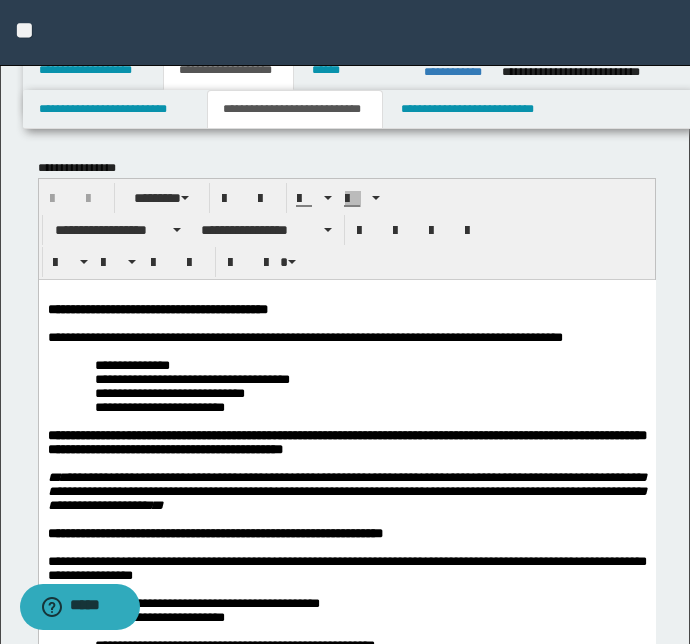 click on "**********" at bounding box center (346, 1443) 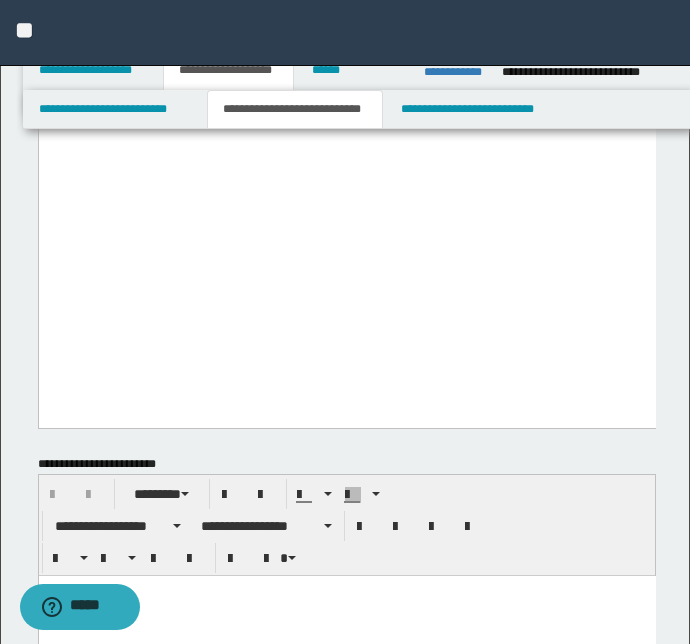 scroll, scrollTop: 2491, scrollLeft: 0, axis: vertical 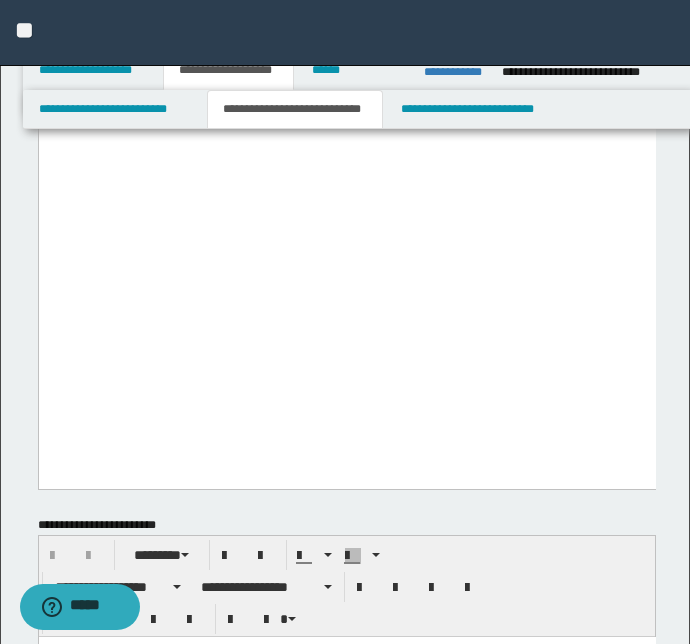 type 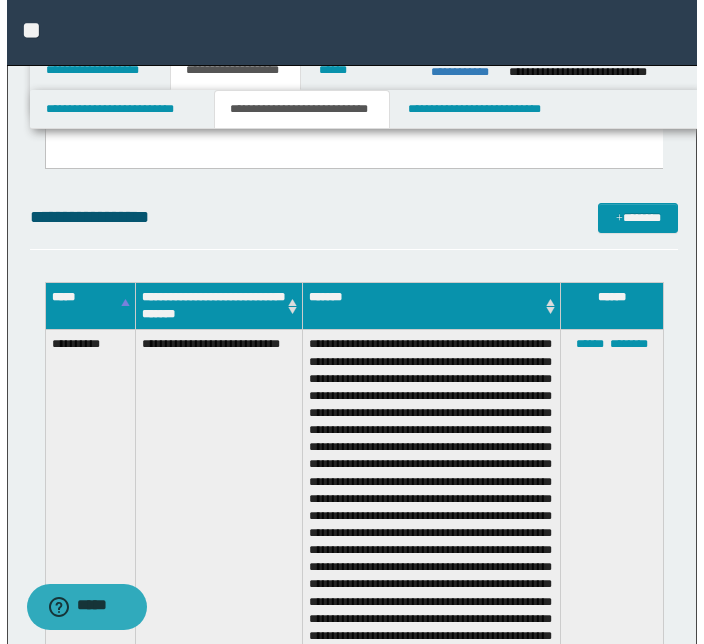 scroll, scrollTop: 3128, scrollLeft: 0, axis: vertical 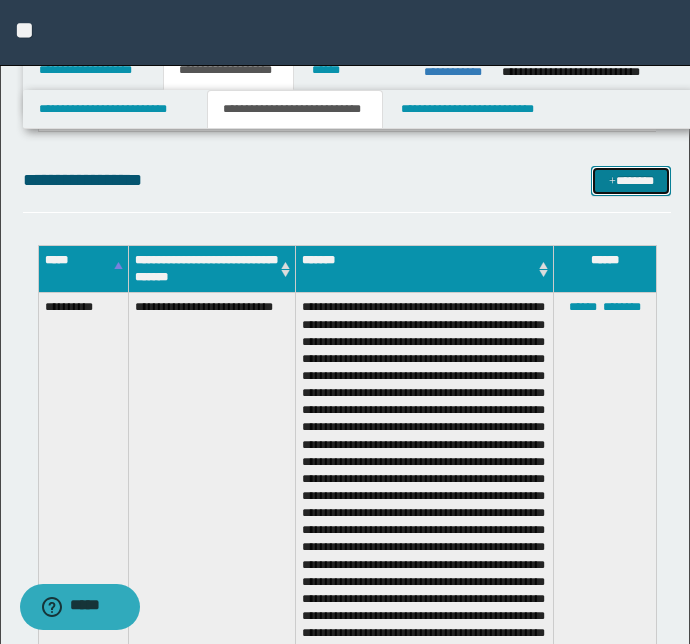click on "*******" at bounding box center [631, 181] 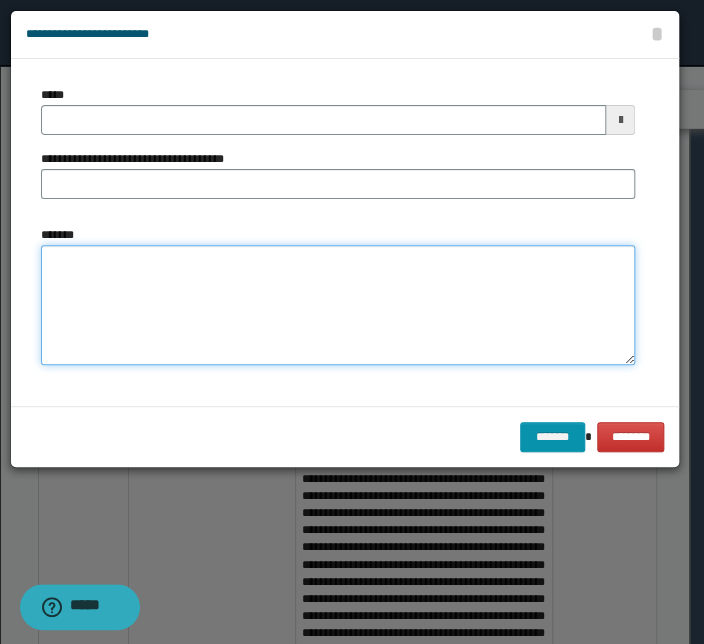 click on "*******" at bounding box center (338, 305) 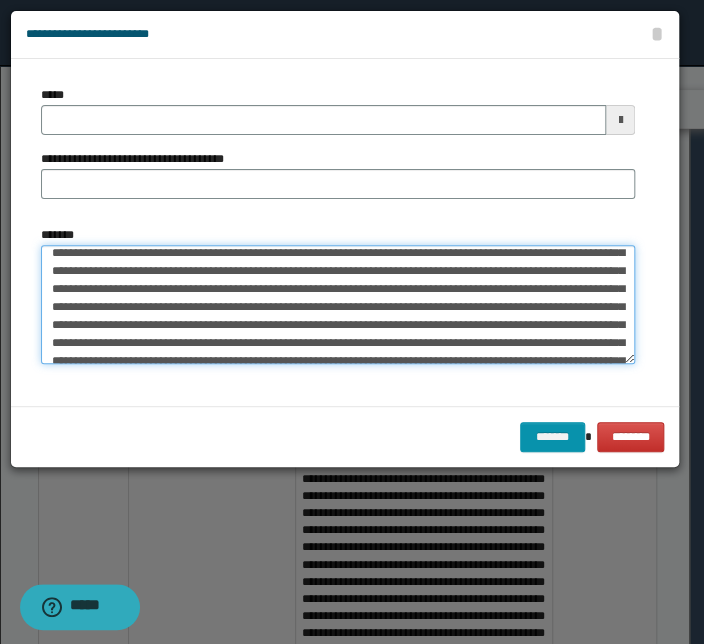 scroll, scrollTop: 0, scrollLeft: 0, axis: both 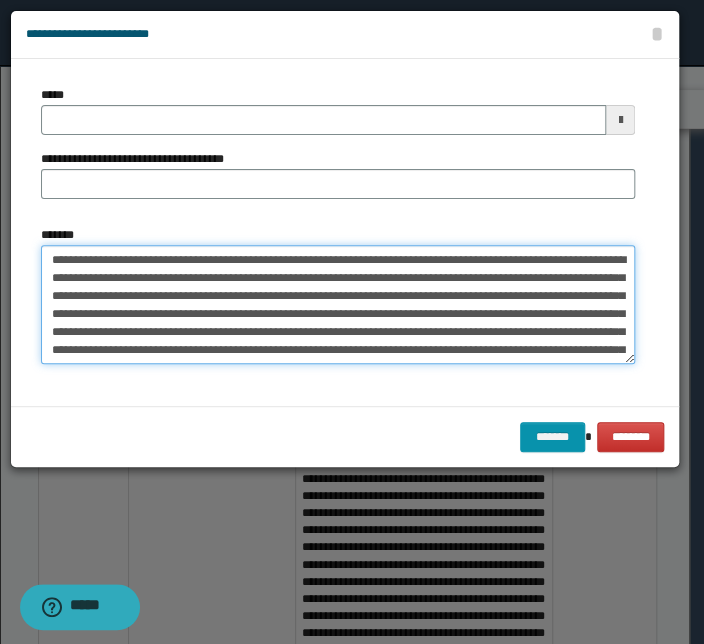 drag, startPoint x: 264, startPoint y: 257, endPoint x: -77, endPoint y: 260, distance: 341.01318 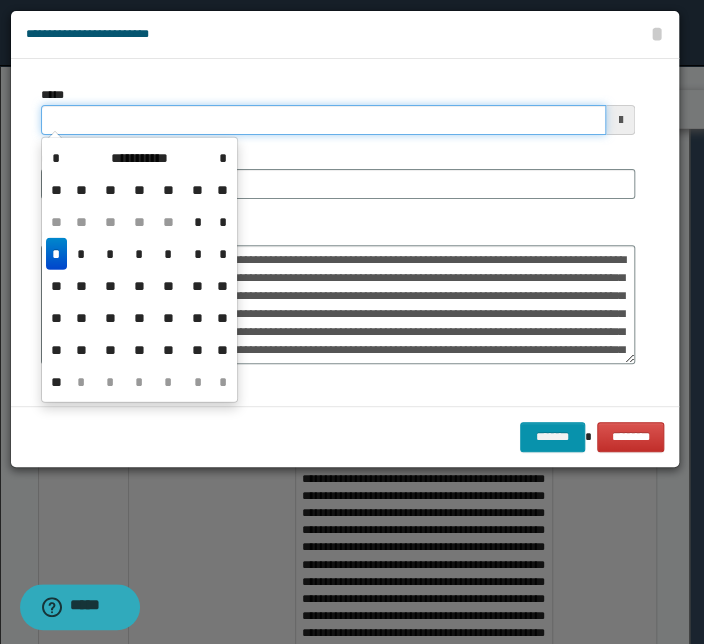 click on "*****" at bounding box center [323, 120] 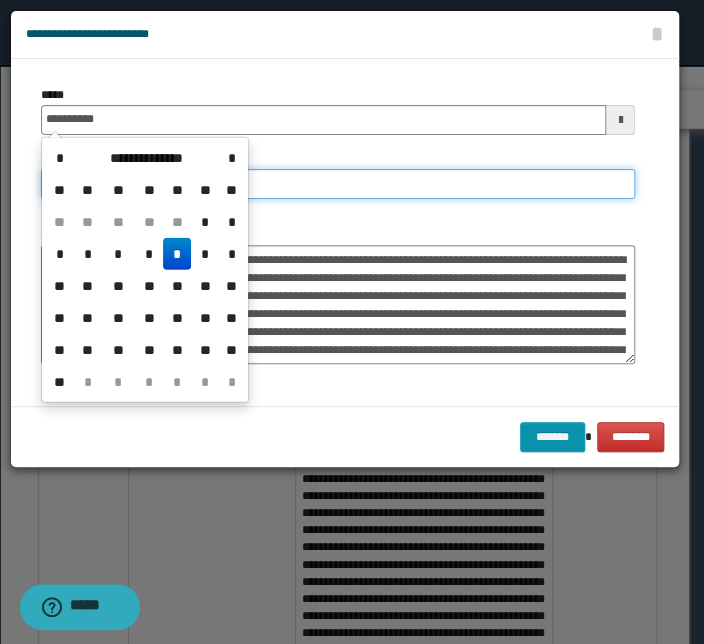 type on "**********" 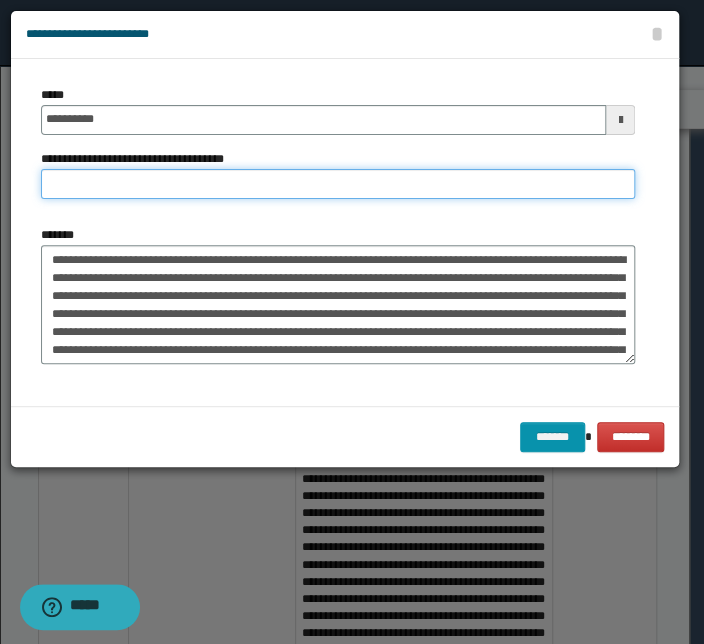 click on "**********" at bounding box center (338, 184) 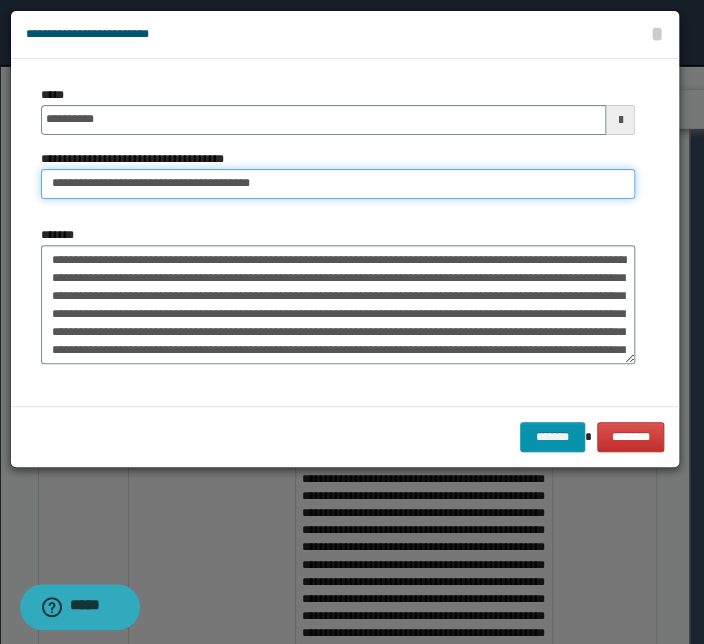 drag, startPoint x: 87, startPoint y: 180, endPoint x: -220, endPoint y: 170, distance: 307.1628 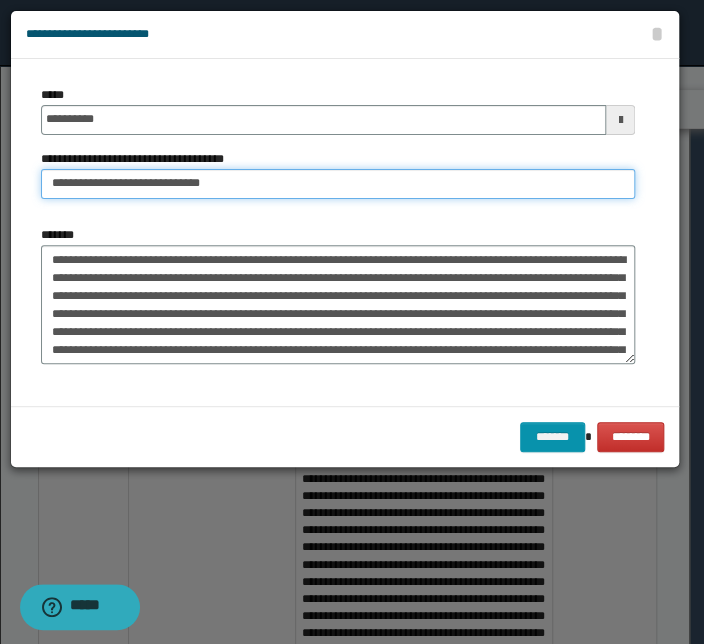 type on "**********" 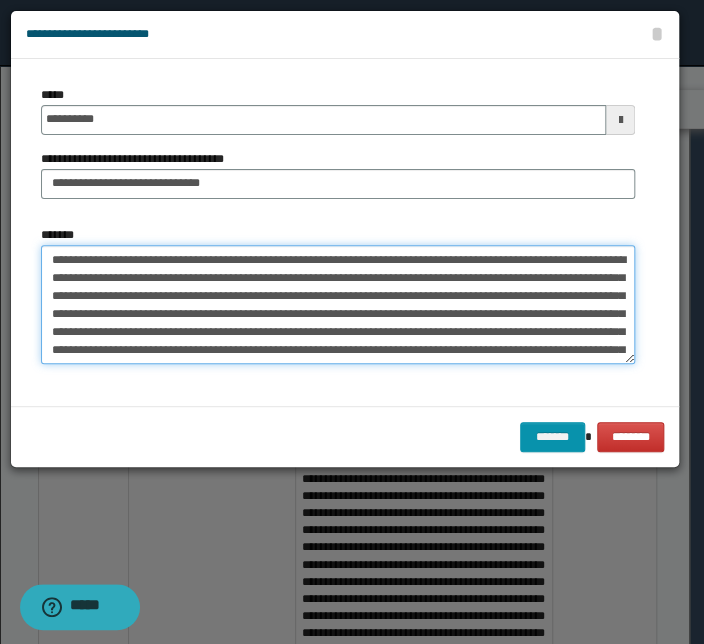 click on "*******" at bounding box center (338, 305) 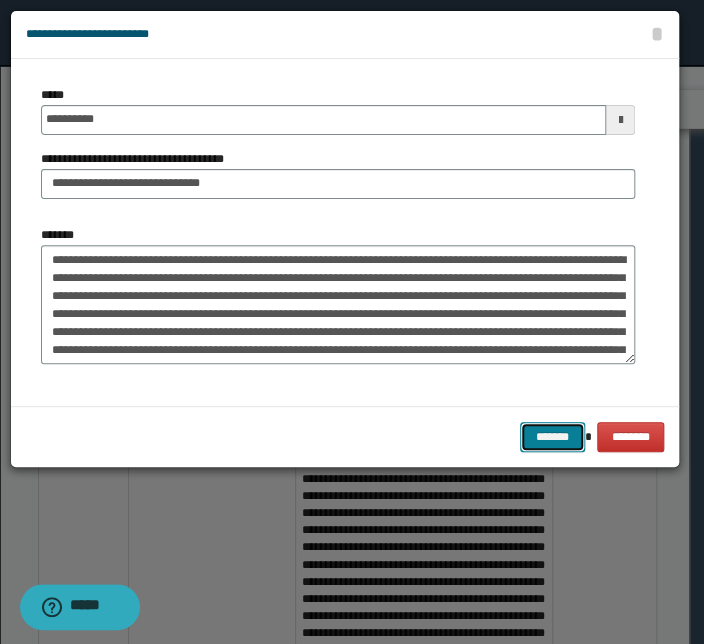 drag, startPoint x: 547, startPoint y: 430, endPoint x: 368, endPoint y: 459, distance: 181.33394 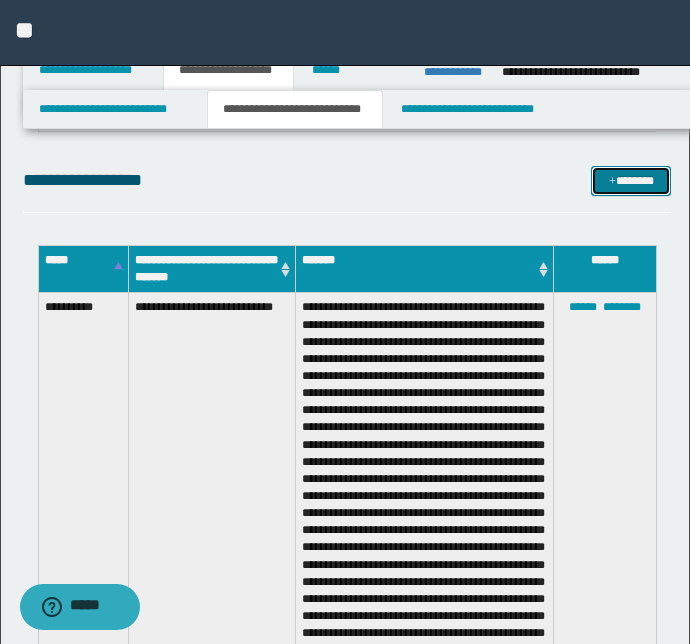click on "*******" at bounding box center [631, 181] 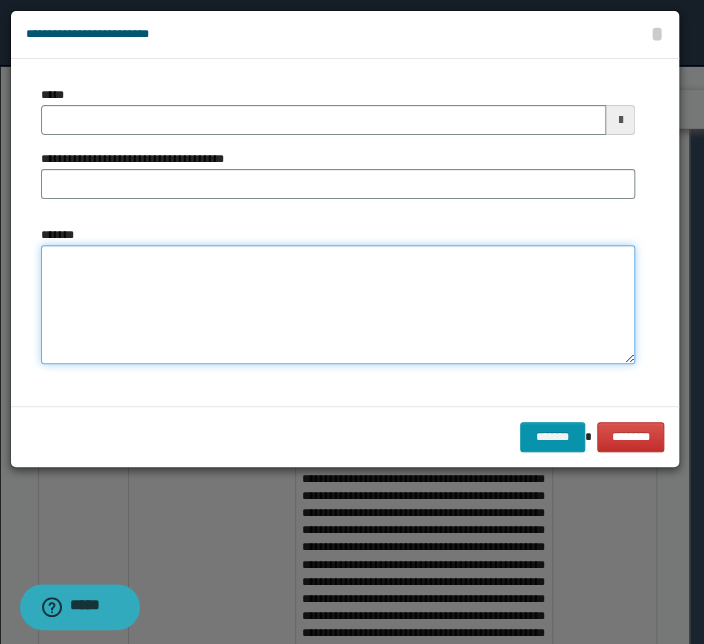click on "*******" at bounding box center [338, 305] 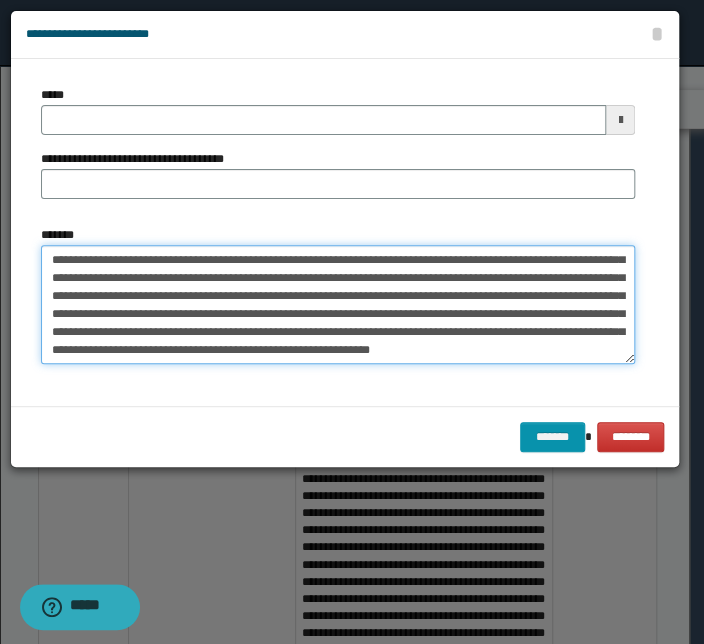 scroll, scrollTop: 0, scrollLeft: 0, axis: both 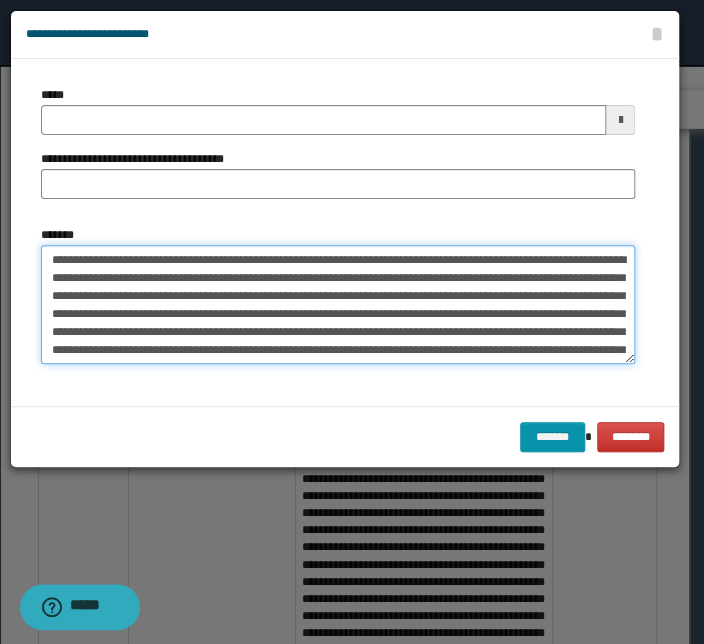 drag, startPoint x: 260, startPoint y: 258, endPoint x: 26, endPoint y: 256, distance: 234.00854 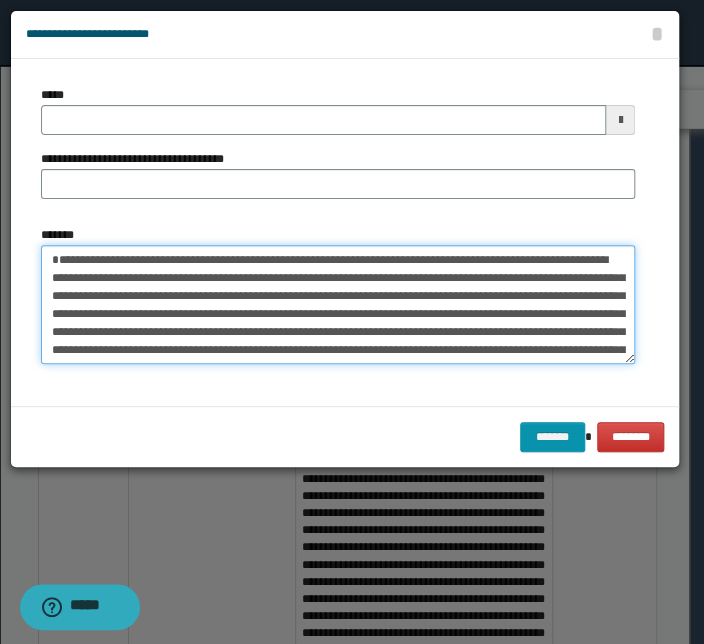 type 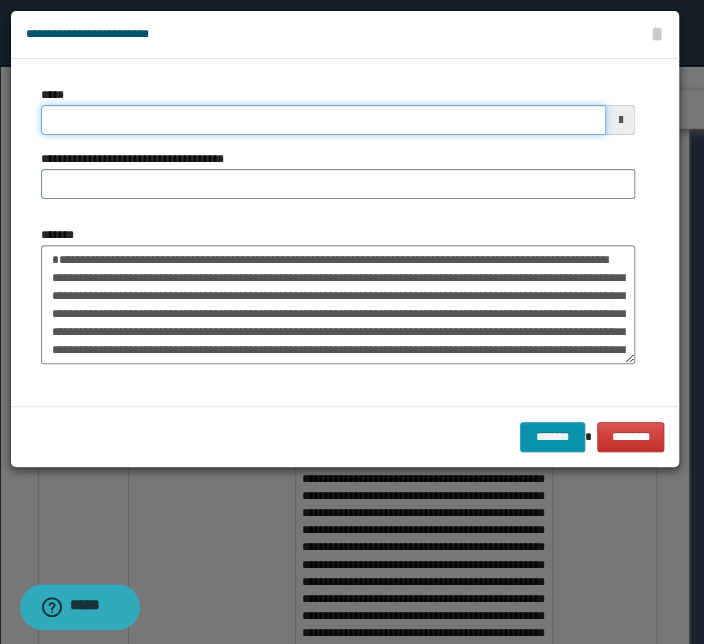 click on "*****" at bounding box center (323, 120) 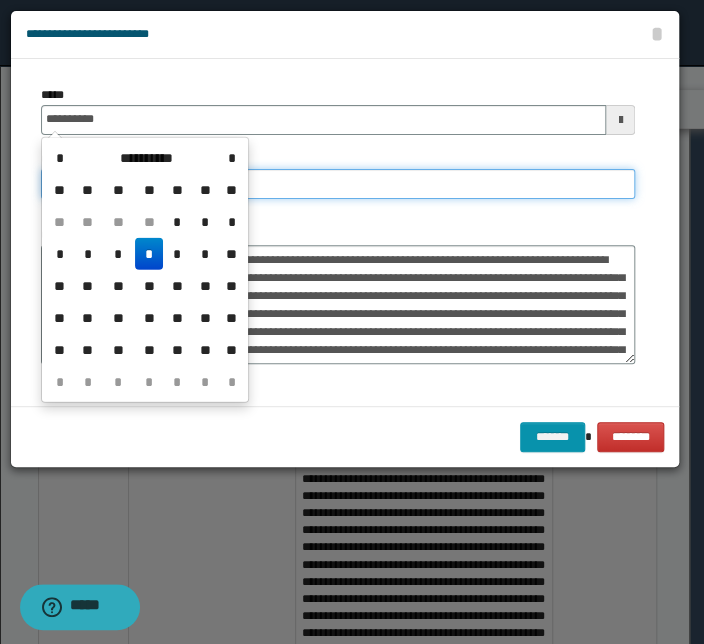 type on "**********" 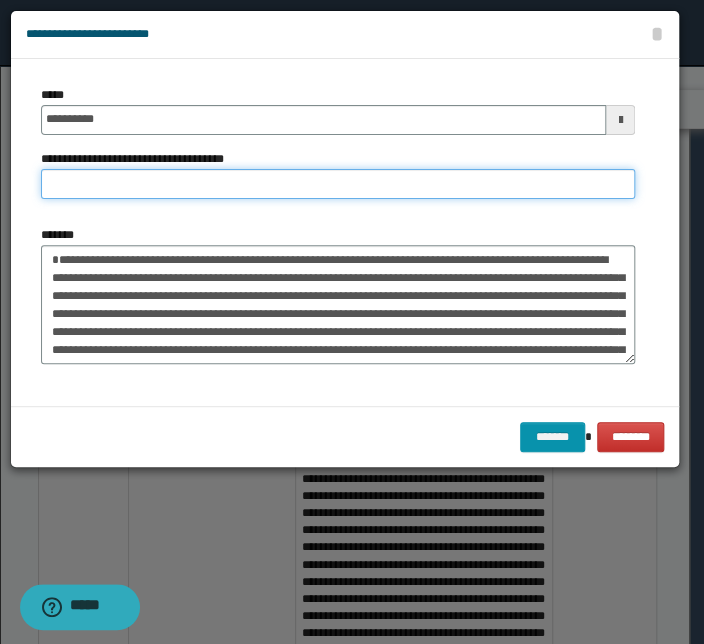 click on "**********" at bounding box center [338, 184] 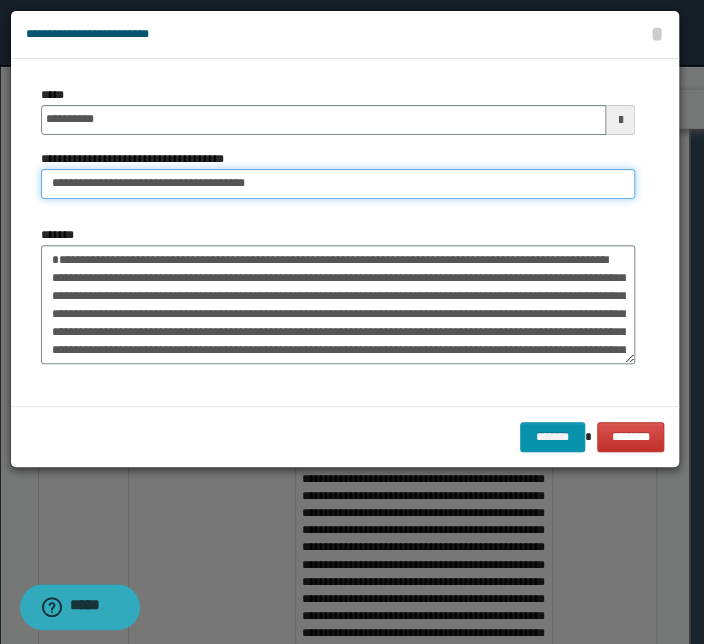 drag, startPoint x: 115, startPoint y: 182, endPoint x: -297, endPoint y: 236, distance: 415.52377 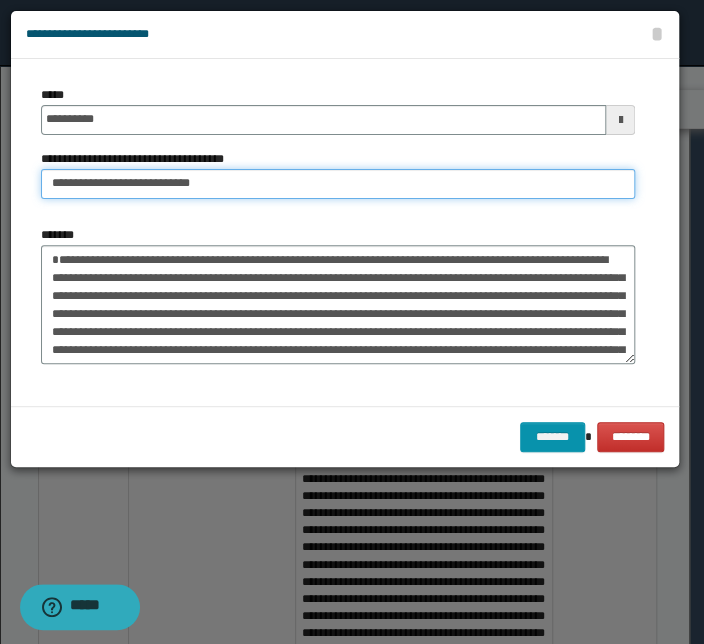 type on "**********" 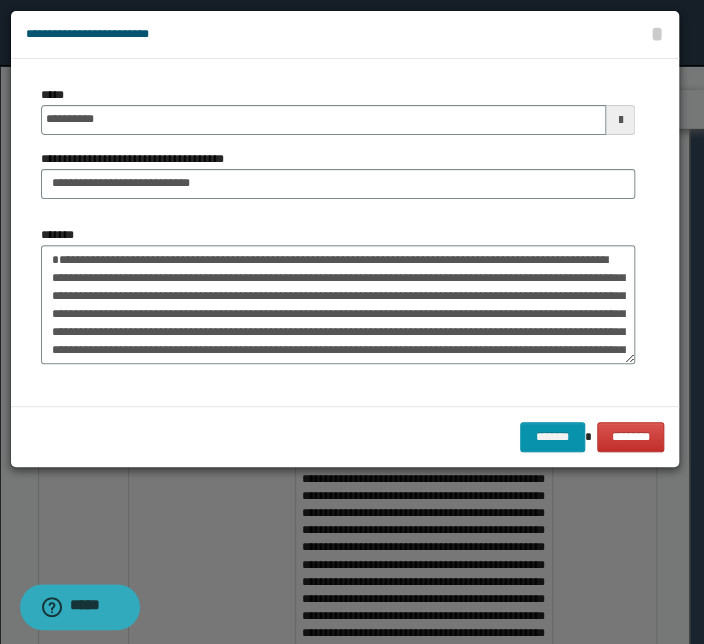 click on "*******" at bounding box center [338, 295] 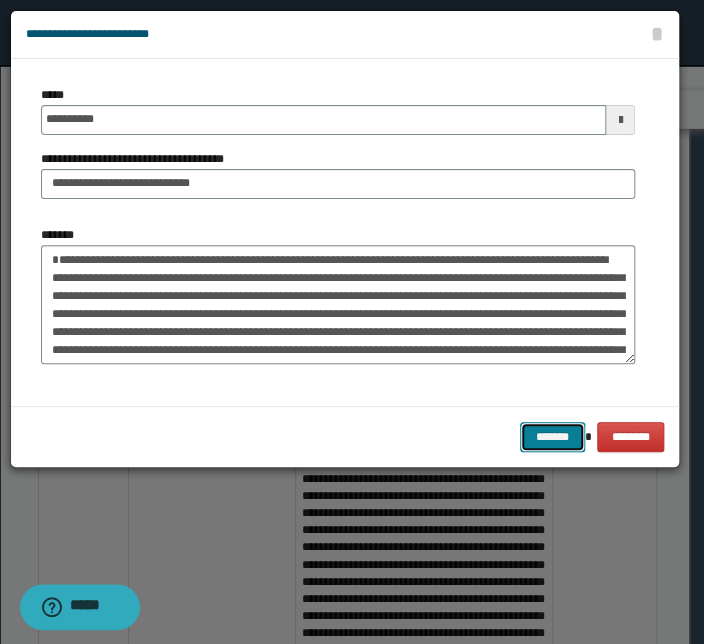 click on "*******" at bounding box center [552, 437] 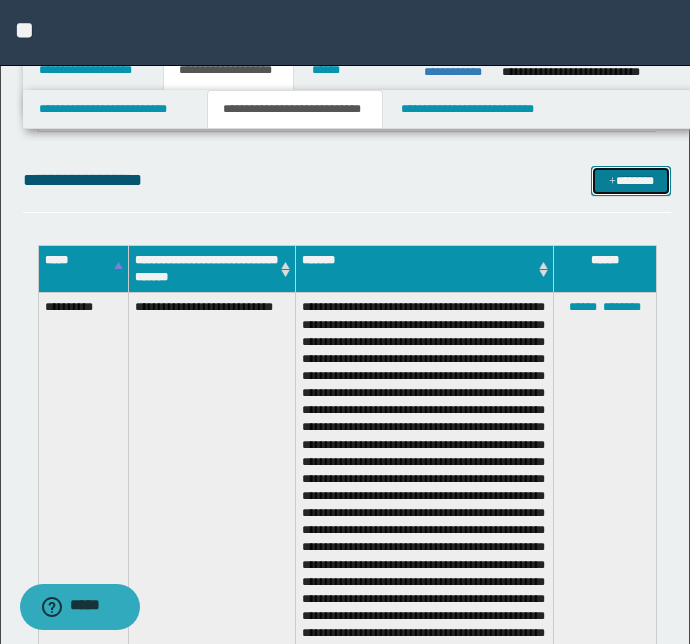 click on "*******" at bounding box center (631, 181) 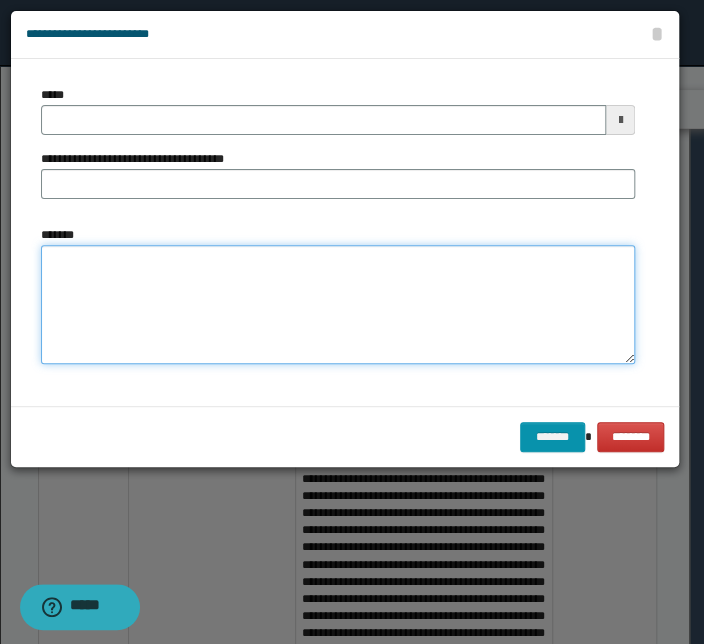click on "*******" at bounding box center [338, 305] 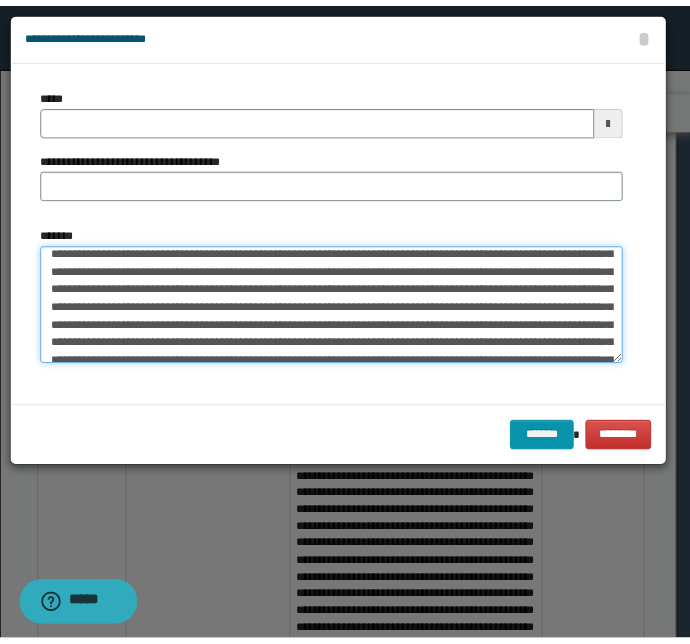 scroll, scrollTop: 0, scrollLeft: 0, axis: both 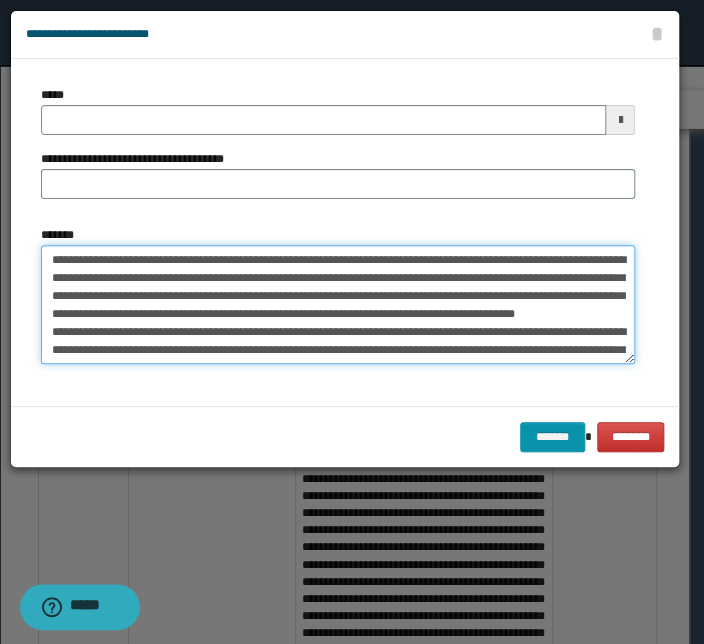 click on "*******" at bounding box center [338, 305] 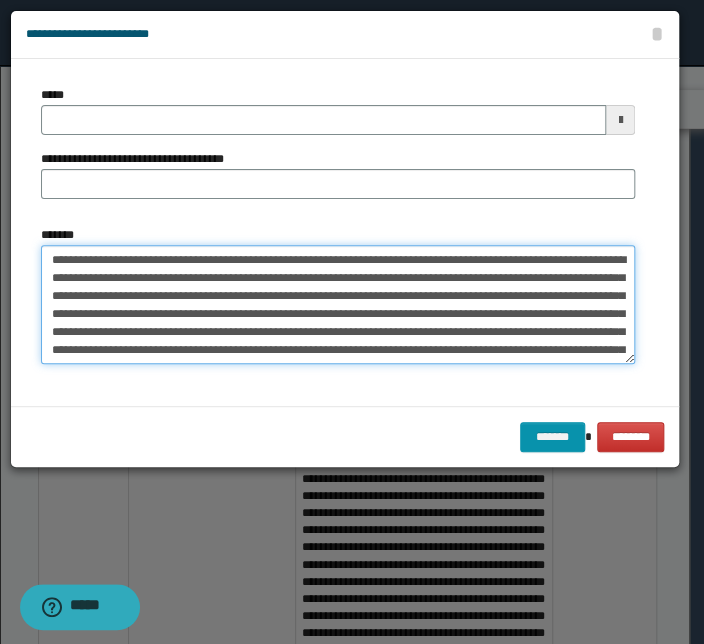 drag, startPoint x: 264, startPoint y: 260, endPoint x: 4, endPoint y: 249, distance: 260.23257 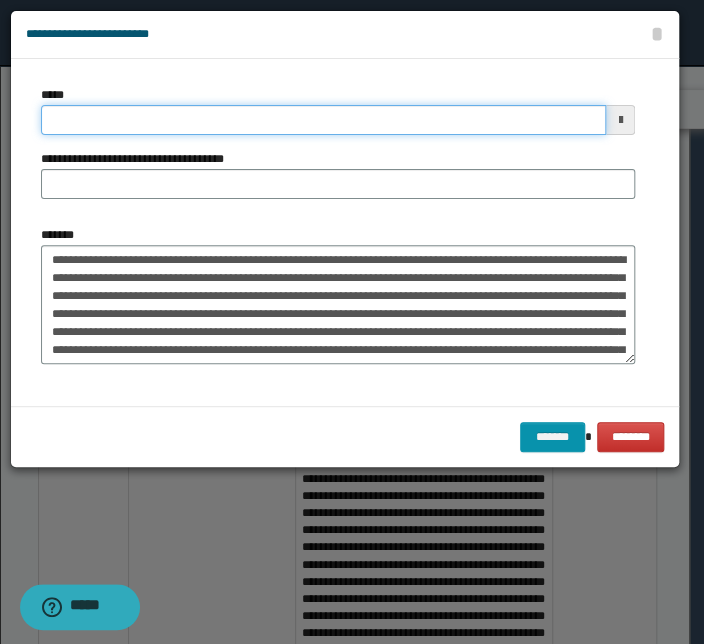 click on "*****" at bounding box center (323, 120) 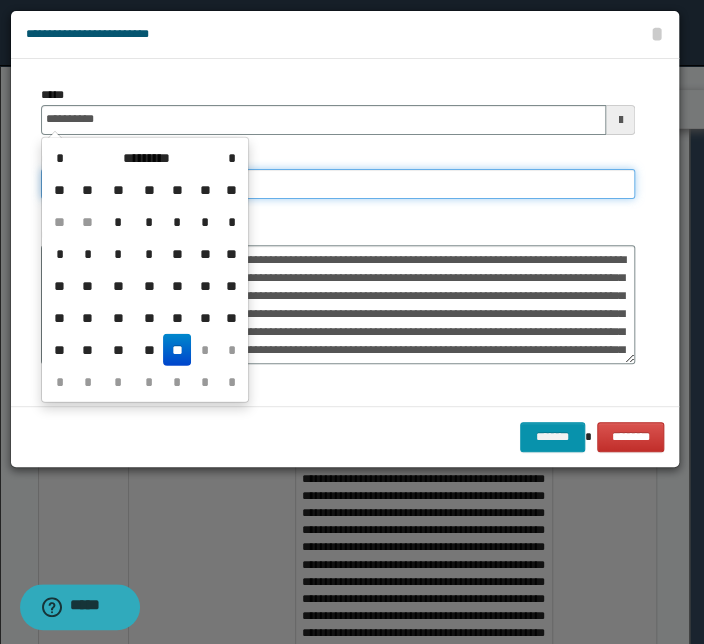 type on "**********" 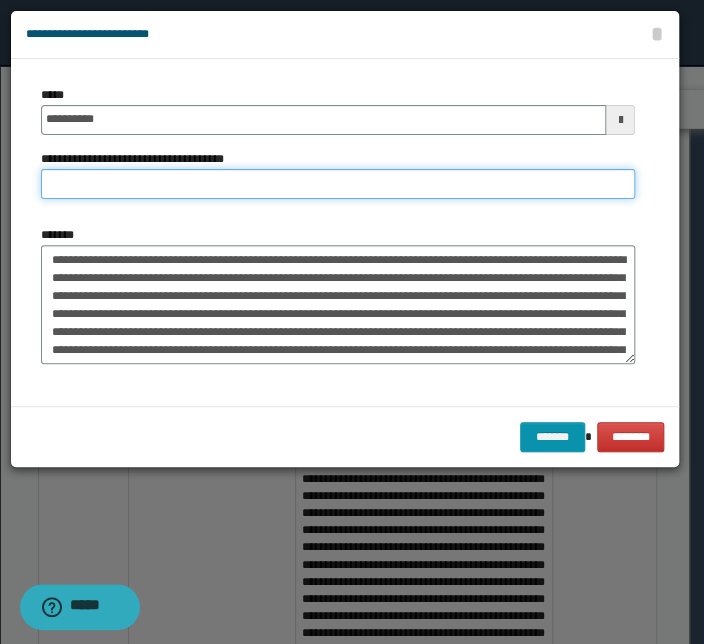 click on "**********" at bounding box center [338, 184] 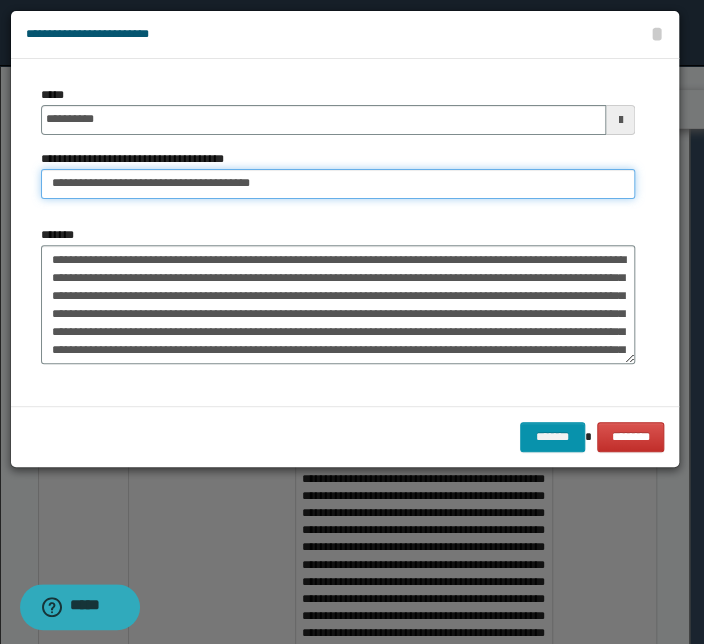 drag, startPoint x: 110, startPoint y: 185, endPoint x: -101, endPoint y: 161, distance: 212.36055 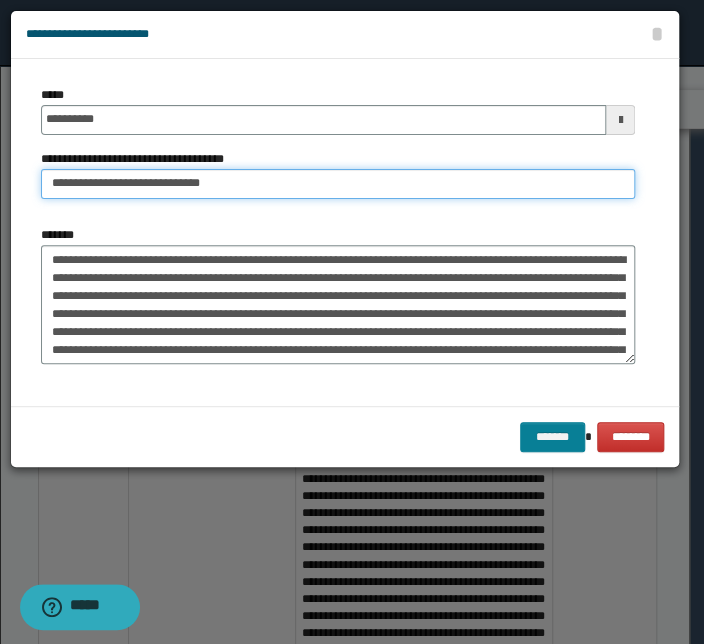 type on "**********" 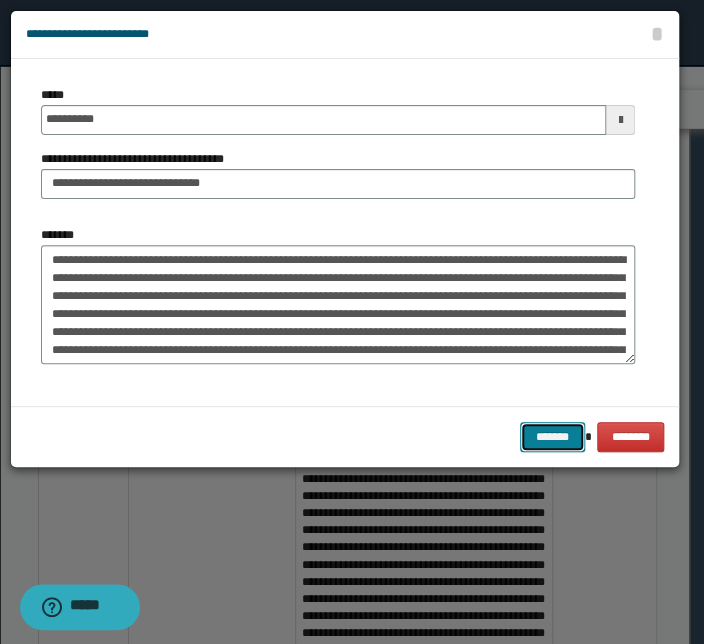 click on "*******" at bounding box center [552, 437] 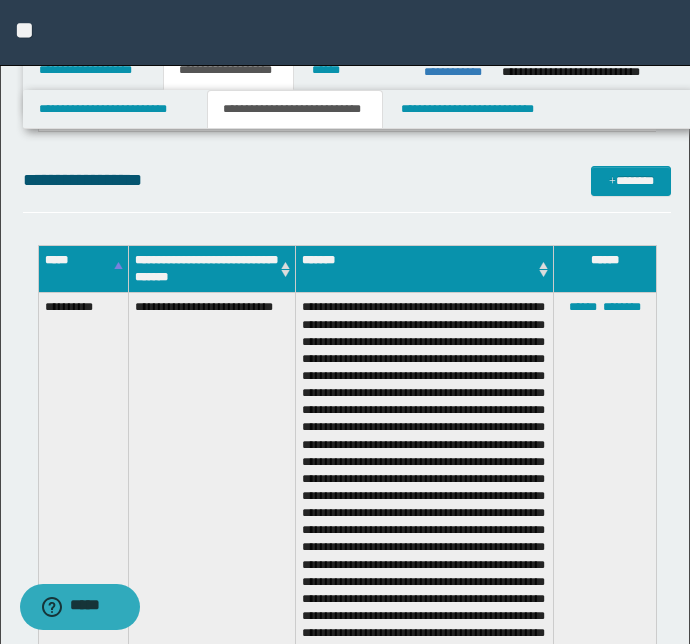 click on "**********" at bounding box center (347, 180) 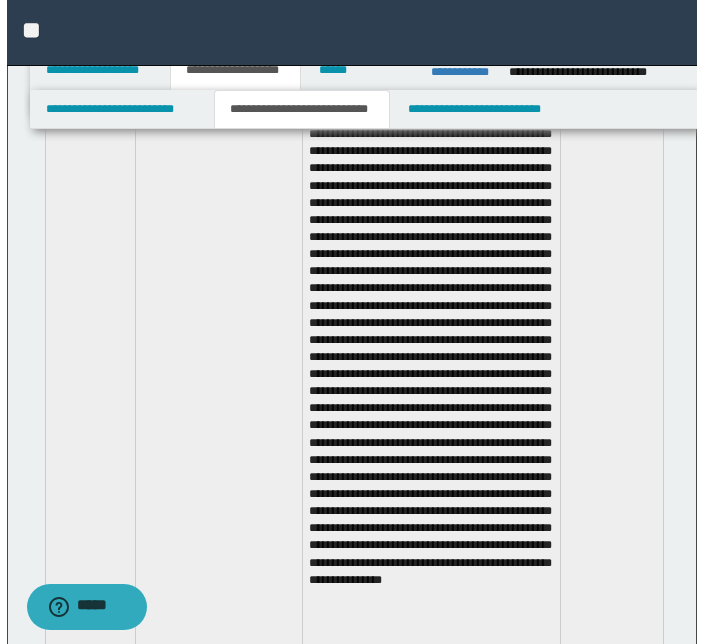 scroll, scrollTop: 8800, scrollLeft: 0, axis: vertical 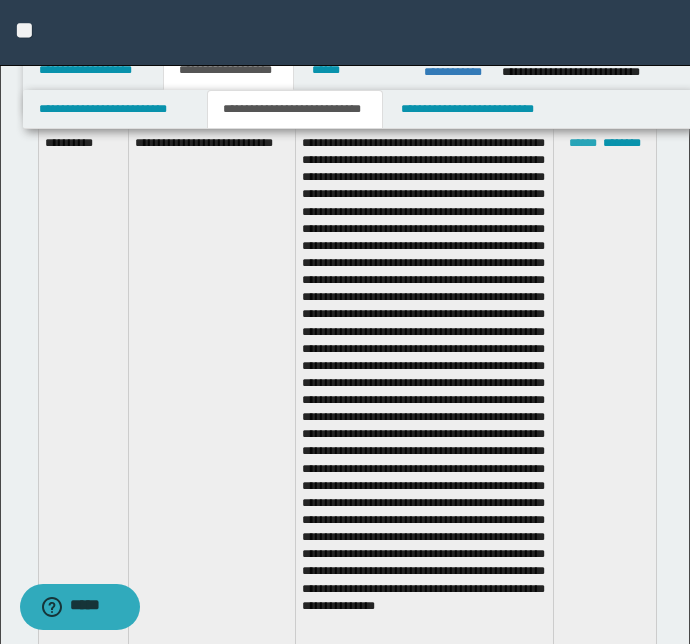 click on "******" at bounding box center [583, 143] 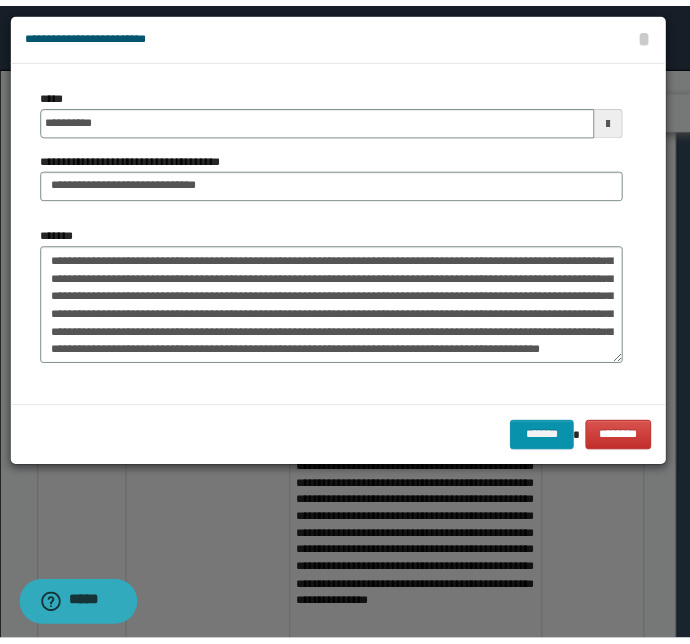 scroll, scrollTop: 143, scrollLeft: 0, axis: vertical 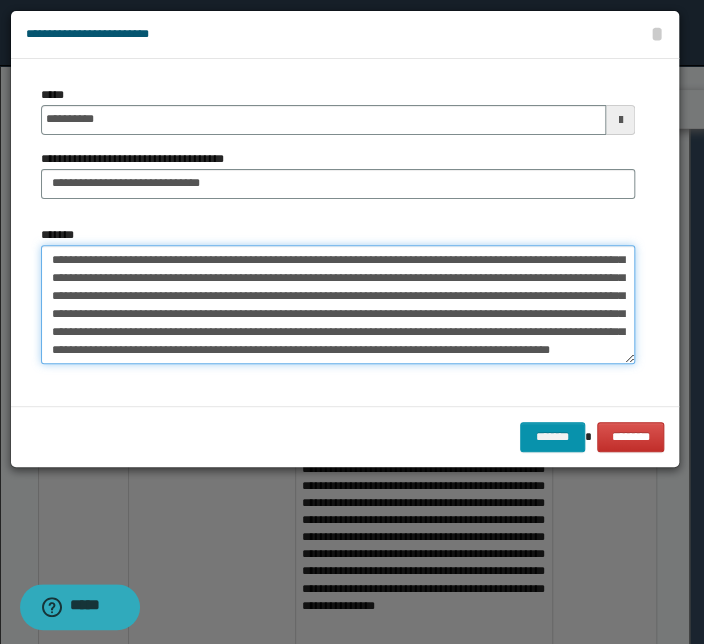 click on "*******" at bounding box center (338, 305) 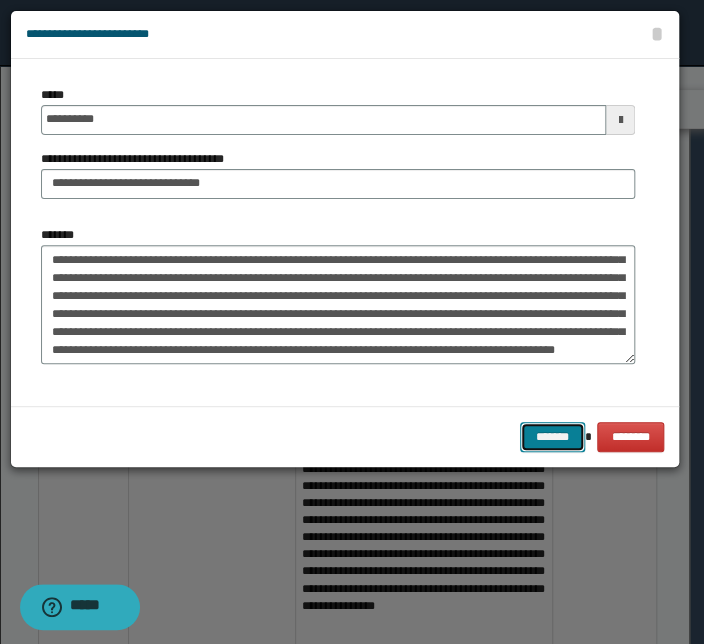 click on "*******" at bounding box center (552, 437) 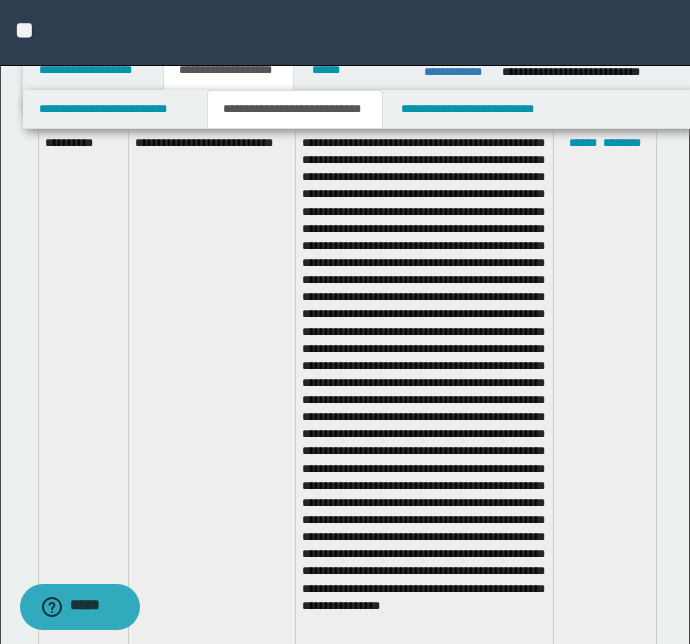 click on "**********" at bounding box center (211, 414) 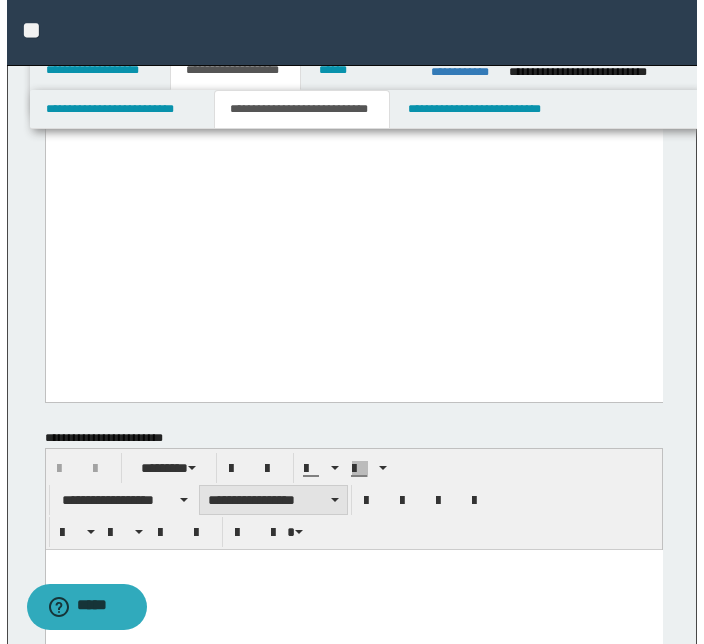scroll, scrollTop: 3064, scrollLeft: 0, axis: vertical 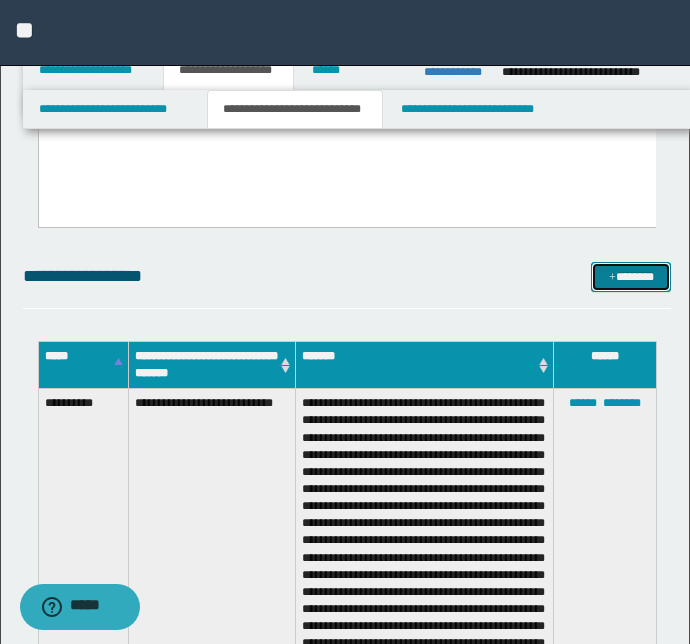 click on "*******" at bounding box center [631, 277] 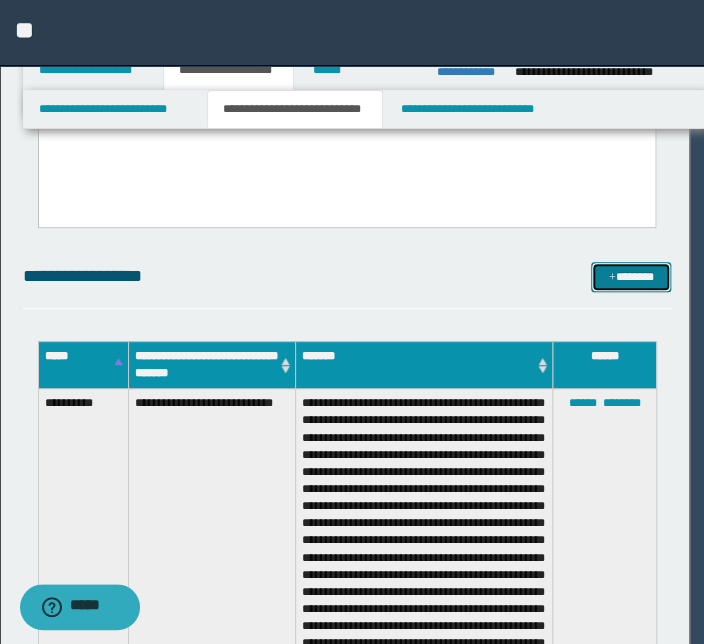 scroll, scrollTop: 0, scrollLeft: 0, axis: both 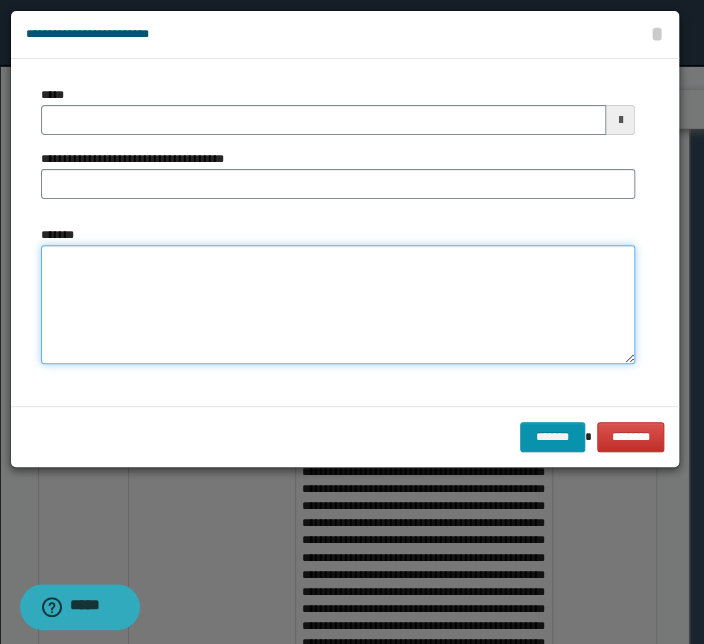 click on "*******" at bounding box center [338, 305] 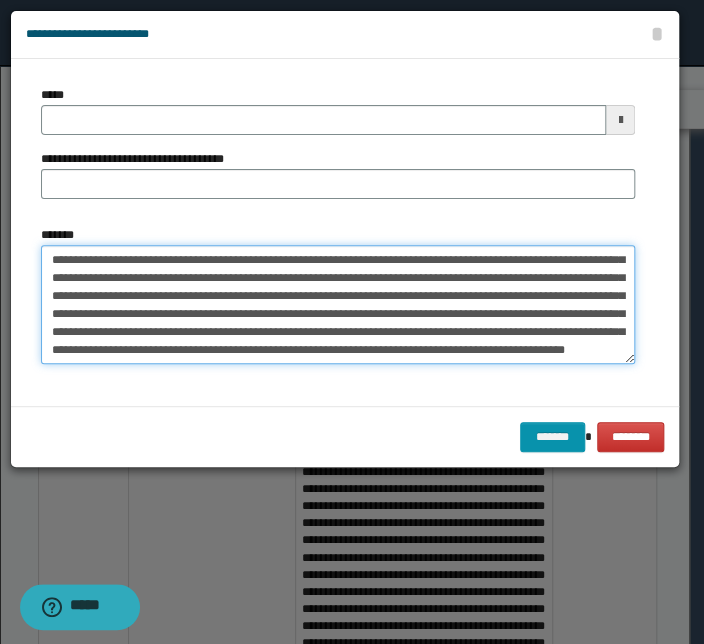 scroll, scrollTop: 0, scrollLeft: 0, axis: both 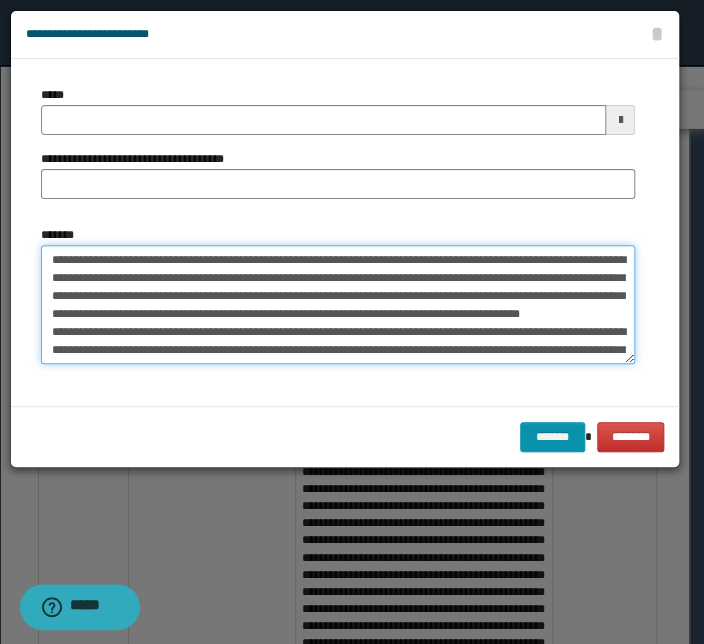click on "*******" at bounding box center (338, 305) 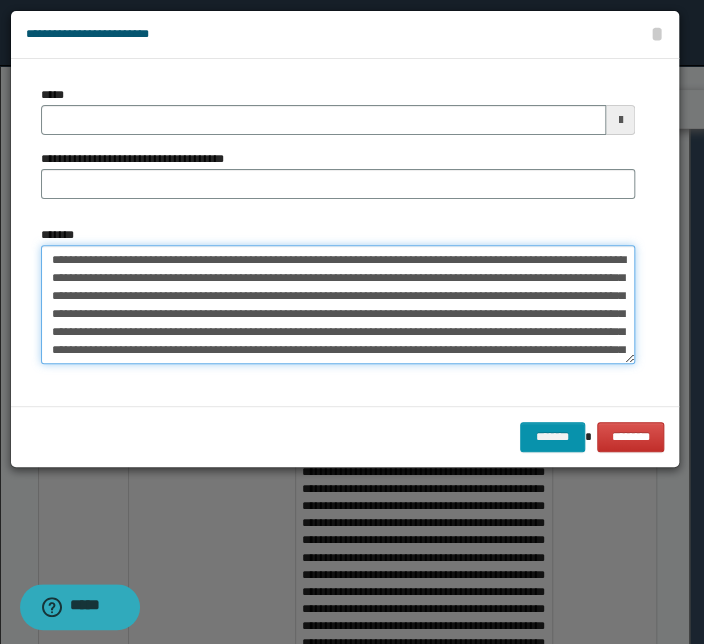 drag, startPoint x: 261, startPoint y: 259, endPoint x: -40, endPoint y: 248, distance: 301.20093 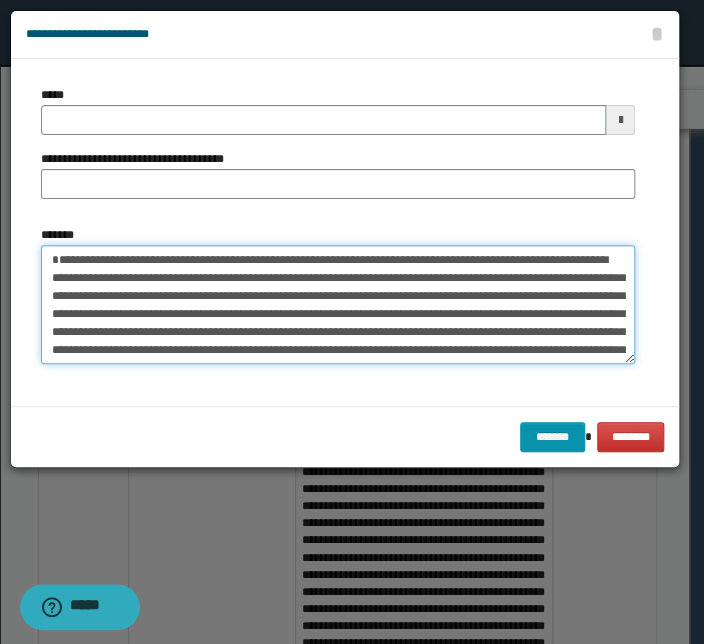 type 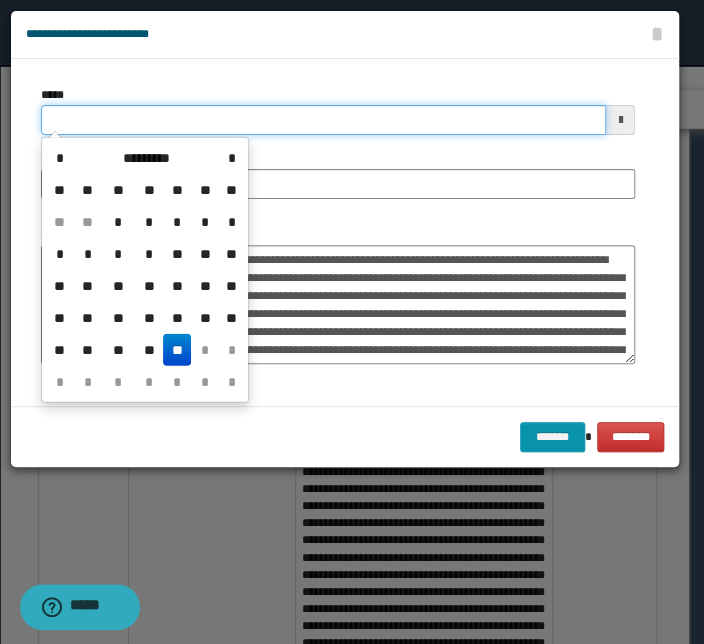 click on "*****" at bounding box center (323, 120) 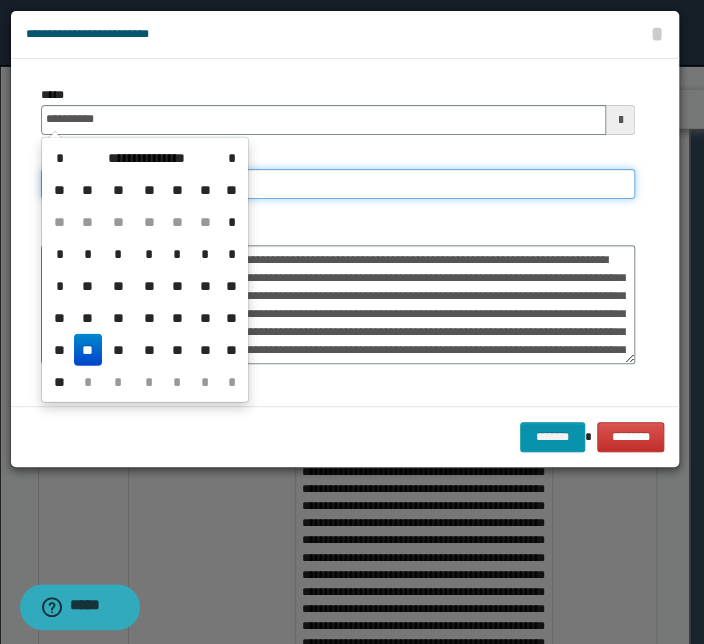 type on "**********" 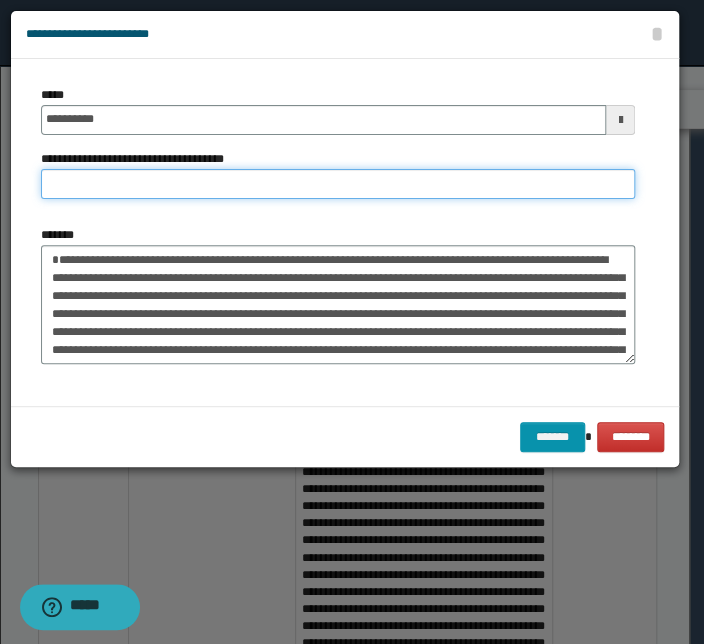 click on "**********" at bounding box center [338, 184] 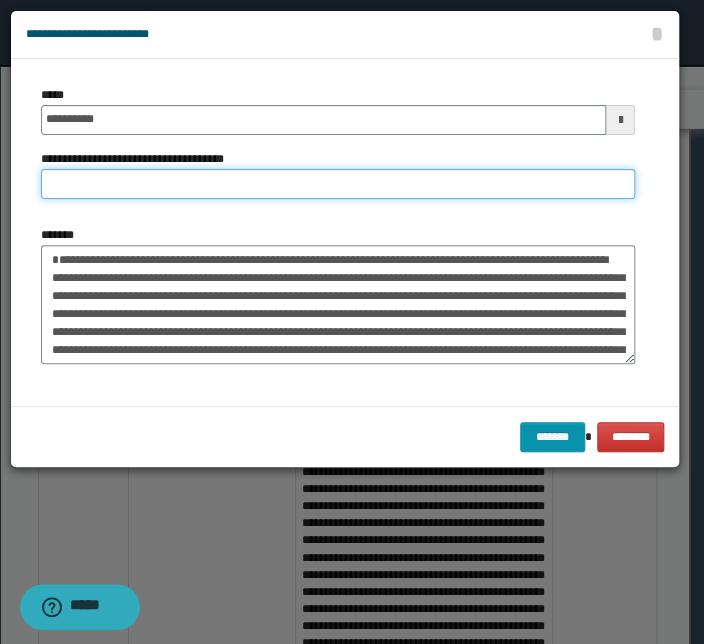paste on "**********" 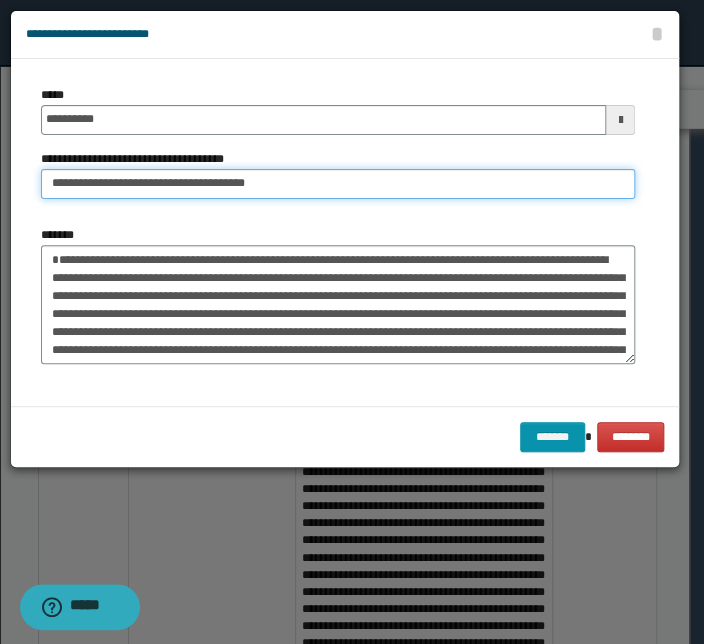 drag, startPoint x: 113, startPoint y: 183, endPoint x: -79, endPoint y: 176, distance: 192.12756 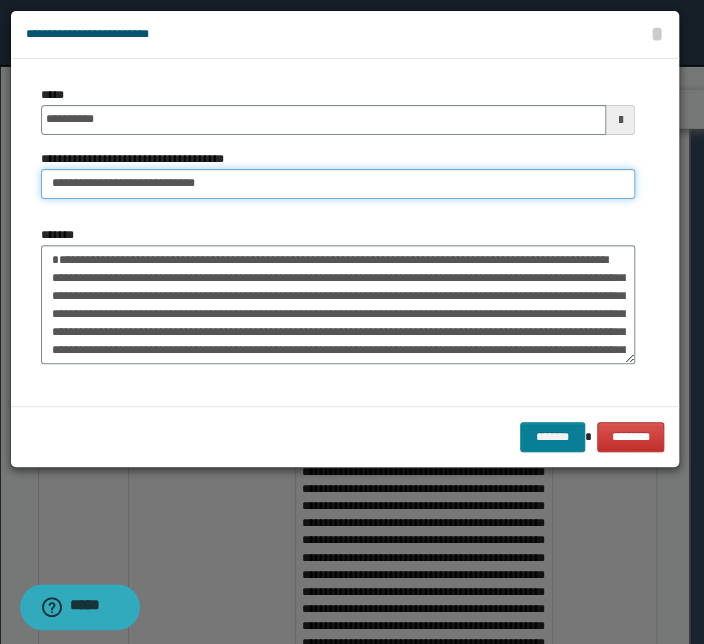 type on "**********" 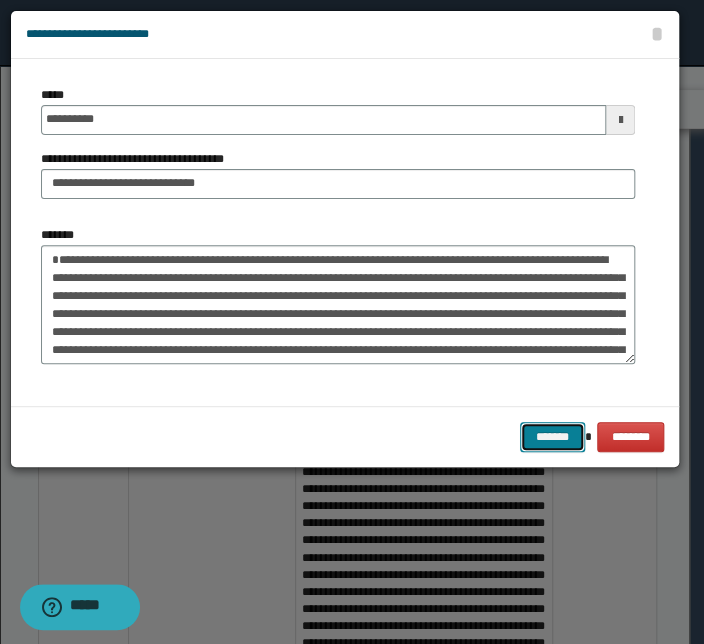drag, startPoint x: 554, startPoint y: 439, endPoint x: 518, endPoint y: 434, distance: 36.345562 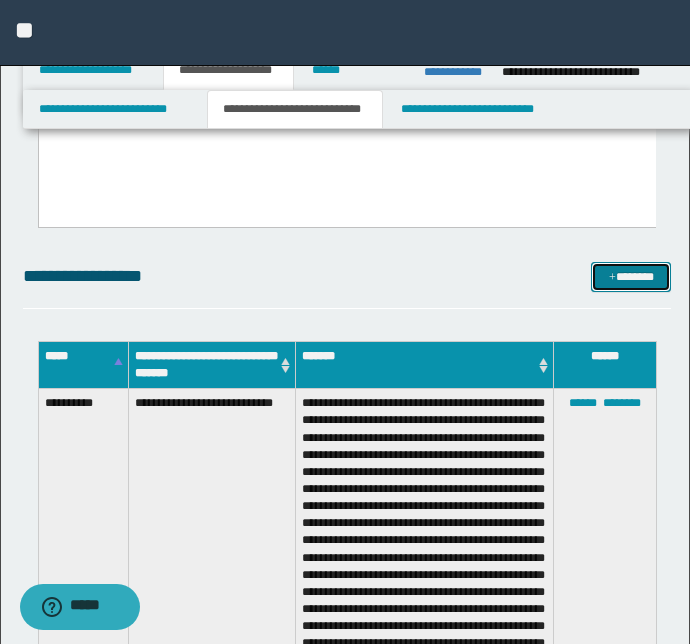 click on "*******" at bounding box center (631, 277) 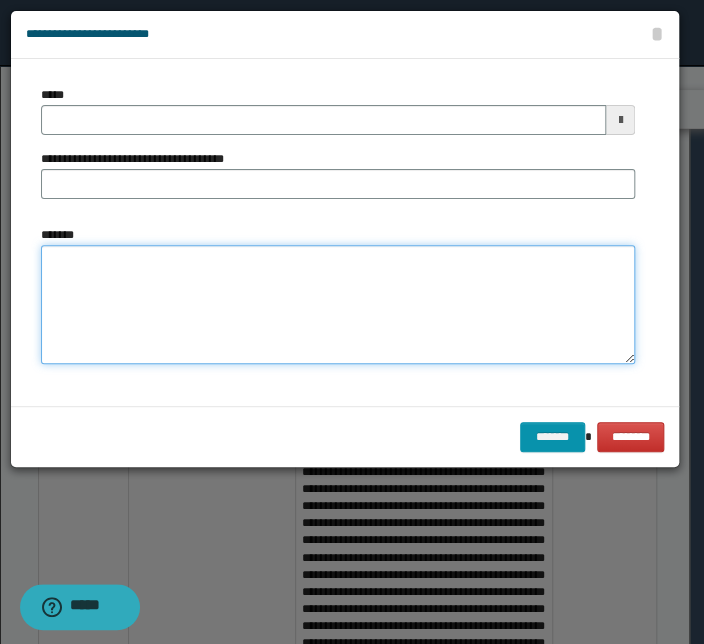 click on "*******" at bounding box center [338, 305] 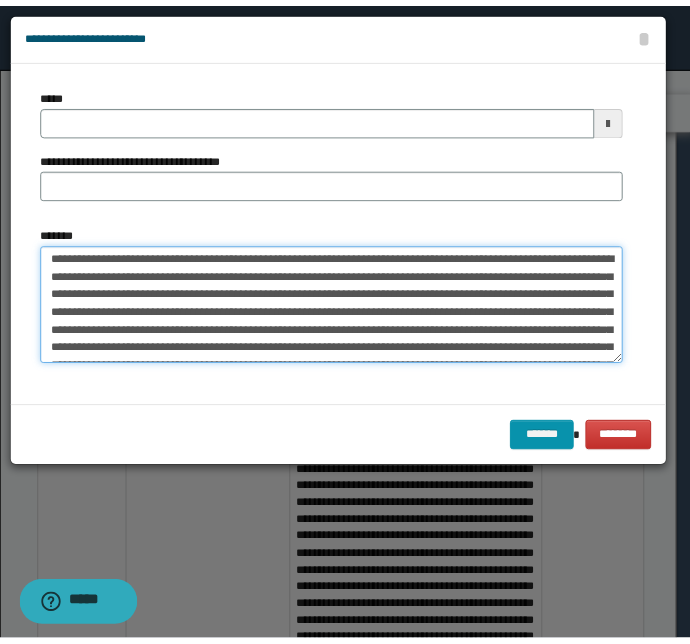 scroll, scrollTop: 0, scrollLeft: 0, axis: both 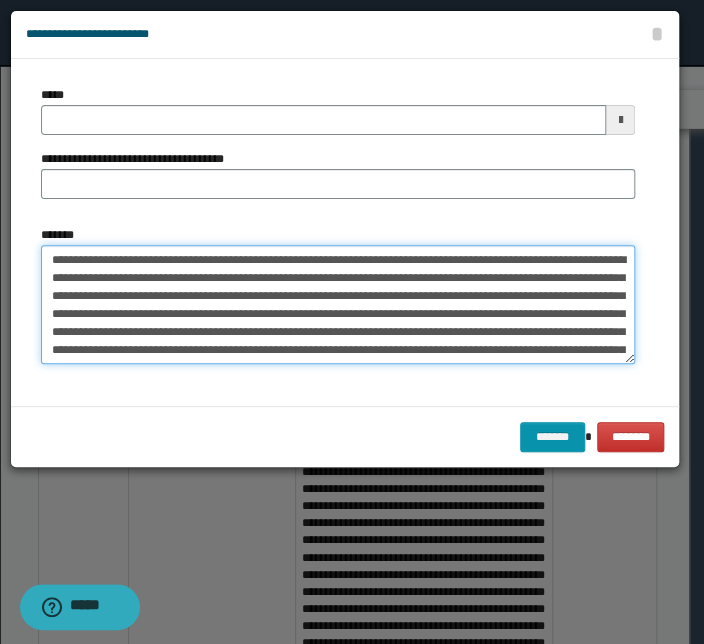 drag, startPoint x: 262, startPoint y: 259, endPoint x: -18, endPoint y: 270, distance: 280.21597 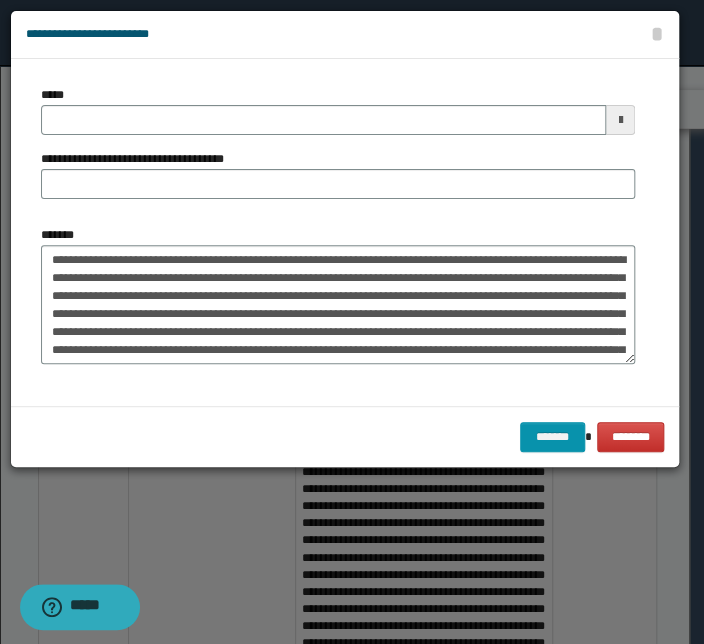 click on "**********" at bounding box center [338, 232] 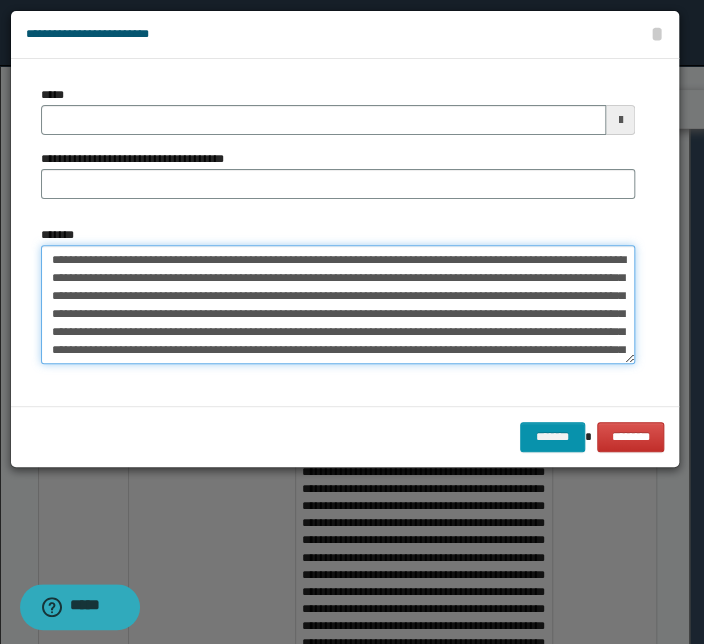 drag, startPoint x: 260, startPoint y: 259, endPoint x: -42, endPoint y: 254, distance: 302.04138 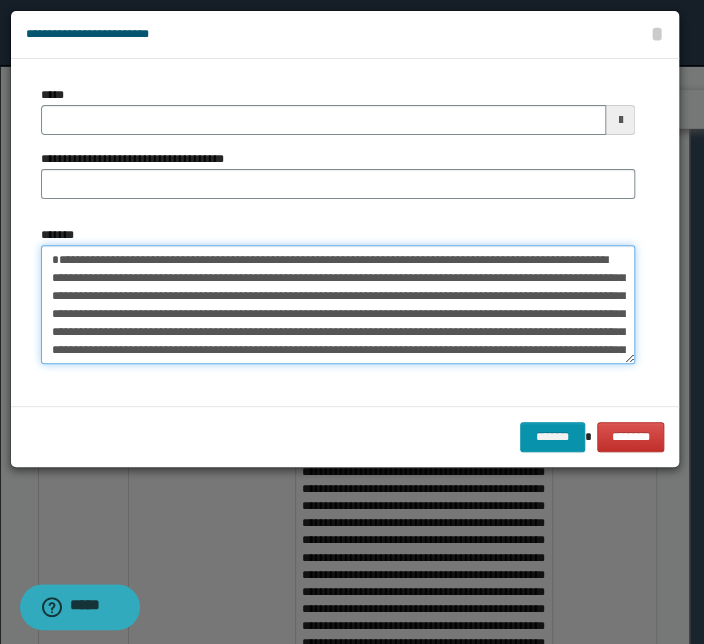 type 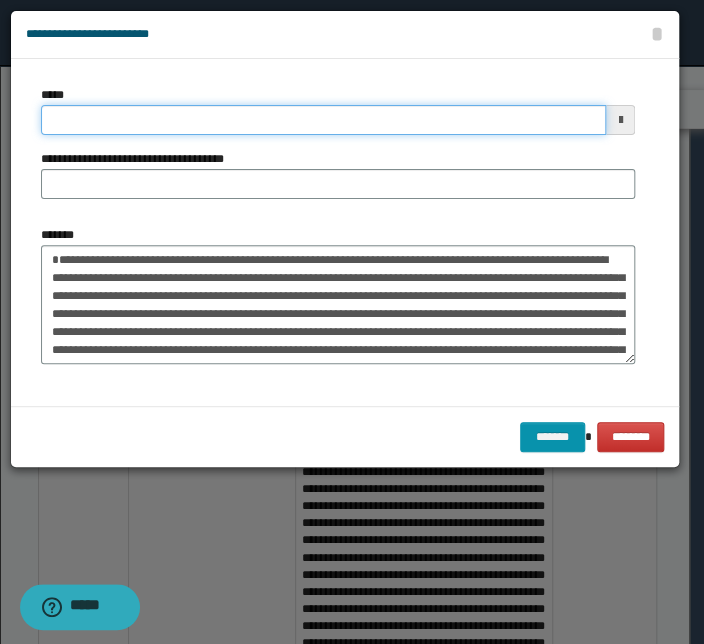 click on "*****" at bounding box center [323, 120] 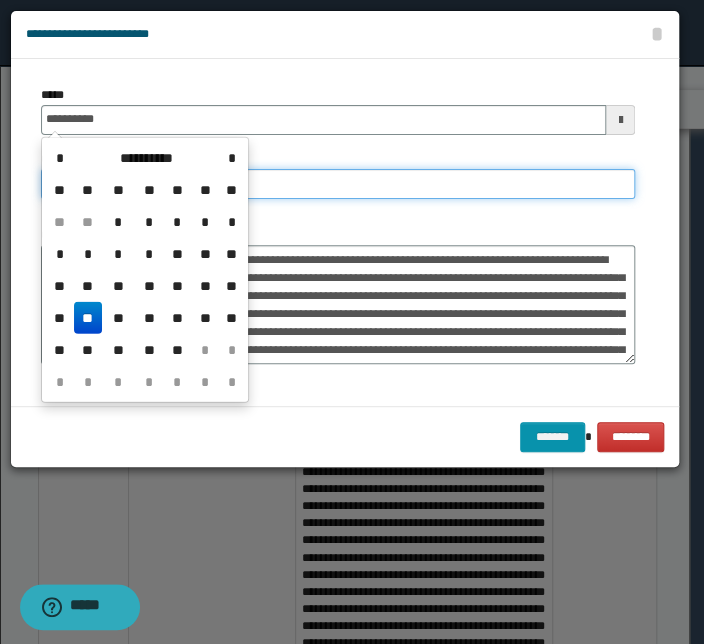 type on "**********" 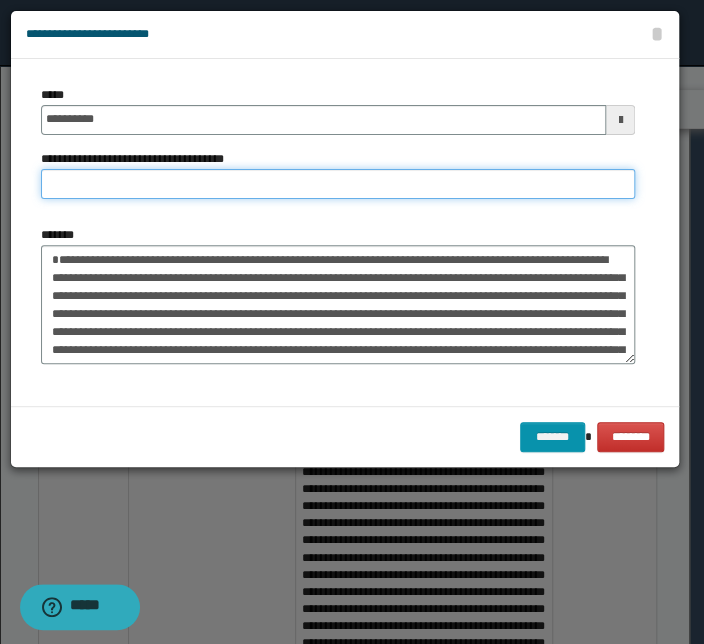 paste on "**********" 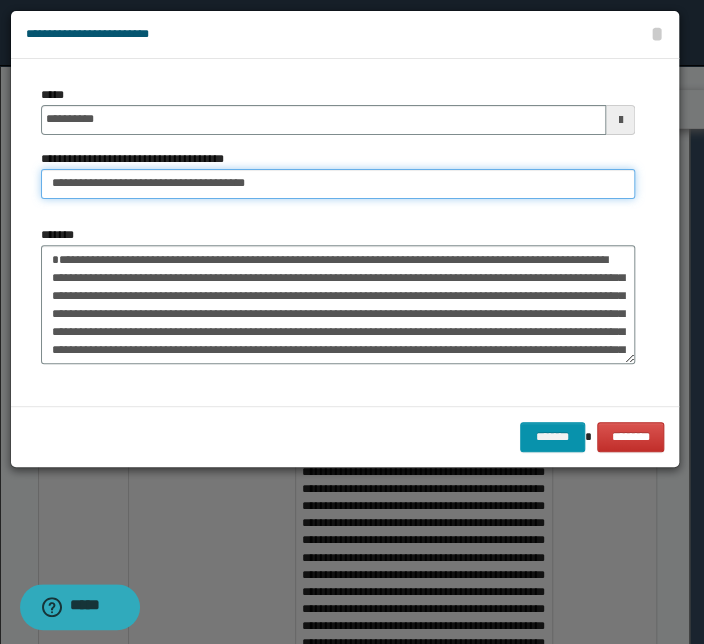drag, startPoint x: 114, startPoint y: 185, endPoint x: -34, endPoint y: 184, distance: 148.00337 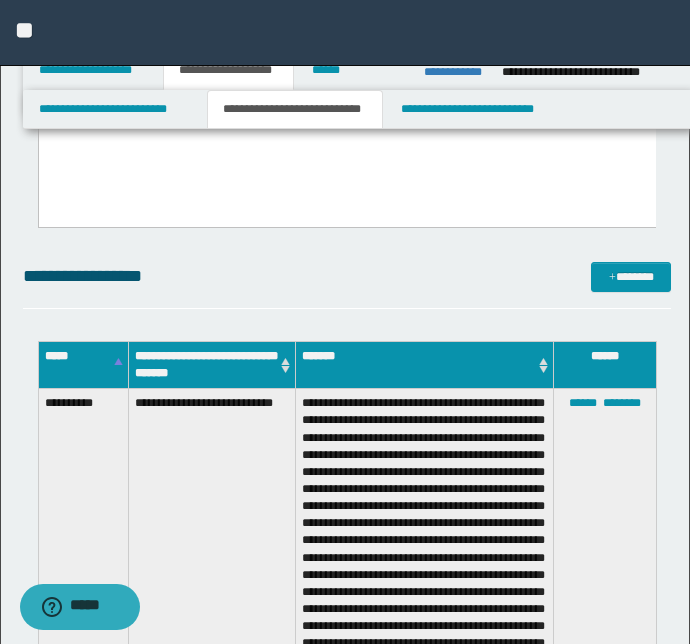 click on "**********" at bounding box center (347, 285) 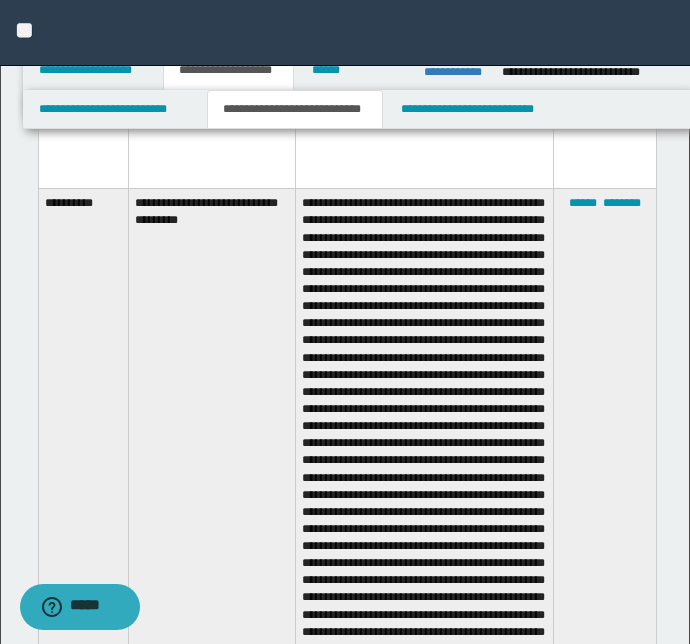 scroll, scrollTop: 9762, scrollLeft: 0, axis: vertical 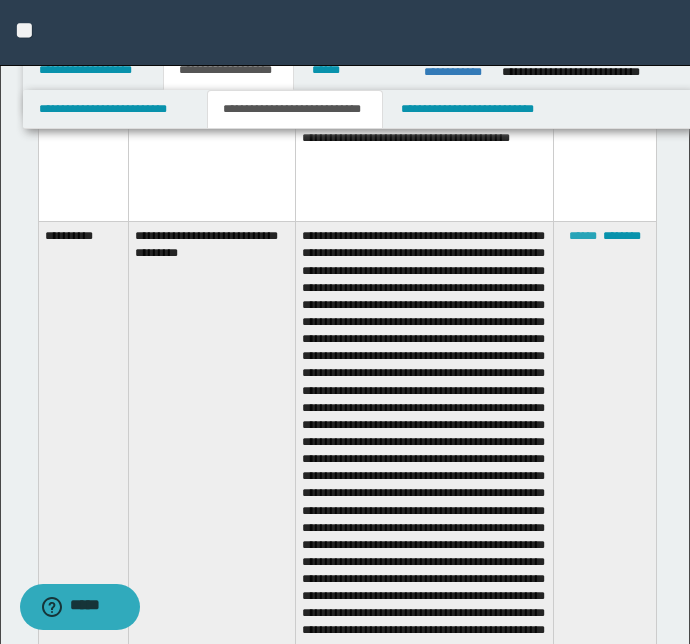 click on "******" at bounding box center [583, 236] 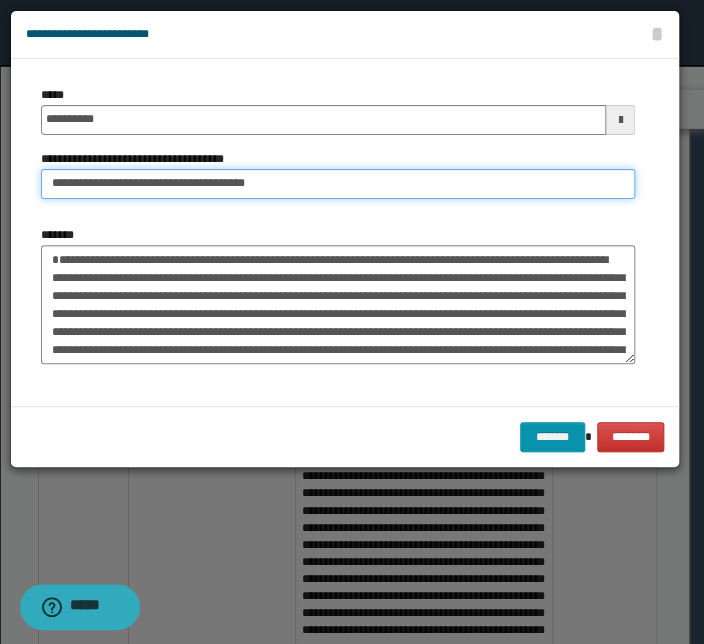 drag, startPoint x: 115, startPoint y: 183, endPoint x: -37, endPoint y: 197, distance: 152.64337 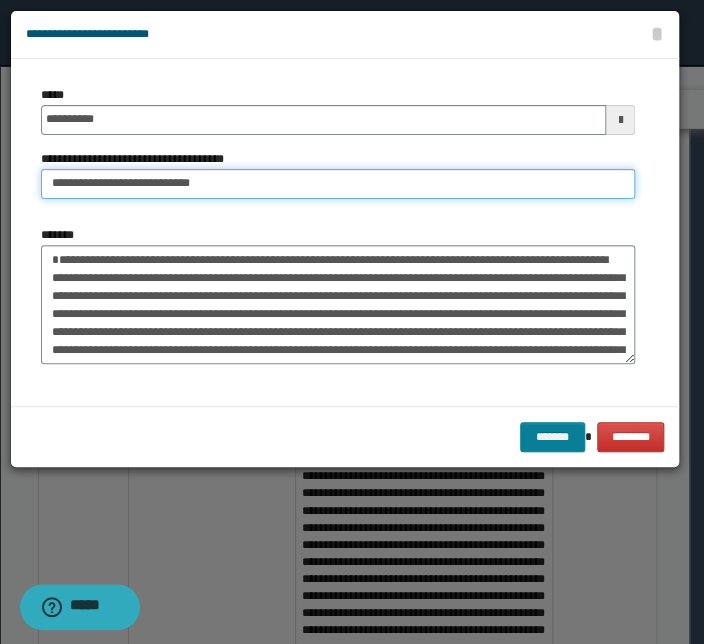 type on "**********" 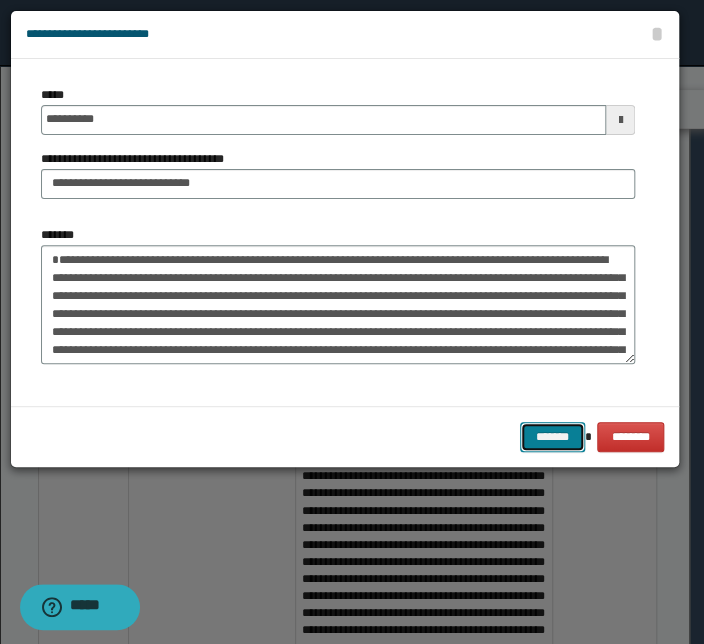 click on "*******" at bounding box center [552, 437] 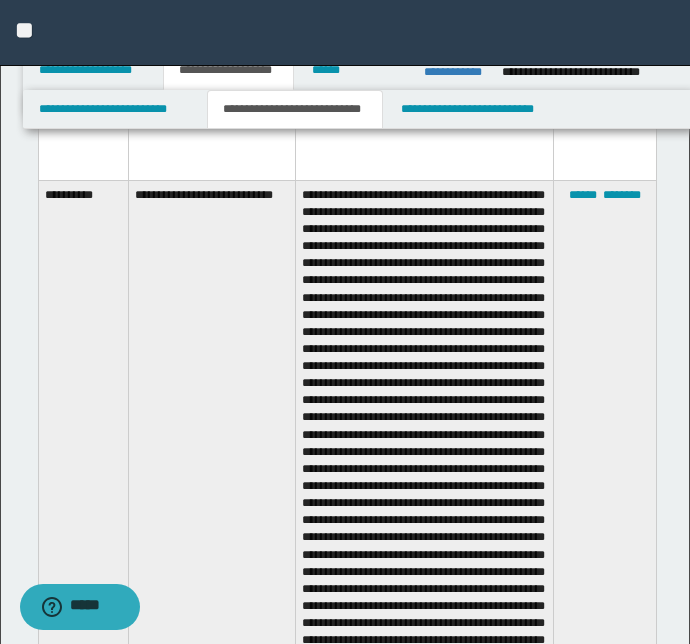 scroll, scrollTop: 8490, scrollLeft: 0, axis: vertical 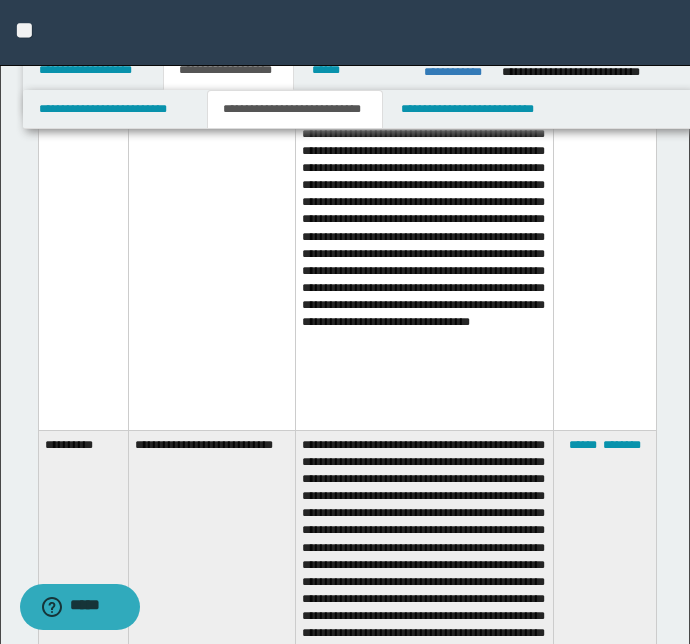 click at bounding box center [424, 94] 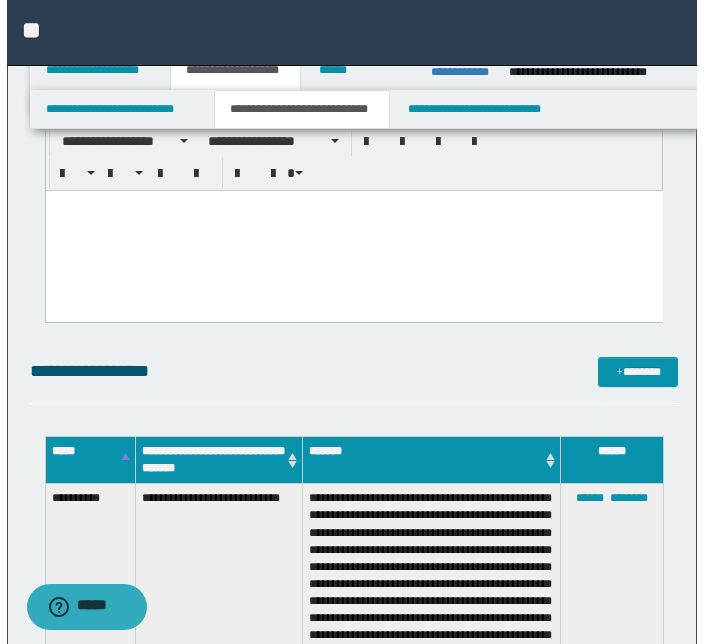 scroll, scrollTop: 2936, scrollLeft: 0, axis: vertical 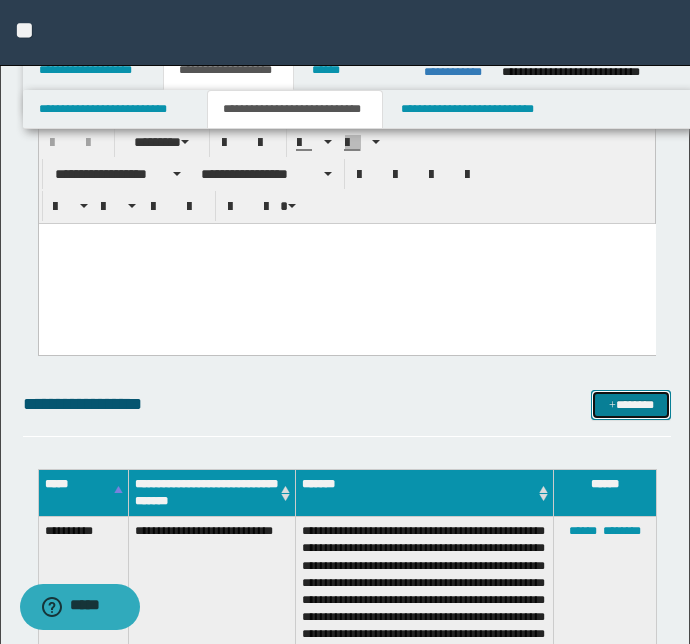 click on "*******" at bounding box center [631, 405] 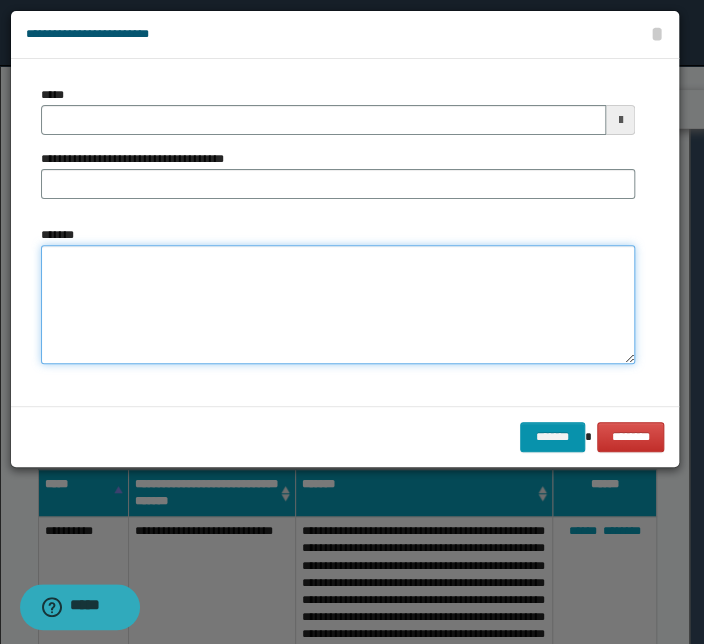 click on "*******" at bounding box center [338, 305] 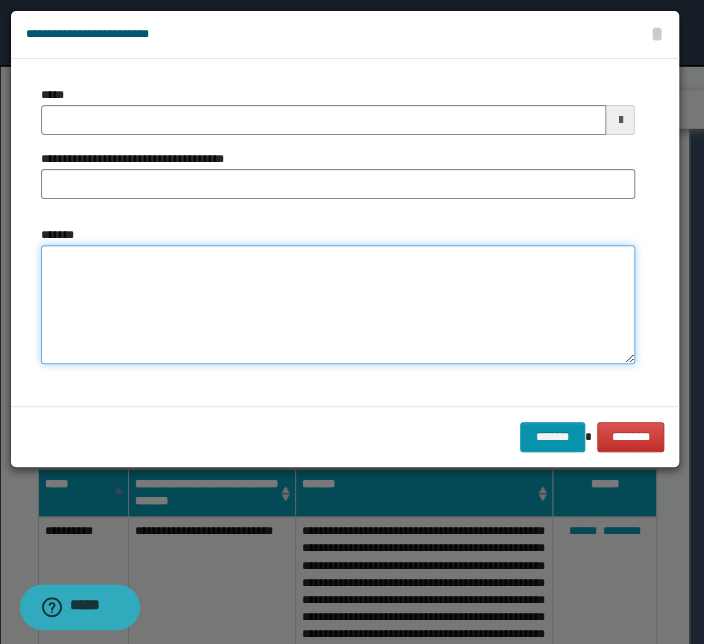 paste on "**********" 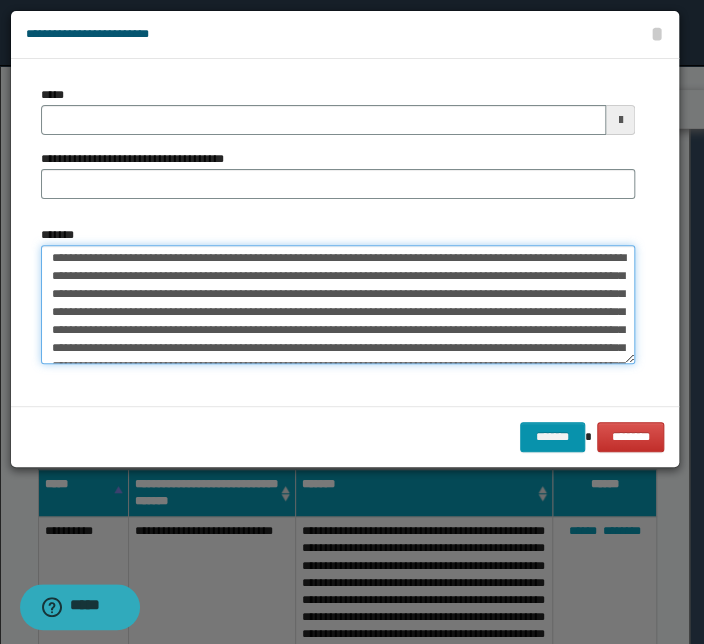 scroll, scrollTop: 0, scrollLeft: 0, axis: both 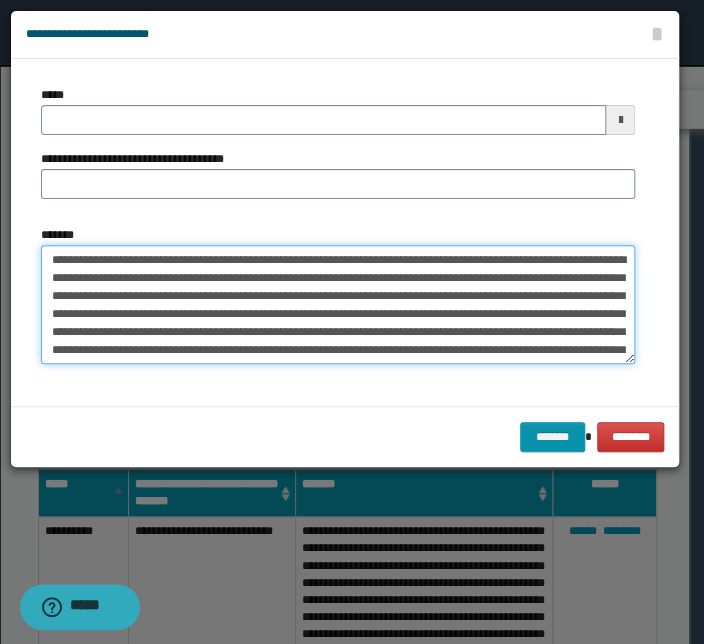 drag, startPoint x: 262, startPoint y: 261, endPoint x: 15, endPoint y: 260, distance: 247.00203 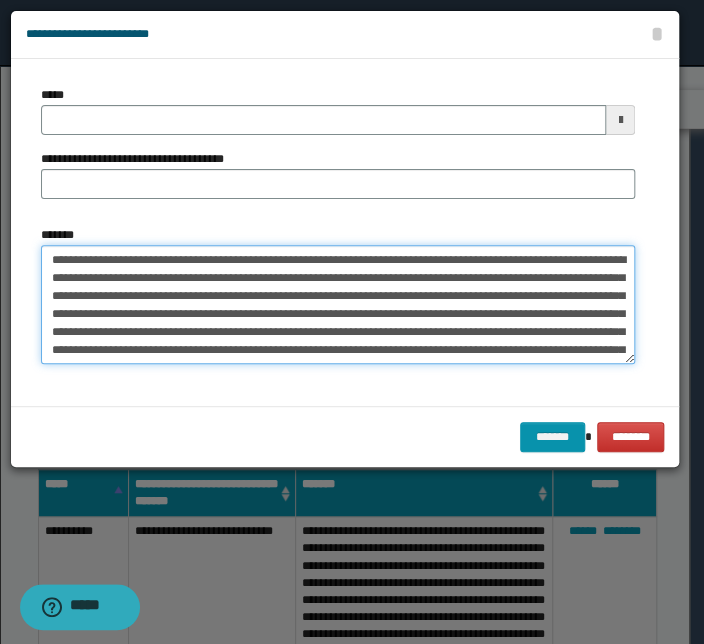 type on "**********" 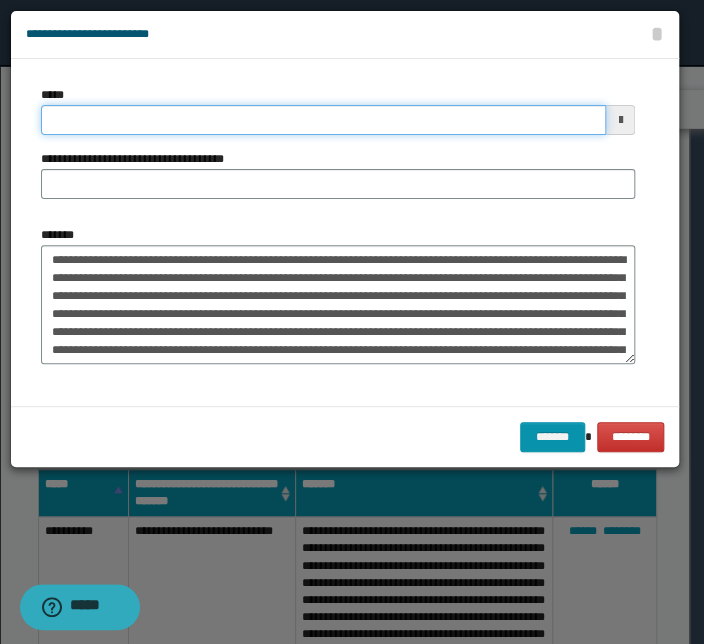 click on "*****" at bounding box center (323, 120) 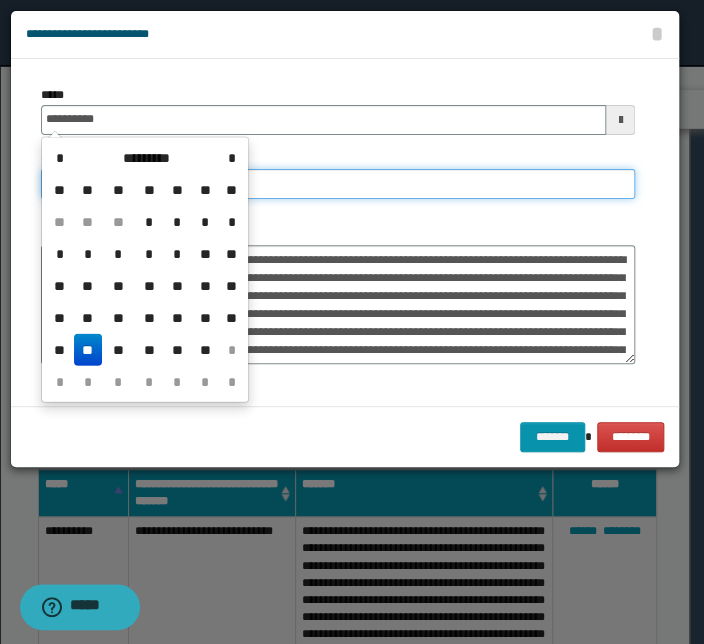 type on "**********" 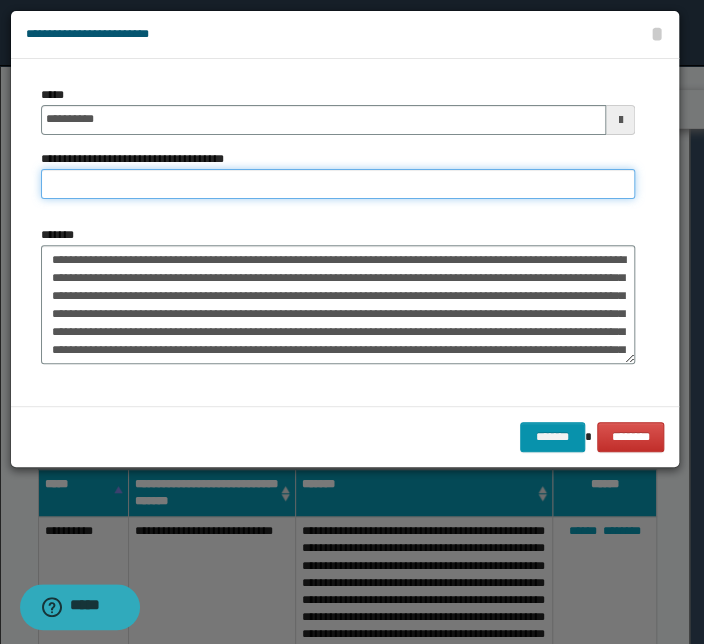 paste on "**********" 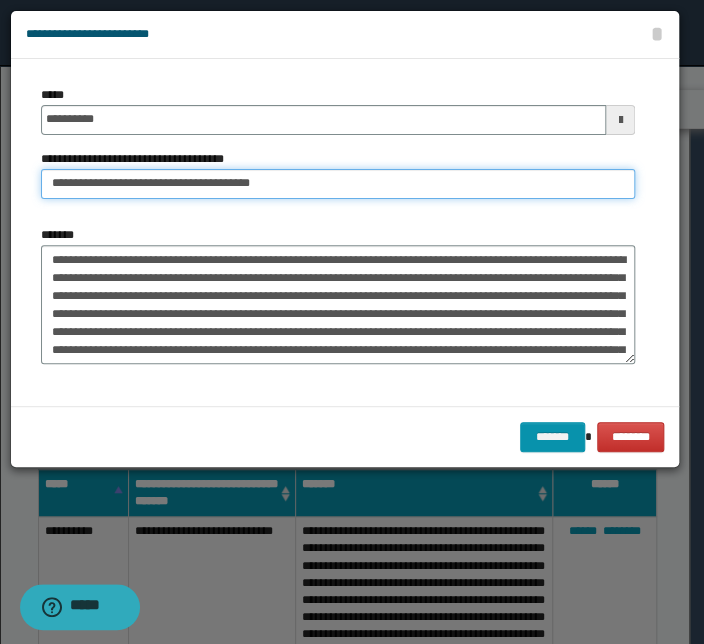 drag, startPoint x: 116, startPoint y: 186, endPoint x: -10, endPoint y: 185, distance: 126.00397 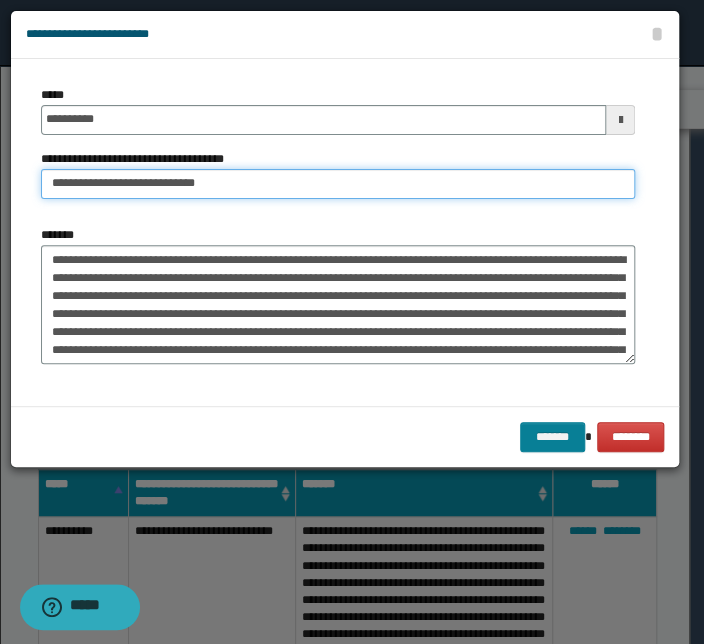 type on "**********" 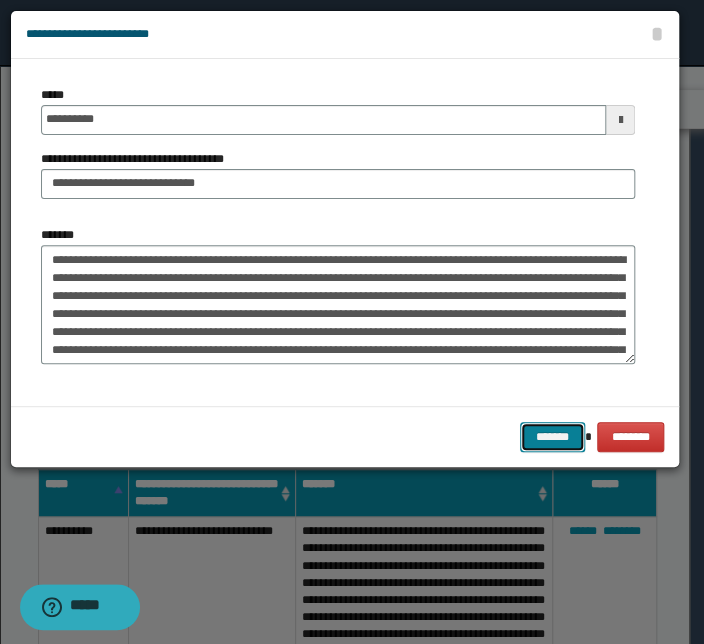 click on "*******" at bounding box center [552, 437] 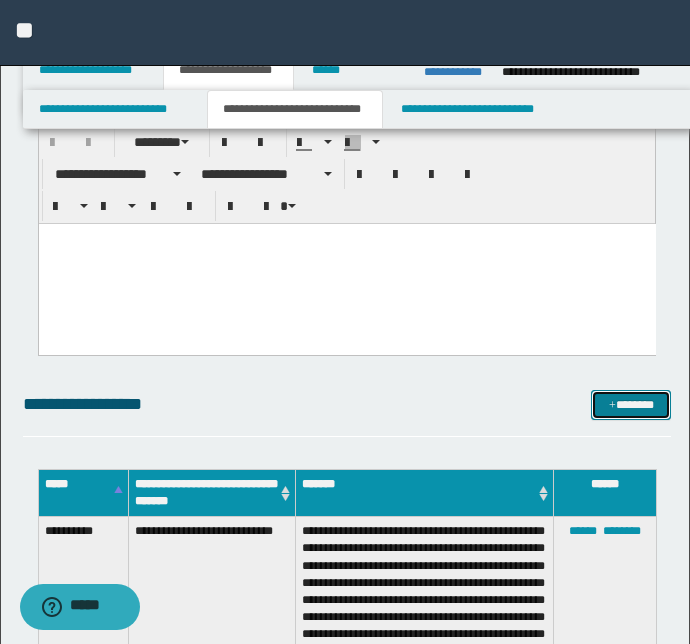 click on "*******" at bounding box center [631, 405] 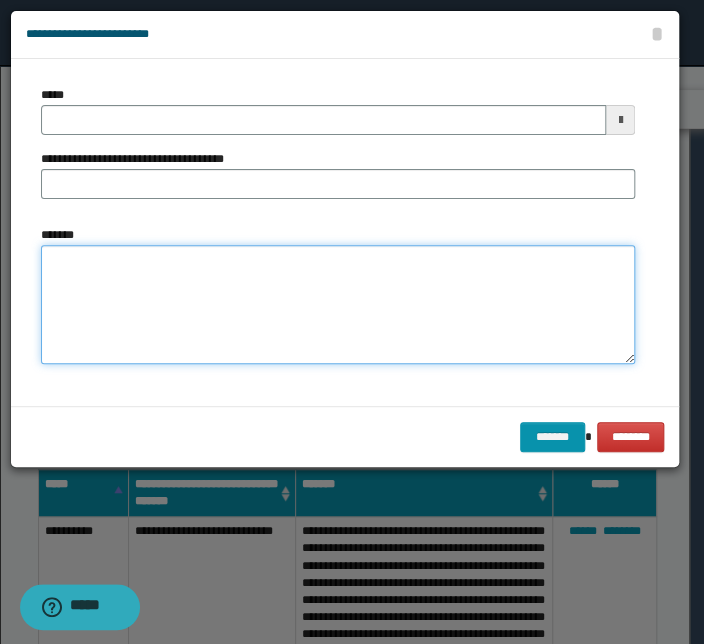 click on "*******" at bounding box center (338, 305) 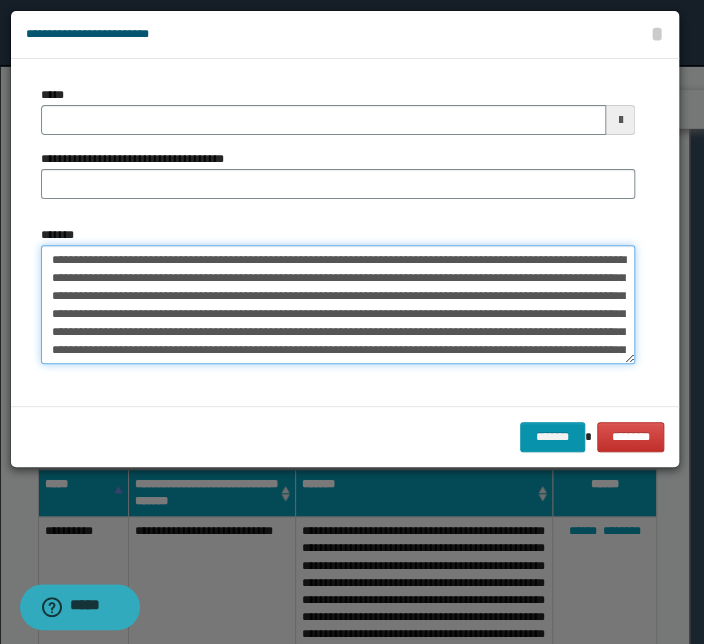 scroll, scrollTop: 0, scrollLeft: 0, axis: both 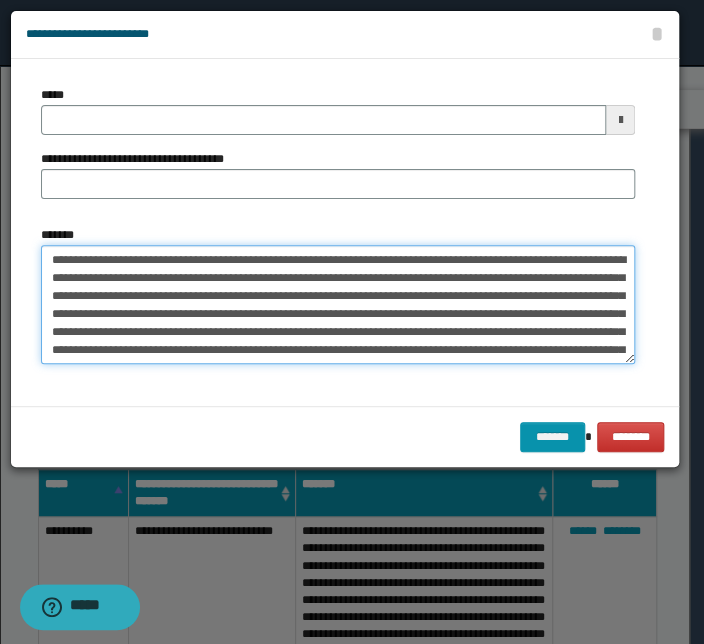 drag, startPoint x: 260, startPoint y: 258, endPoint x: -83, endPoint y: 275, distance: 343.42102 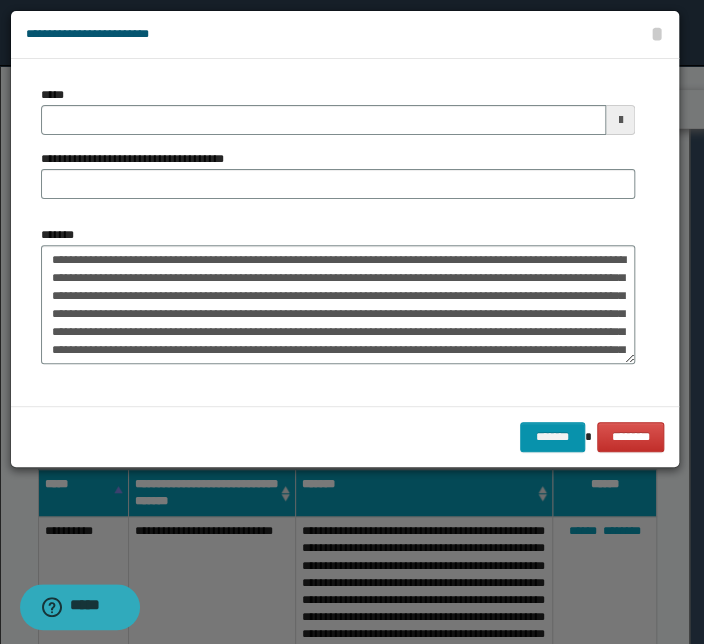 click on "**********" at bounding box center (338, 150) 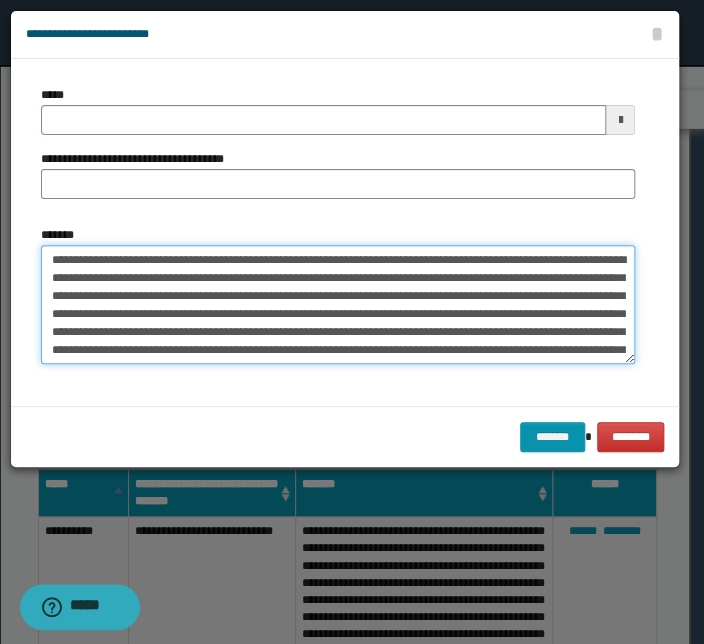 drag, startPoint x: 264, startPoint y: 260, endPoint x: 11, endPoint y: 260, distance: 253 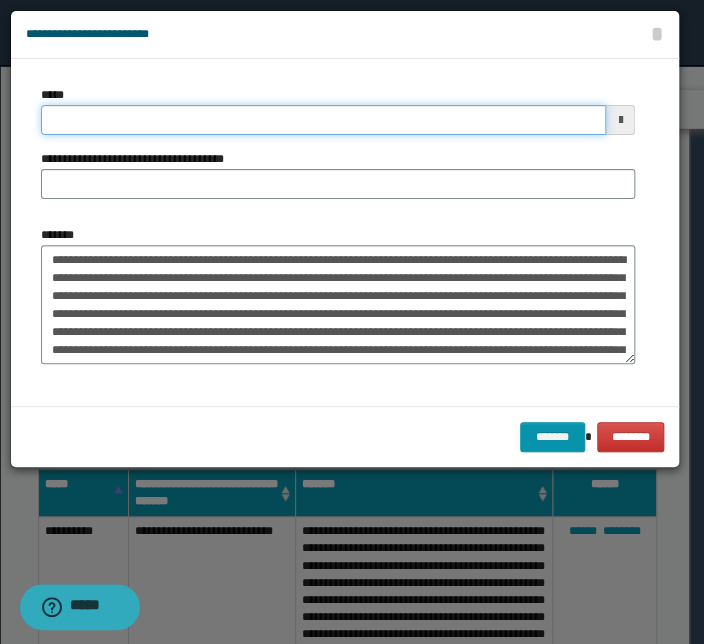 click on "*****" at bounding box center [323, 120] 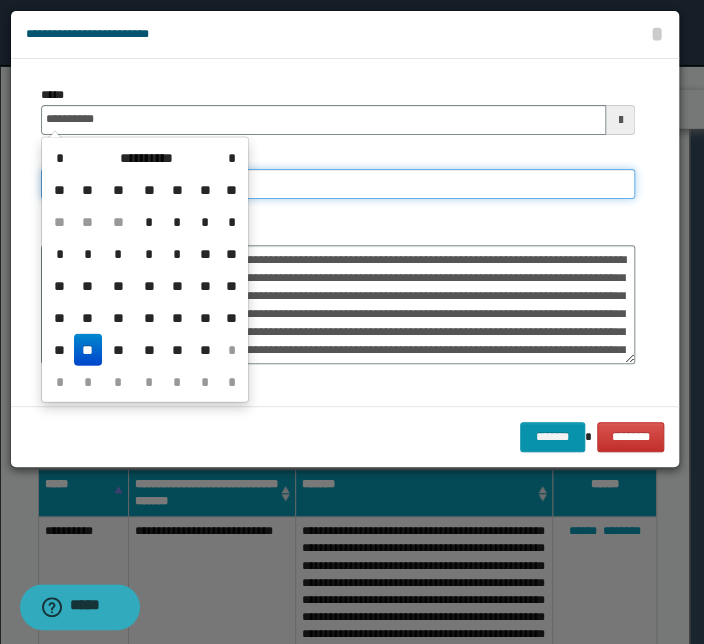 type on "**********" 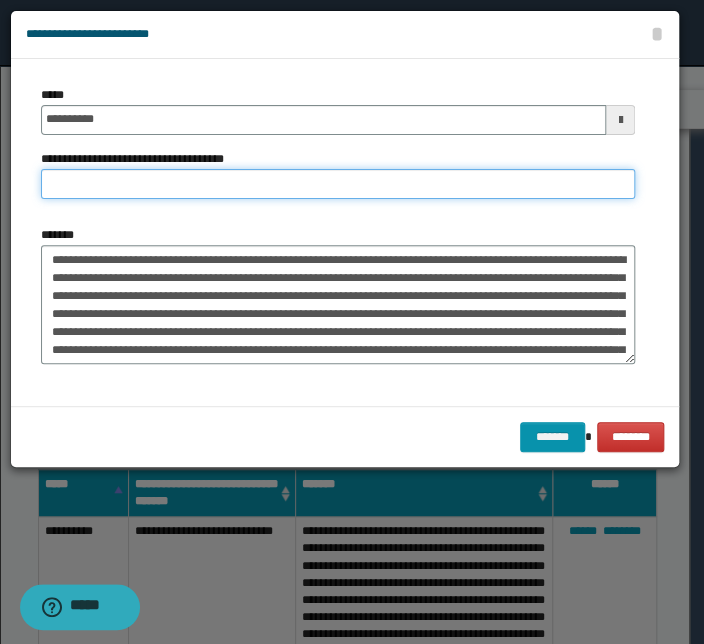 click on "**********" at bounding box center [338, 184] 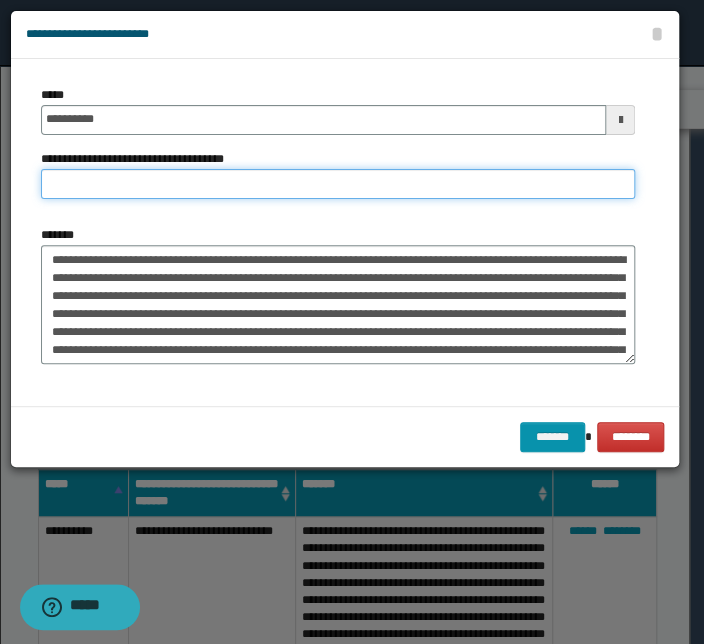 paste on "**********" 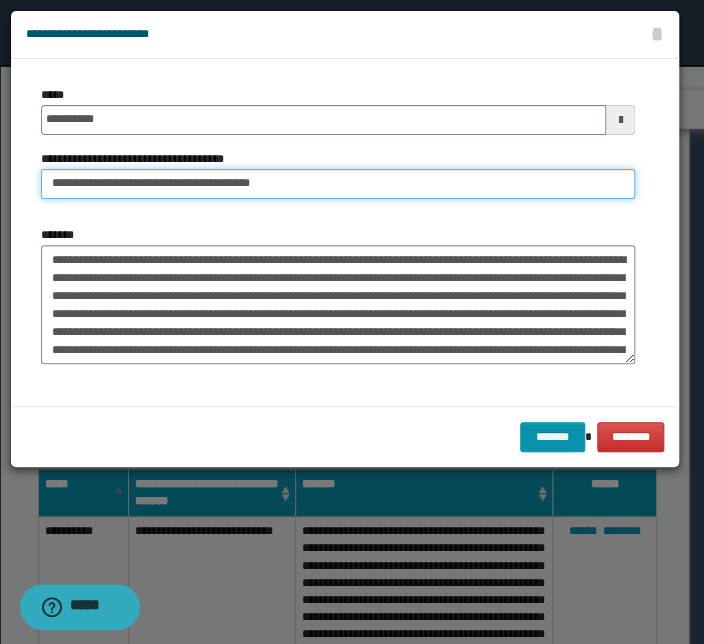 drag, startPoint x: 109, startPoint y: 187, endPoint x: -59, endPoint y: 168, distance: 169.07098 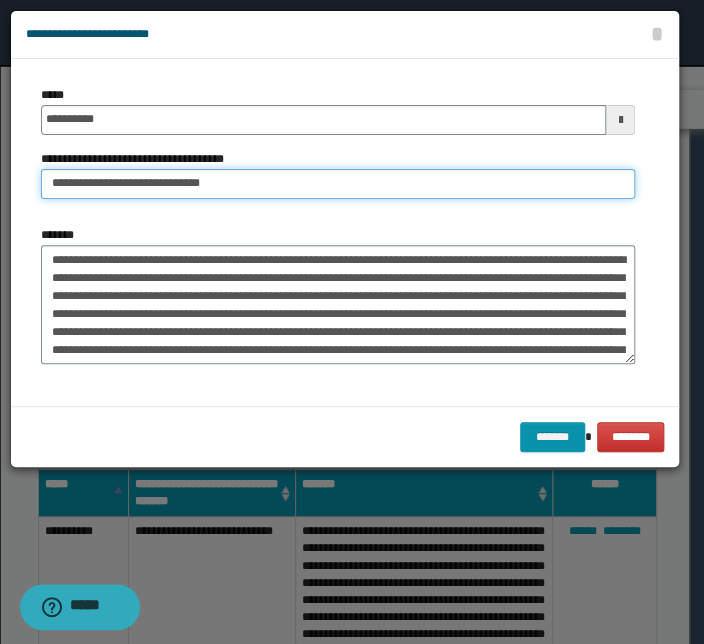 type on "**********" 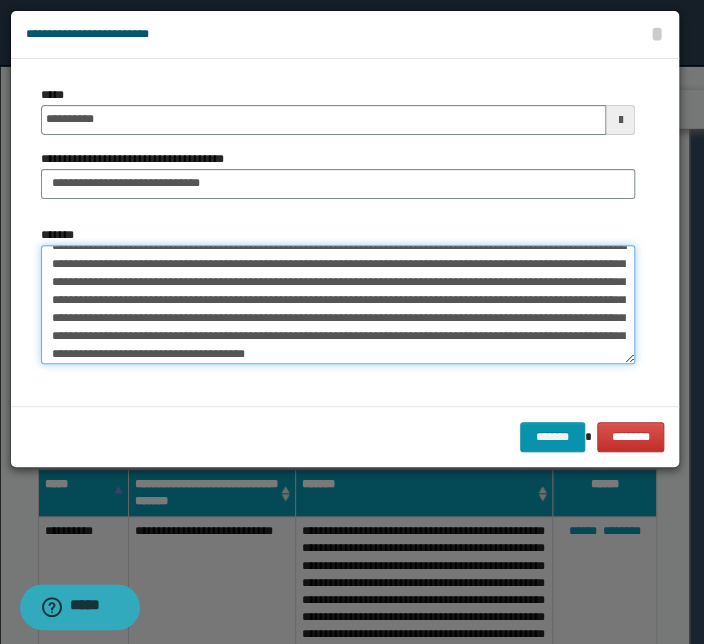 scroll, scrollTop: 18, scrollLeft: 0, axis: vertical 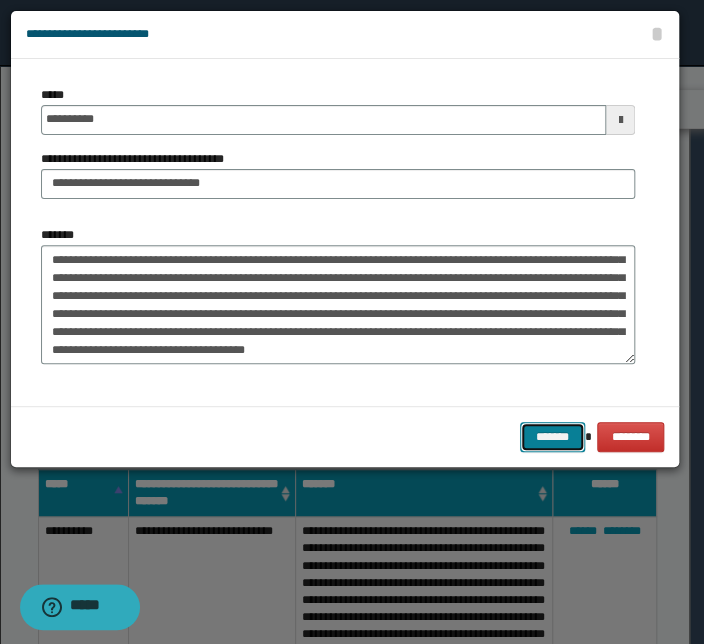 click on "*******" at bounding box center [552, 437] 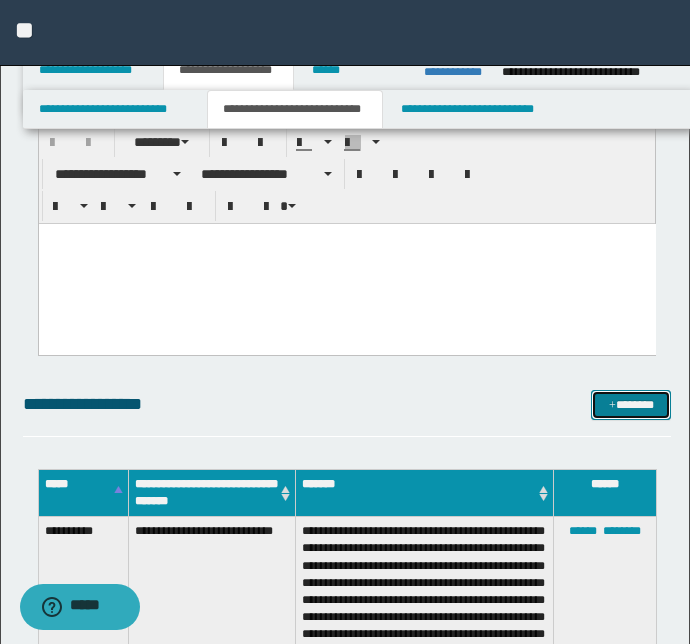 click on "*******" at bounding box center [631, 405] 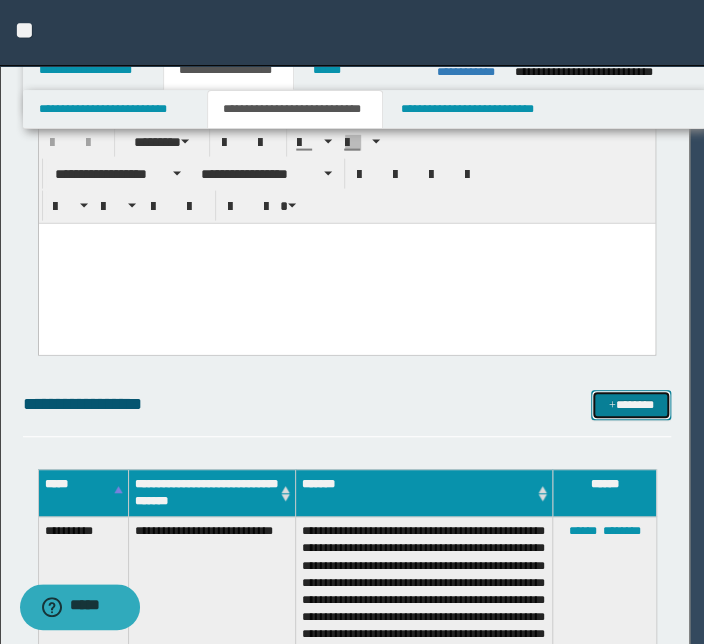 scroll, scrollTop: 0, scrollLeft: 0, axis: both 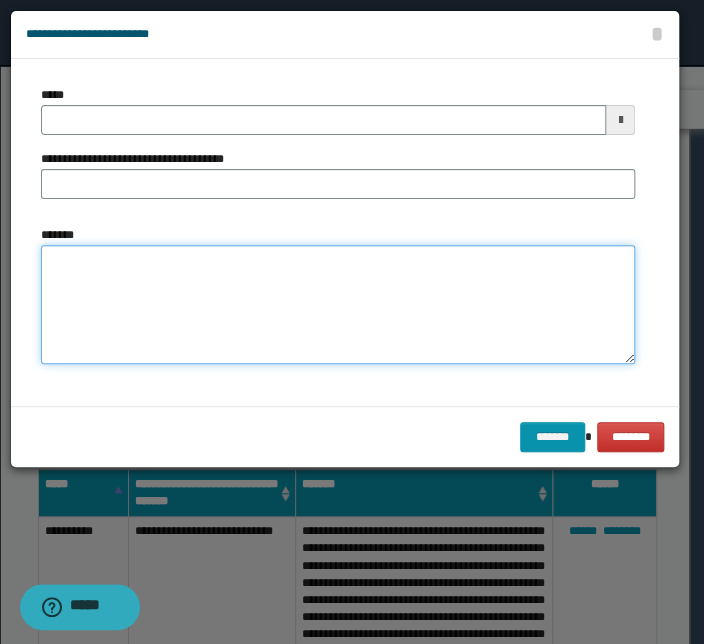click on "*******" at bounding box center [338, 305] 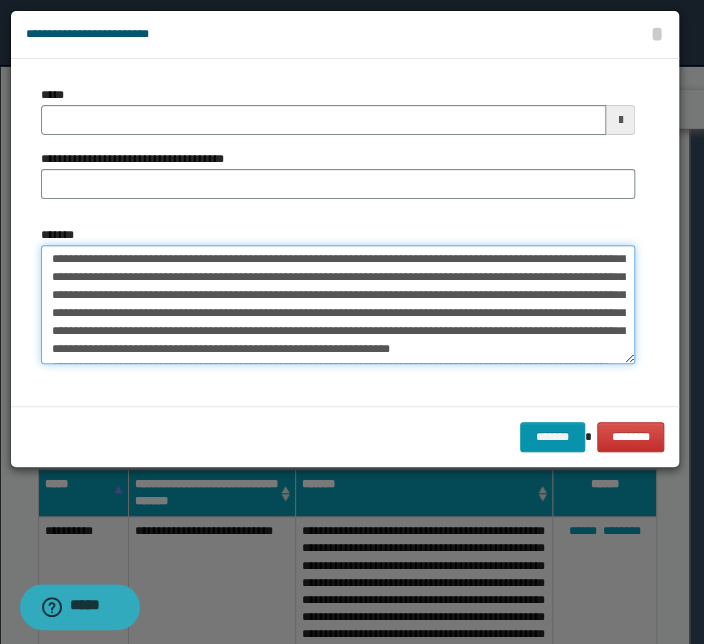 scroll, scrollTop: 0, scrollLeft: 0, axis: both 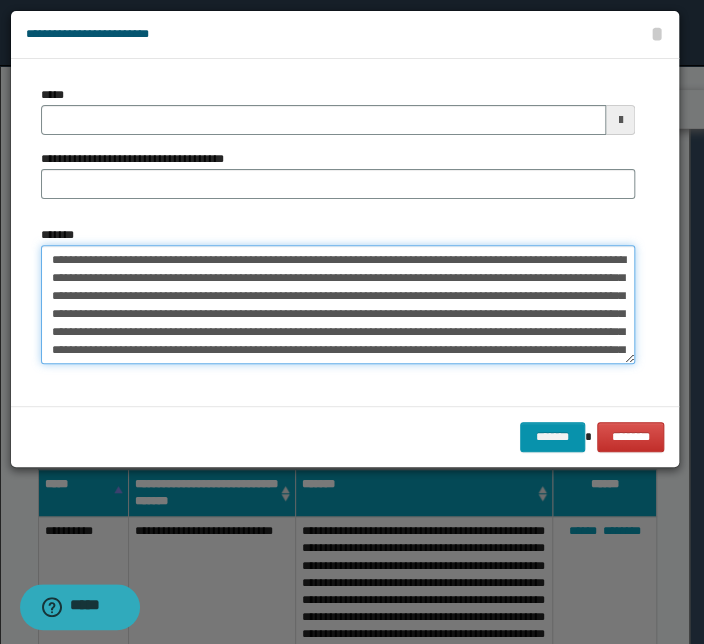 drag, startPoint x: 262, startPoint y: 258, endPoint x: 6, endPoint y: 244, distance: 256.38254 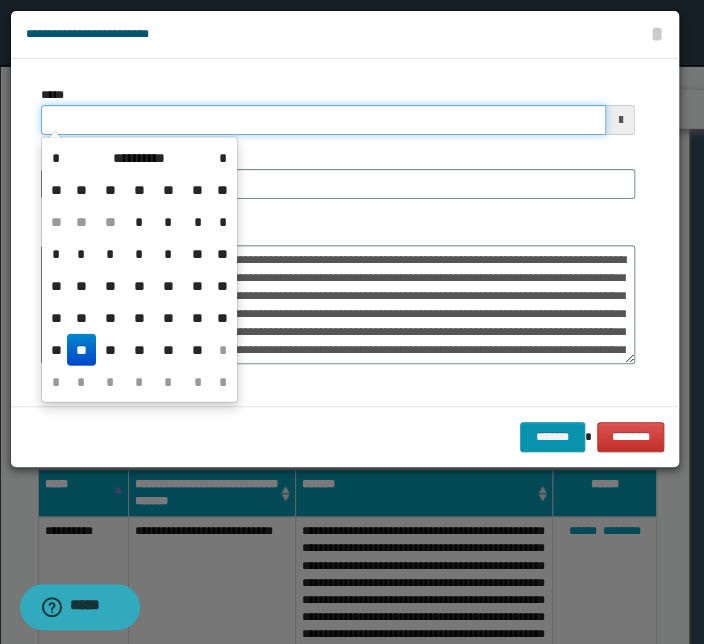click on "*****" at bounding box center (323, 120) 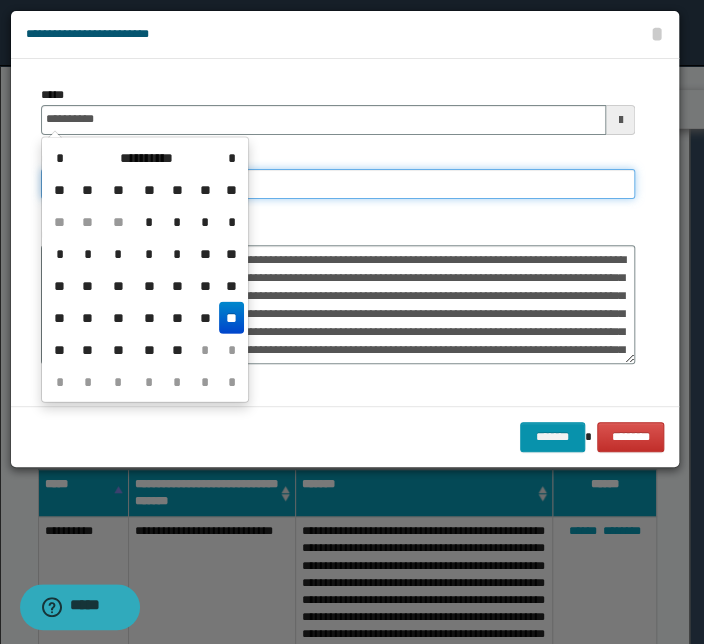 type on "**********" 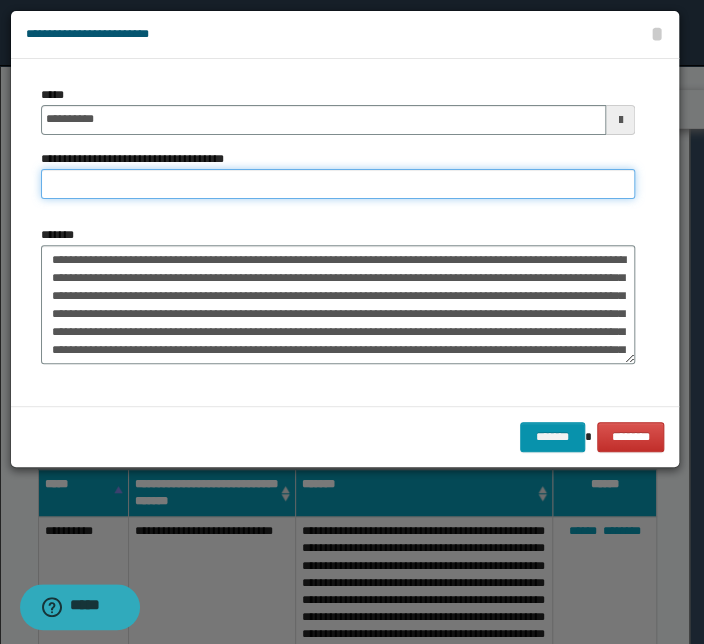 click on "**********" at bounding box center [338, 184] 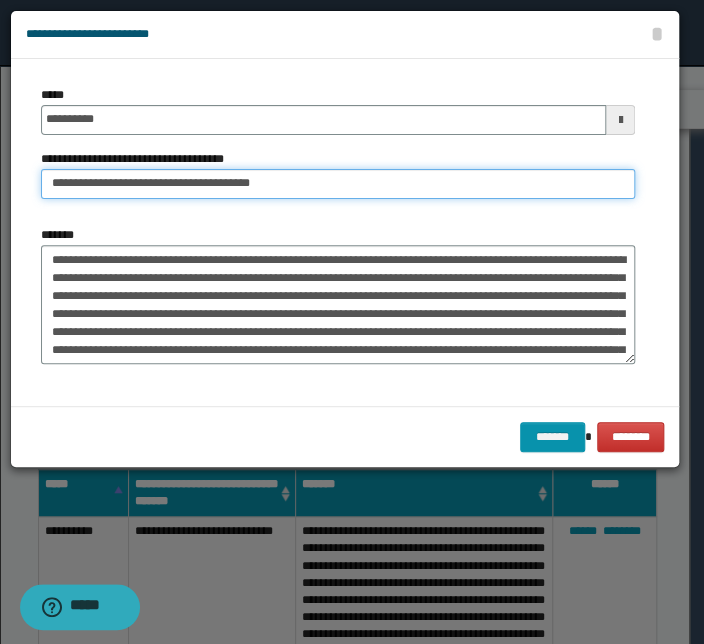 drag, startPoint x: 113, startPoint y: 184, endPoint x: -63, endPoint y: 176, distance: 176.18172 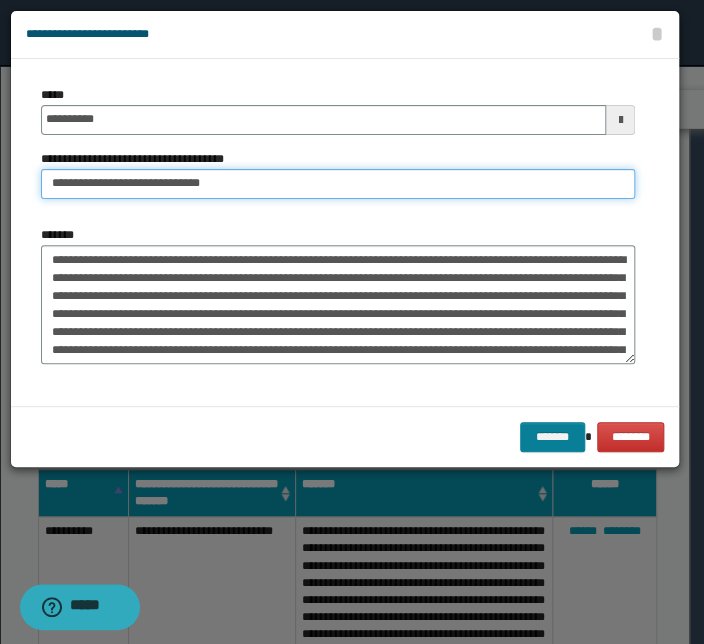 type on "**********" 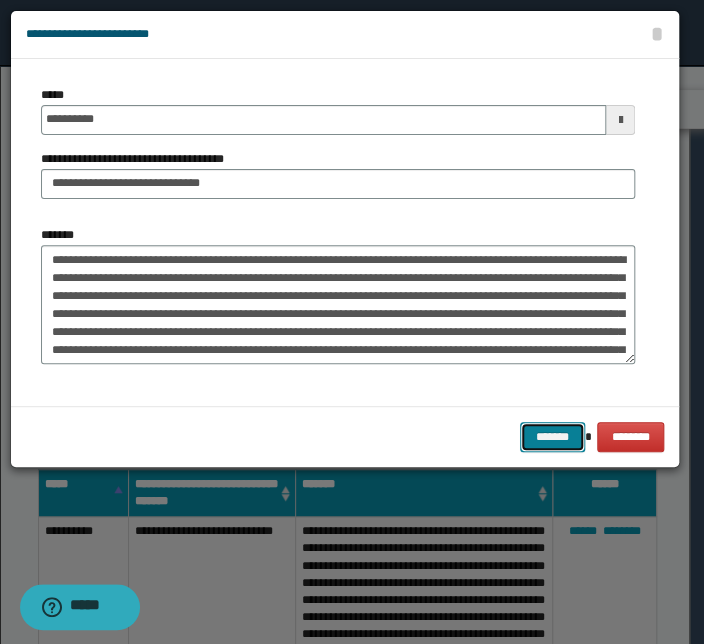 click on "*******" at bounding box center (552, 437) 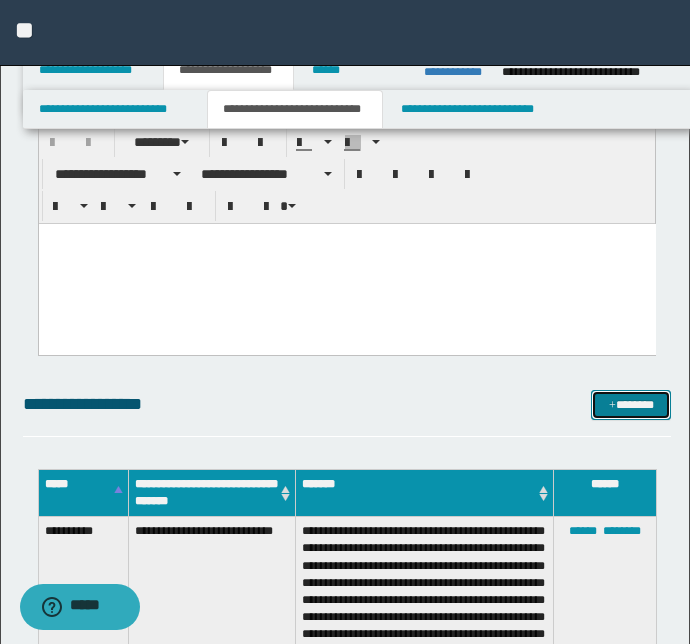 click on "*******" at bounding box center (631, 405) 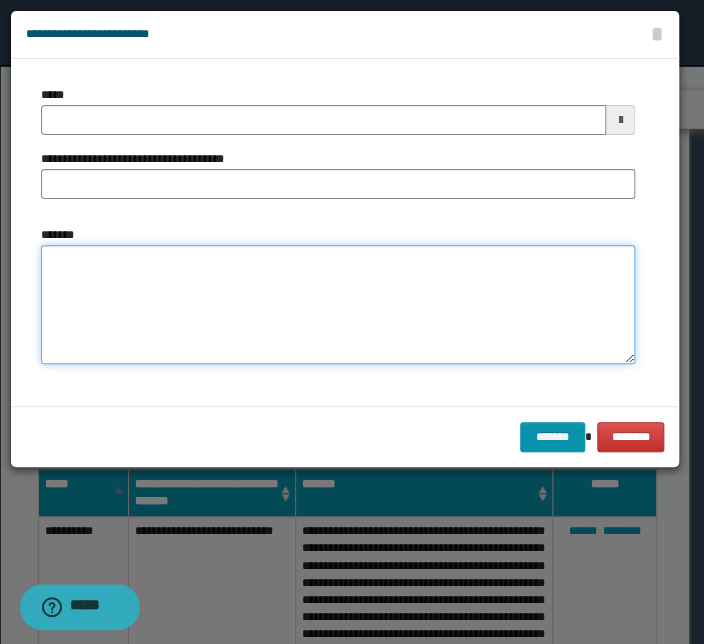 click on "*******" at bounding box center [338, 305] 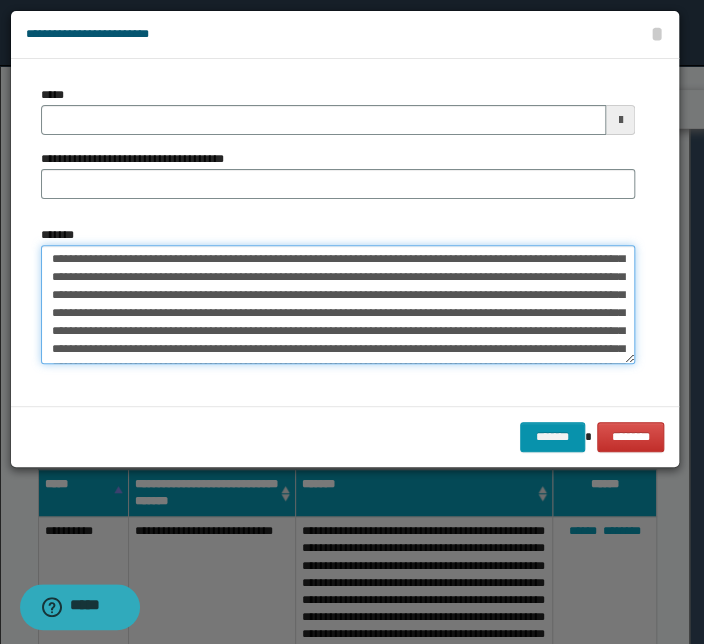 scroll, scrollTop: 0, scrollLeft: 0, axis: both 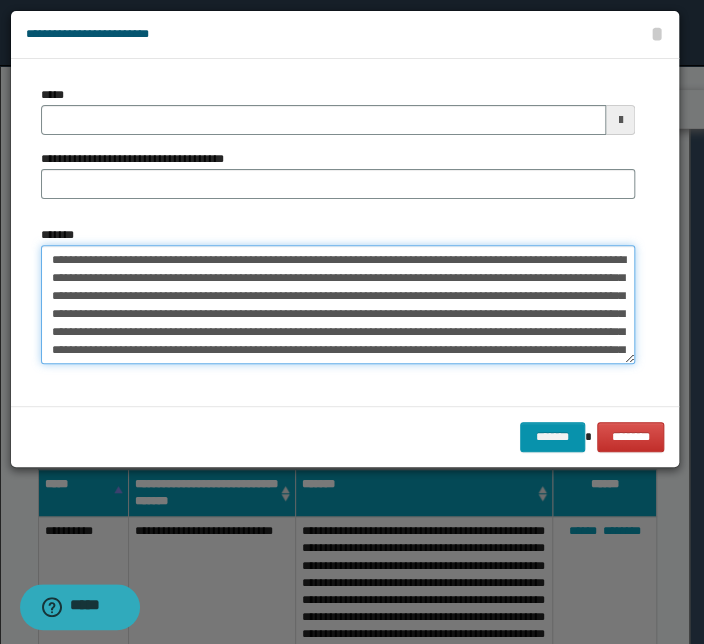 drag, startPoint x: 262, startPoint y: 257, endPoint x: -39, endPoint y: 236, distance: 301.73166 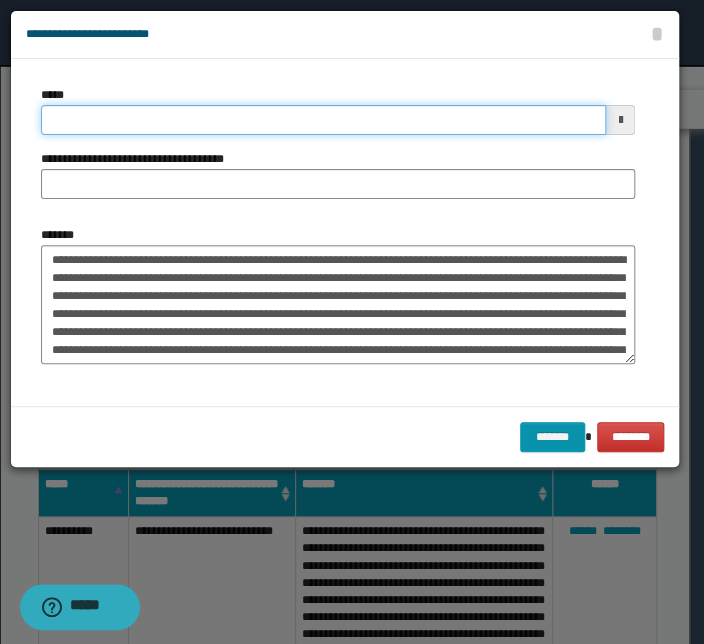 click on "*****" at bounding box center (323, 120) 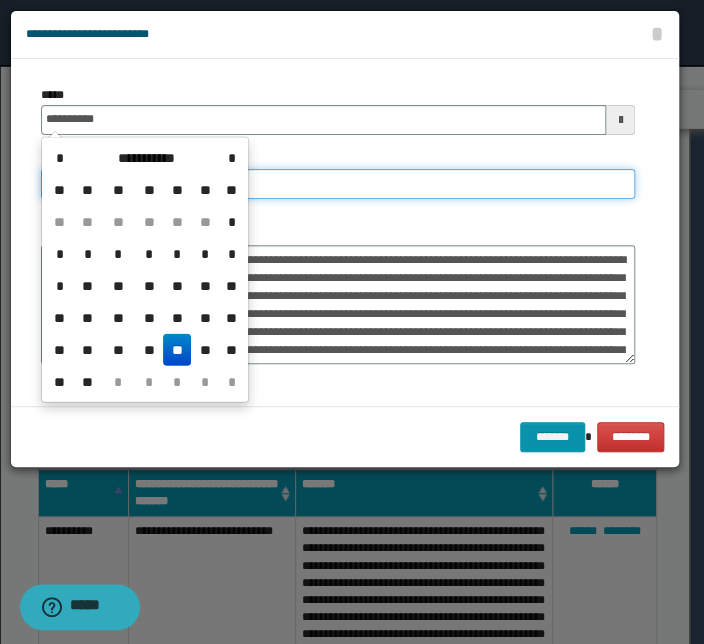 type on "**********" 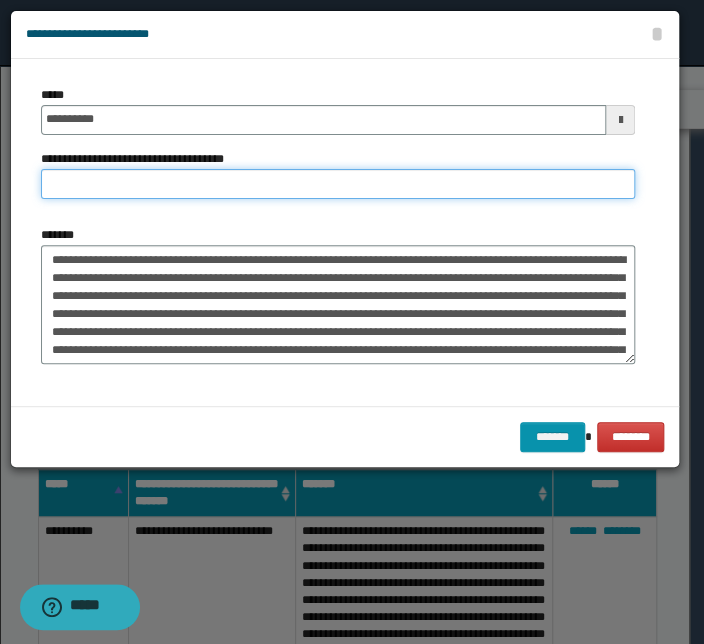 click on "**********" at bounding box center [338, 184] 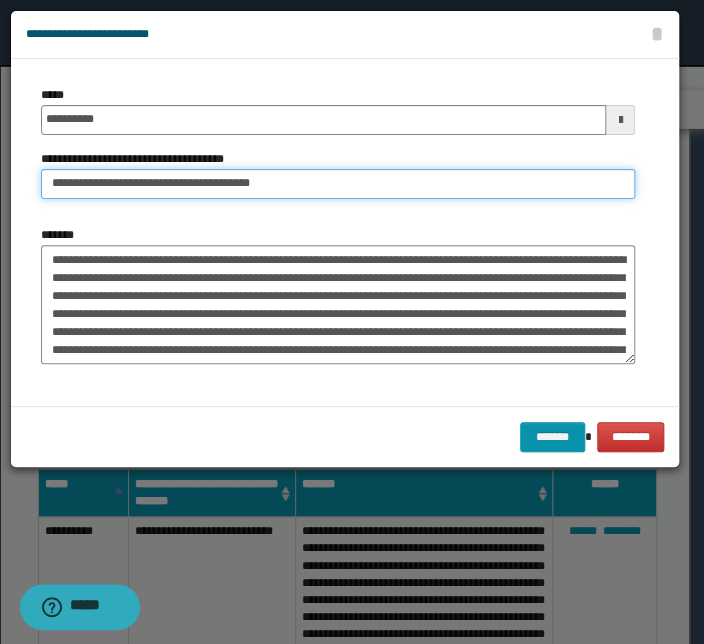 drag, startPoint x: 114, startPoint y: 185, endPoint x: -80, endPoint y: 176, distance: 194.20865 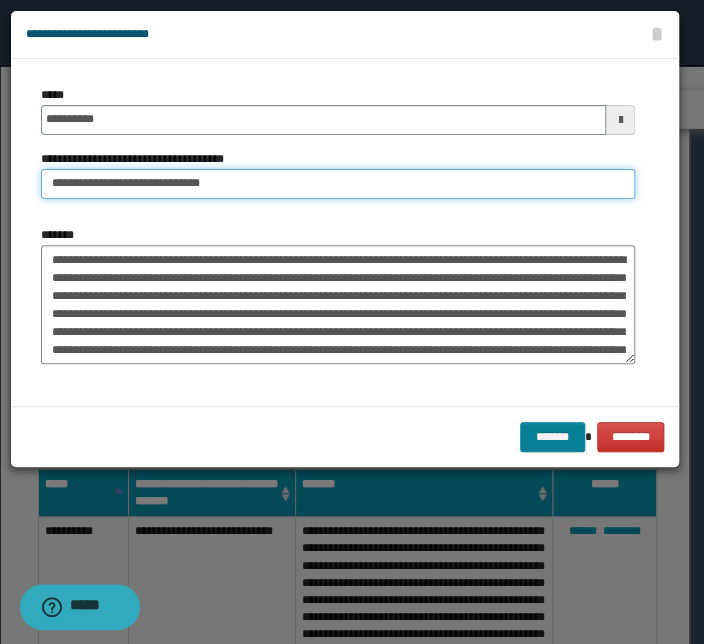 type on "**********" 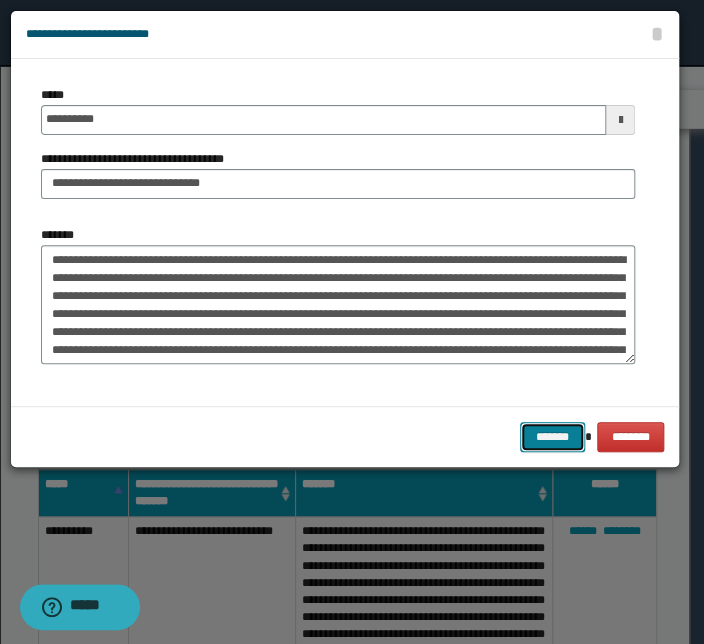 drag, startPoint x: 561, startPoint y: 427, endPoint x: 521, endPoint y: 427, distance: 40 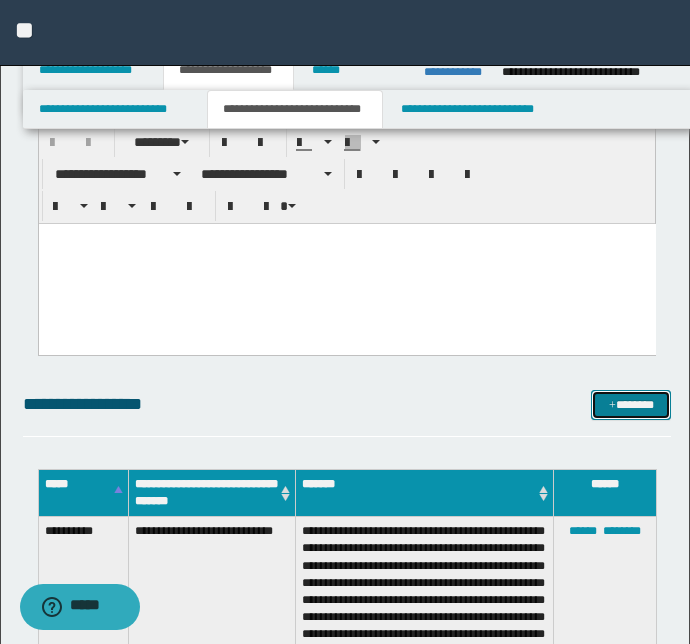 click on "*******" at bounding box center [631, 405] 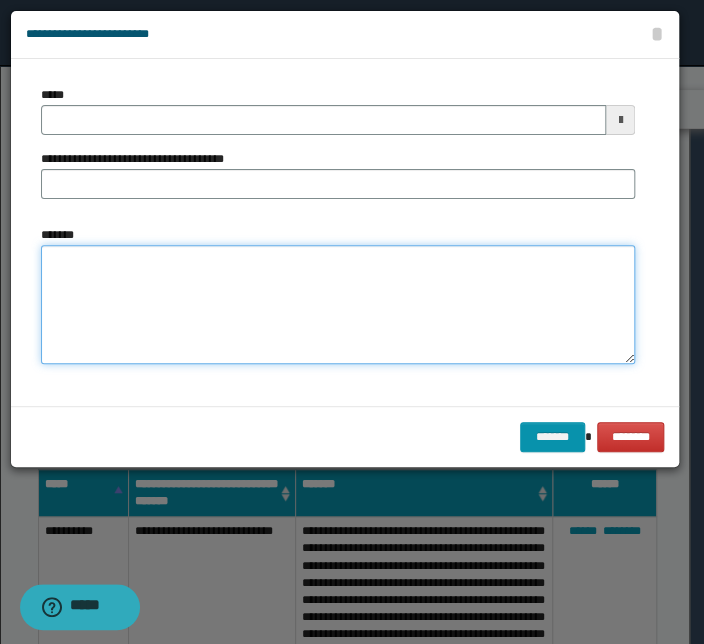 click on "*******" at bounding box center (338, 305) 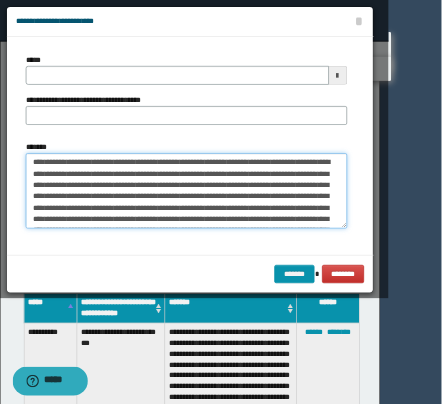 scroll, scrollTop: 2936, scrollLeft: 0, axis: vertical 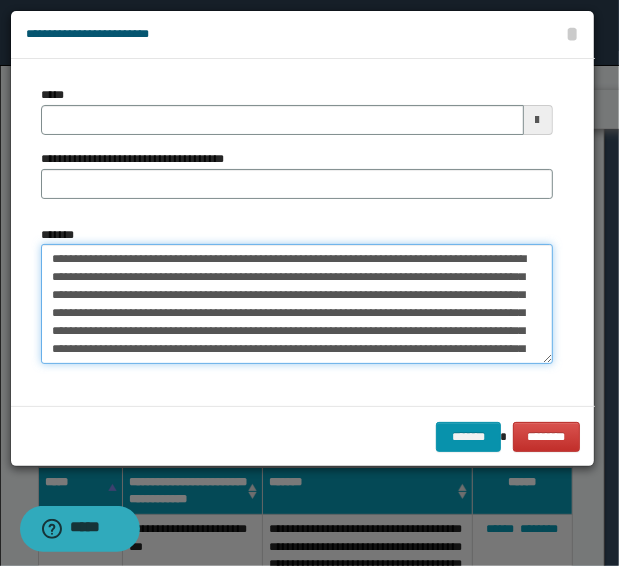 drag, startPoint x: 261, startPoint y: 261, endPoint x: -33, endPoint y: 255, distance: 294.06122 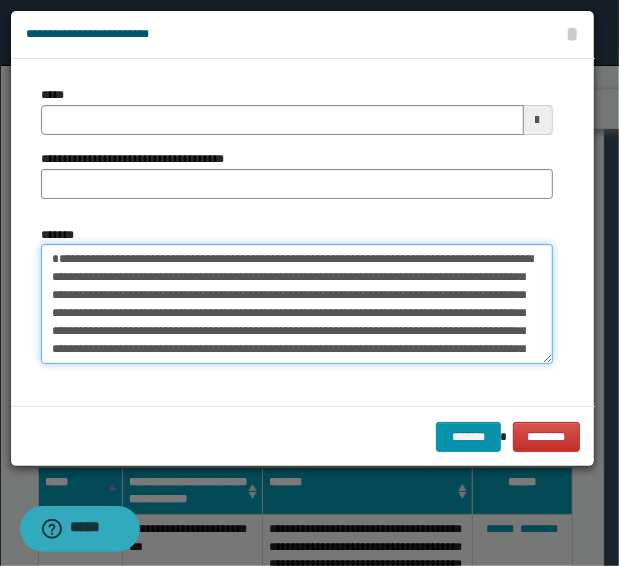 type 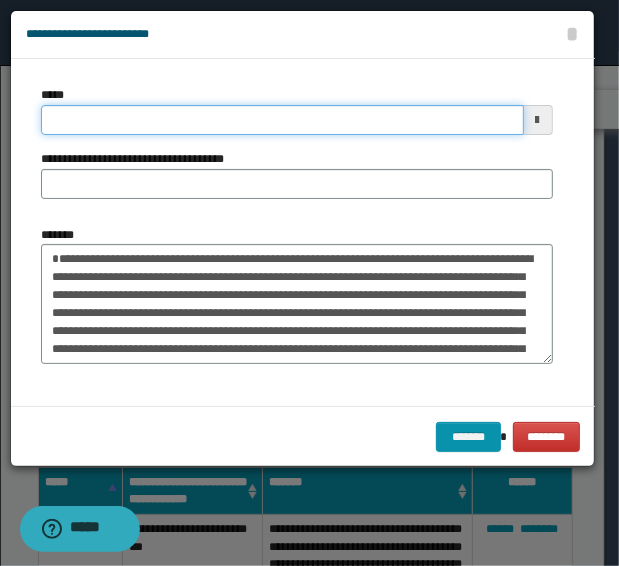 click on "*****" at bounding box center (282, 120) 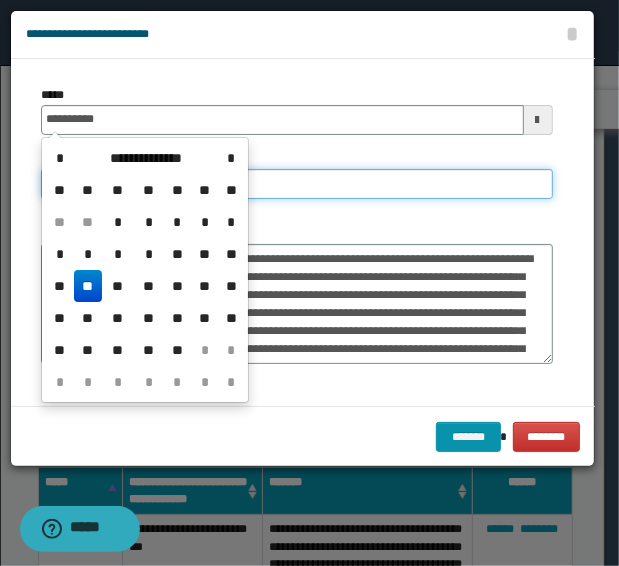 type on "**********" 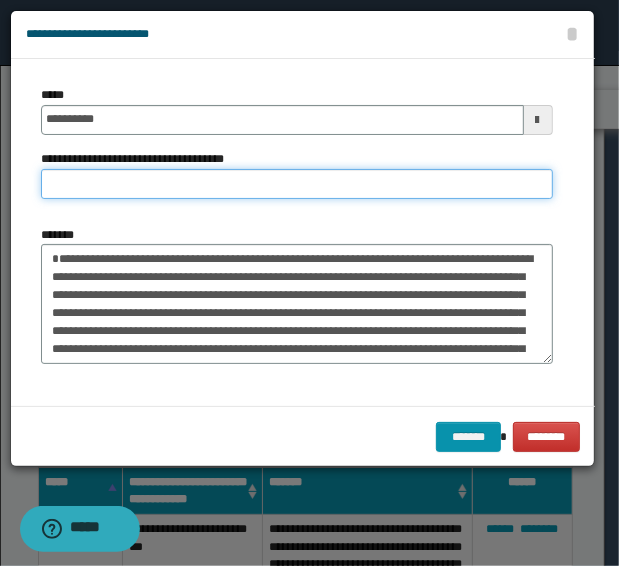 click on "**********" at bounding box center [297, 184] 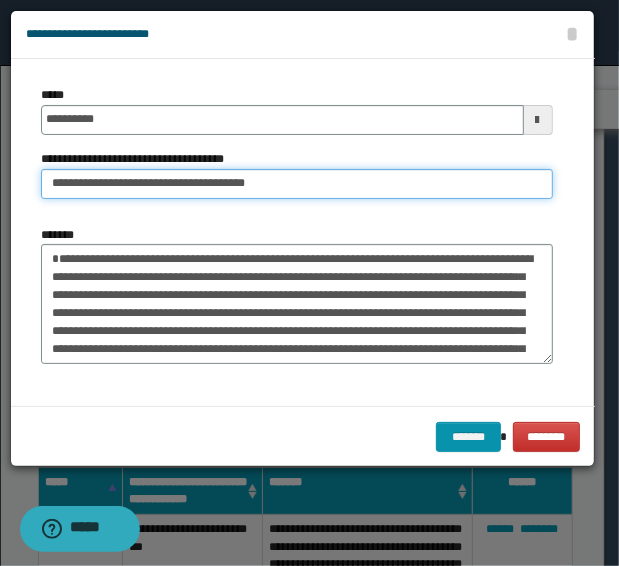 drag, startPoint x: 112, startPoint y: 184, endPoint x: -54, endPoint y: 176, distance: 166.19266 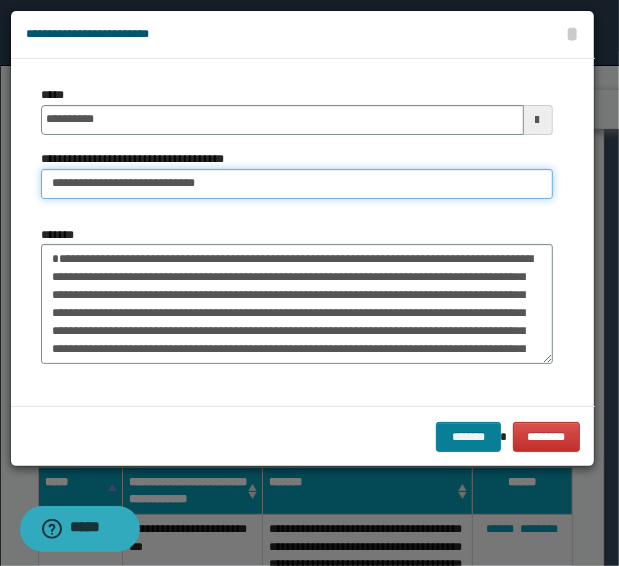 type on "**********" 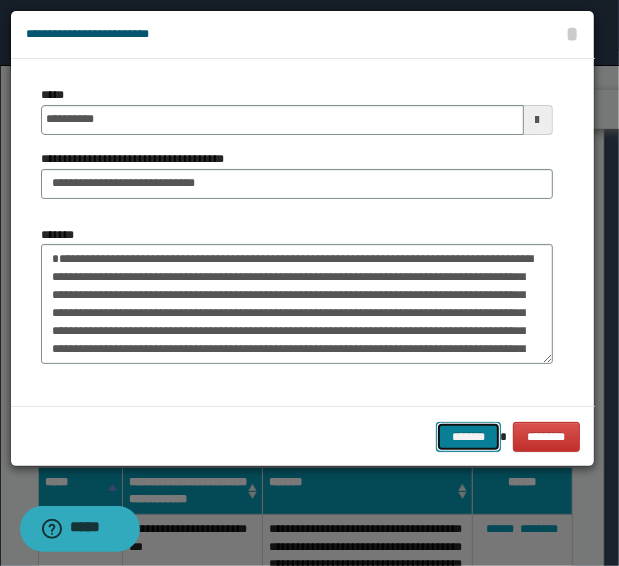 click on "*******" at bounding box center [468, 437] 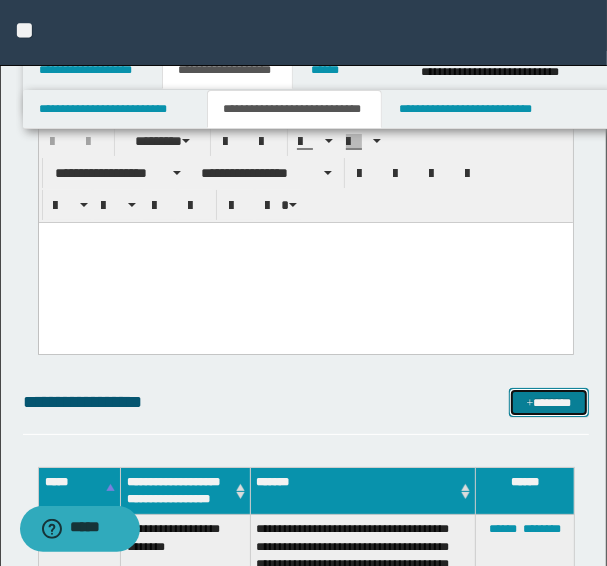 click on "*******" at bounding box center (548, 402) 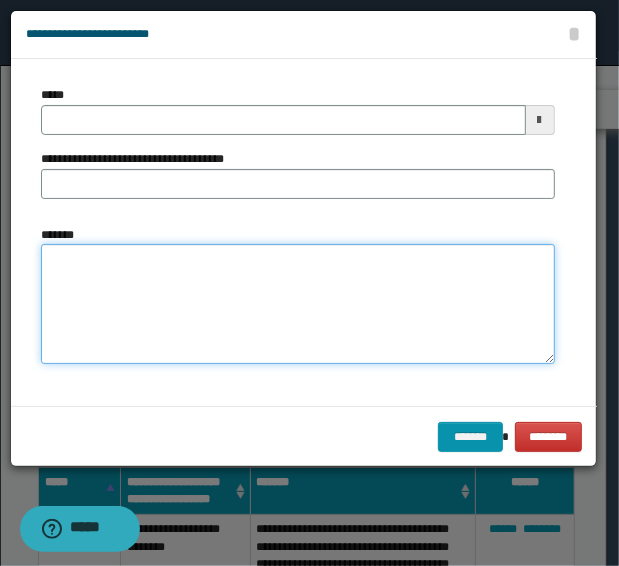 click on "*******" at bounding box center [298, 304] 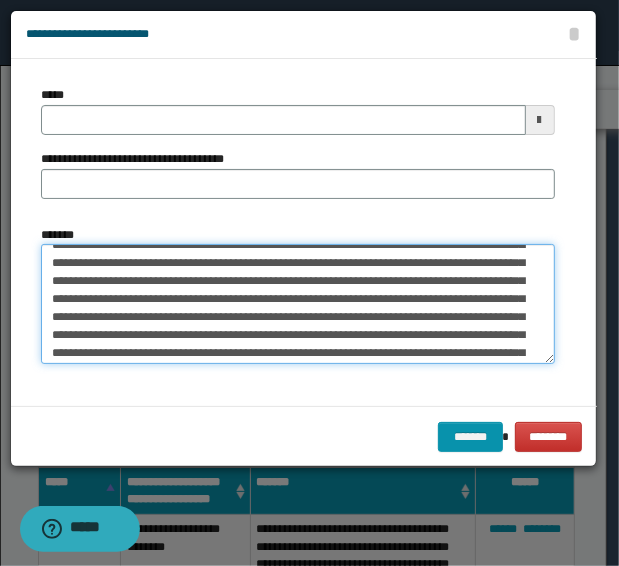 scroll, scrollTop: 0, scrollLeft: 0, axis: both 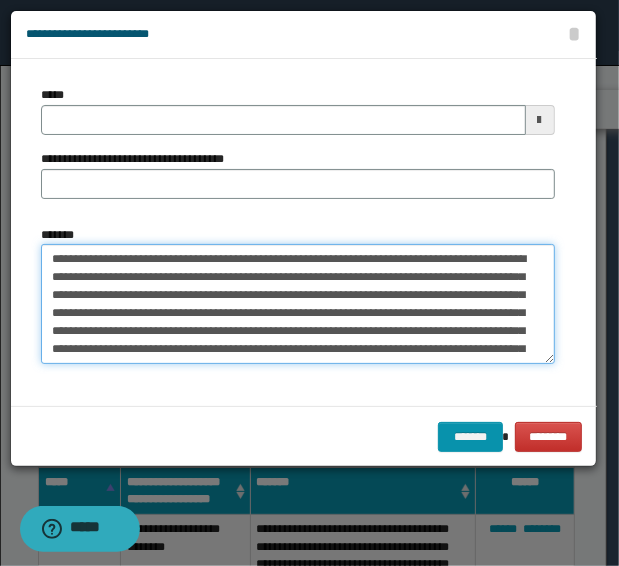 drag, startPoint x: 280, startPoint y: 259, endPoint x: 5, endPoint y: 252, distance: 275.08908 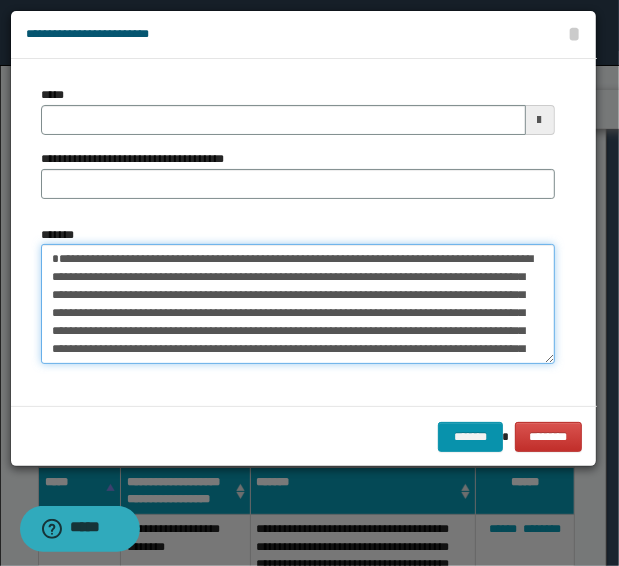 type 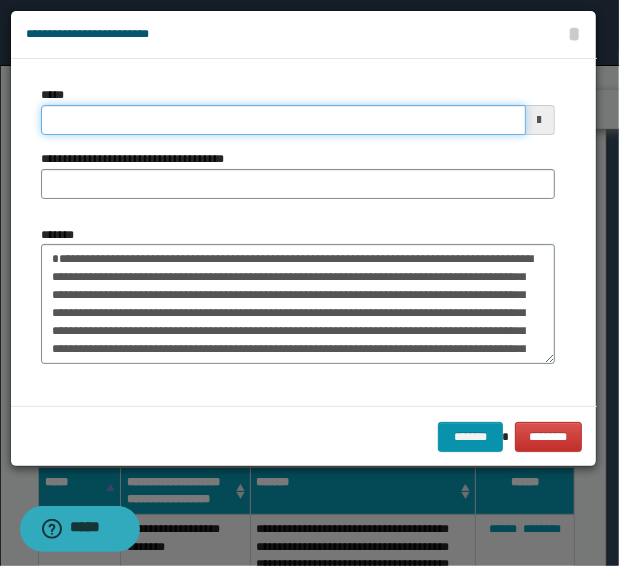 click on "*****" at bounding box center [283, 120] 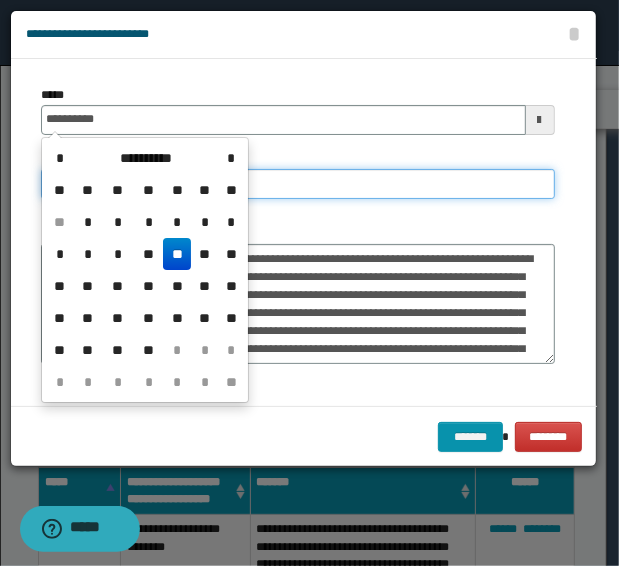 type on "**********" 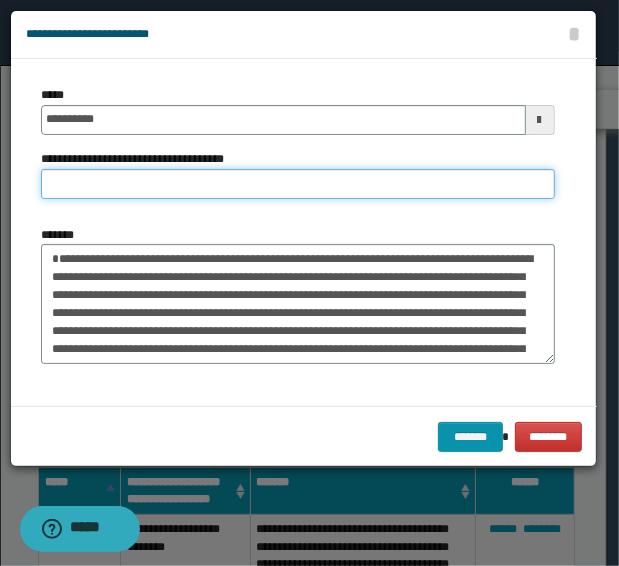 paste on "**********" 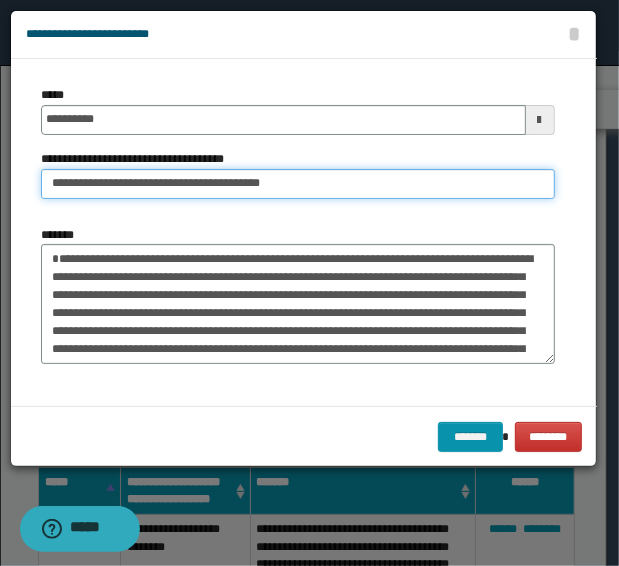 drag, startPoint x: 110, startPoint y: 181, endPoint x: 4, endPoint y: 180, distance: 106.004715 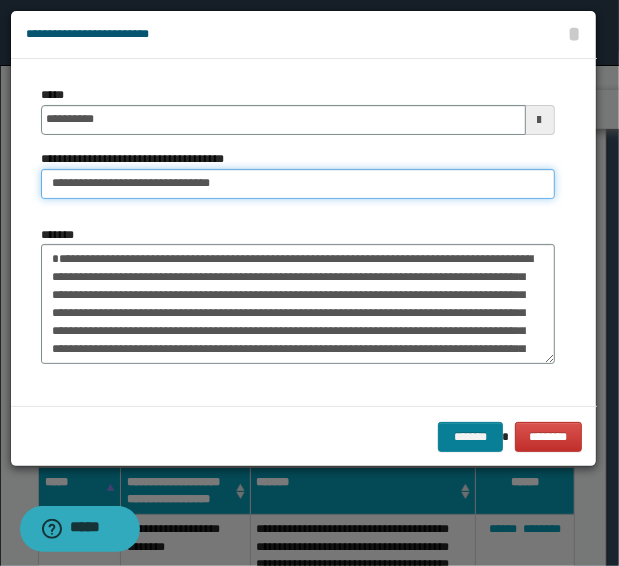type on "**********" 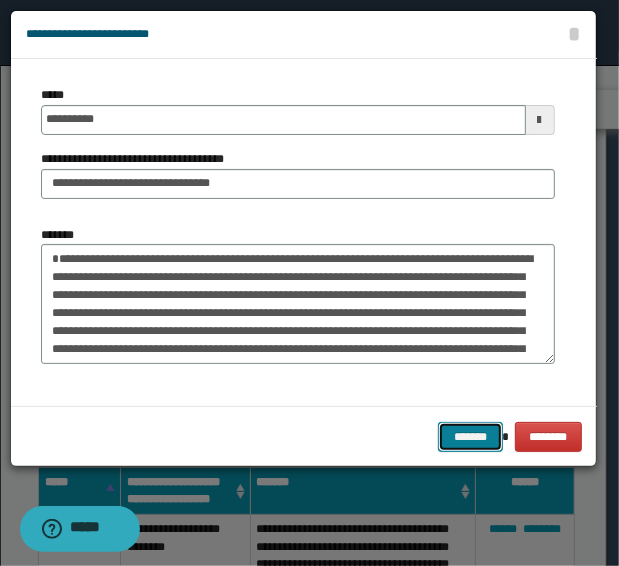 drag, startPoint x: 482, startPoint y: 440, endPoint x: 302, endPoint y: 424, distance: 180.70972 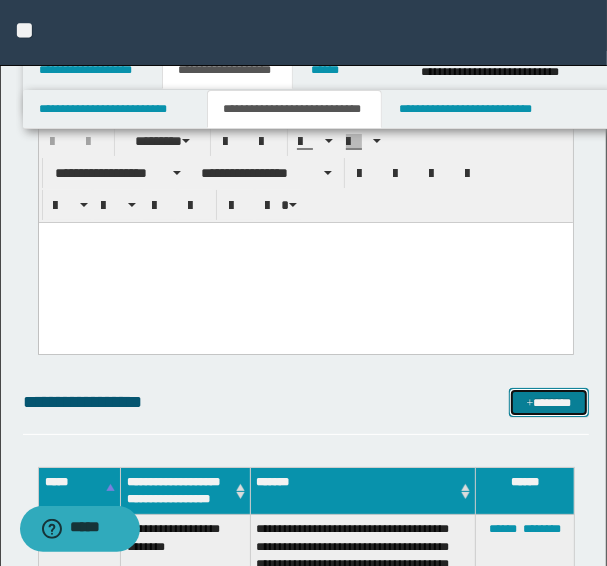 click at bounding box center (530, 404) 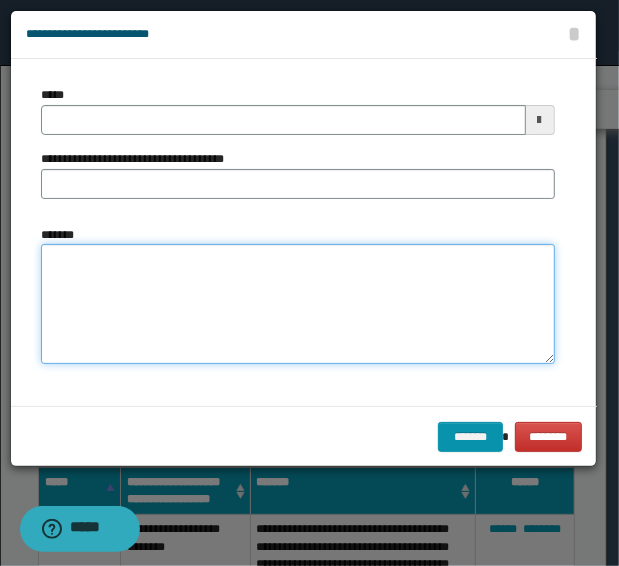 click on "*******" at bounding box center (298, 304) 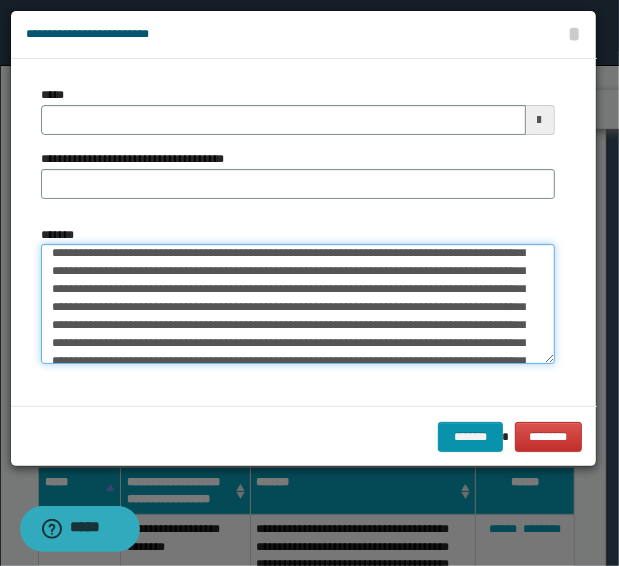 scroll, scrollTop: 0, scrollLeft: 0, axis: both 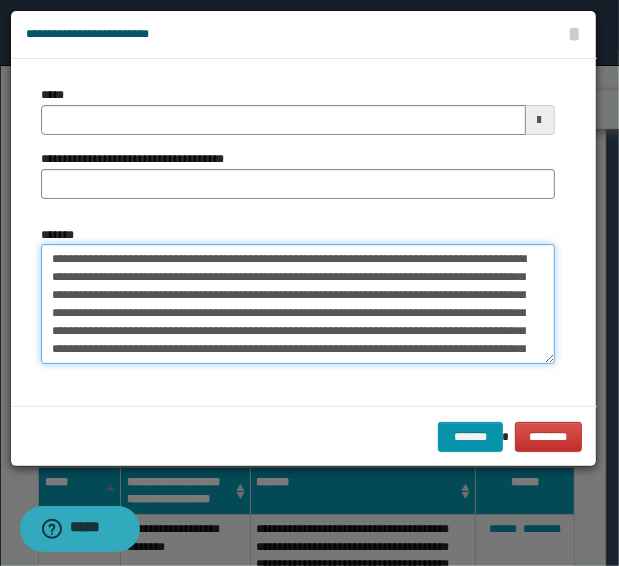 drag, startPoint x: 280, startPoint y: 258, endPoint x: -17, endPoint y: 251, distance: 297.0825 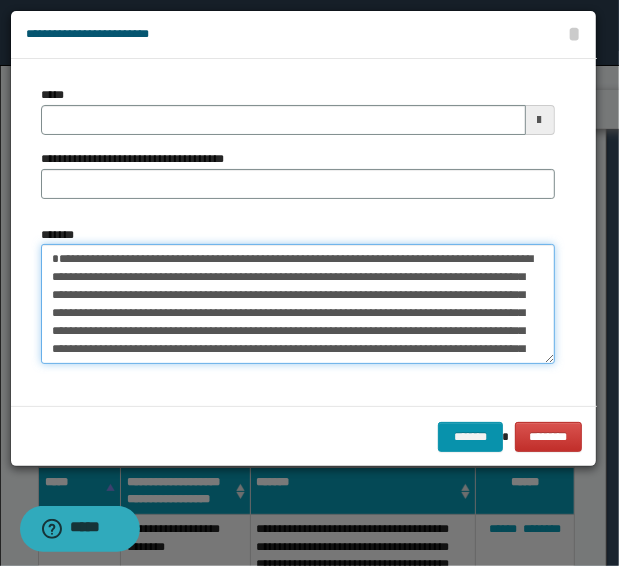 type 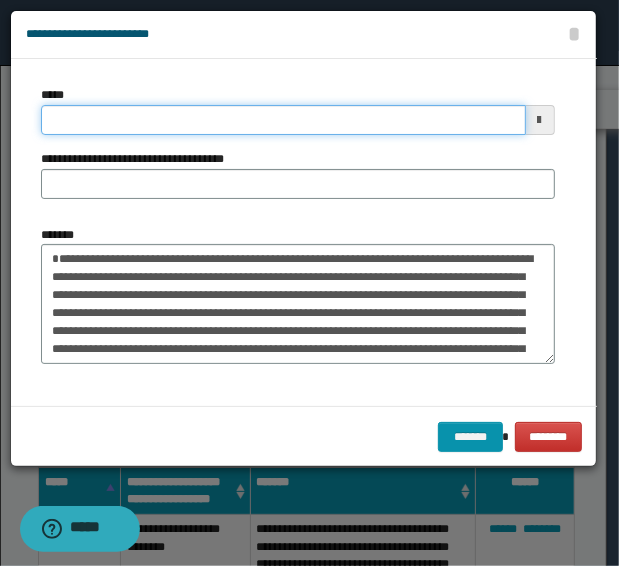 click on "*****" at bounding box center [283, 120] 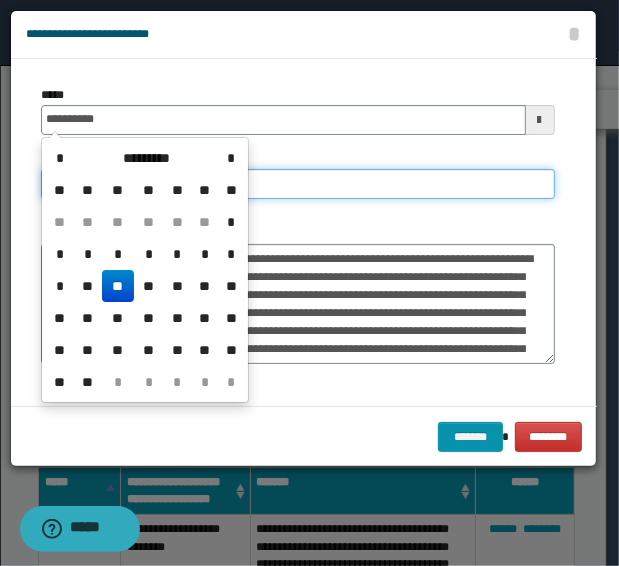 type on "**********" 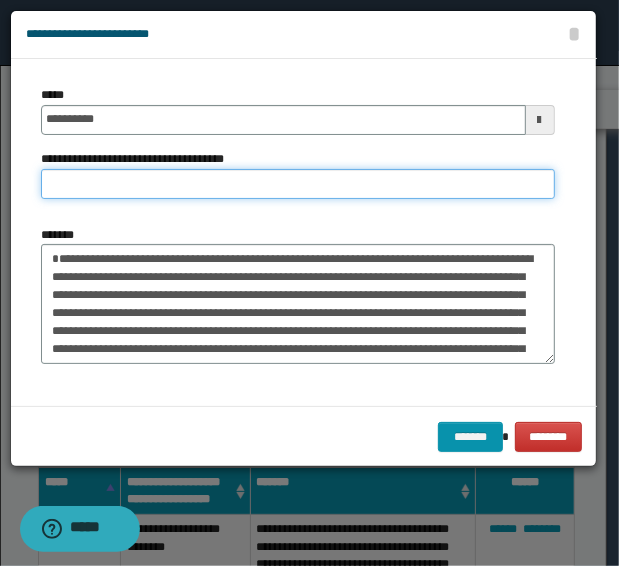 paste on "**********" 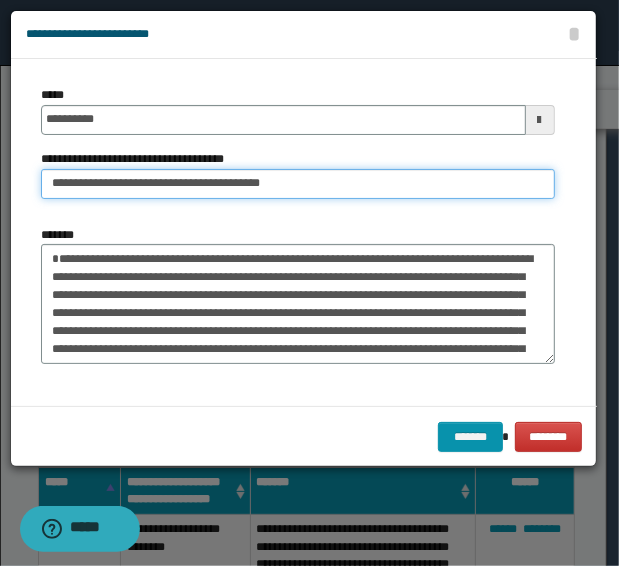 drag, startPoint x: 113, startPoint y: 182, endPoint x: -46, endPoint y: 179, distance: 159.0283 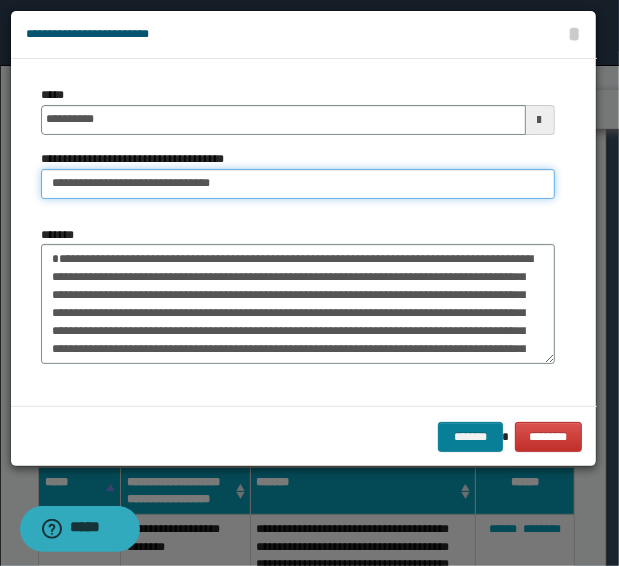 type on "**********" 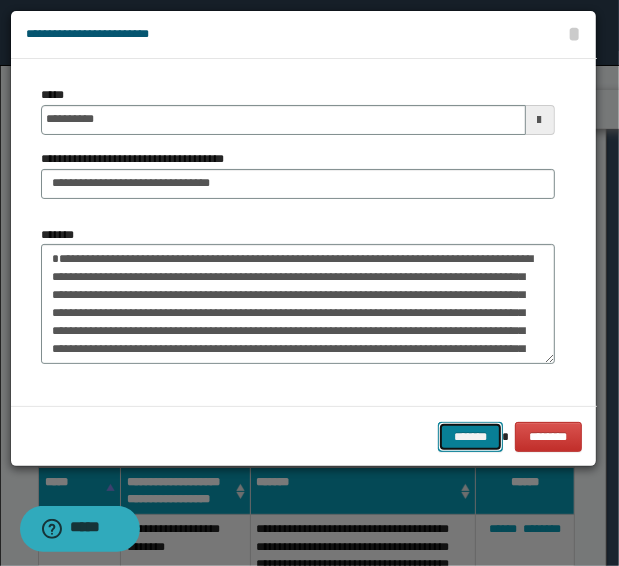 click on "*******" at bounding box center (470, 437) 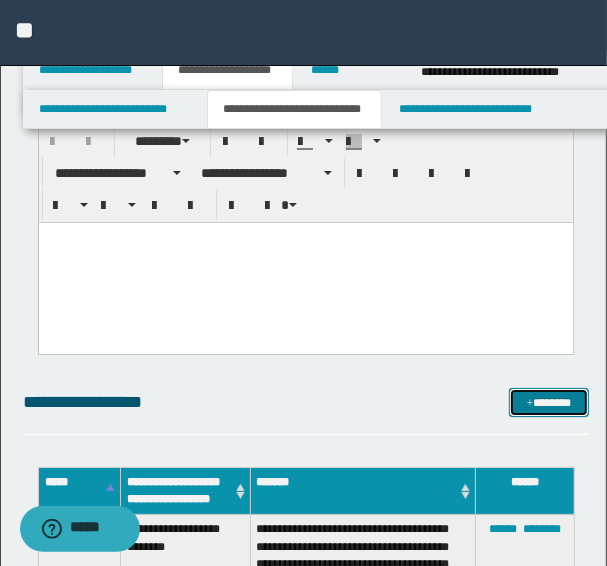 click on "*******" at bounding box center (548, 402) 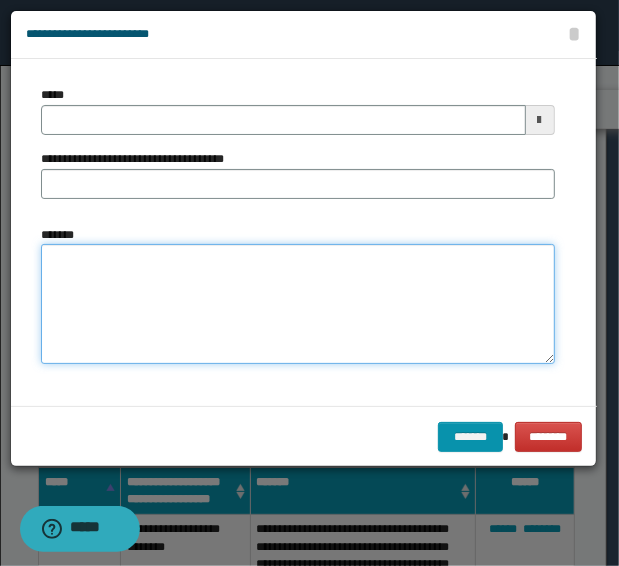 click on "*******" at bounding box center [298, 304] 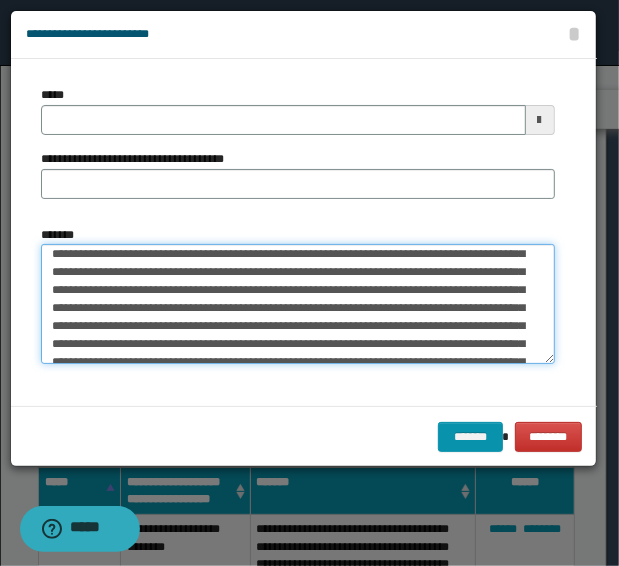 scroll, scrollTop: 0, scrollLeft: 0, axis: both 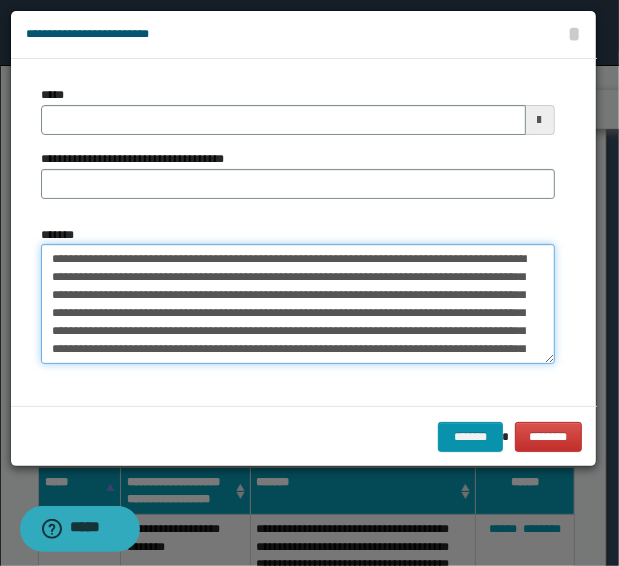 drag, startPoint x: 278, startPoint y: 261, endPoint x: 2, endPoint y: 244, distance: 276.52304 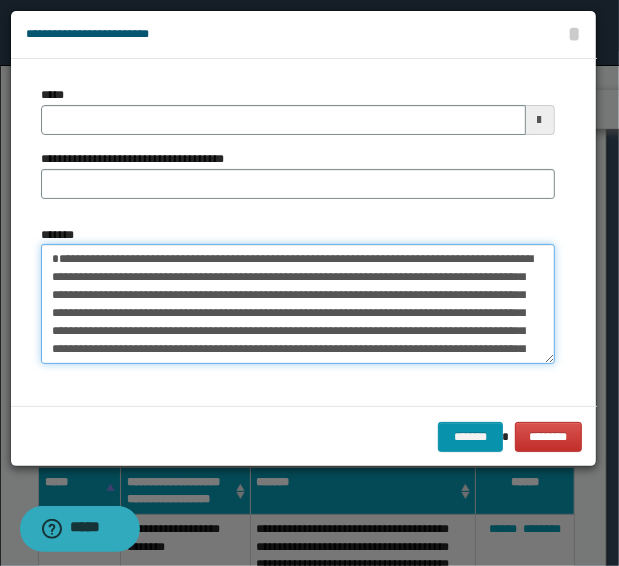 type 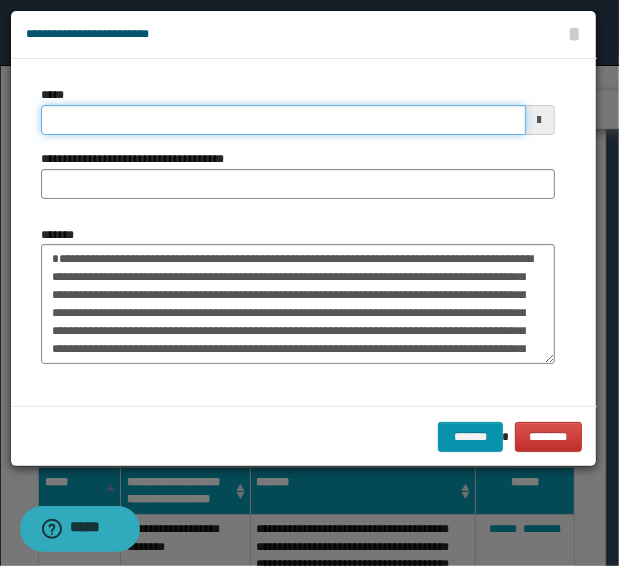 click on "*****" at bounding box center [283, 120] 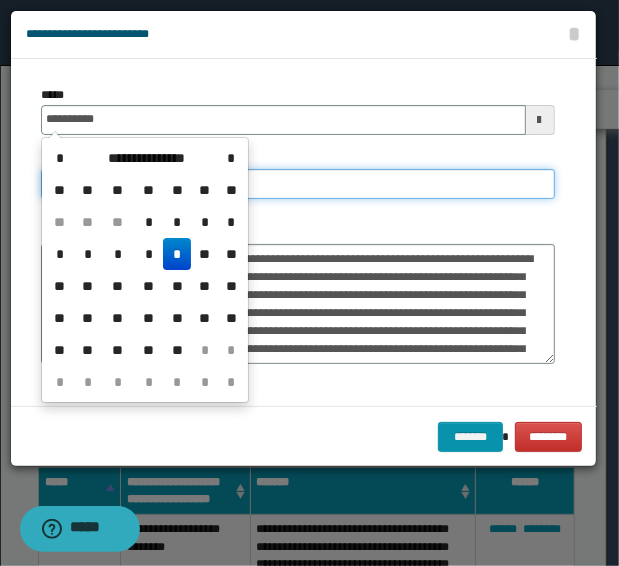 type on "**********" 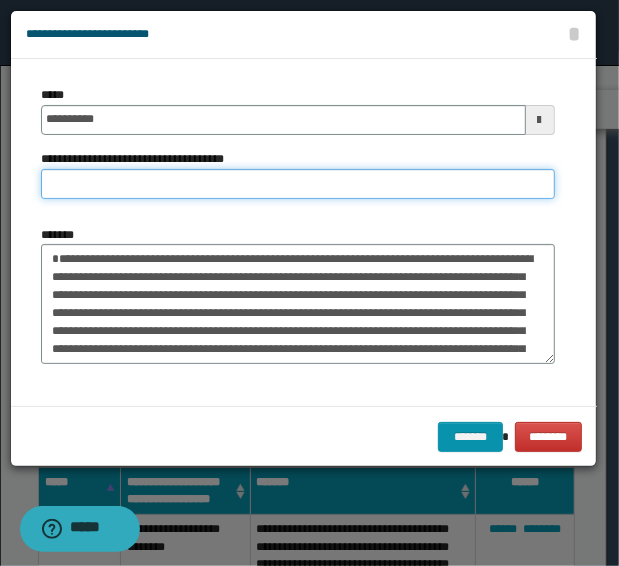 click on "**********" at bounding box center (298, 184) 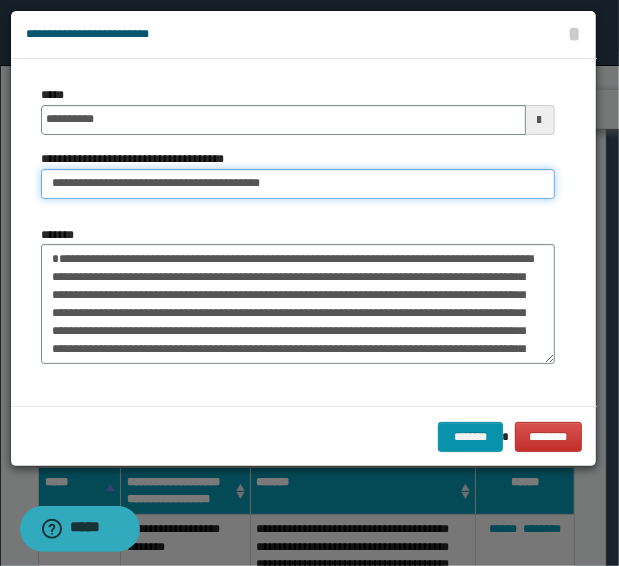 drag, startPoint x: 113, startPoint y: 180, endPoint x: -23, endPoint y: 175, distance: 136.09187 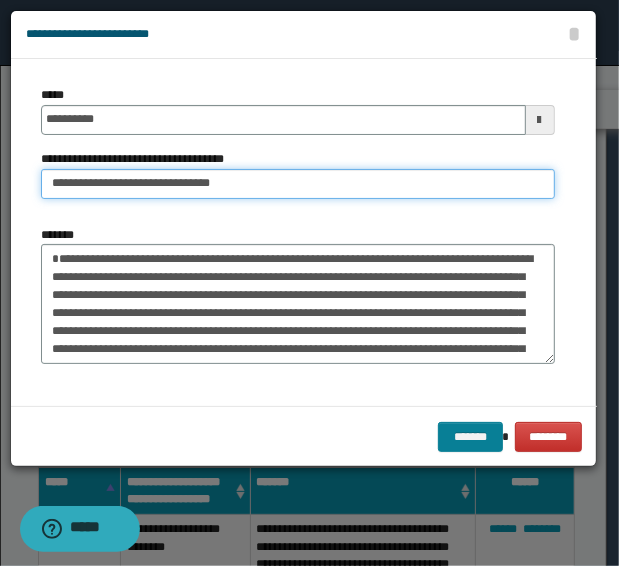 type on "**********" 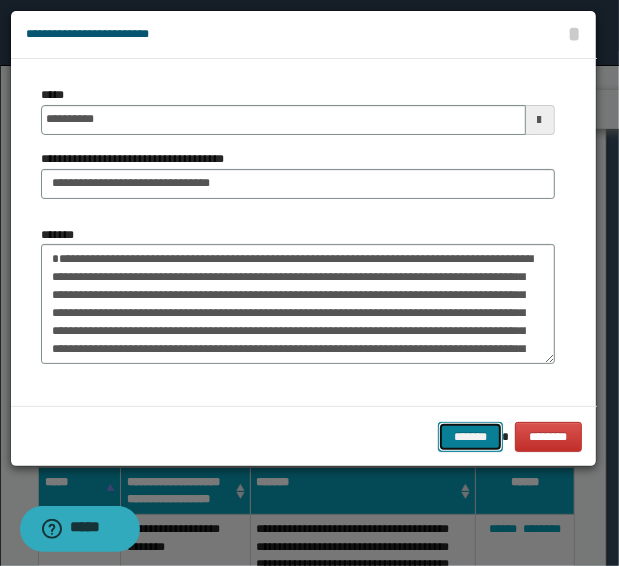 click on "*******" at bounding box center (470, 437) 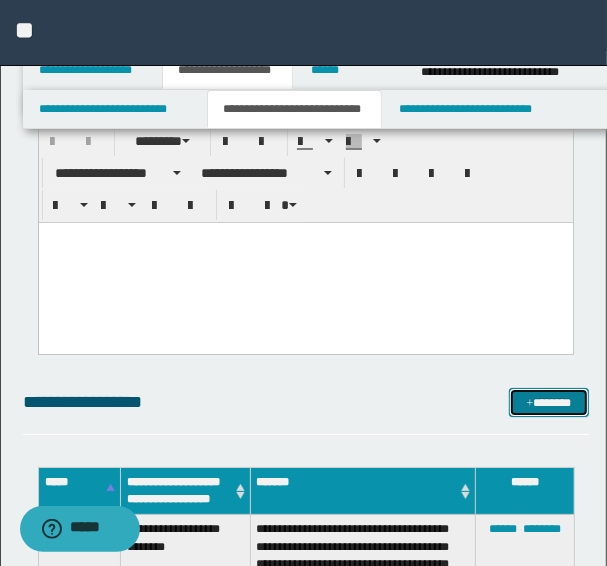 click on "*******" at bounding box center [548, 402] 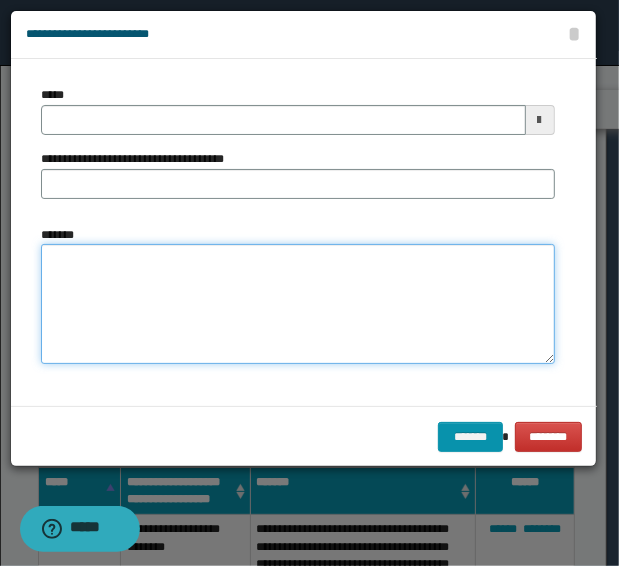 click on "*******" at bounding box center (298, 304) 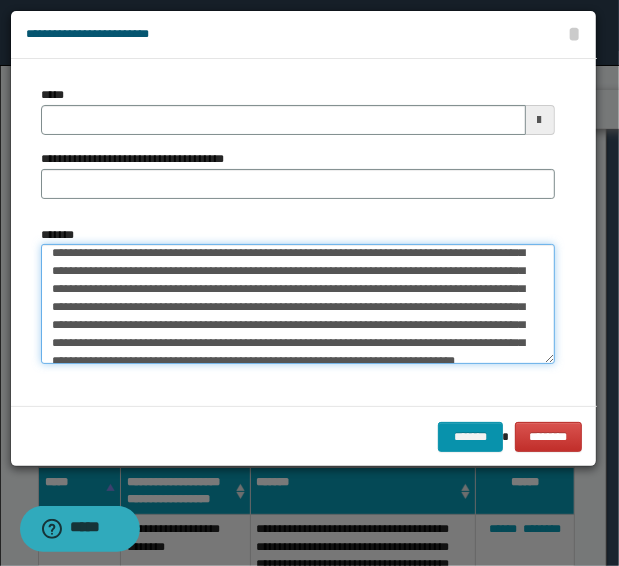 scroll, scrollTop: 104, scrollLeft: 0, axis: vertical 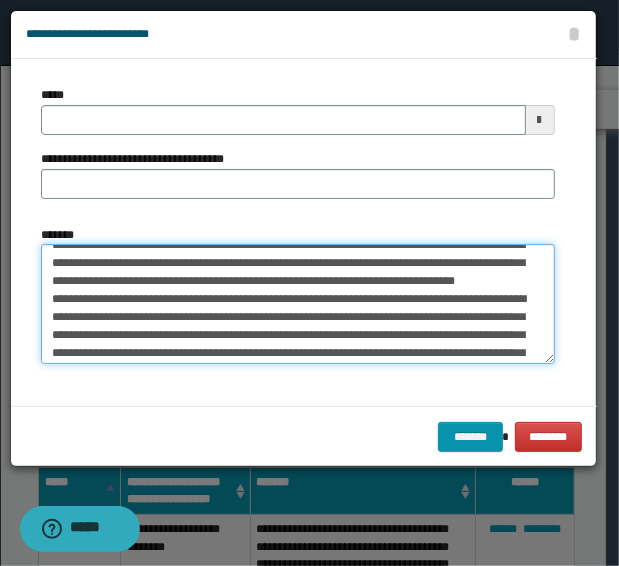 click on "*******" at bounding box center [298, 304] 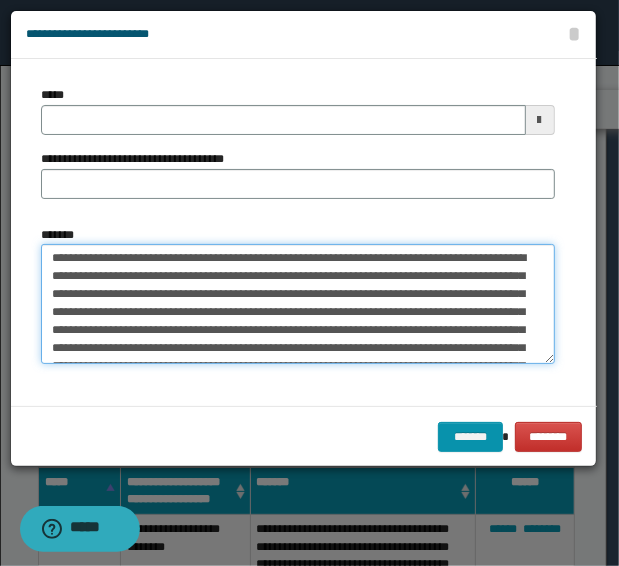 scroll, scrollTop: 0, scrollLeft: 0, axis: both 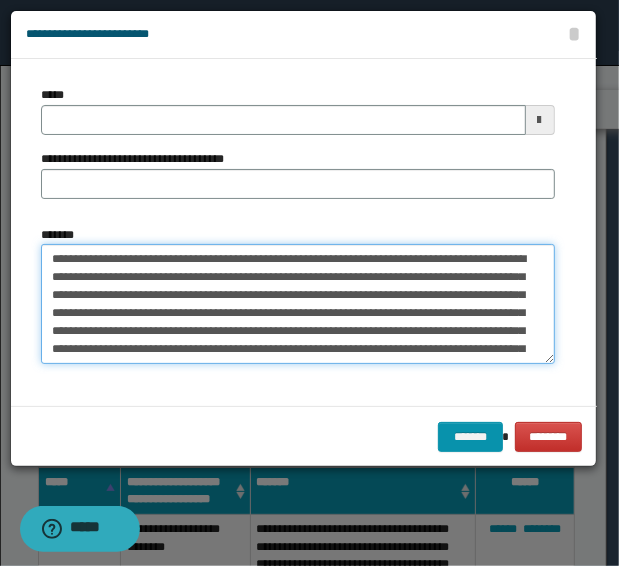 drag, startPoint x: 248, startPoint y: 258, endPoint x: 14, endPoint y: 275, distance: 234.61671 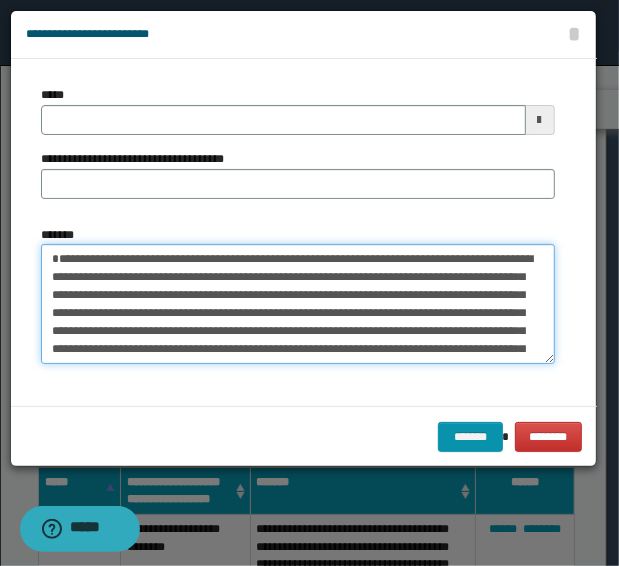type 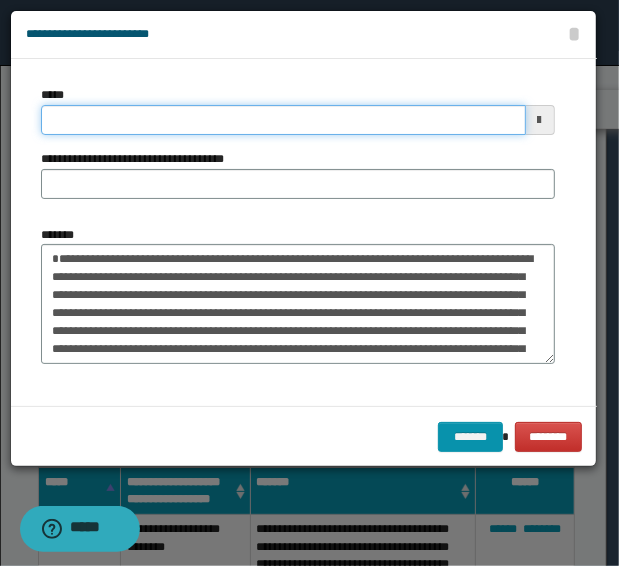 click on "*****" at bounding box center (283, 120) 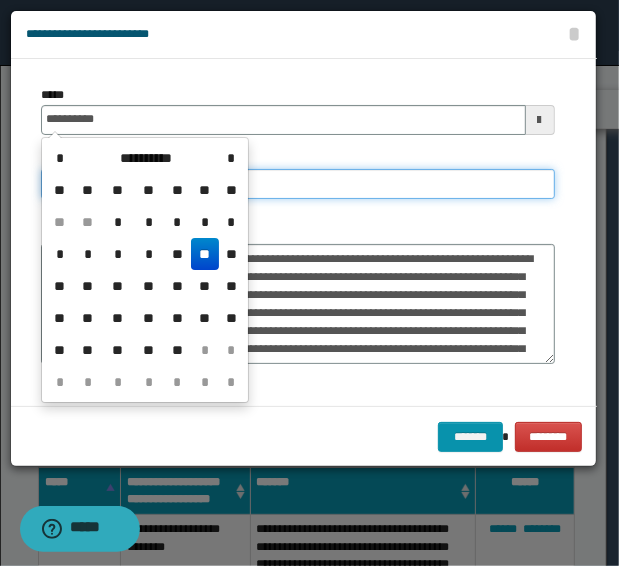 type on "**********" 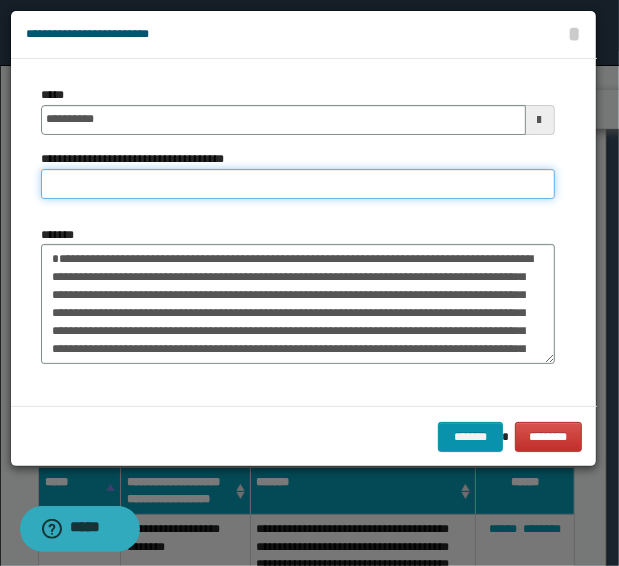 paste on "**********" 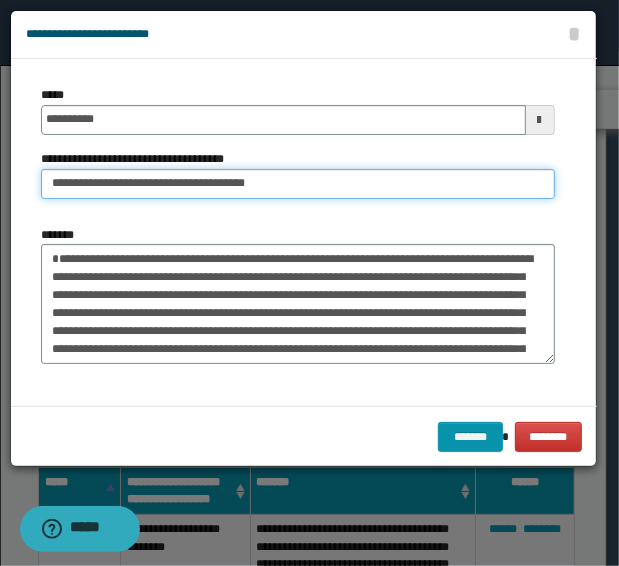 drag, startPoint x: 116, startPoint y: 183, endPoint x: -128, endPoint y: 174, distance: 244.16592 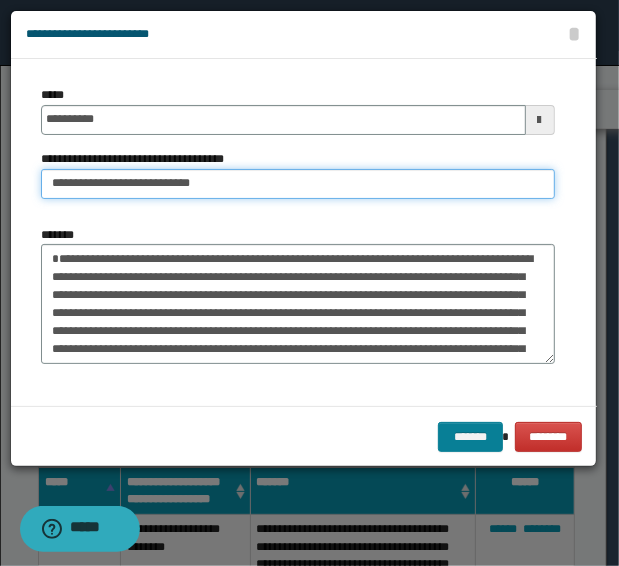 type on "**********" 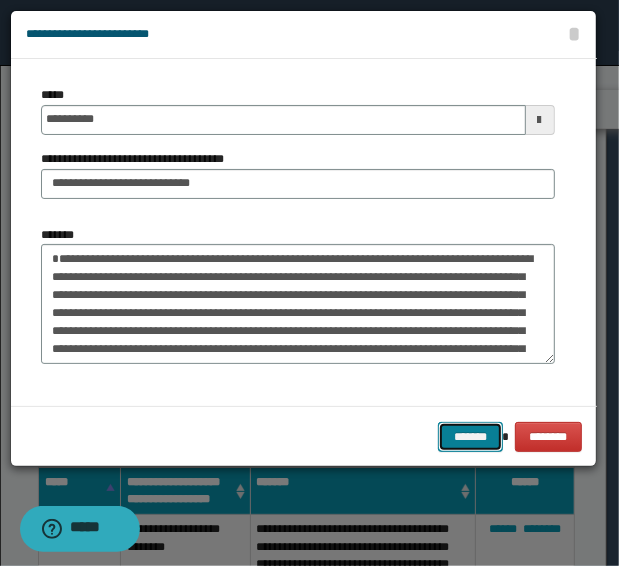 drag, startPoint x: 468, startPoint y: 432, endPoint x: 433, endPoint y: 432, distance: 35 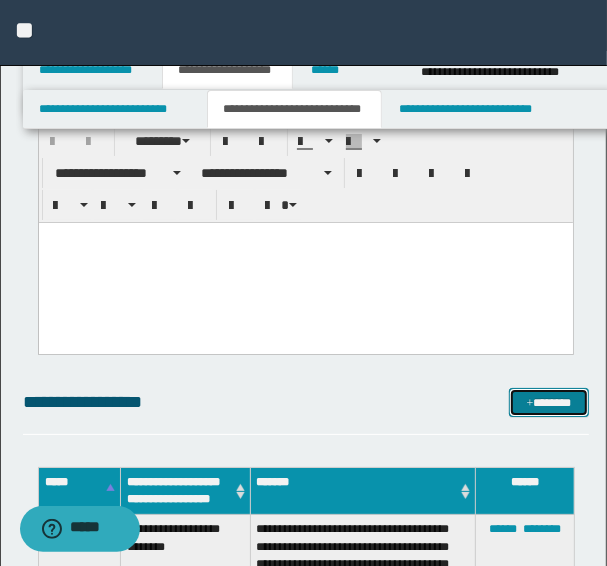 click on "*******" at bounding box center [548, 402] 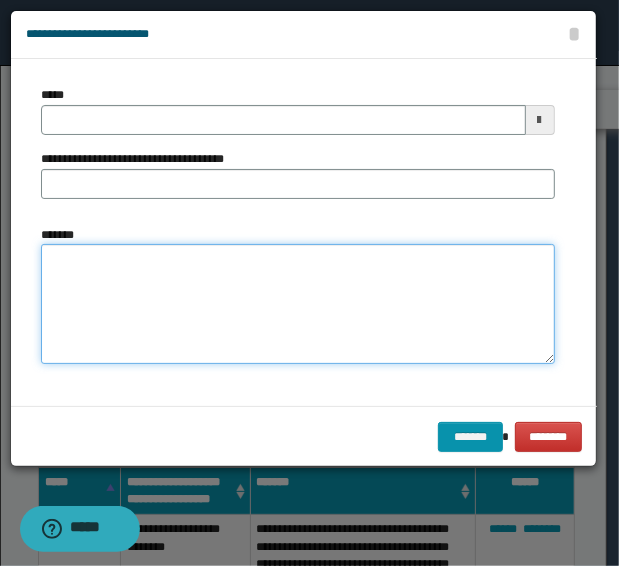 click on "*******" at bounding box center (298, 304) 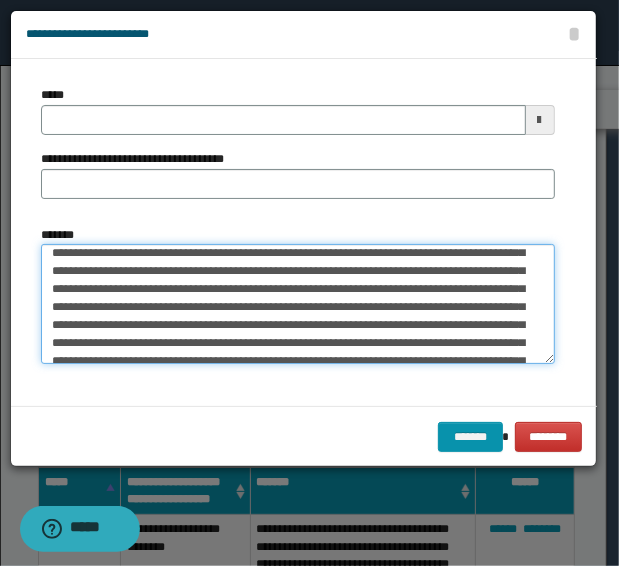 scroll, scrollTop: 0, scrollLeft: 0, axis: both 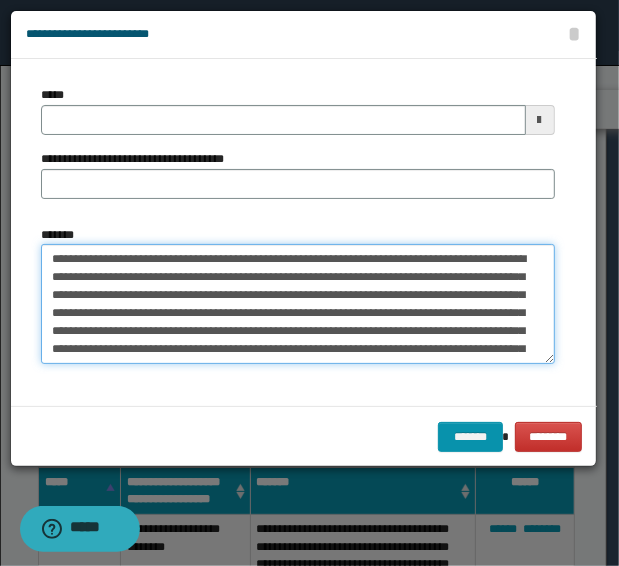 drag, startPoint x: 280, startPoint y: 254, endPoint x: 7, endPoint y: 253, distance: 273.00183 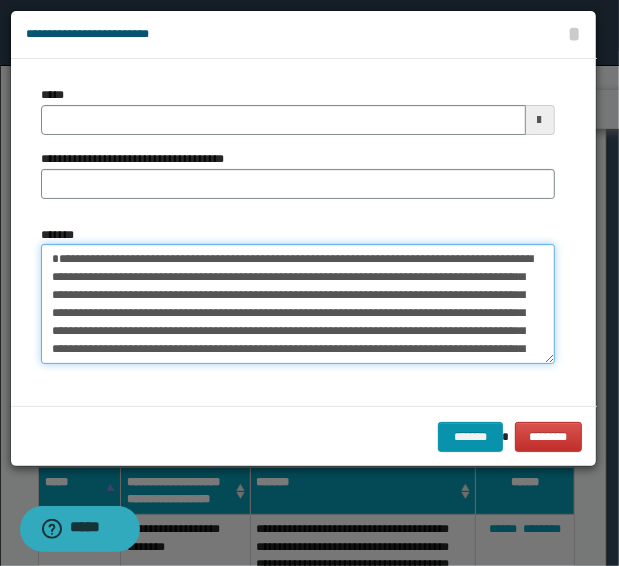type 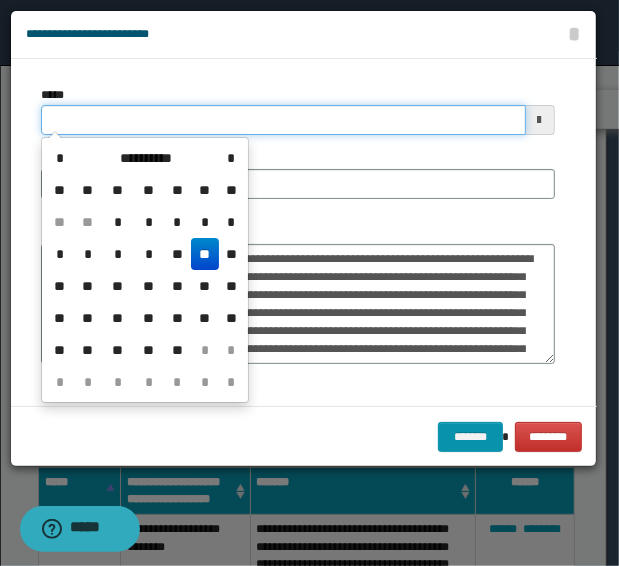 click on "*****" at bounding box center (283, 120) 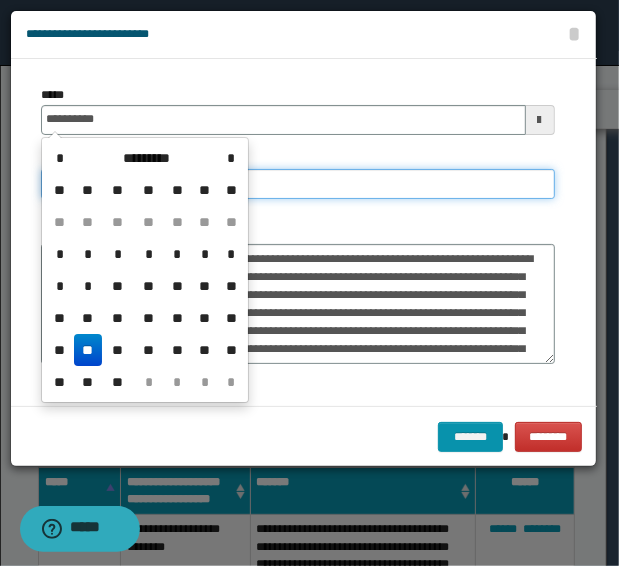 type on "**********" 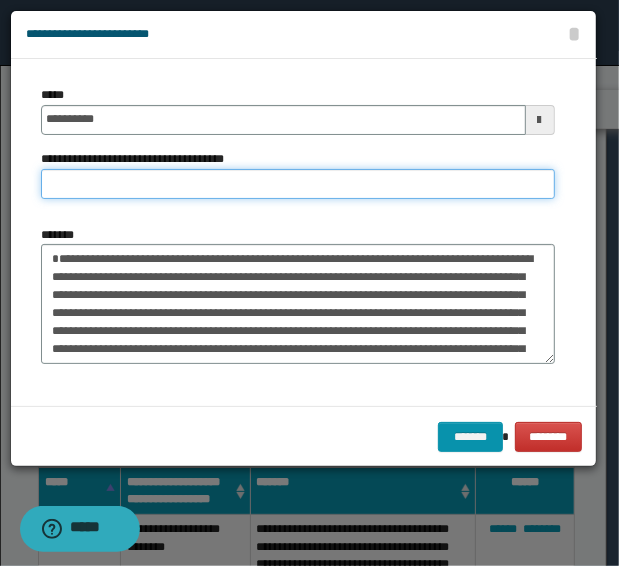 paste on "**********" 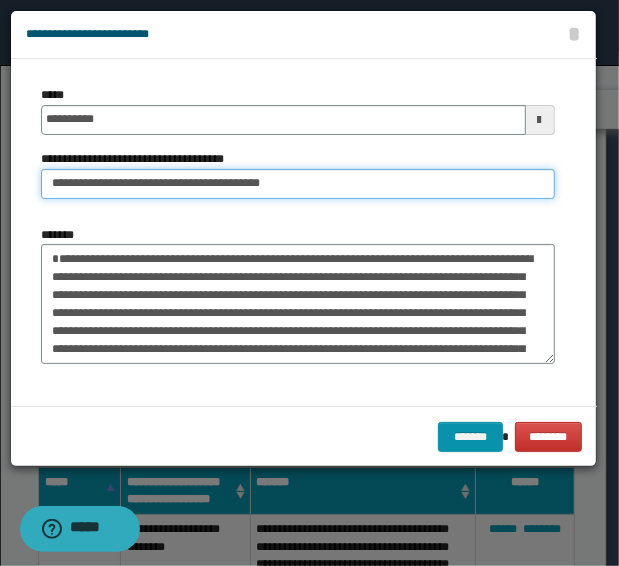 drag, startPoint x: 113, startPoint y: 184, endPoint x: -93, endPoint y: 167, distance: 206.70027 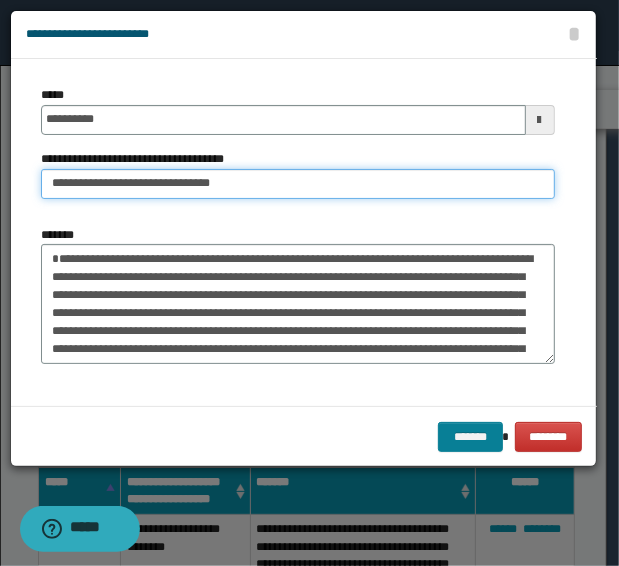 type on "**********" 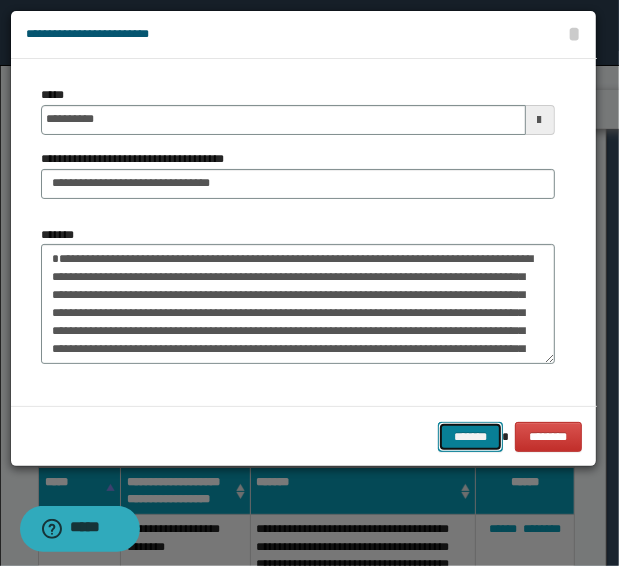 click on "*******" at bounding box center [470, 437] 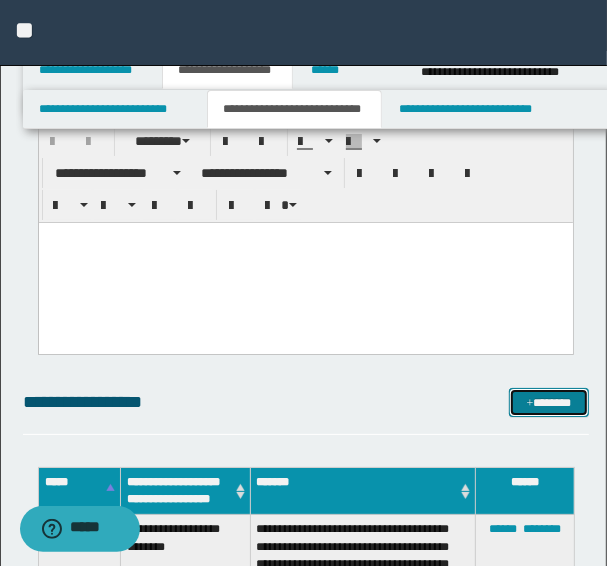 click on "*******" at bounding box center (548, 402) 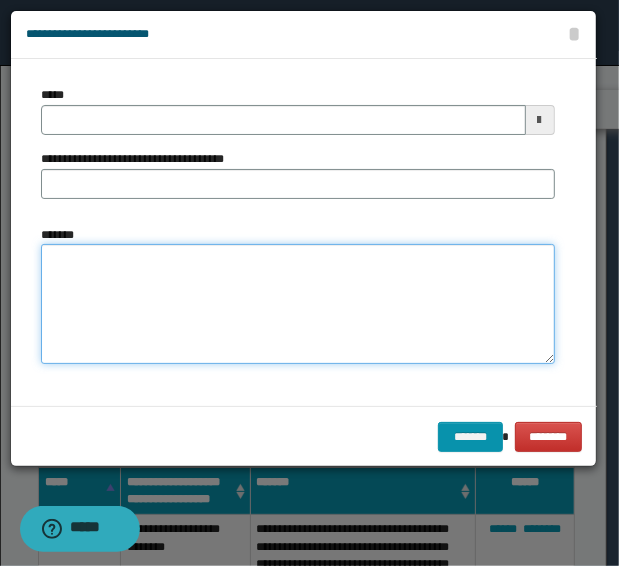 click on "*******" at bounding box center [298, 304] 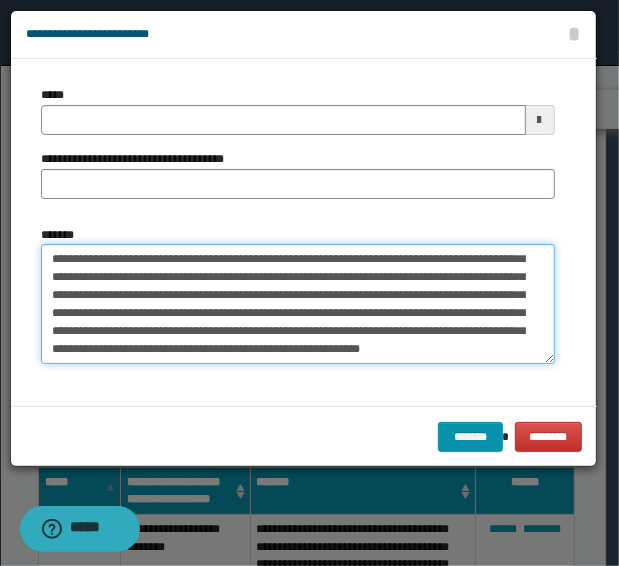 scroll, scrollTop: 0, scrollLeft: 0, axis: both 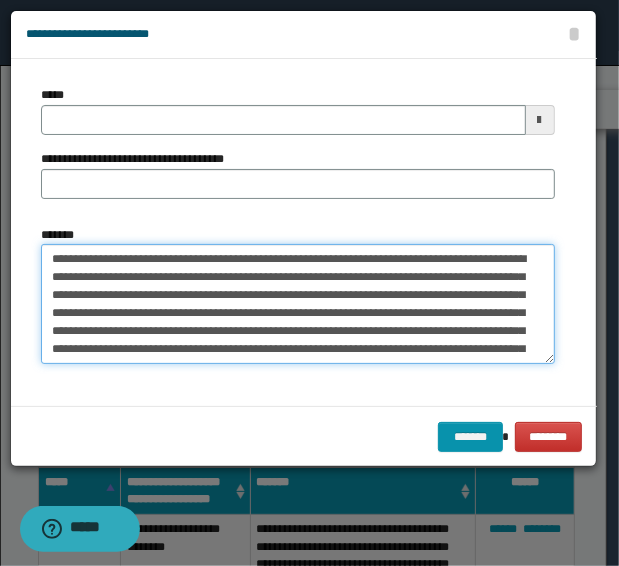 drag, startPoint x: 280, startPoint y: 258, endPoint x: -16, endPoint y: 250, distance: 296.1081 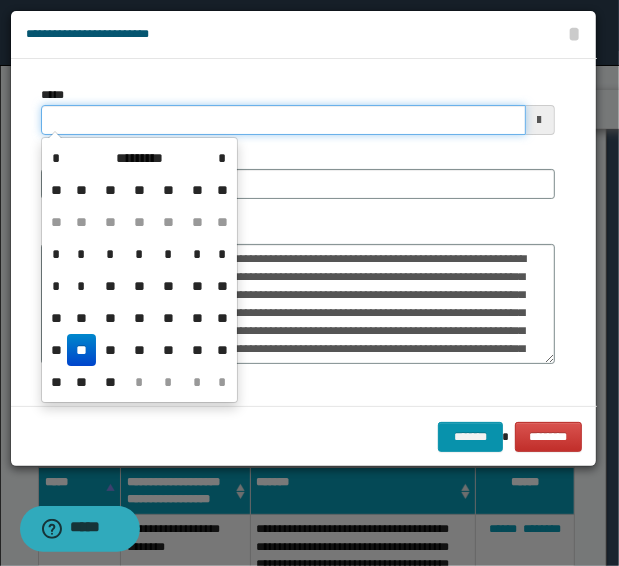 click on "*****" at bounding box center [283, 120] 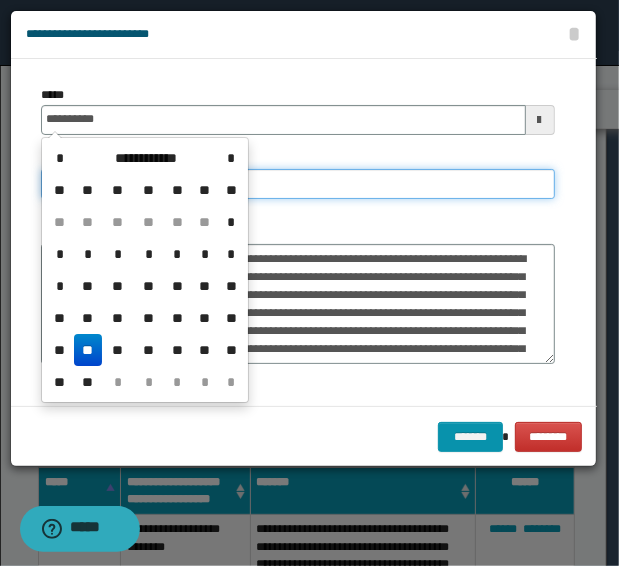 type on "**********" 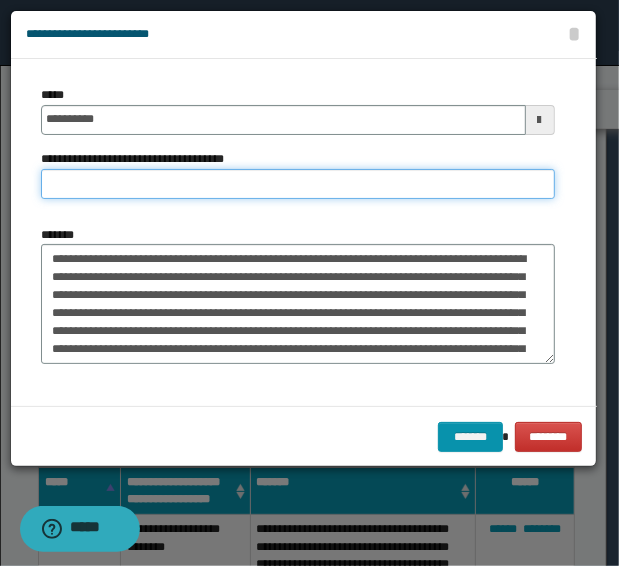 paste on "**********" 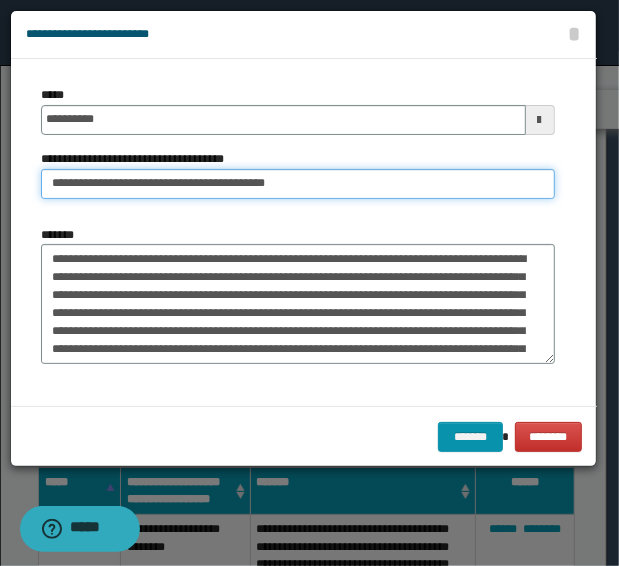 drag, startPoint x: 112, startPoint y: 183, endPoint x: -62, endPoint y: 175, distance: 174.1838 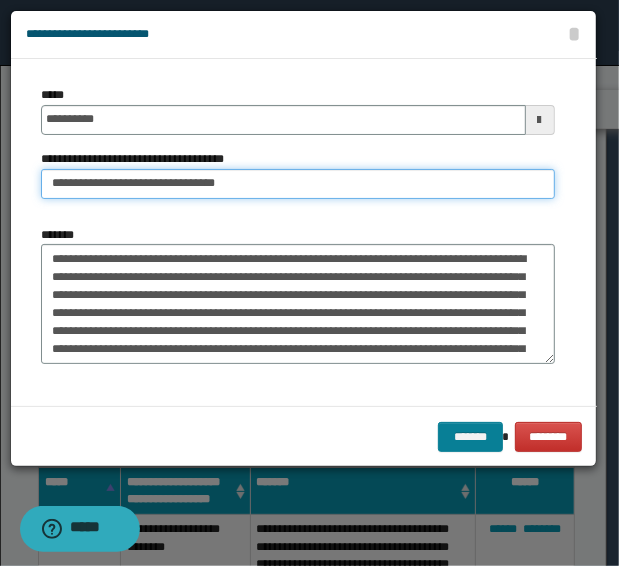 type on "**********" 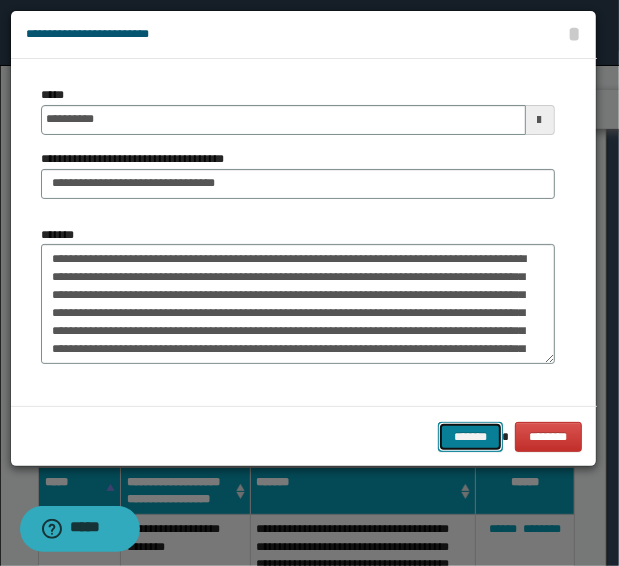 click on "*******" at bounding box center (470, 437) 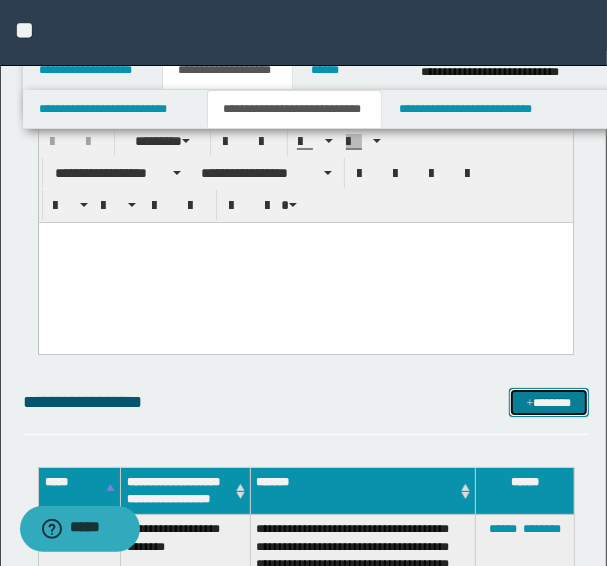 click at bounding box center (530, 404) 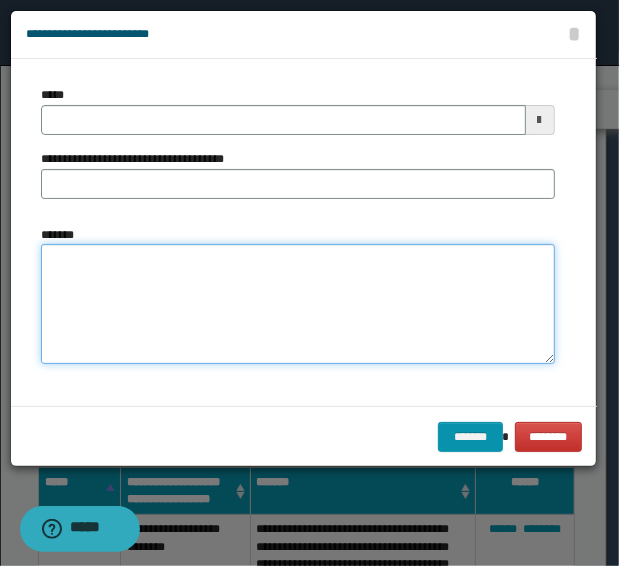 click on "*******" at bounding box center (298, 304) 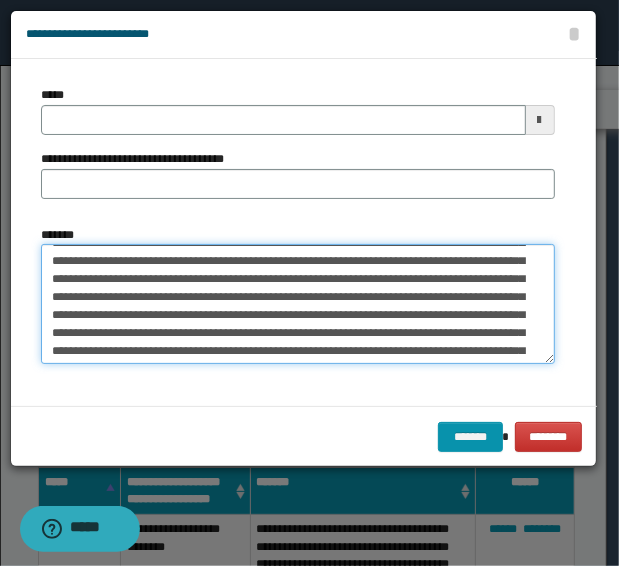 scroll, scrollTop: 0, scrollLeft: 0, axis: both 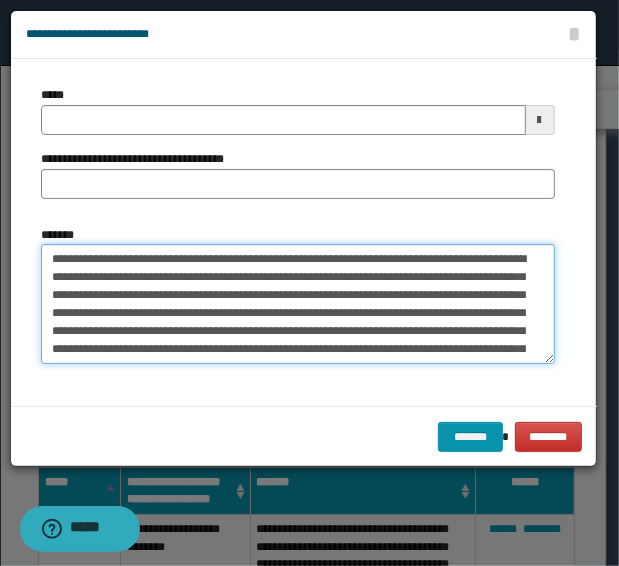 drag, startPoint x: 260, startPoint y: 259, endPoint x: -16, endPoint y: 248, distance: 276.21912 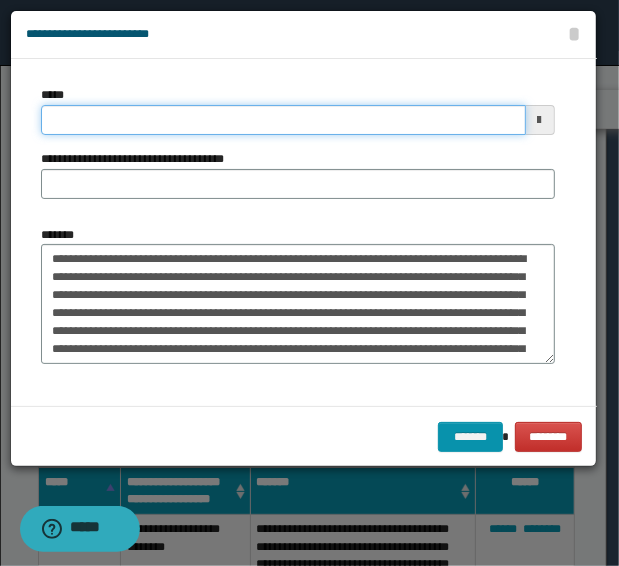click on "*****" at bounding box center [283, 120] 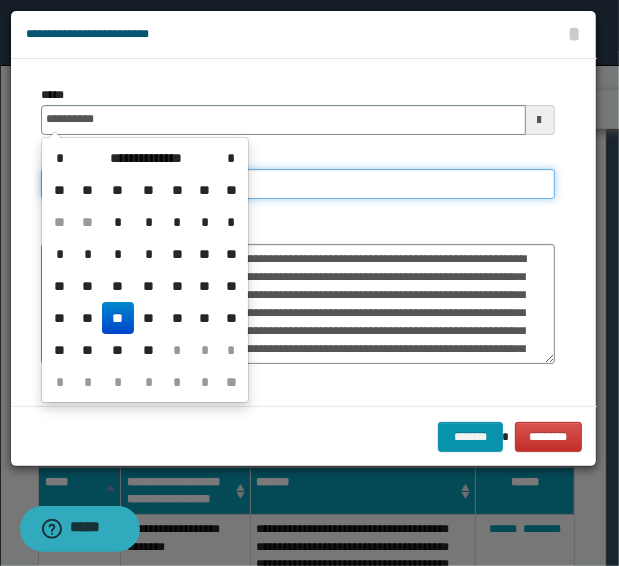 type on "**********" 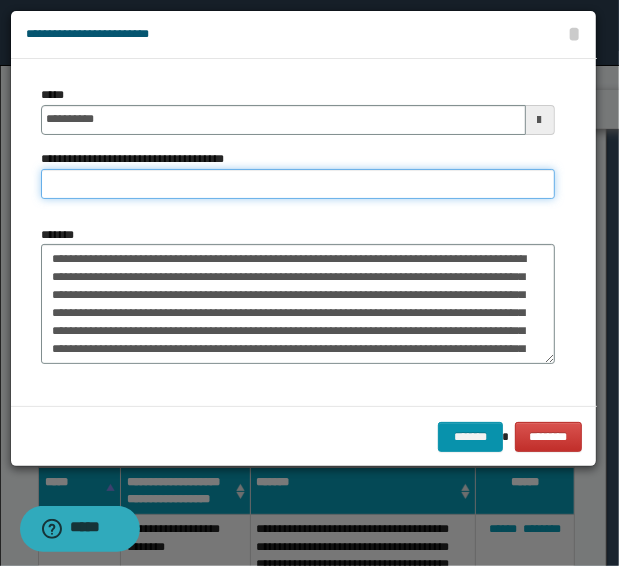 click on "**********" at bounding box center (298, 184) 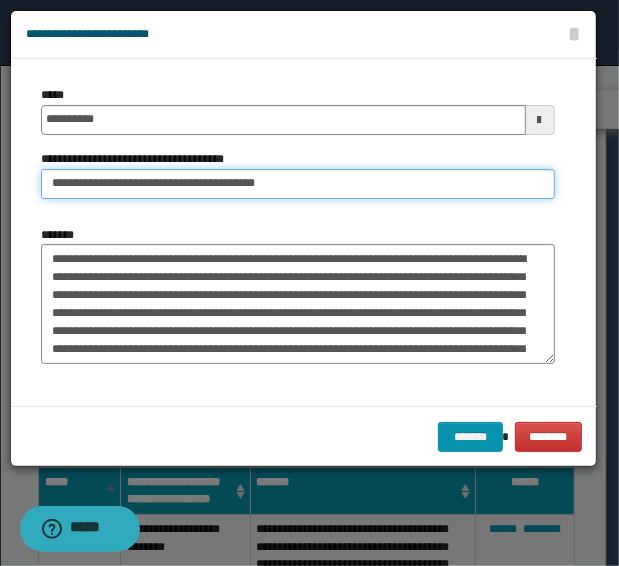 drag, startPoint x: 113, startPoint y: 187, endPoint x: -129, endPoint y: 169, distance: 242.6685 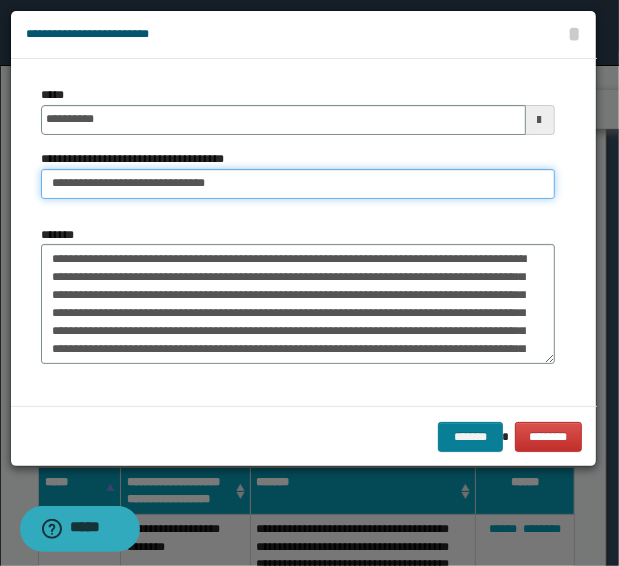 type on "**********" 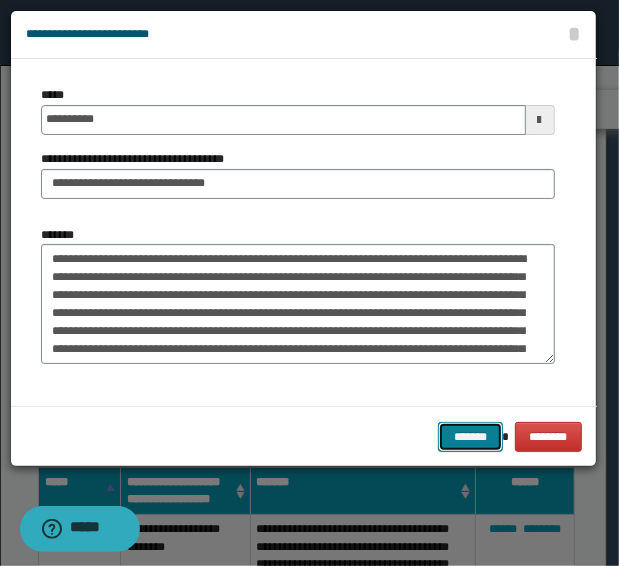 click on "*******" at bounding box center [470, 437] 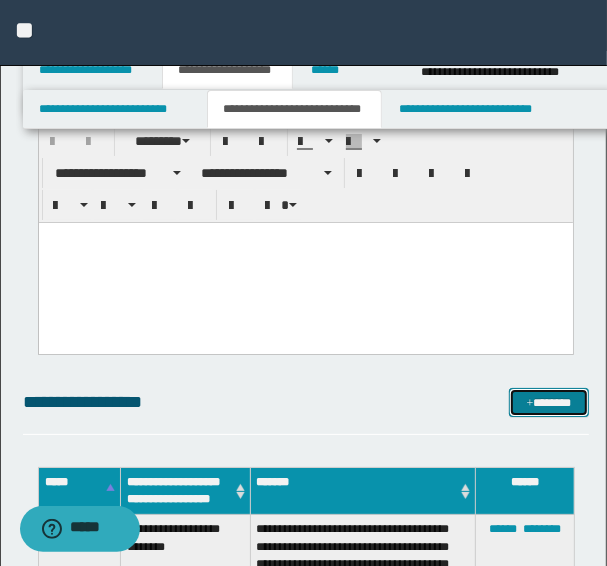 click at bounding box center (530, 404) 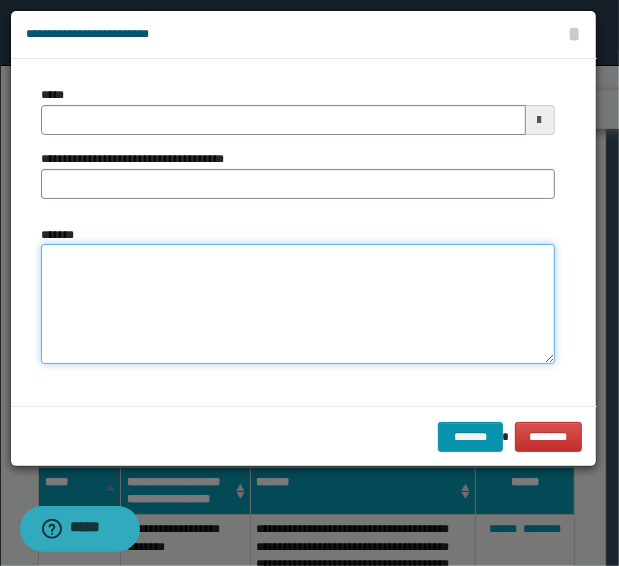 click on "*******" at bounding box center (298, 304) 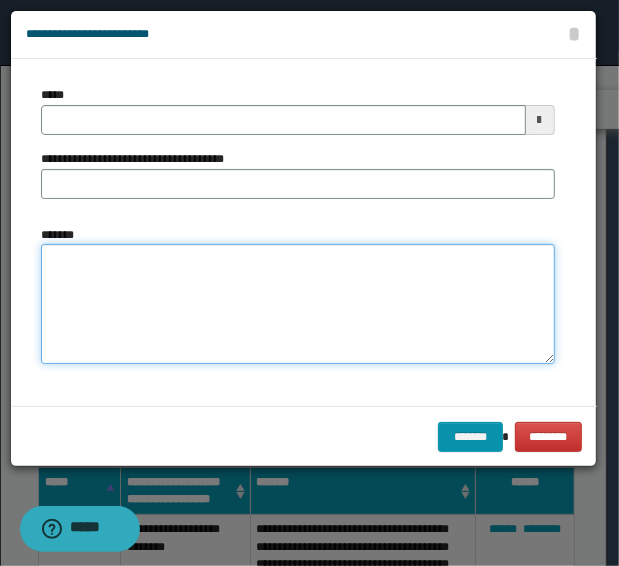 paste on "**********" 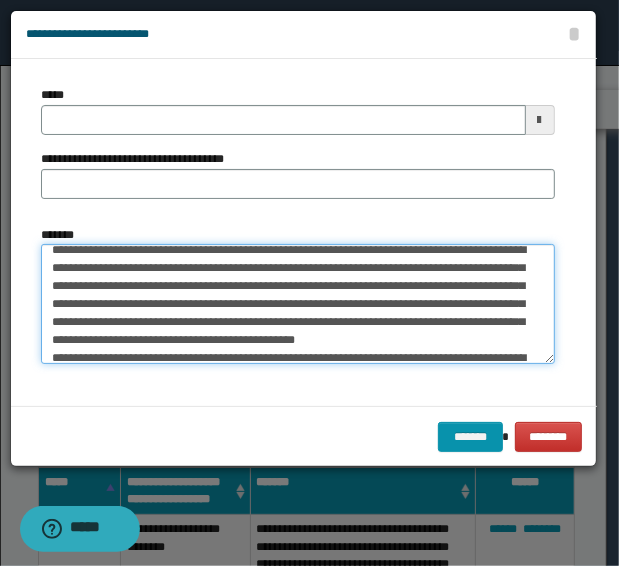 scroll, scrollTop: 0, scrollLeft: 0, axis: both 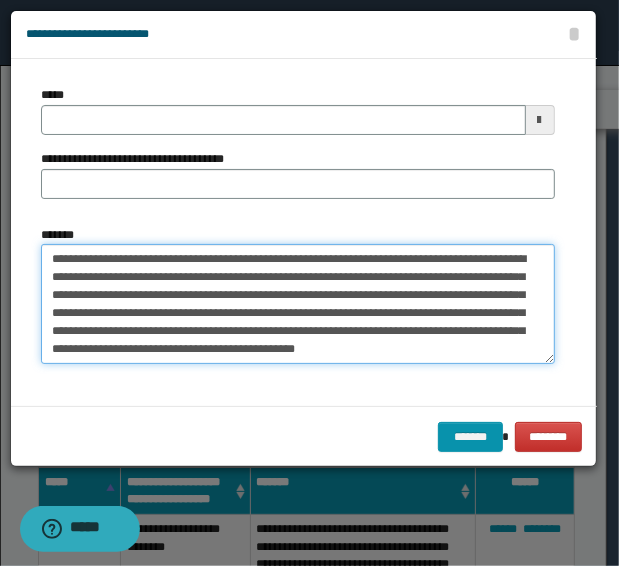 drag, startPoint x: 236, startPoint y: 258, endPoint x: 0, endPoint y: 251, distance: 236.10379 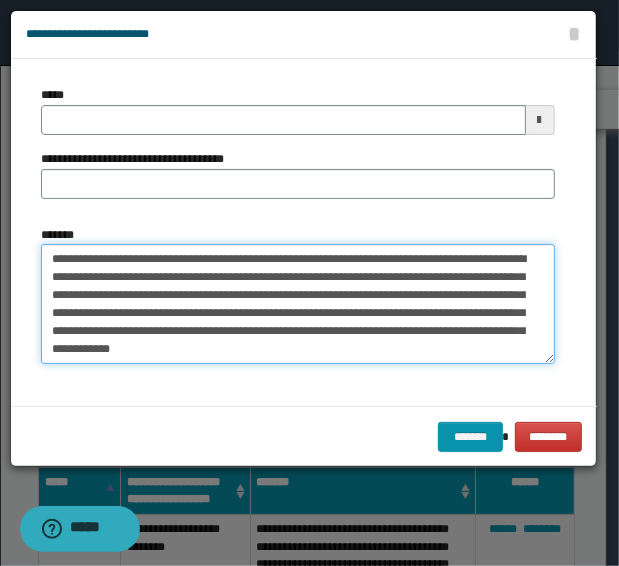 type 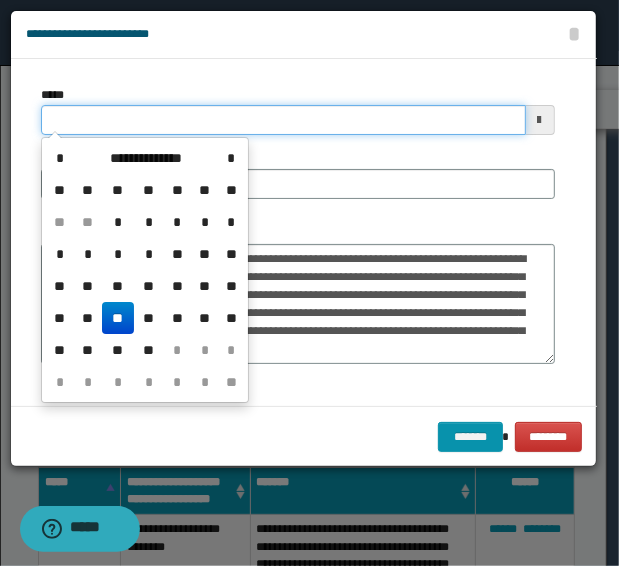 click on "*****" at bounding box center [283, 120] 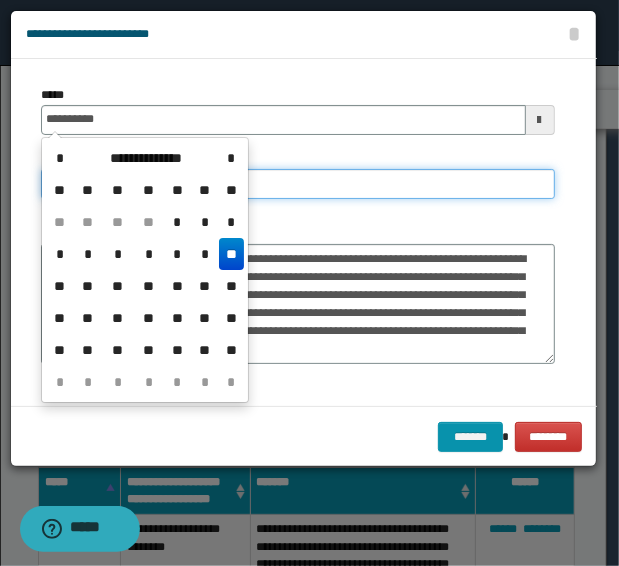 type on "**********" 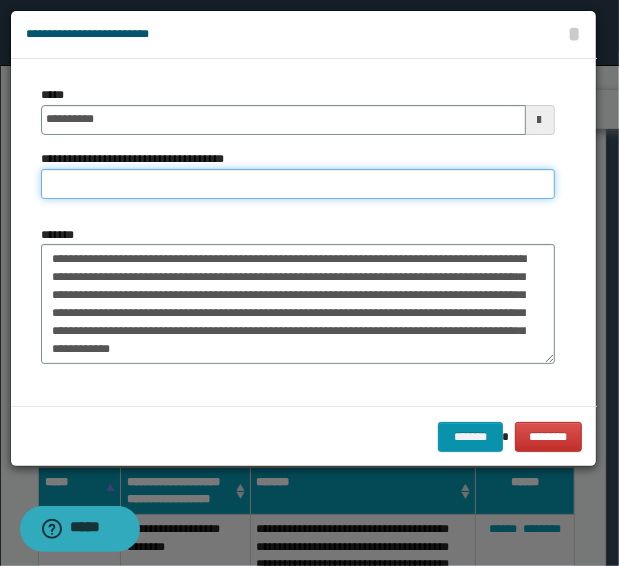 paste on "**********" 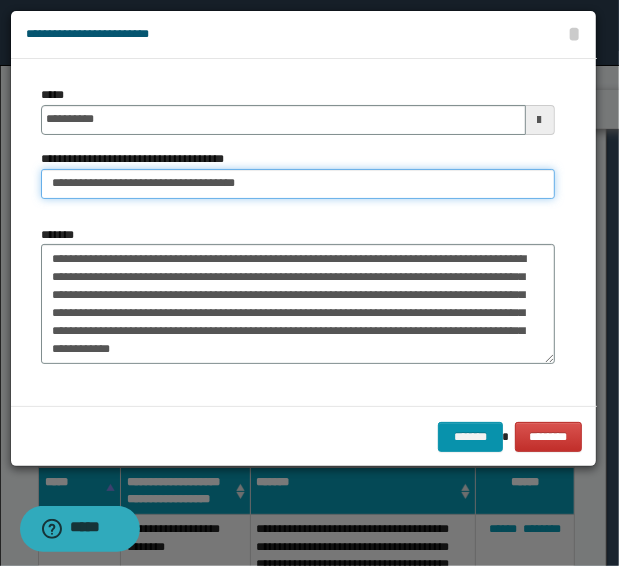 drag, startPoint x: 114, startPoint y: 186, endPoint x: -68, endPoint y: 152, distance: 185.14859 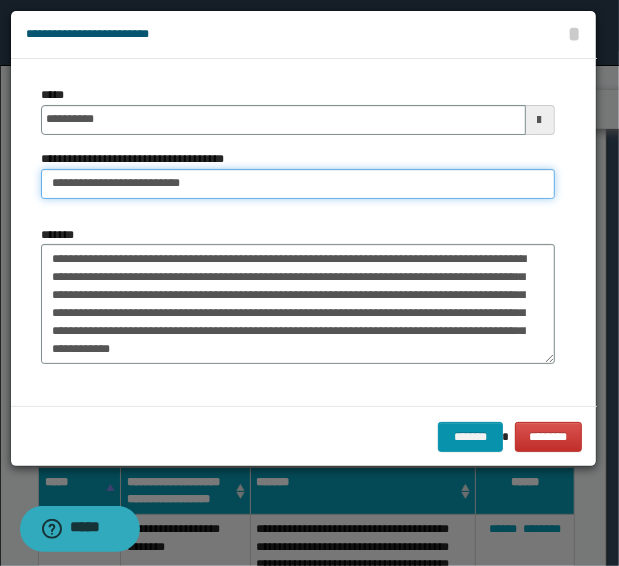 type on "**********" 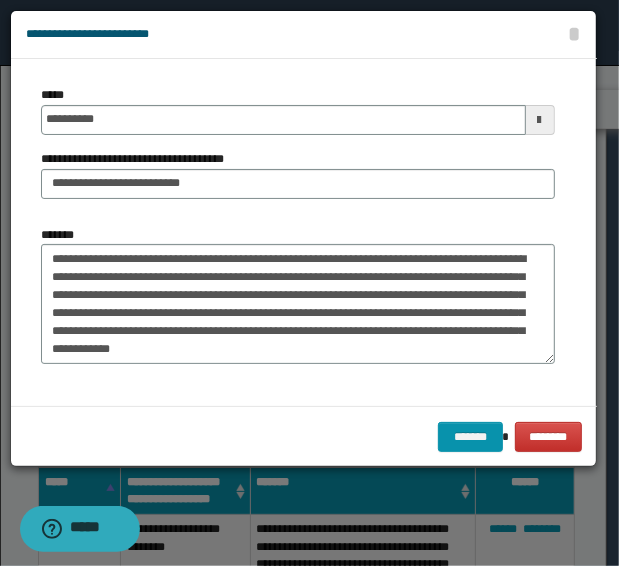 click on "*******" at bounding box center (298, 295) 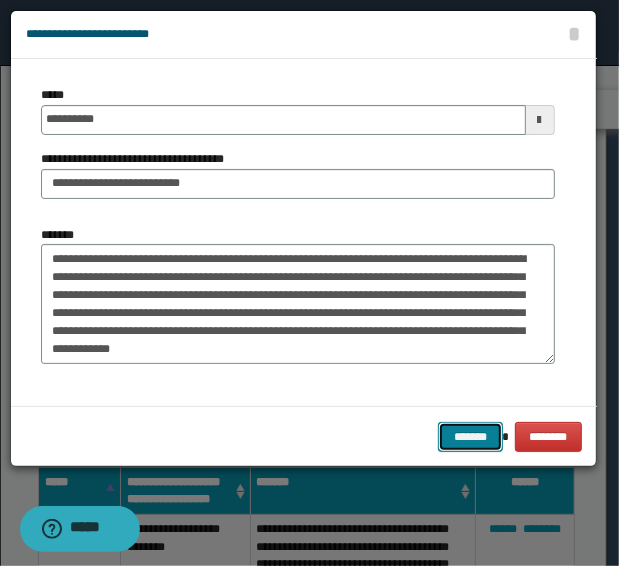 click on "*******" at bounding box center [470, 437] 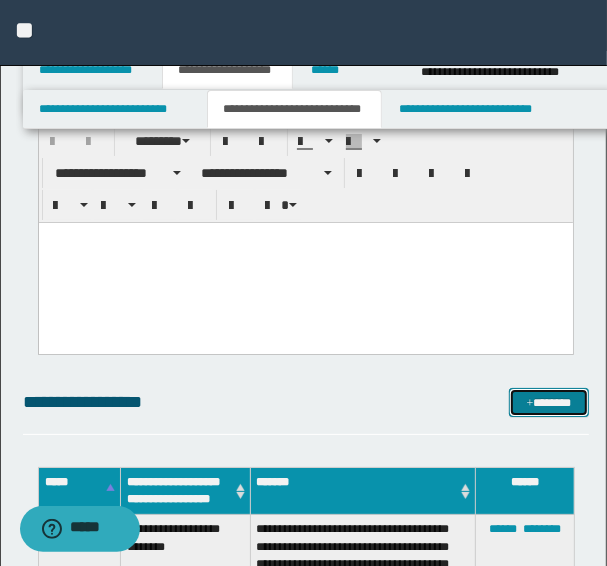 click on "*******" at bounding box center (548, 402) 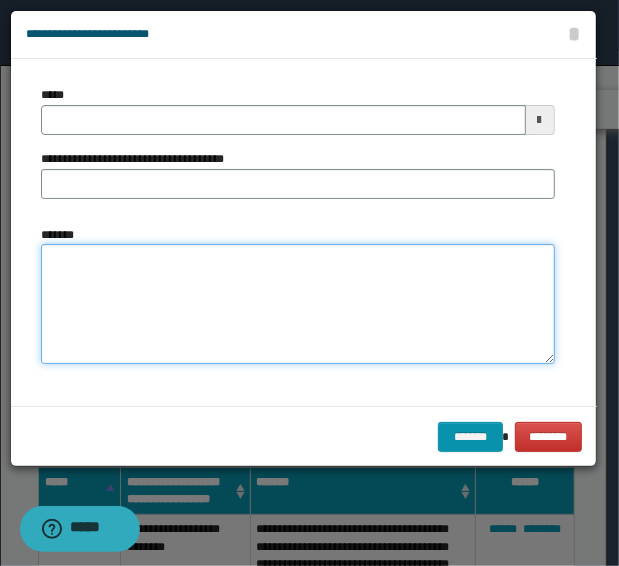 click on "*******" at bounding box center [298, 304] 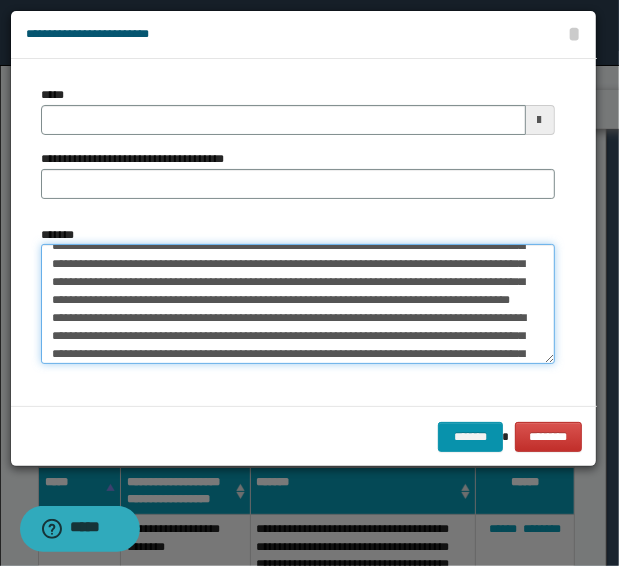 scroll, scrollTop: 0, scrollLeft: 0, axis: both 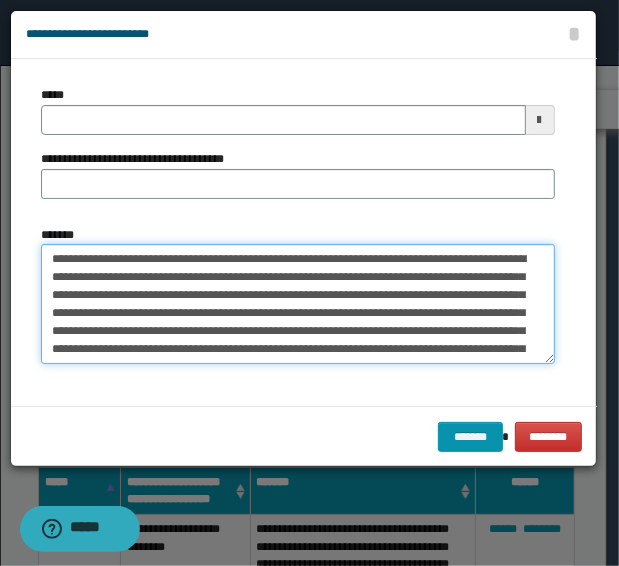 drag, startPoint x: 236, startPoint y: 259, endPoint x: -24, endPoint y: 258, distance: 260.00192 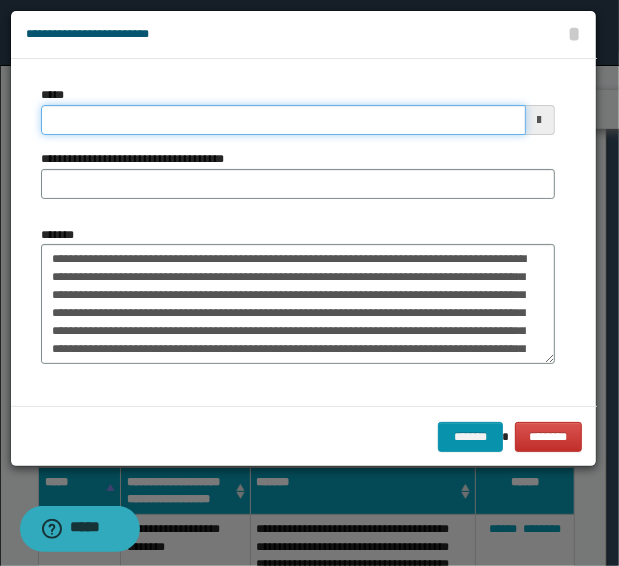 click on "*****" at bounding box center (283, 120) 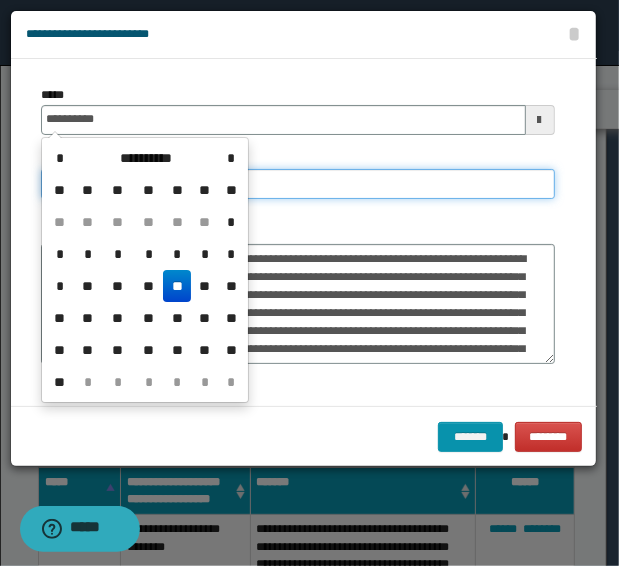 type on "**********" 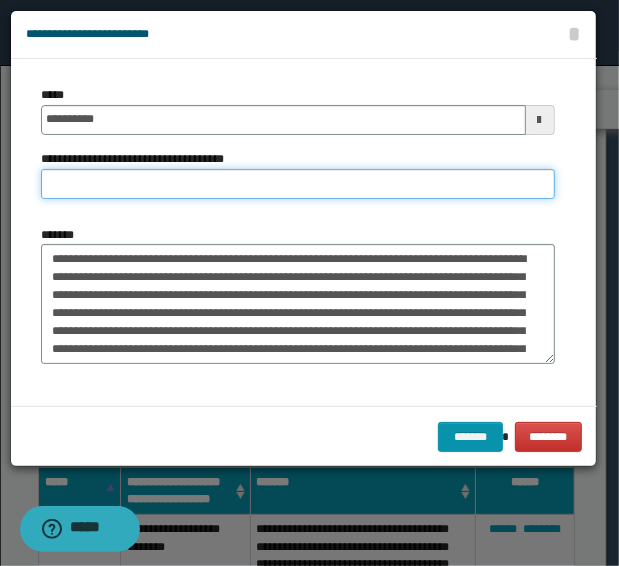 click on "**********" at bounding box center (298, 184) 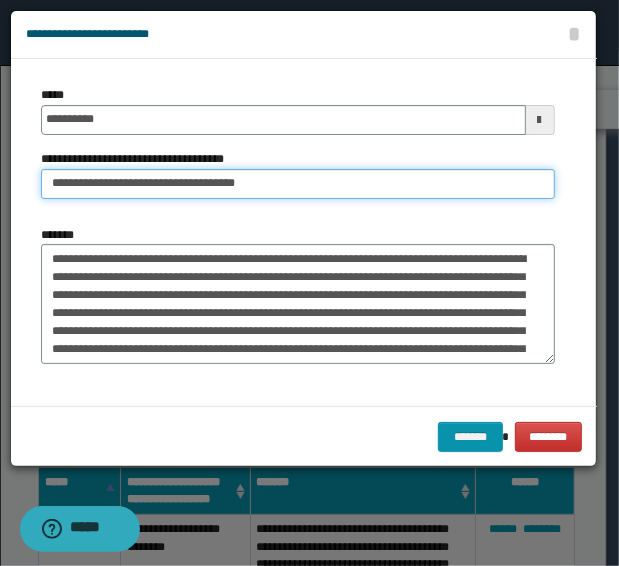 drag, startPoint x: 112, startPoint y: 183, endPoint x: -77, endPoint y: 168, distance: 189.5943 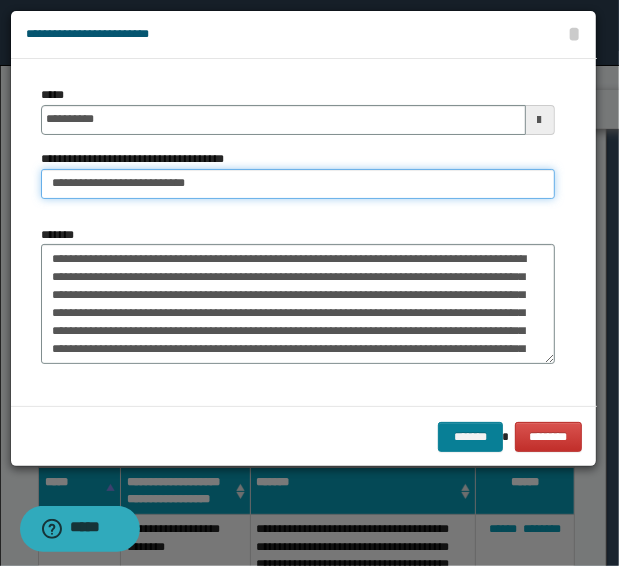 type on "**********" 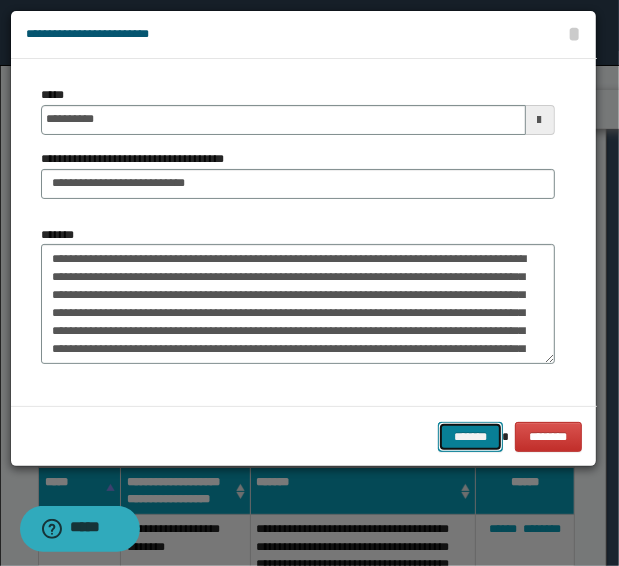 click on "*******" at bounding box center [470, 437] 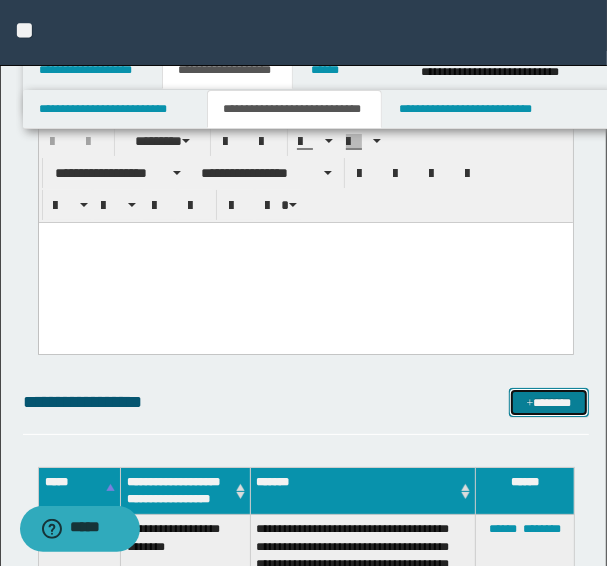 click on "*******" at bounding box center (548, 402) 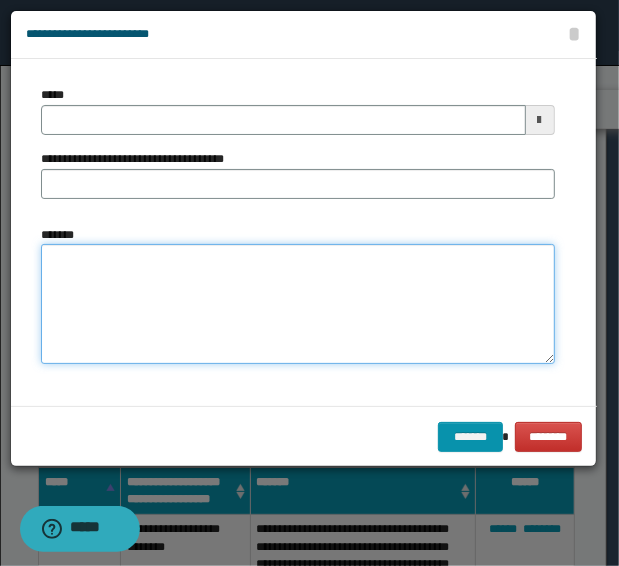 click on "*******" at bounding box center [298, 304] 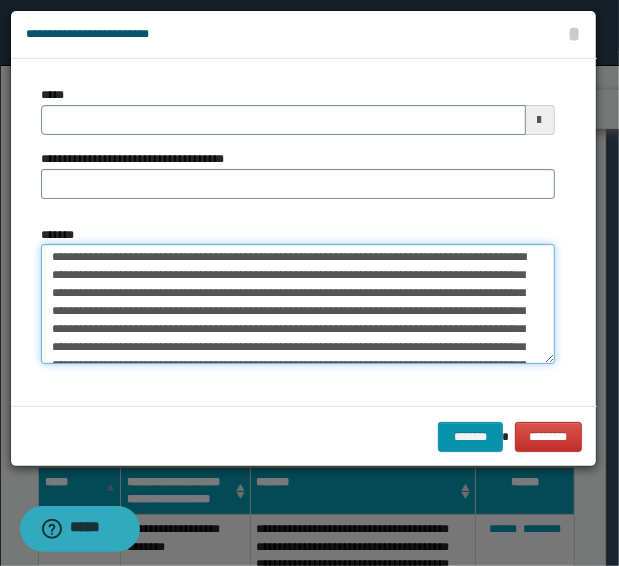 scroll, scrollTop: 0, scrollLeft: 0, axis: both 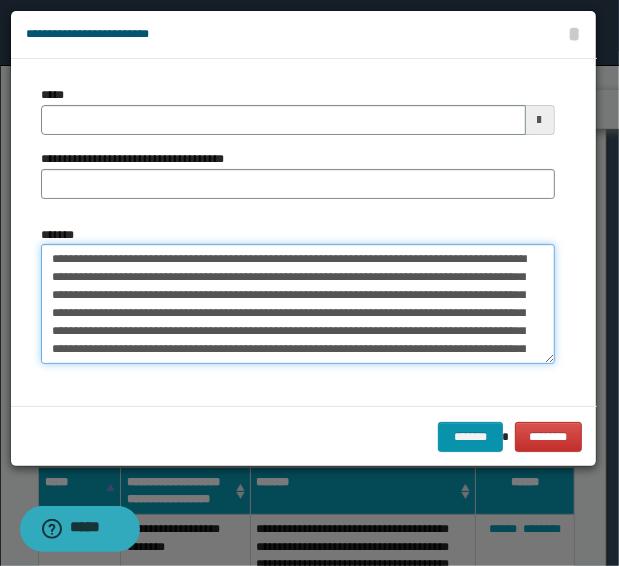 drag, startPoint x: 320, startPoint y: 263, endPoint x: -26, endPoint y: 247, distance: 346.36975 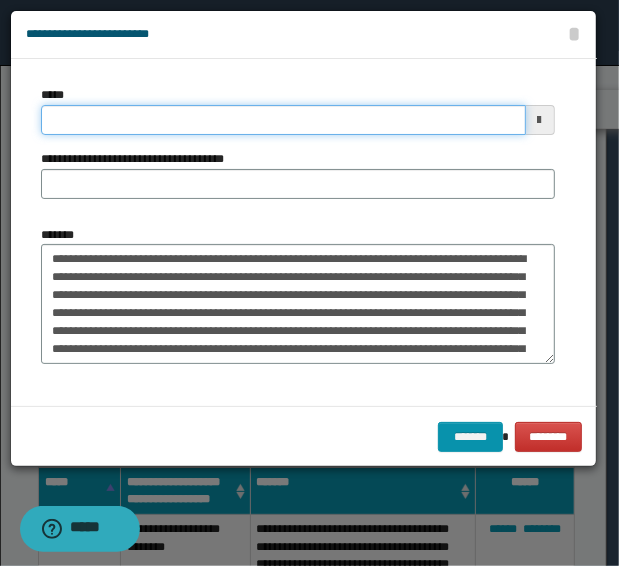 click on "*****" at bounding box center (283, 120) 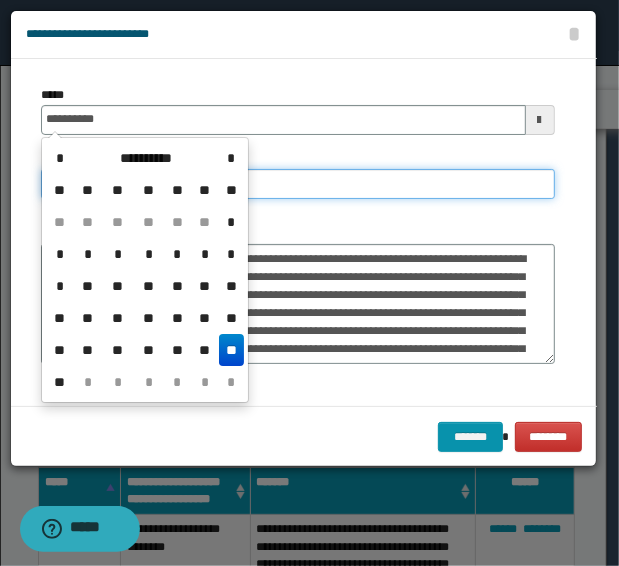 type on "**********" 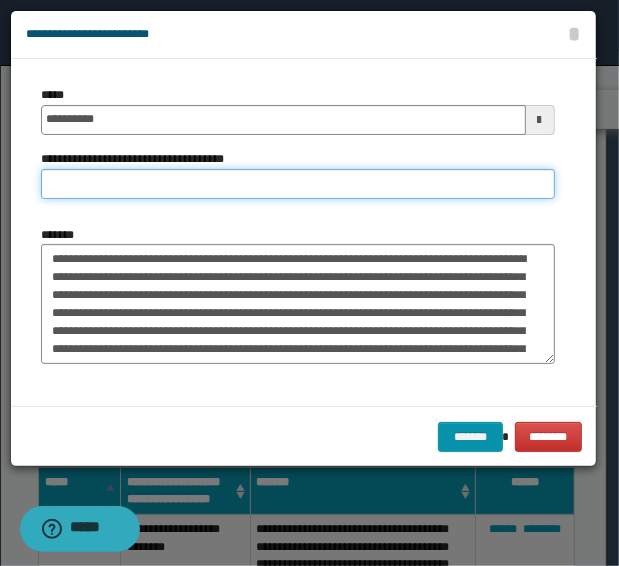 click on "**********" at bounding box center (298, 184) 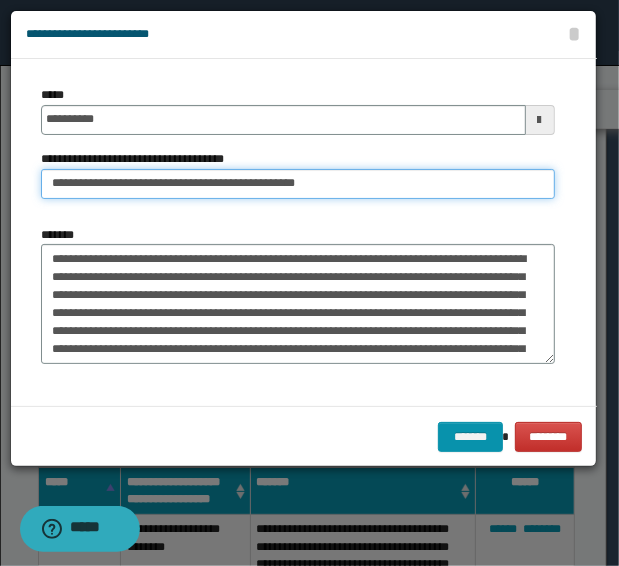 drag, startPoint x: 113, startPoint y: 184, endPoint x: -125, endPoint y: 171, distance: 238.35478 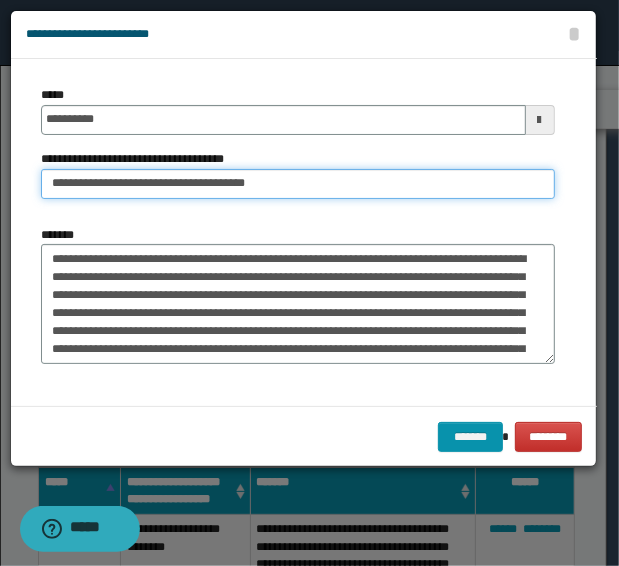 type on "**********" 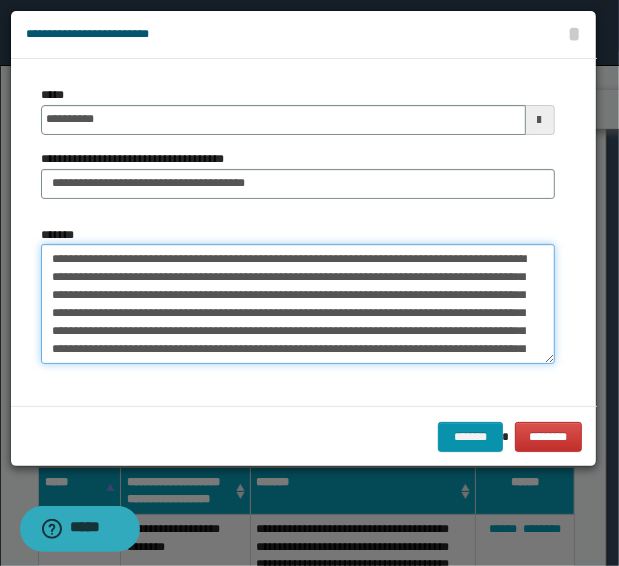 click on "*******" at bounding box center (298, 304) 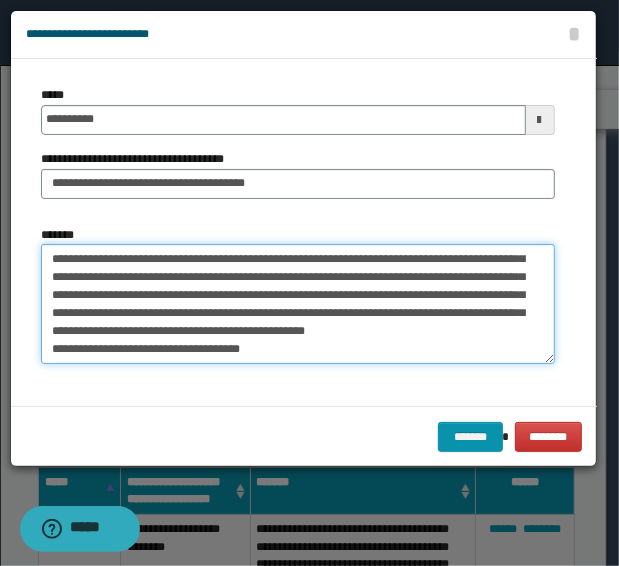 scroll, scrollTop: 557, scrollLeft: 0, axis: vertical 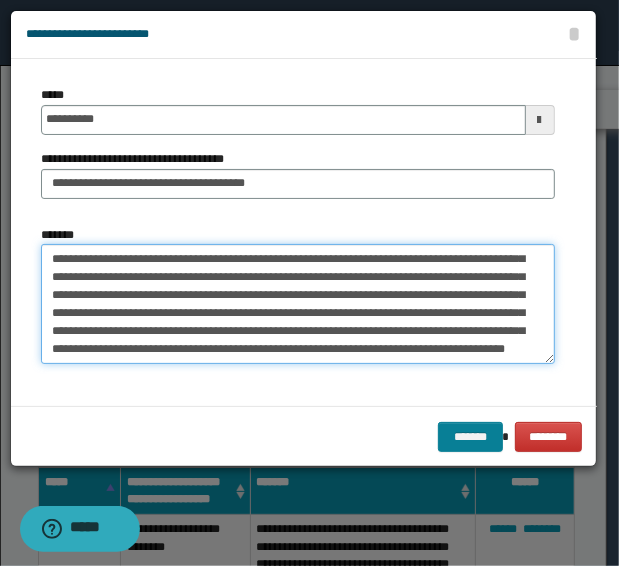 type on "**********" 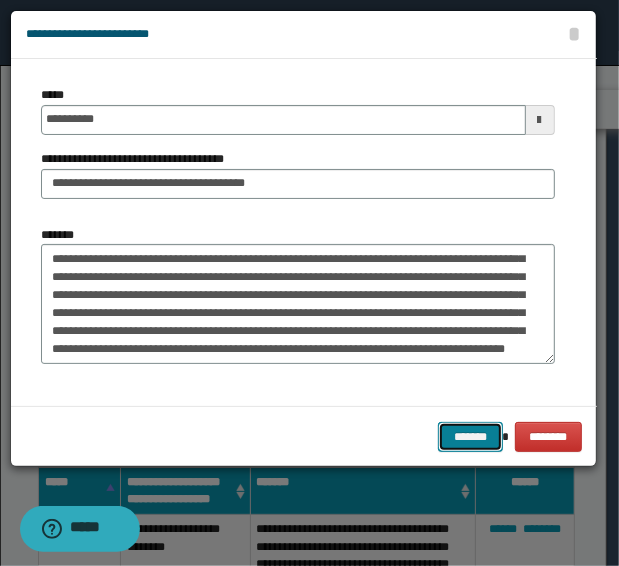 drag, startPoint x: 468, startPoint y: 431, endPoint x: 367, endPoint y: 435, distance: 101.07918 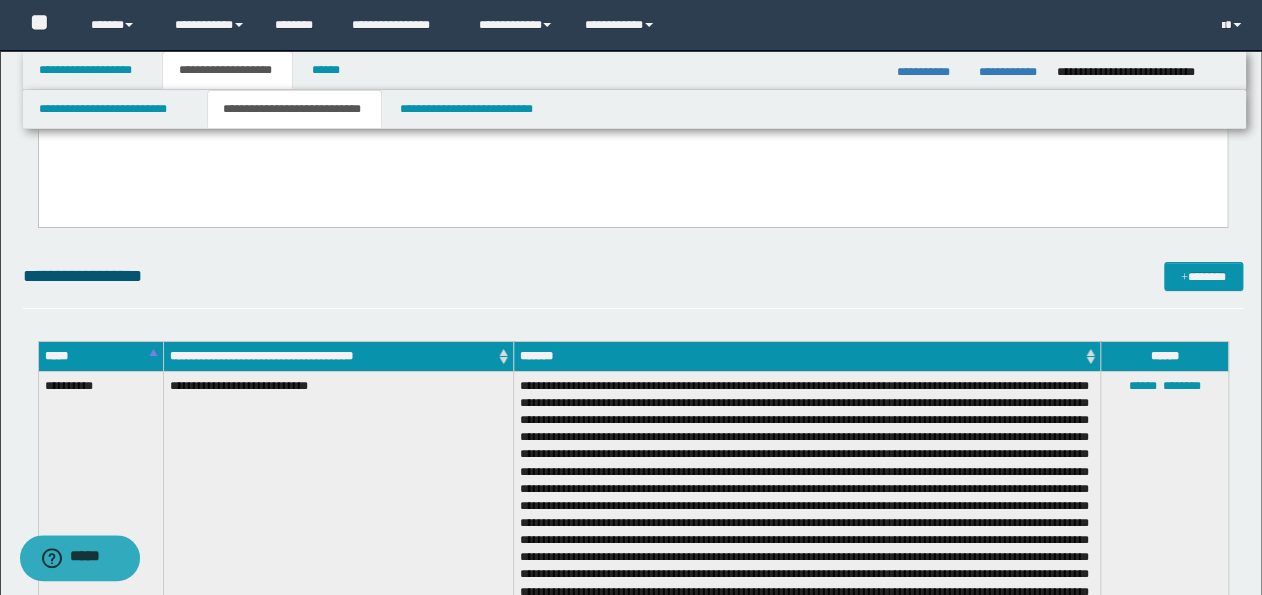 click on "**********" at bounding box center (633, 276) 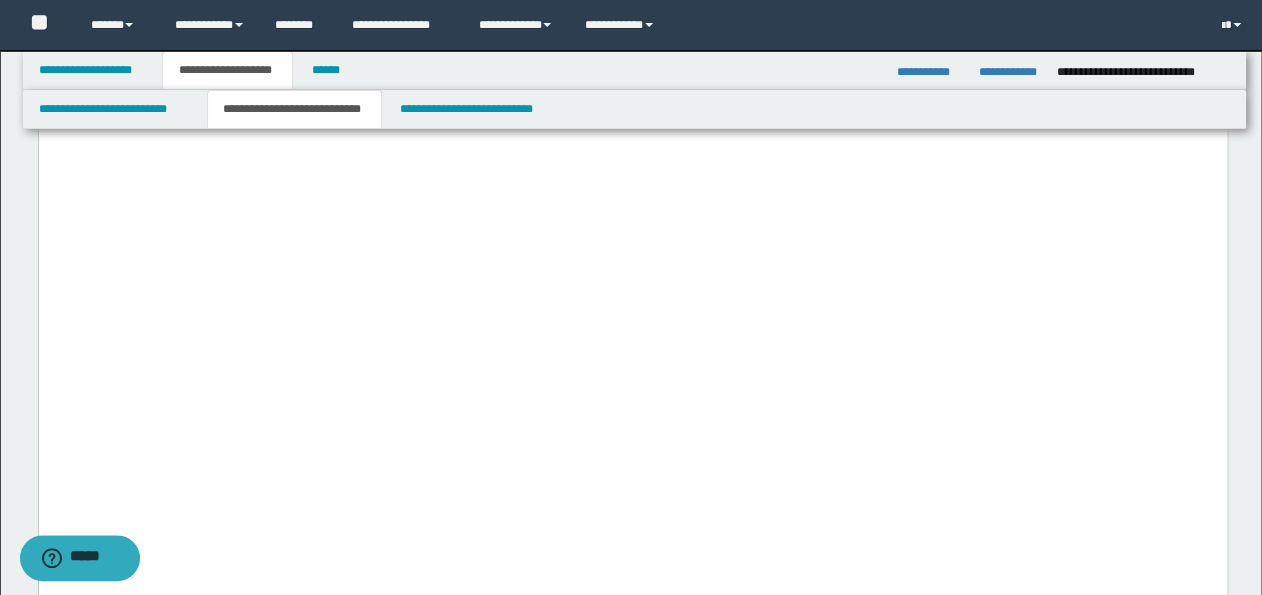 scroll, scrollTop: 2226, scrollLeft: 0, axis: vertical 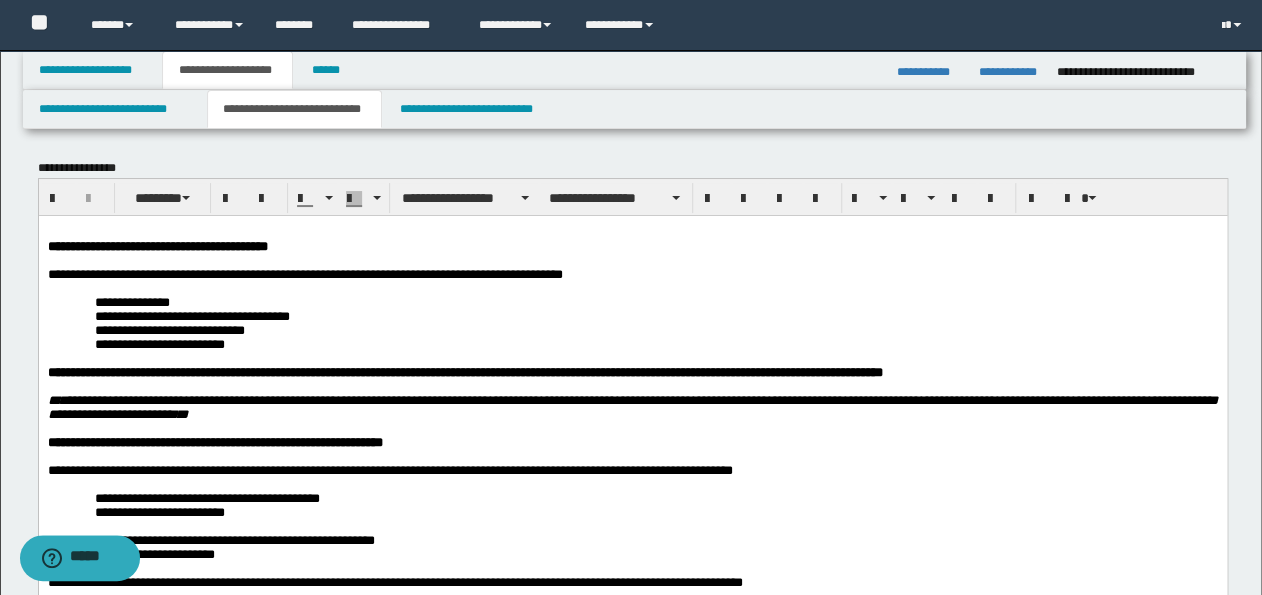 drag, startPoint x: 508, startPoint y: 478, endPoint x: 470, endPoint y: 263, distance: 218.33232 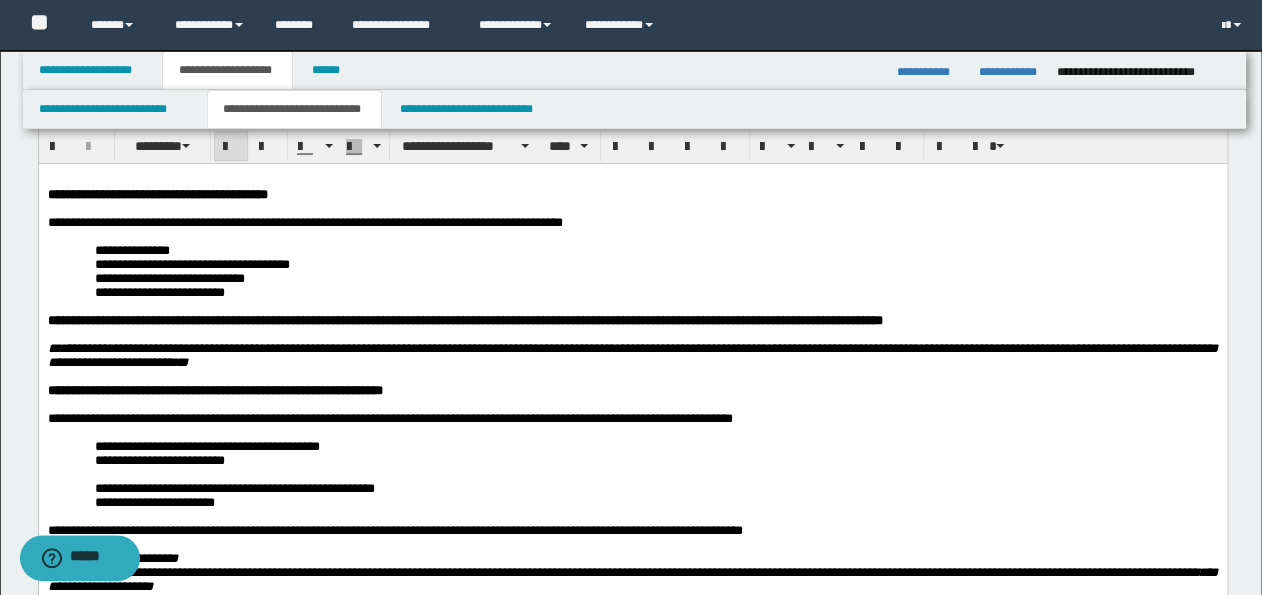 scroll, scrollTop: 80, scrollLeft: 0, axis: vertical 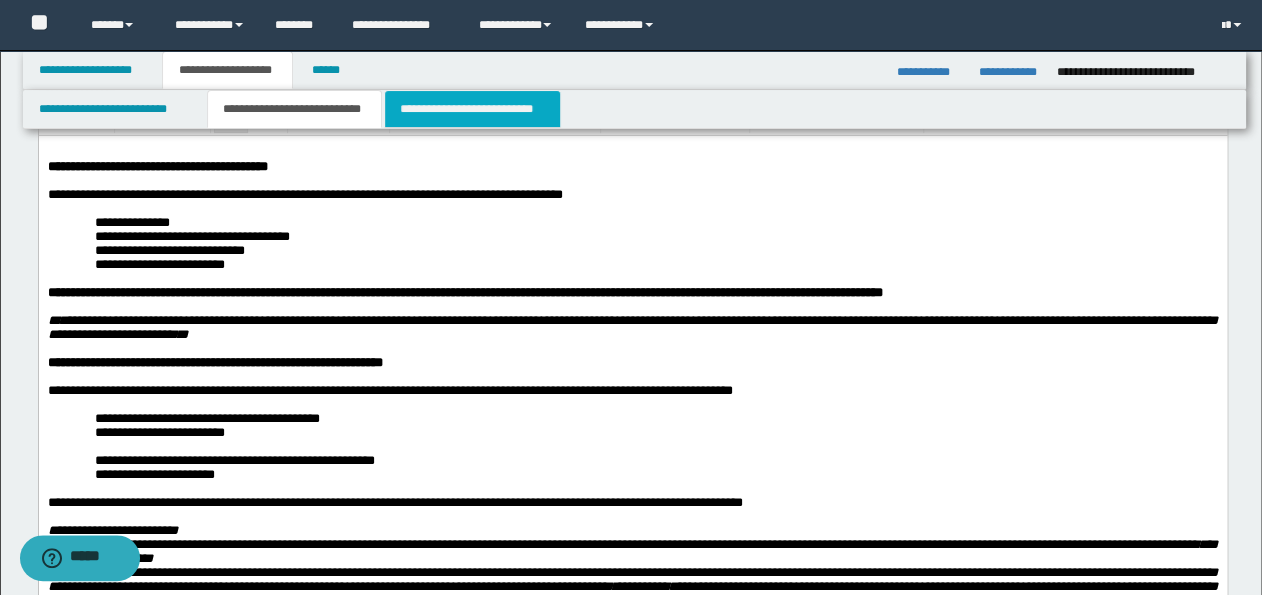 click on "**********" at bounding box center [472, 109] 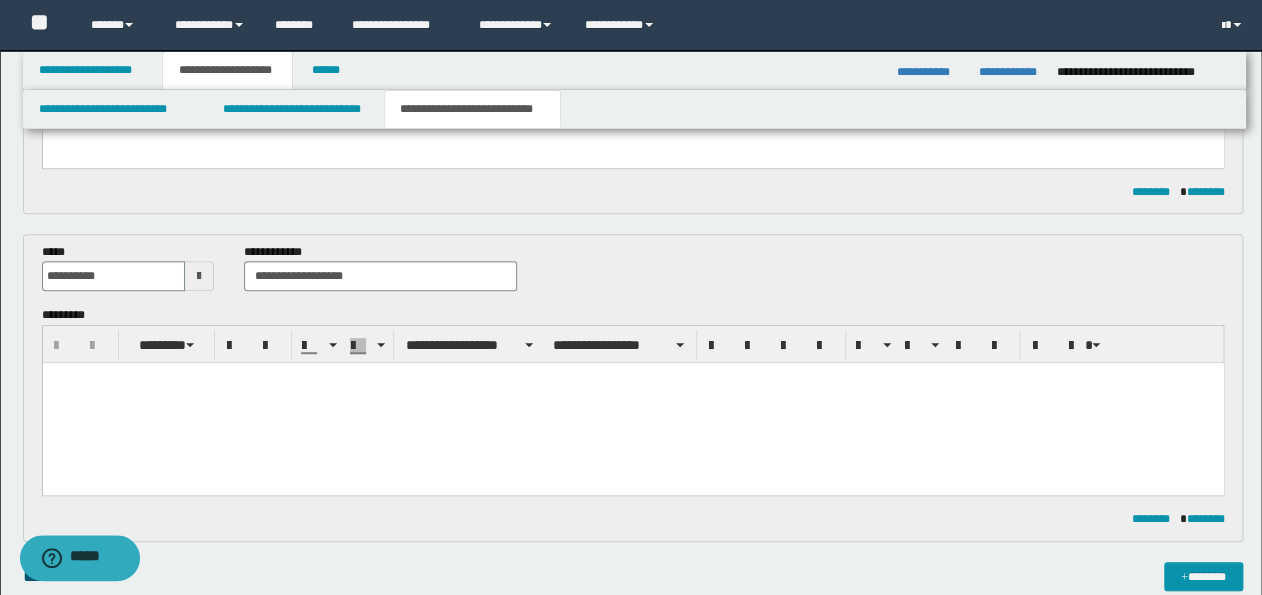 scroll, scrollTop: 320, scrollLeft: 0, axis: vertical 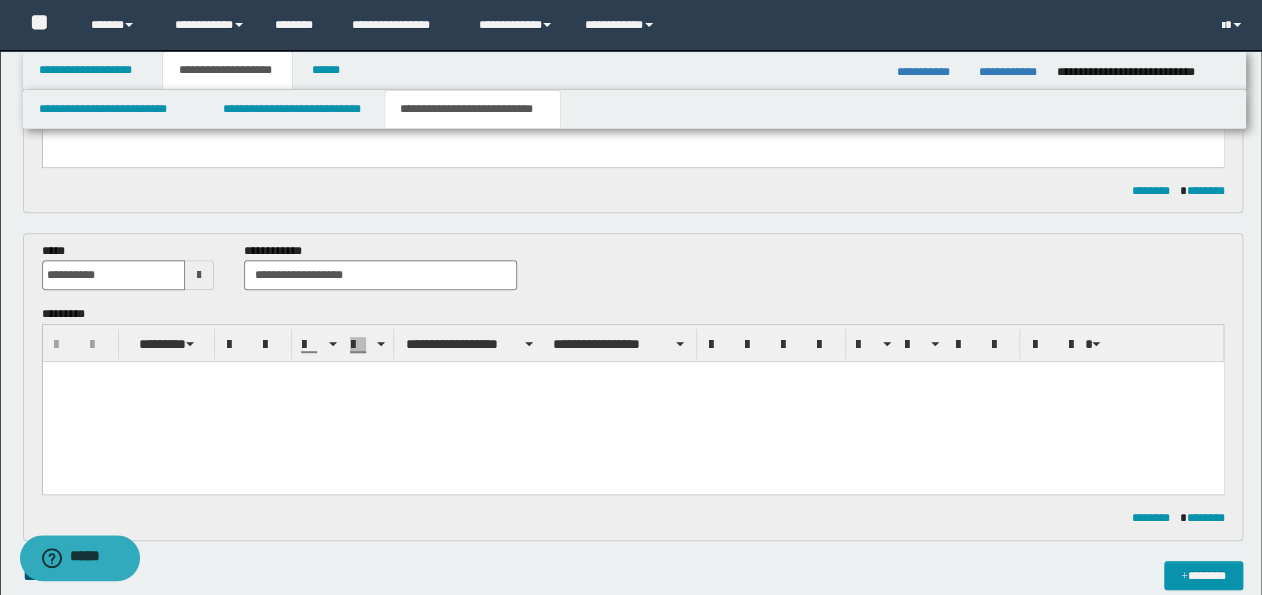 click at bounding box center [632, 402] 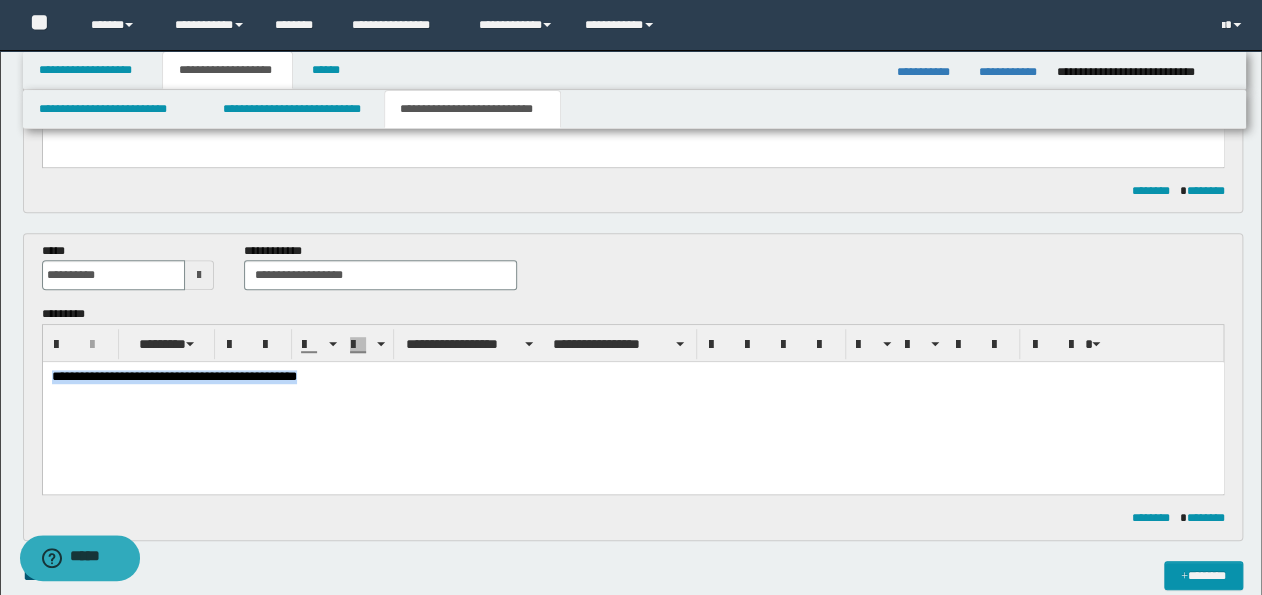 drag, startPoint x: 332, startPoint y: 374, endPoint x: 37, endPoint y: 372, distance: 295.00677 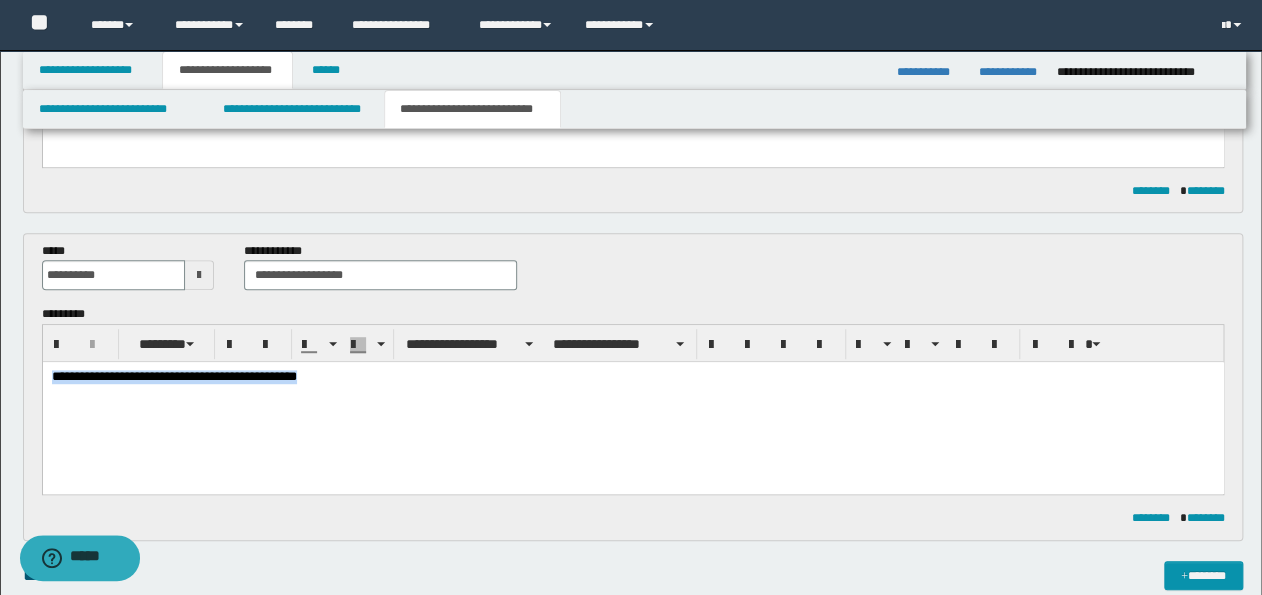click on "**********" at bounding box center (632, 403) 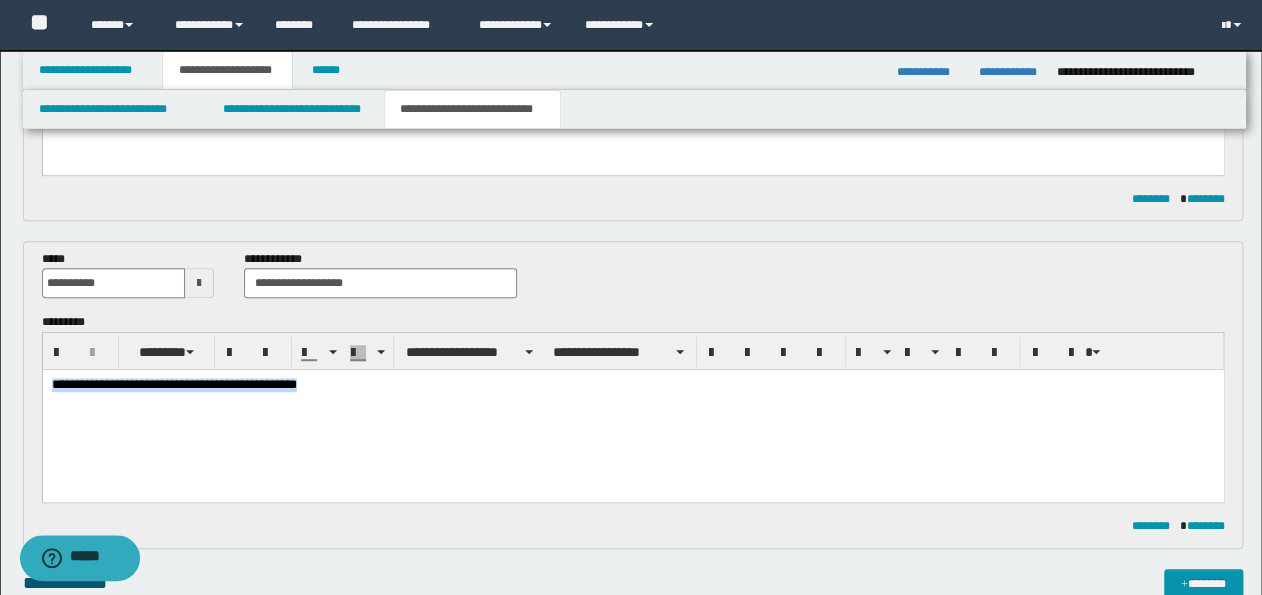 scroll, scrollTop: 400, scrollLeft: 0, axis: vertical 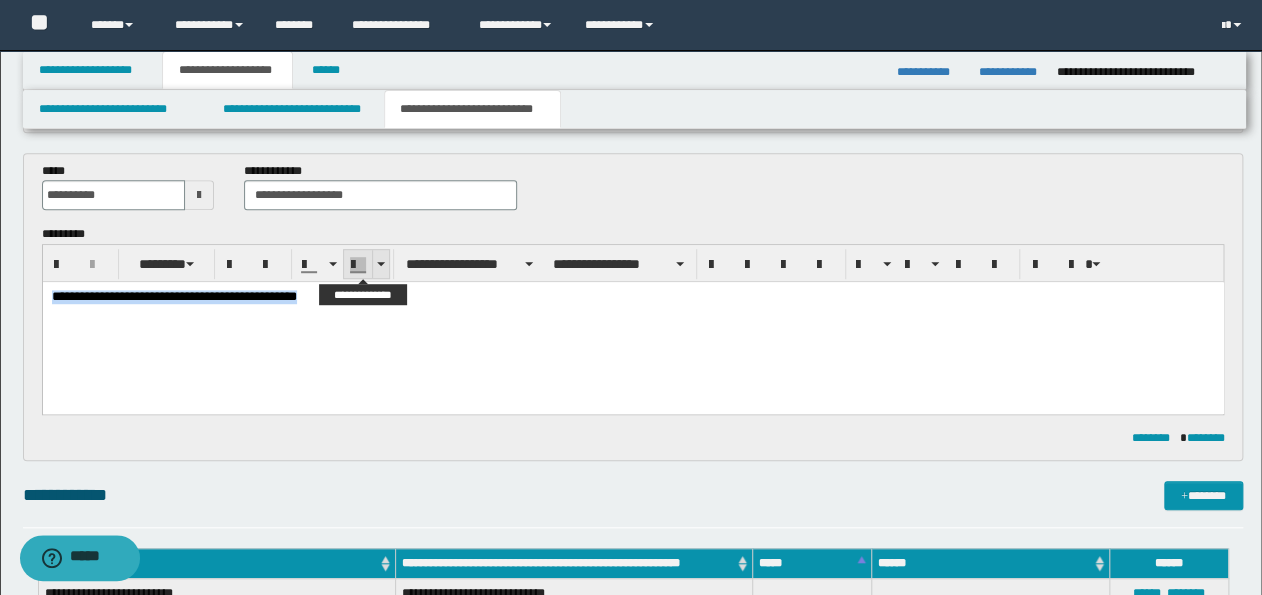 click at bounding box center [381, 264] 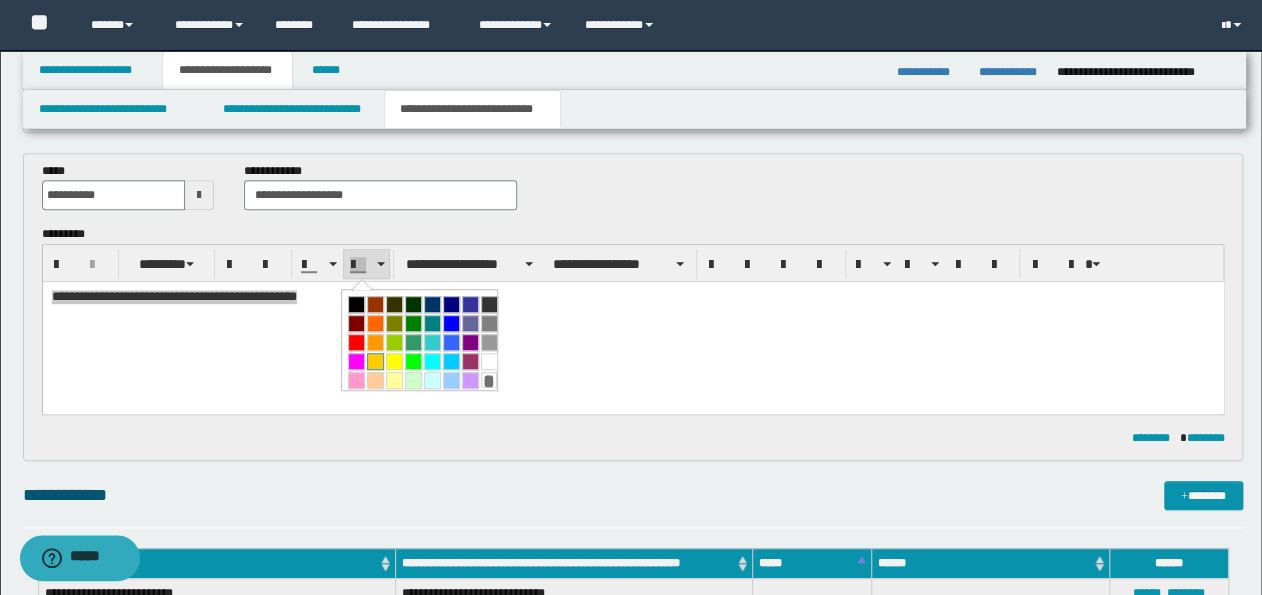 click at bounding box center [375, 361] 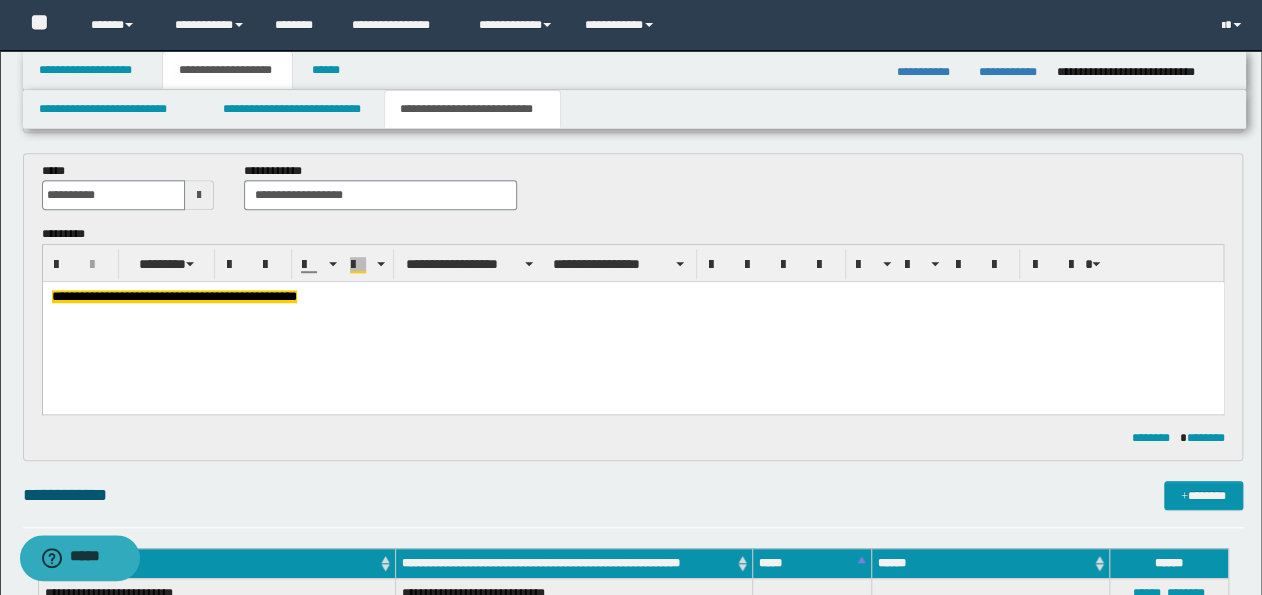 click on "**********" at bounding box center (632, 323) 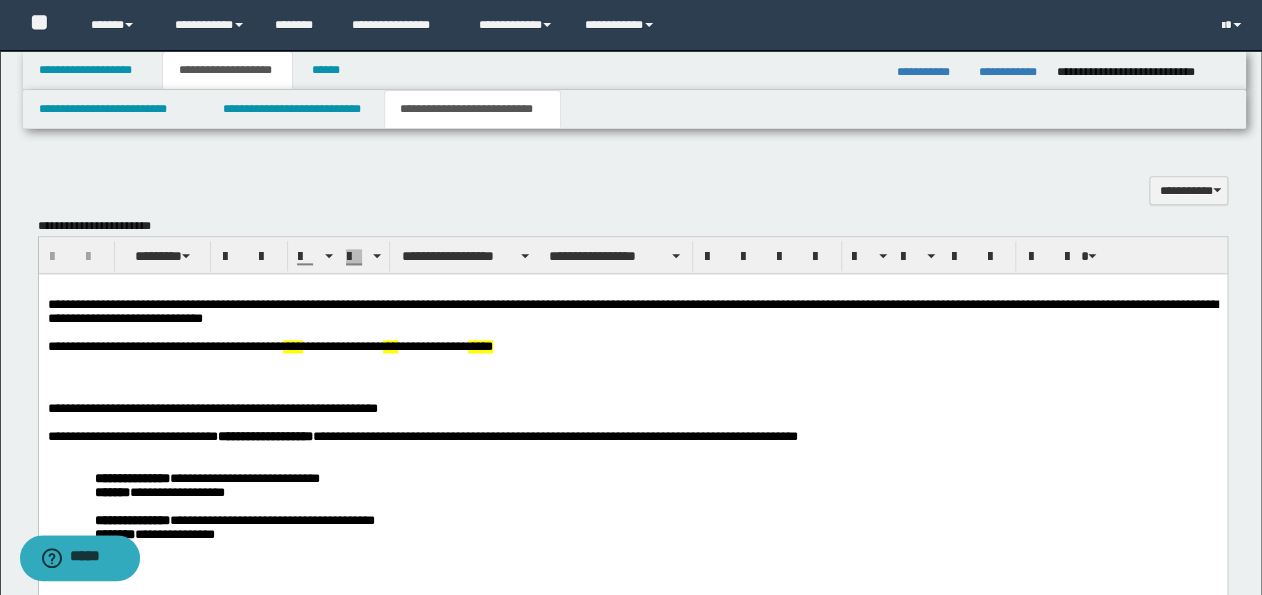 scroll, scrollTop: 1069, scrollLeft: 0, axis: vertical 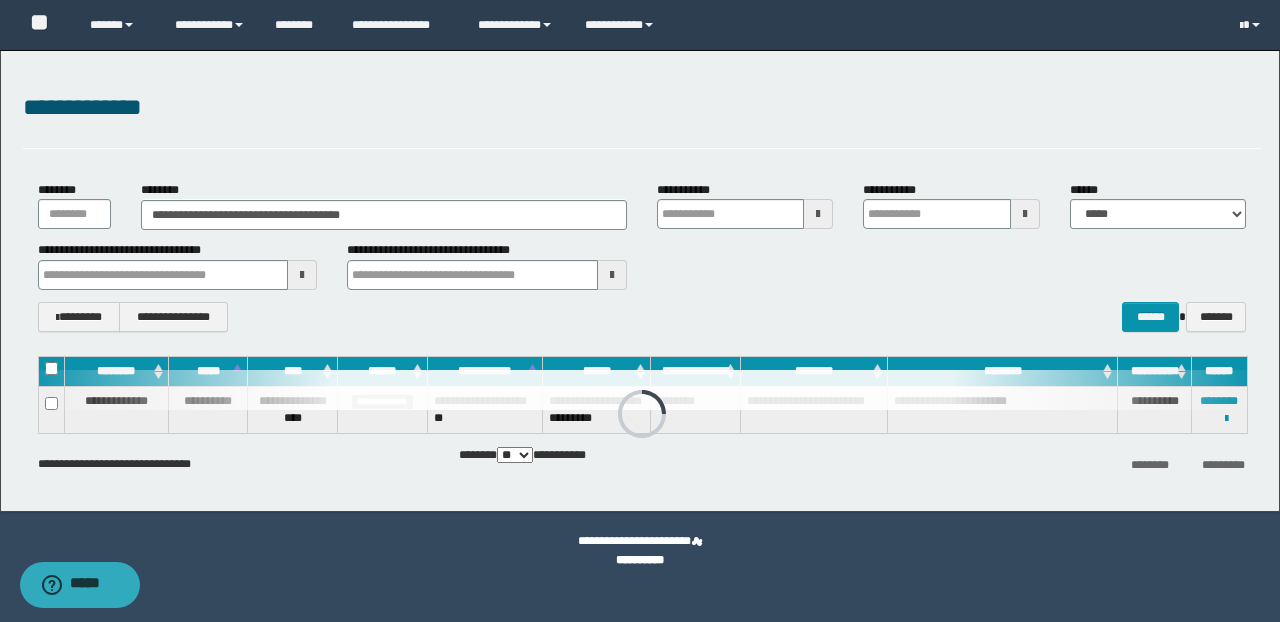 click on "**********" at bounding box center [642, 265] 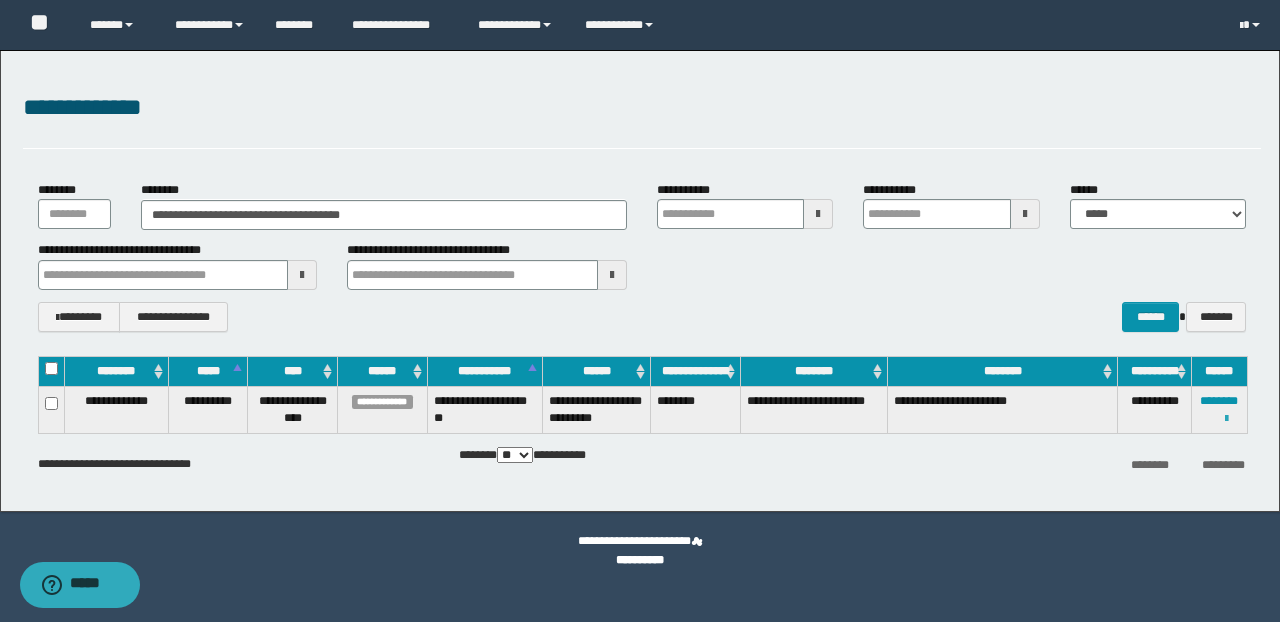 click at bounding box center (1226, 419) 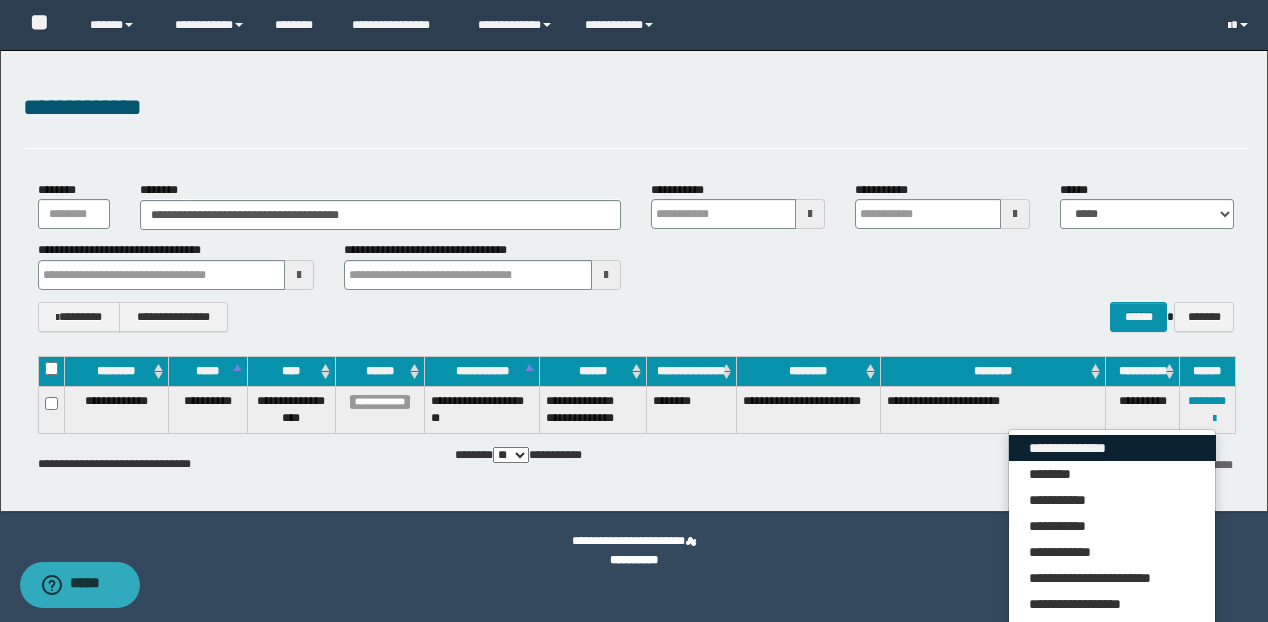 click on "**********" at bounding box center (1112, 448) 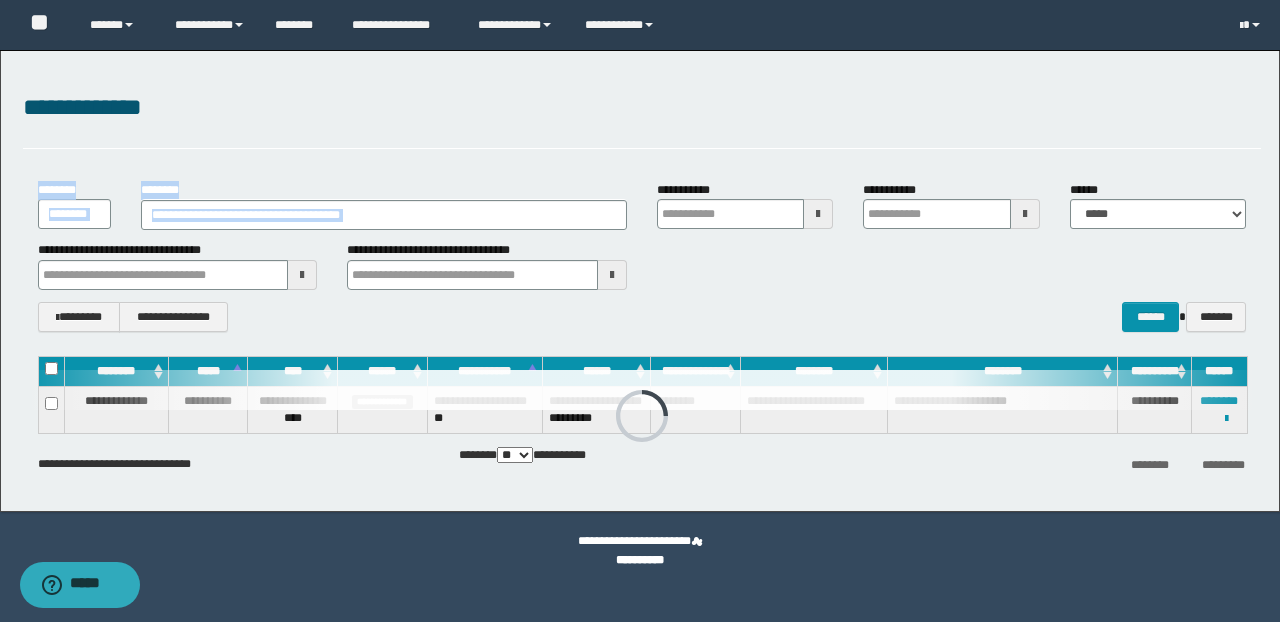 click on "**********" at bounding box center [640, 281] 